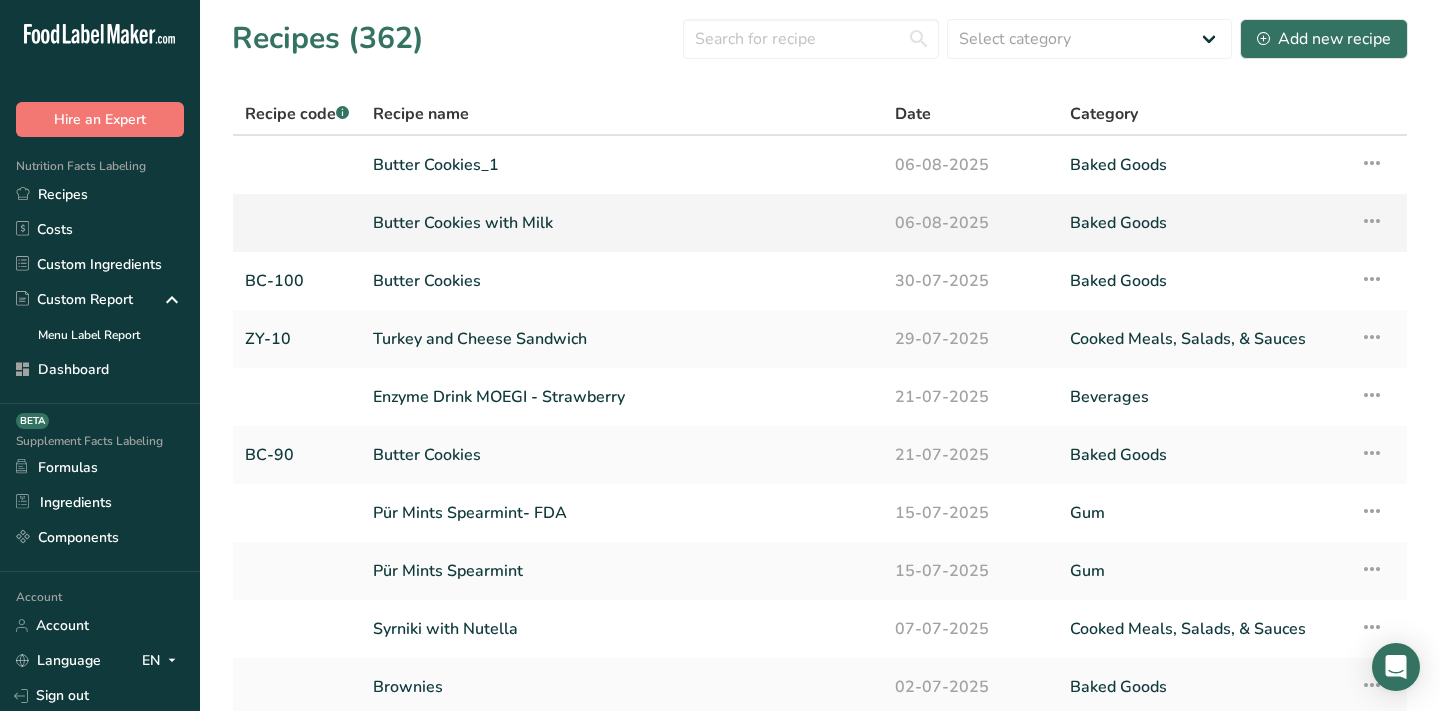 scroll, scrollTop: 0, scrollLeft: 0, axis: both 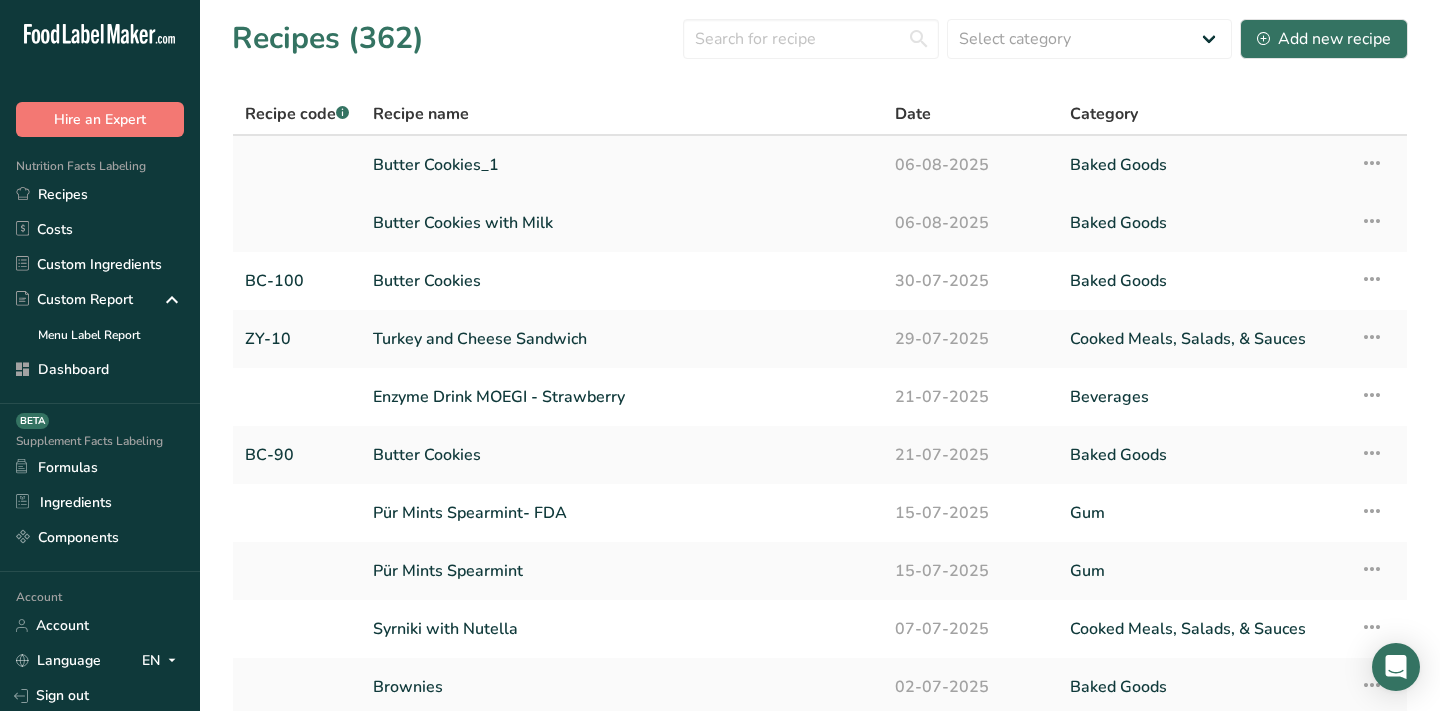 click on "Butter Cookies_1" at bounding box center [622, 165] 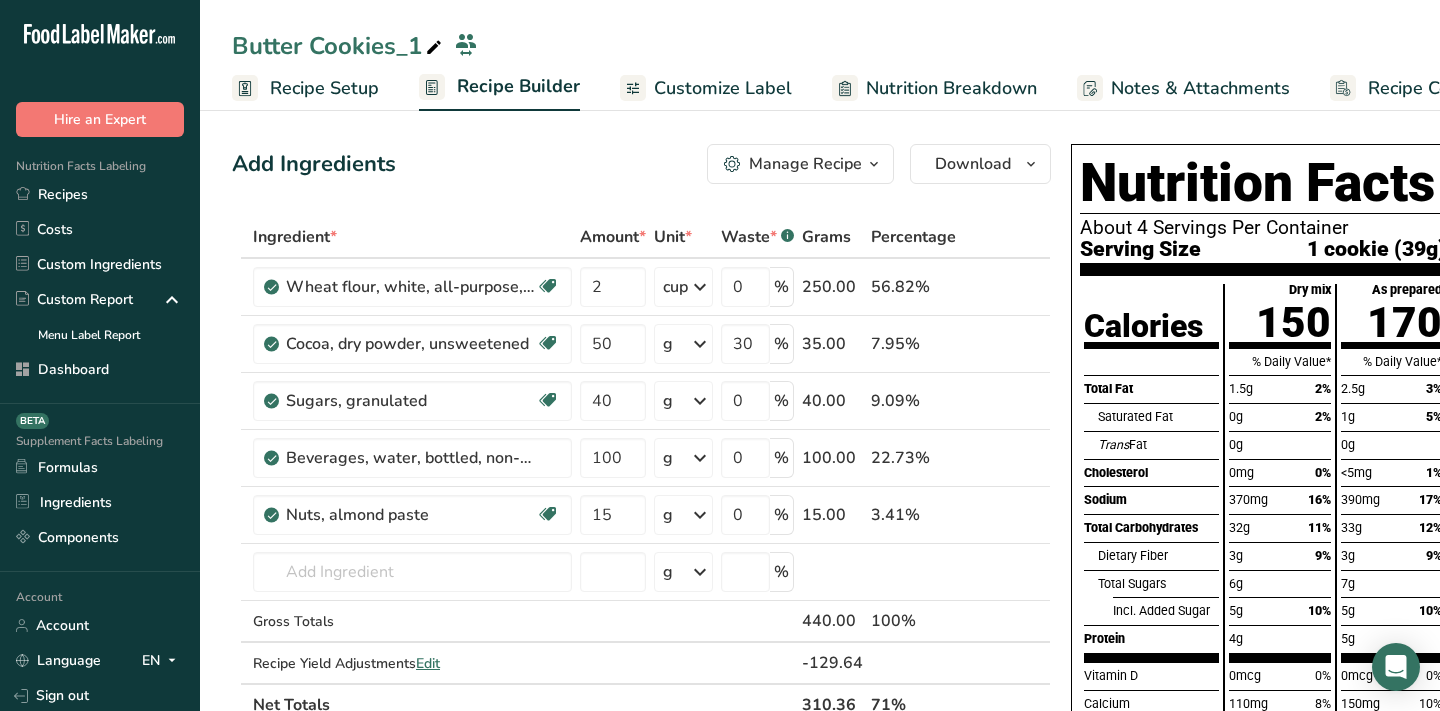 click on "Add Ingredients
Manage Recipe         Delete Recipe           Duplicate Recipe             Scale Recipe             Save as Sub-Recipe   .a-a{fill:#347362;}.b-a{fill:#fff;}                               Nutrition Breakdown                 Recipe Card
NEW
Amino Acids Pattern Report           Activity History
Download
Choose your preferred label style
Standard FDA label
Standard FDA label
The most common format for nutrition facts labels in compliance with the FDA's typeface, style and requirements
Tabular FDA label
A label format compliant with the FDA regulations presented in a tabular (horizontal) display.
Linear FDA label
A simple linear display for small sized packages.
Simplified FDA label" at bounding box center [641, 164] 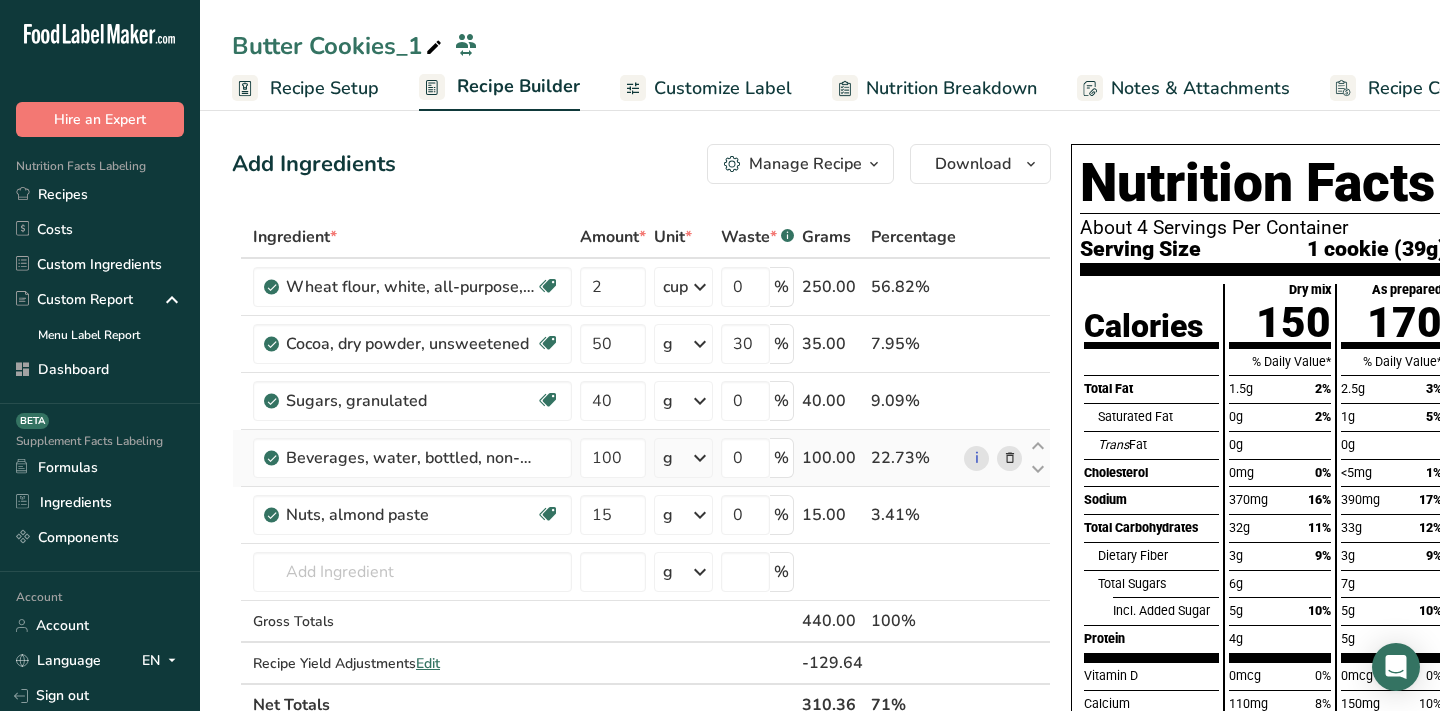 click at bounding box center (1010, 458) 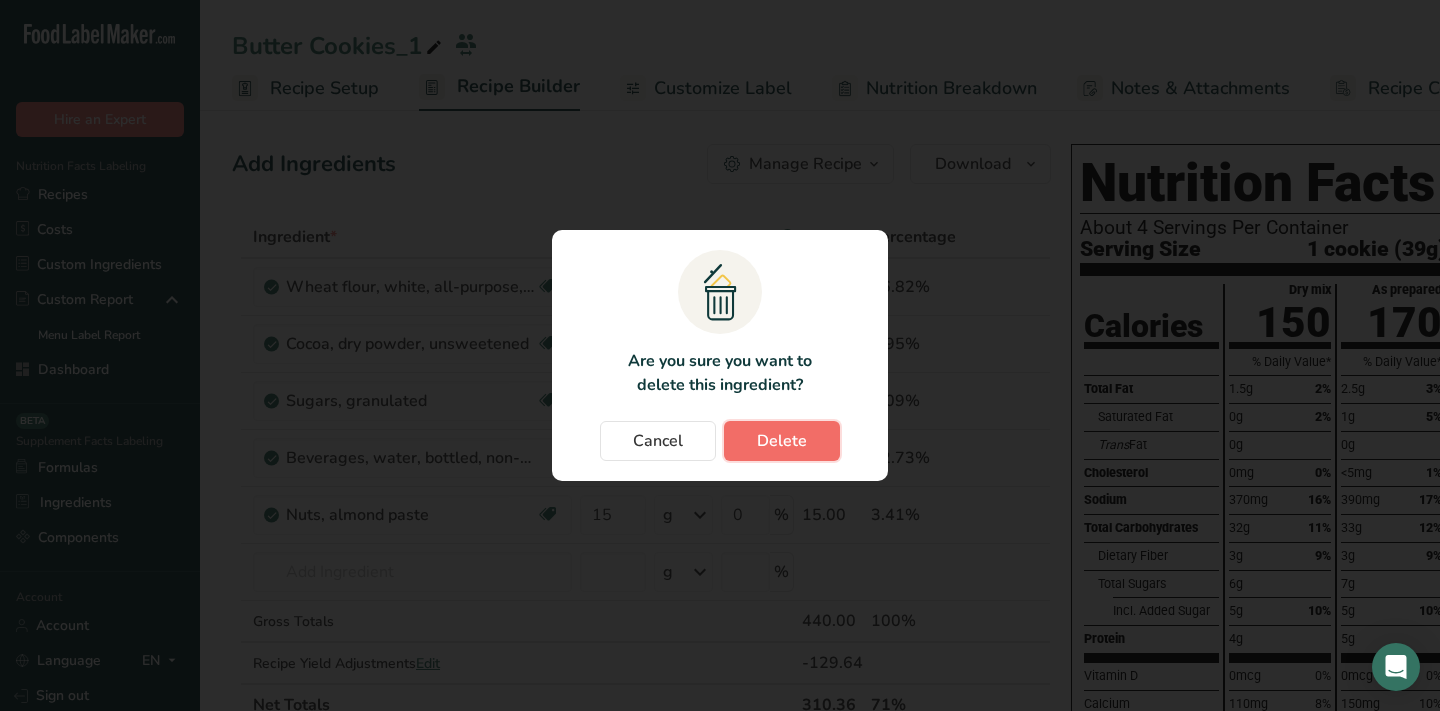 click on "Delete" at bounding box center (782, 441) 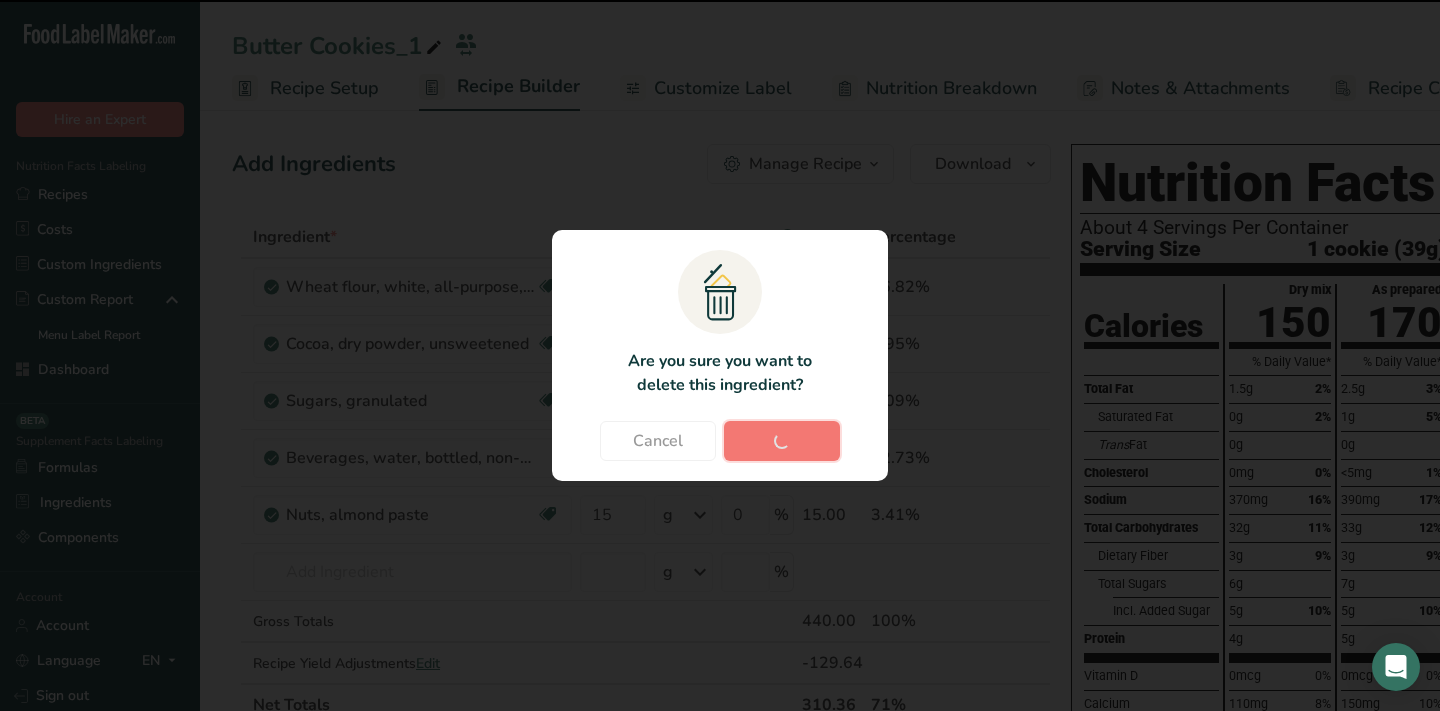 type on "15" 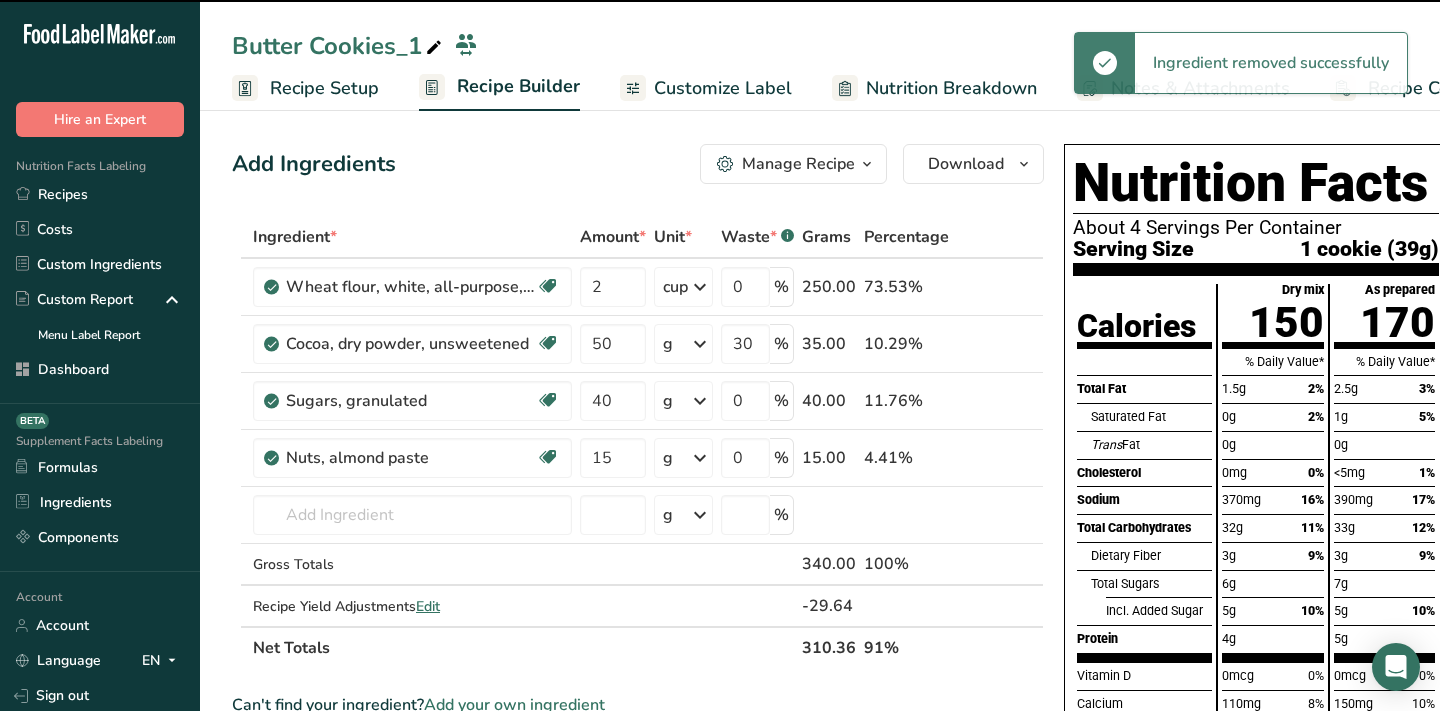 click on "Customize Label" at bounding box center [723, 88] 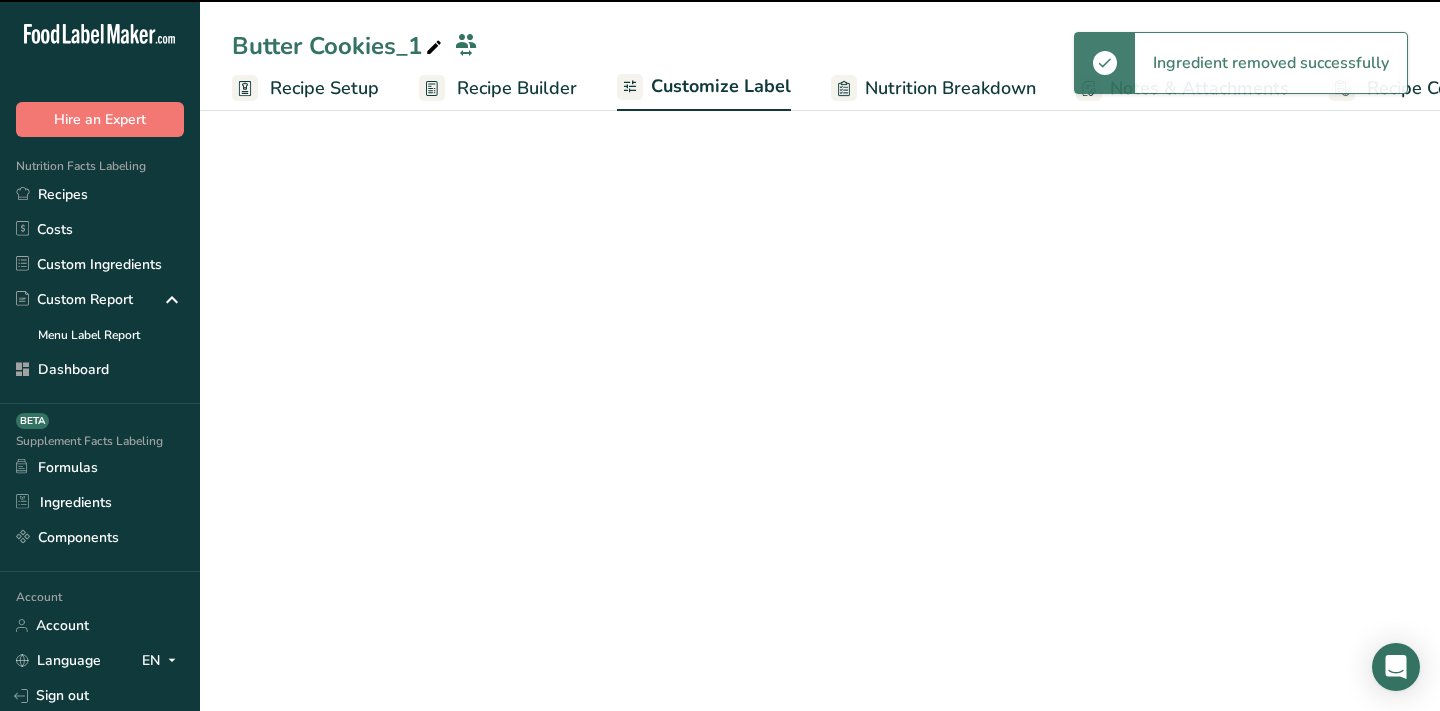 scroll, scrollTop: 0, scrollLeft: 81, axis: horizontal 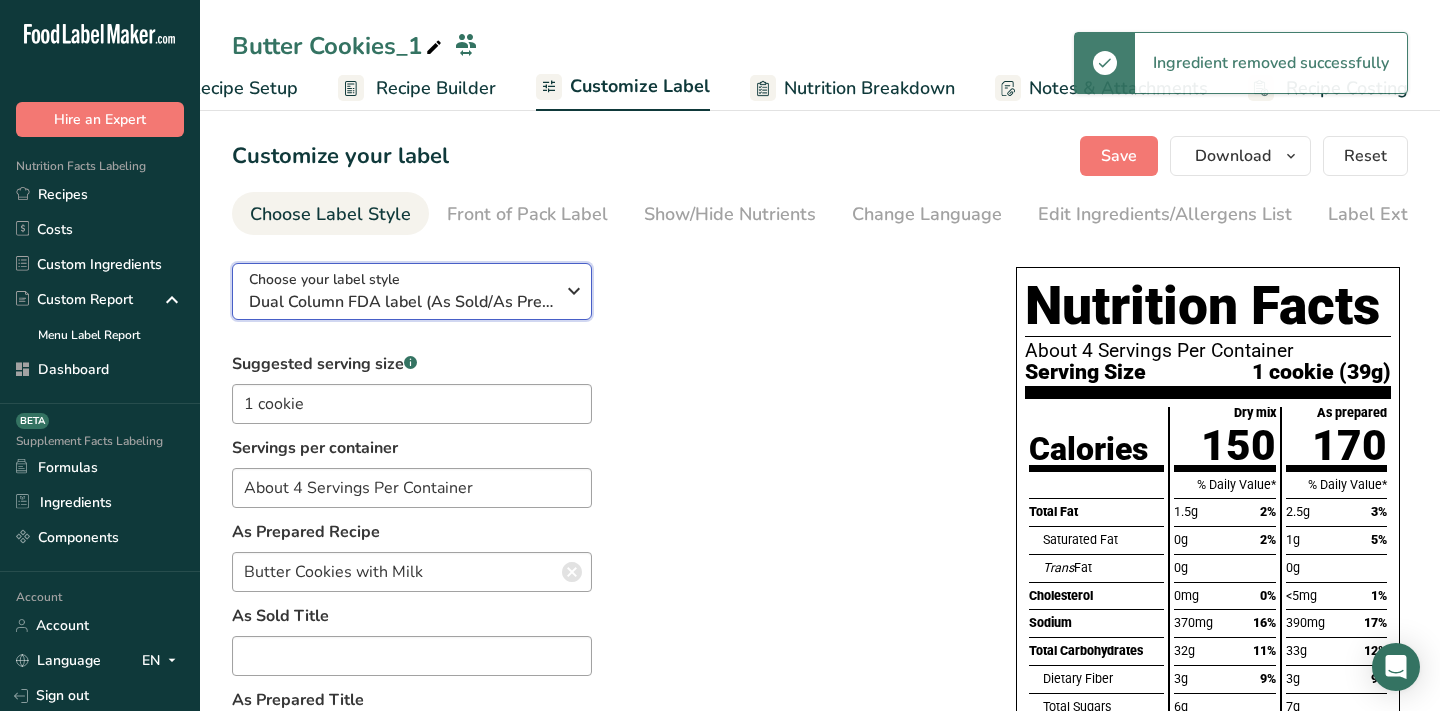 click on "Choose your label style
Dual Column FDA label (As Sold/As Prepared)" at bounding box center (412, 291) 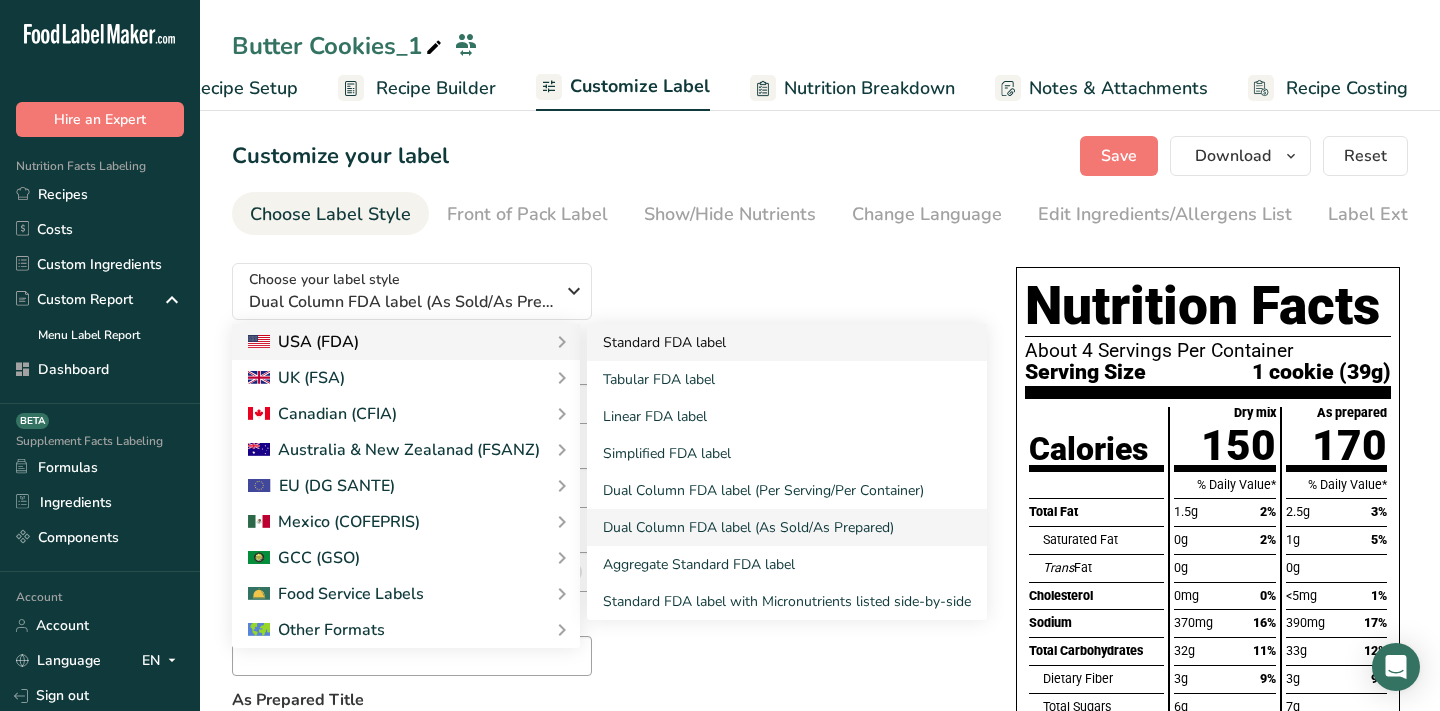 click on "Standard FDA label" at bounding box center (787, 342) 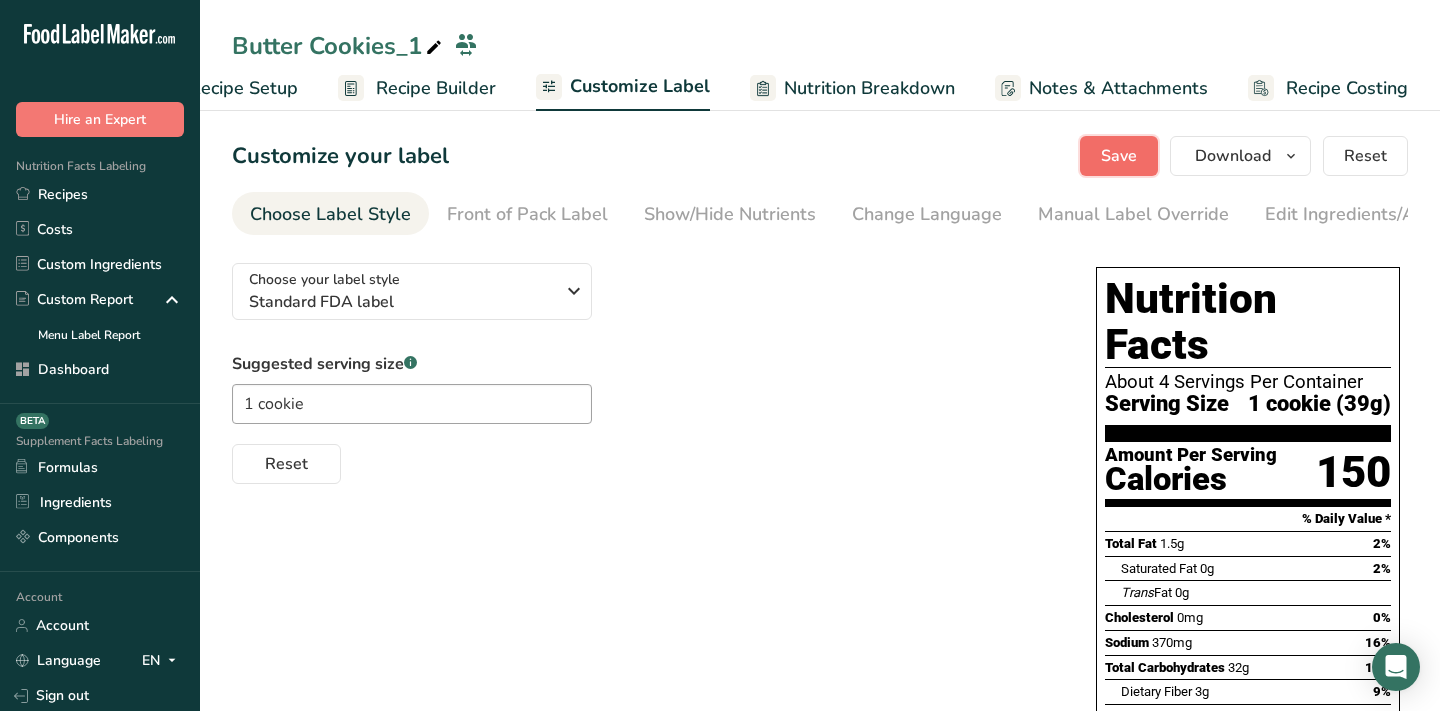 click on "Save" at bounding box center [1119, 156] 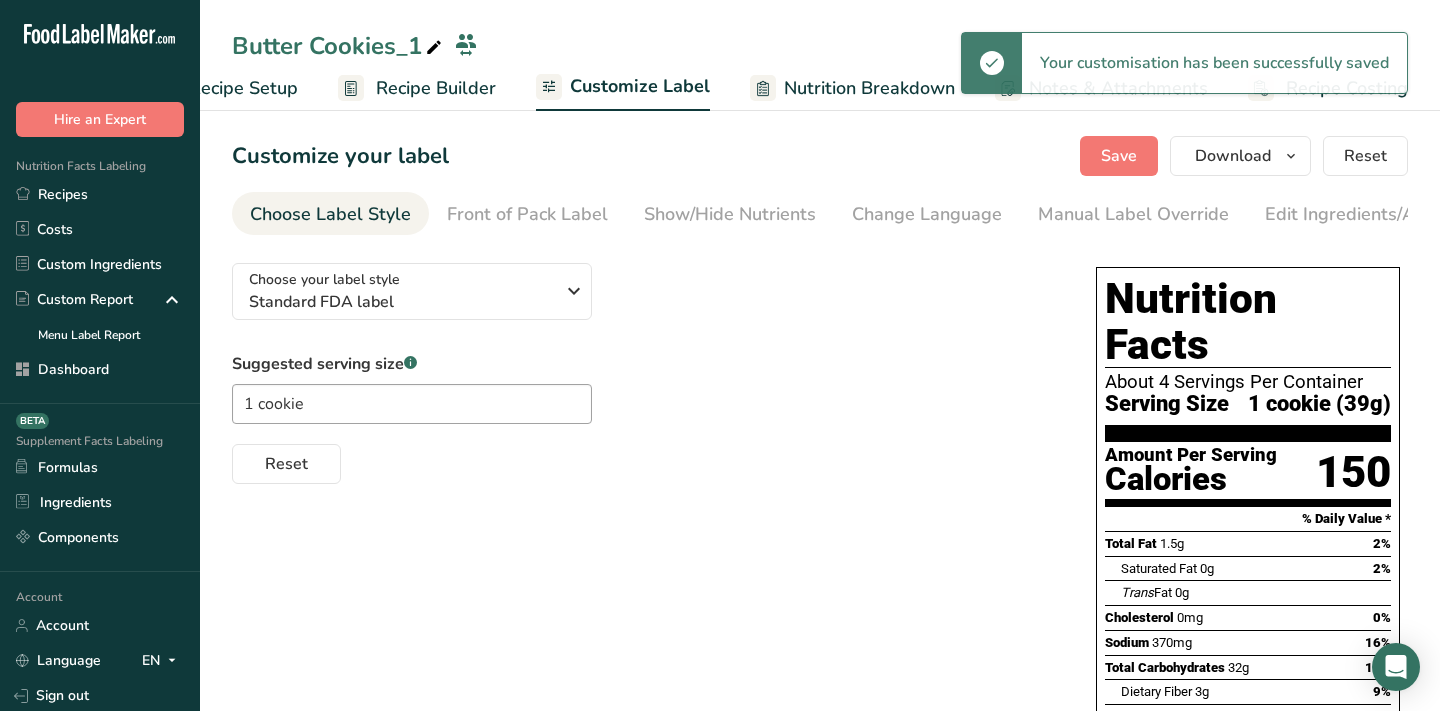 click on "Suggested serving size
.a-a{fill:#347362;}.b-a{fill:#fff;}           1 cookie
Reset" at bounding box center (644, 418) 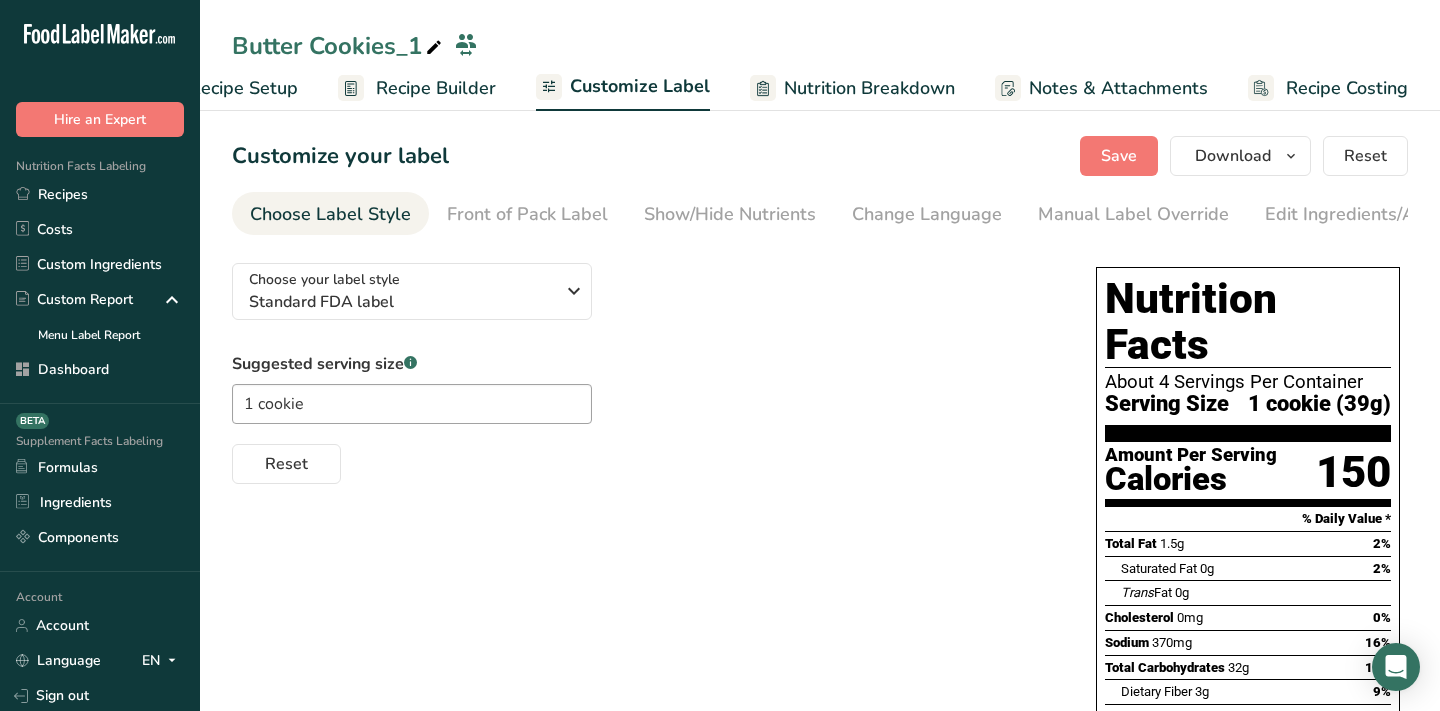 click at bounding box center [434, 48] 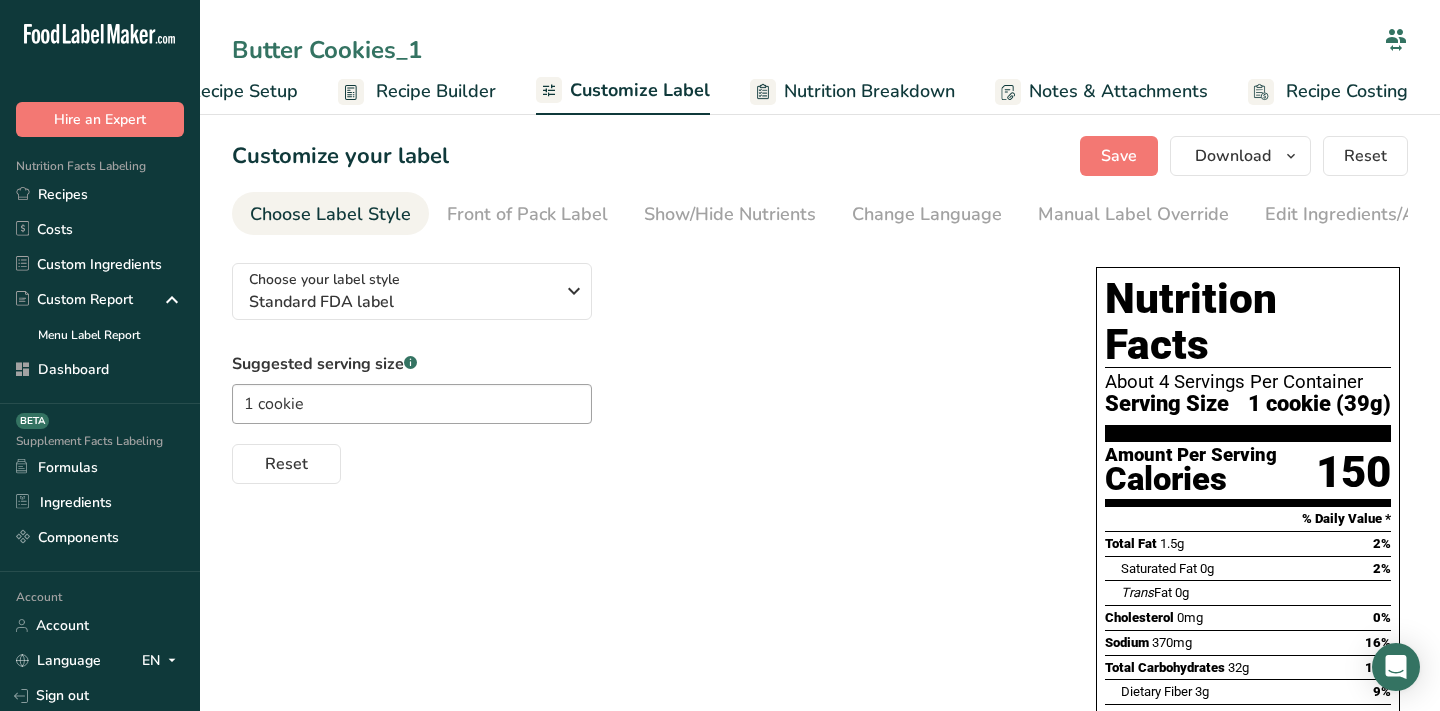 drag, startPoint x: 435, startPoint y: 47, endPoint x: 96, endPoint y: 42, distance: 339.03687 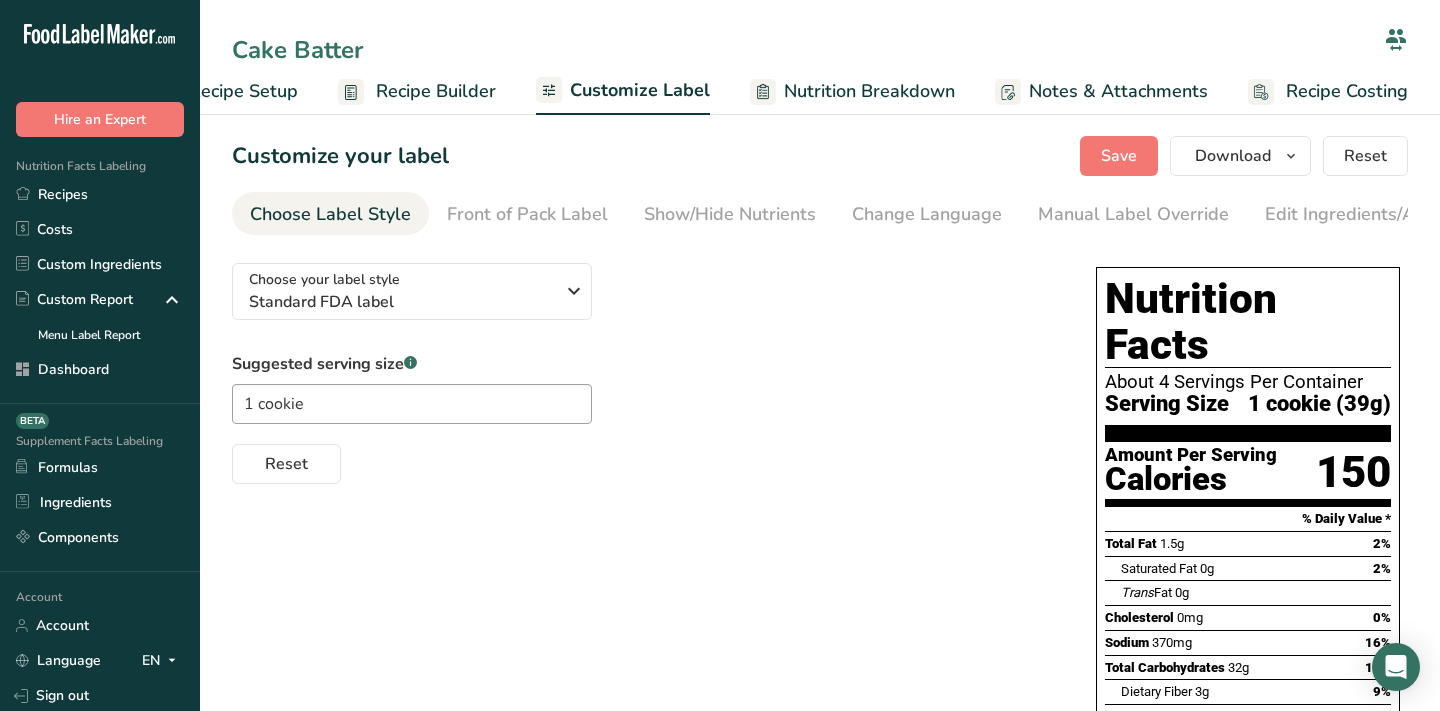 type on "Cake Batter" 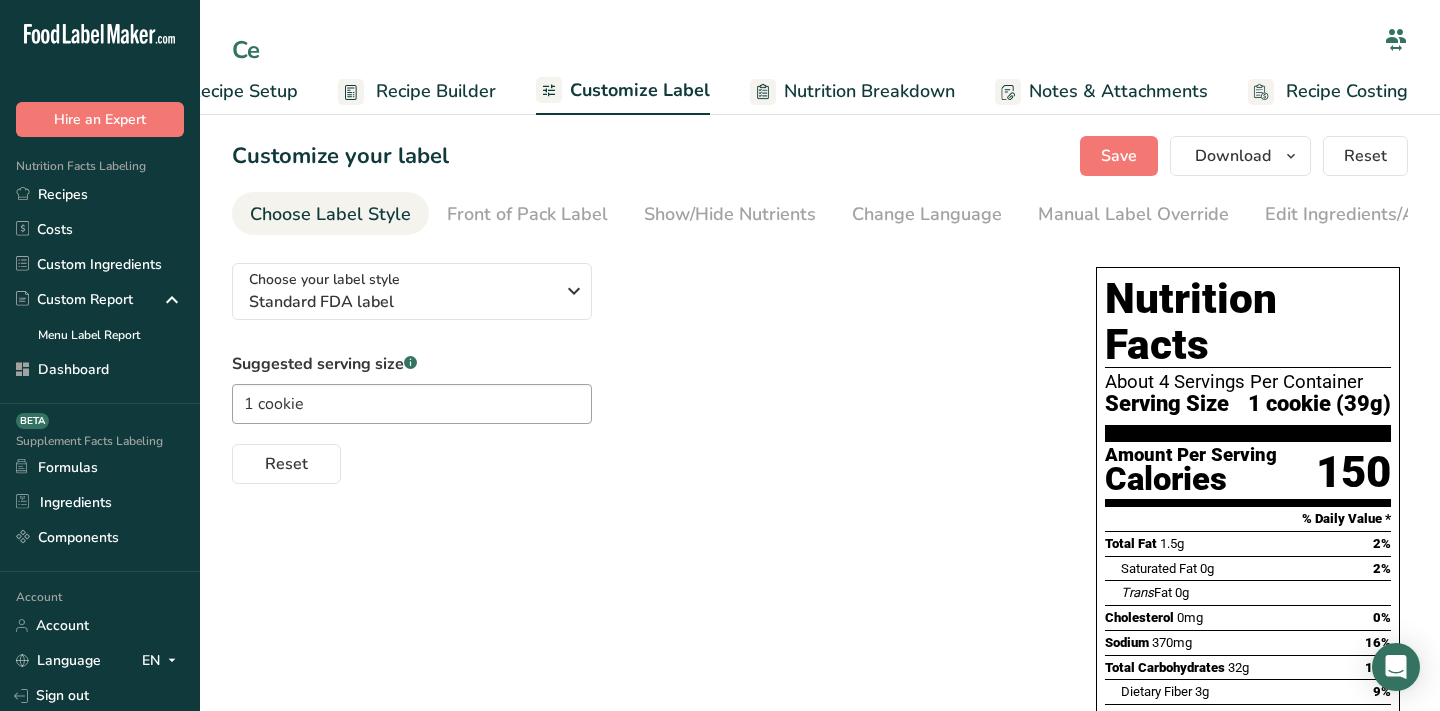 type on "C" 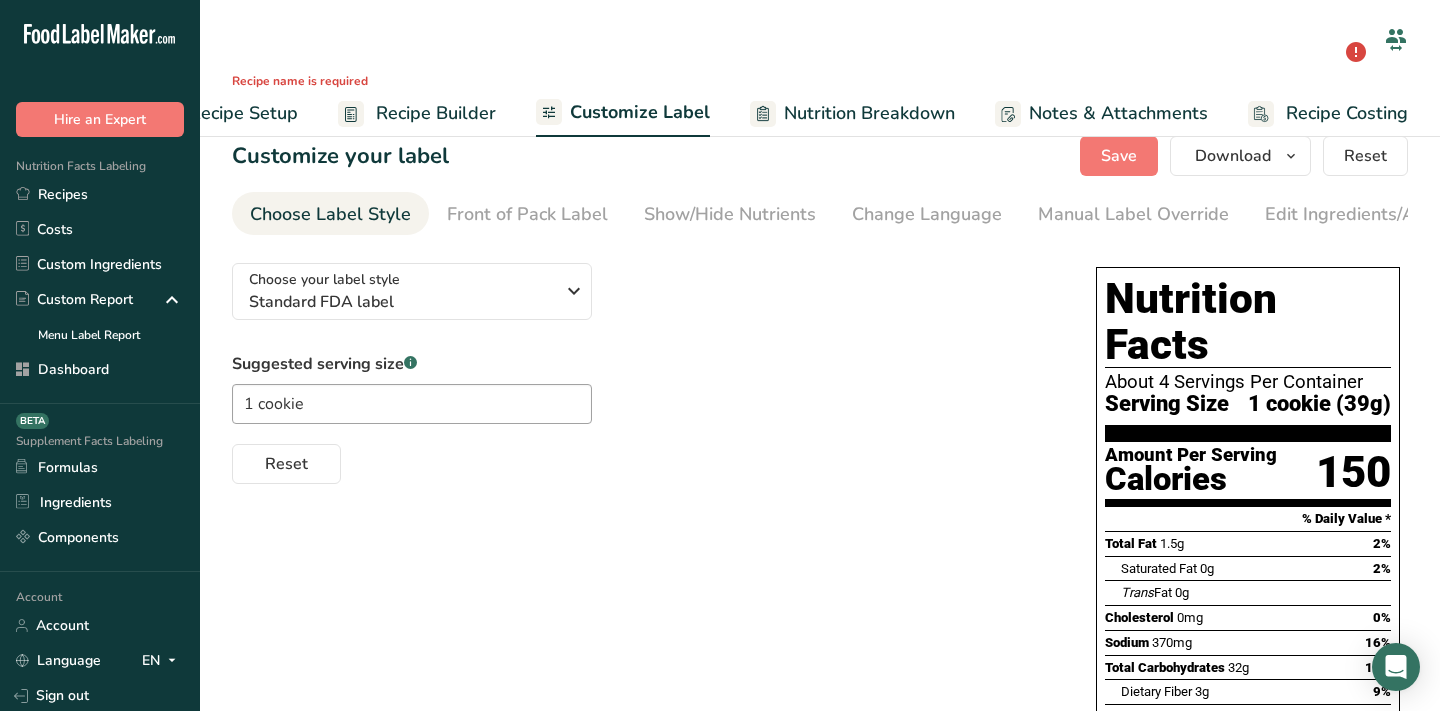 type 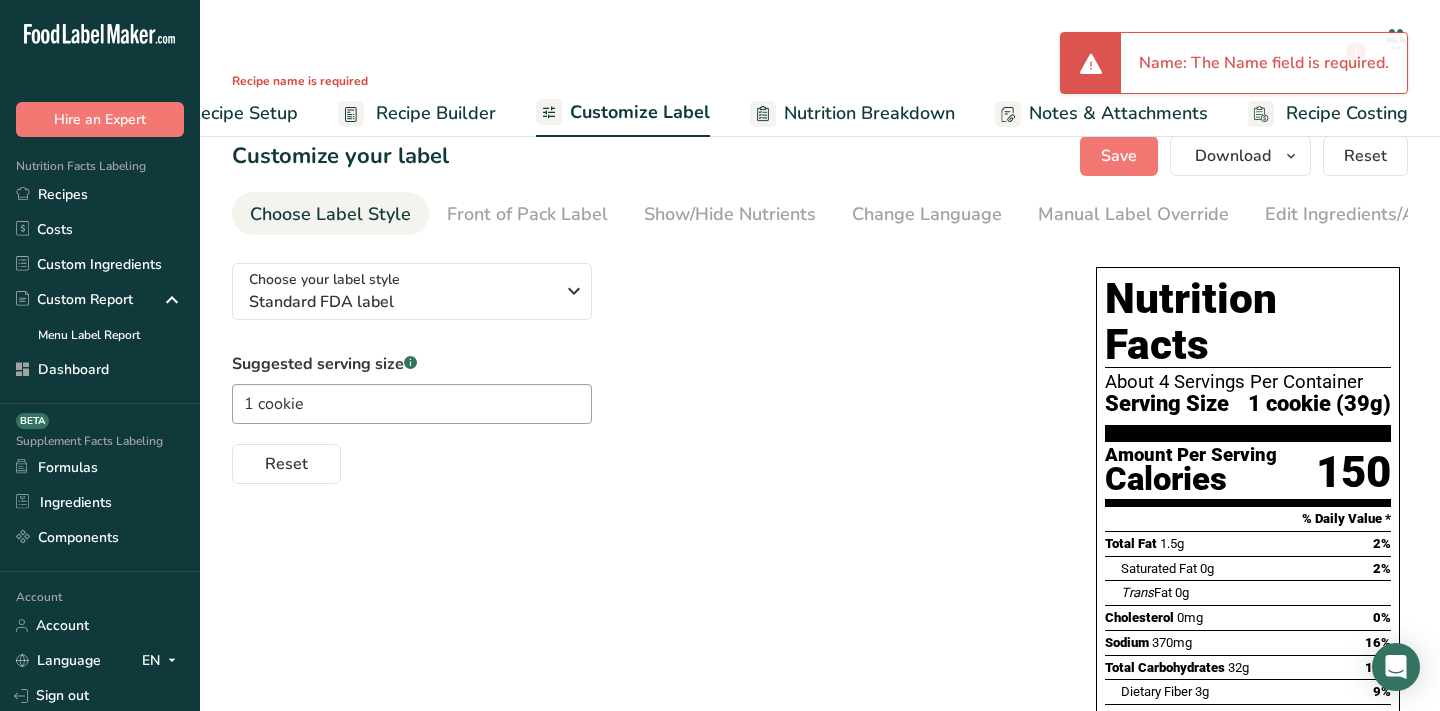 click on "Suggested serving size
.a-a{fill:#347362;}.b-a{fill:#fff;}           1 cookie
Reset" at bounding box center [644, 418] 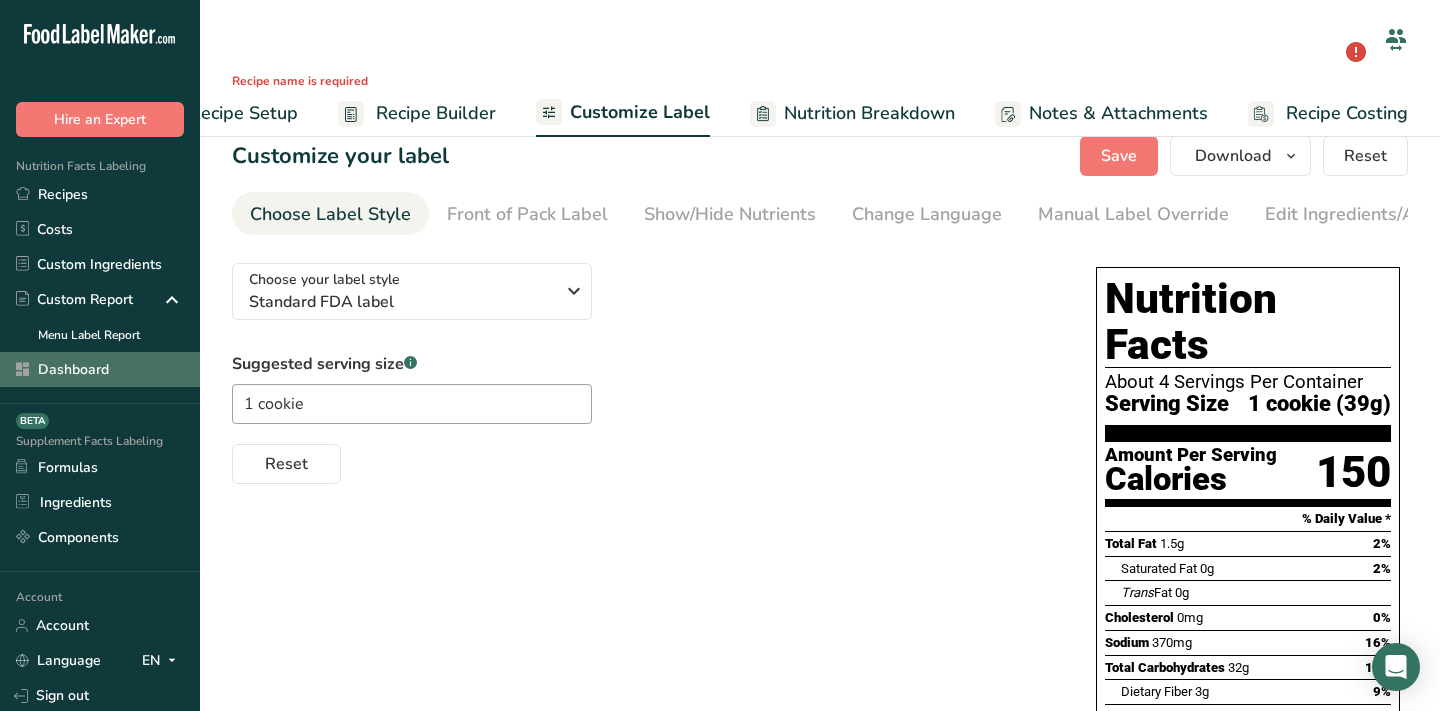 click on "Dashboard" at bounding box center (100, 369) 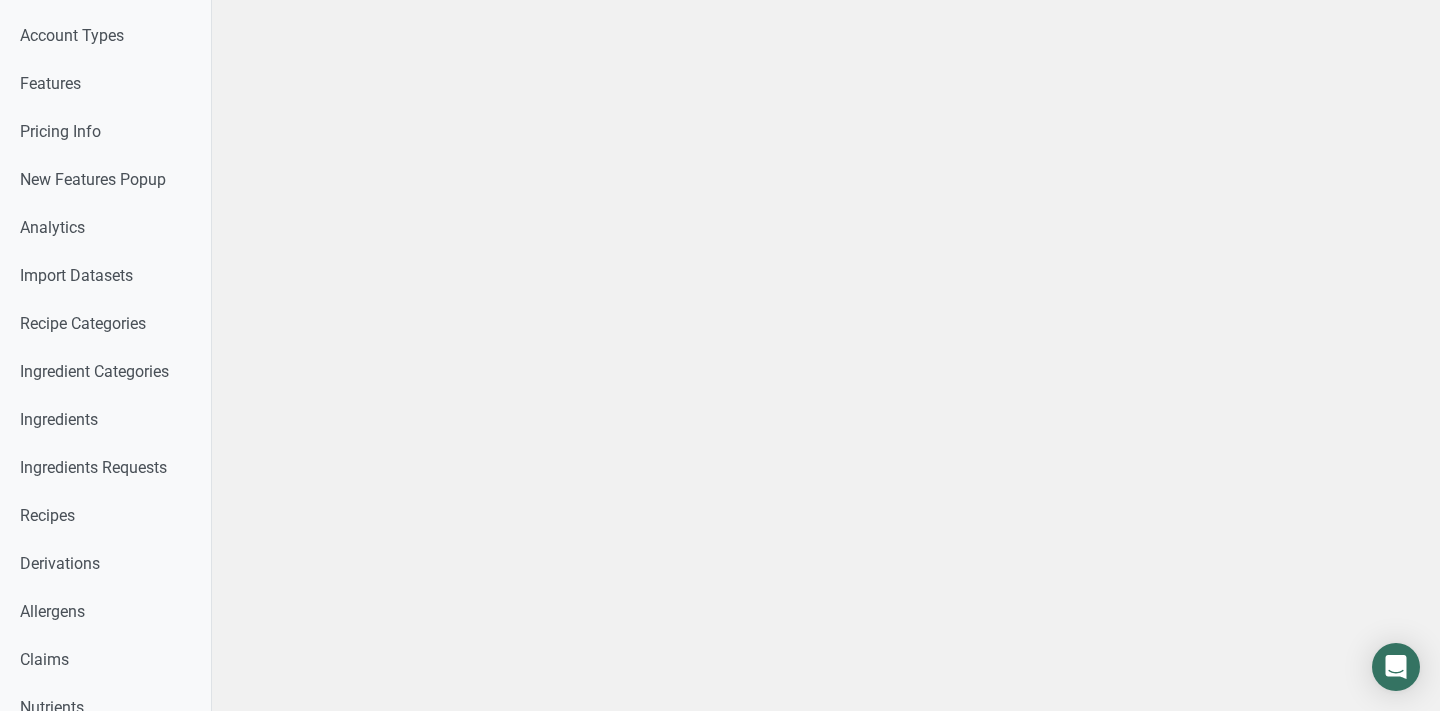 scroll, scrollTop: 0, scrollLeft: 0, axis: both 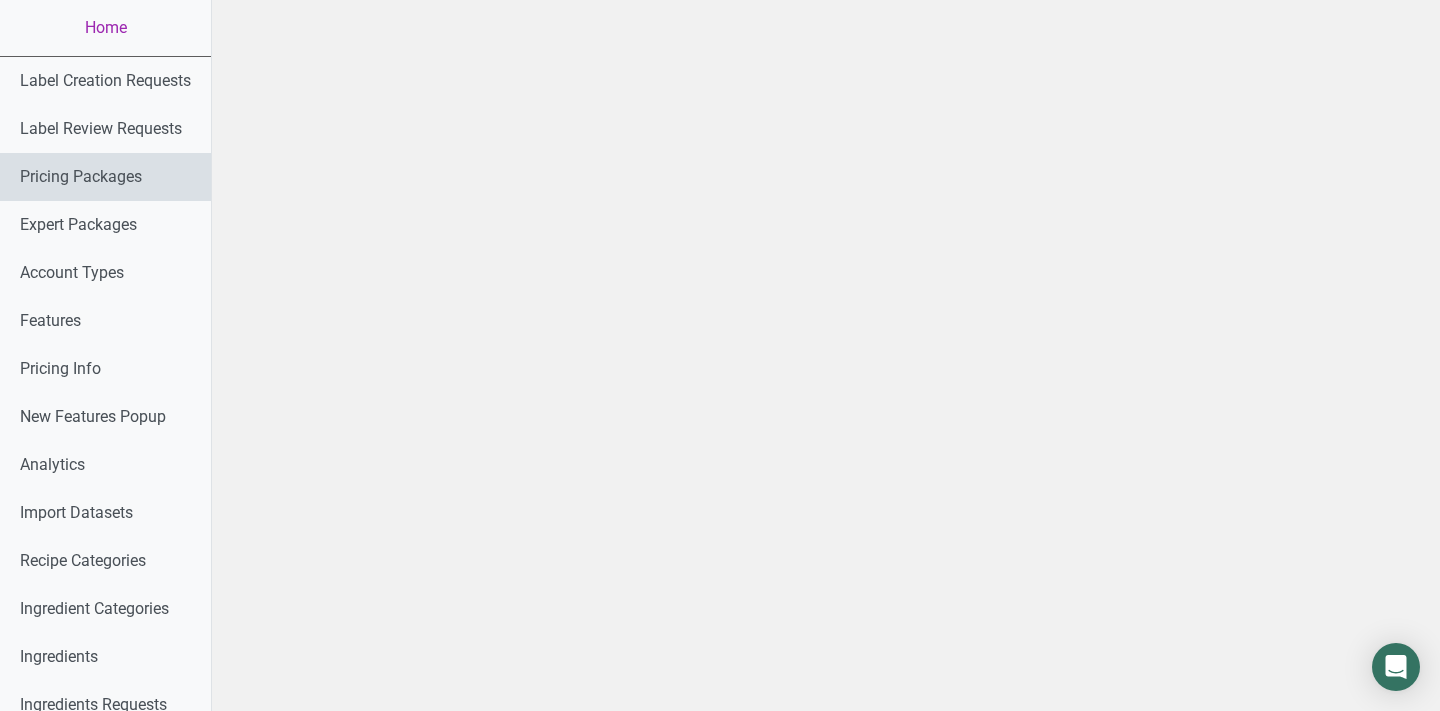 click on "Pricing Packages" at bounding box center (105, 177) 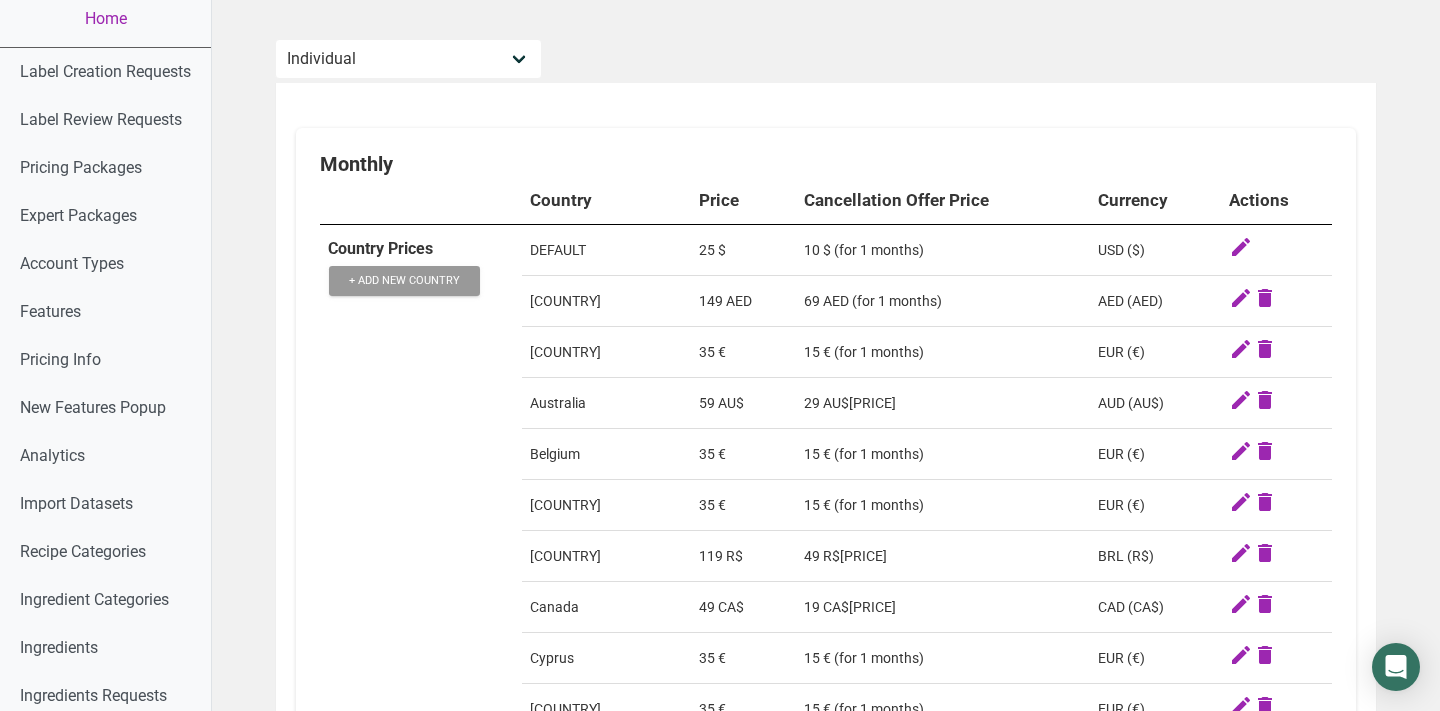 scroll, scrollTop: 0, scrollLeft: 0, axis: both 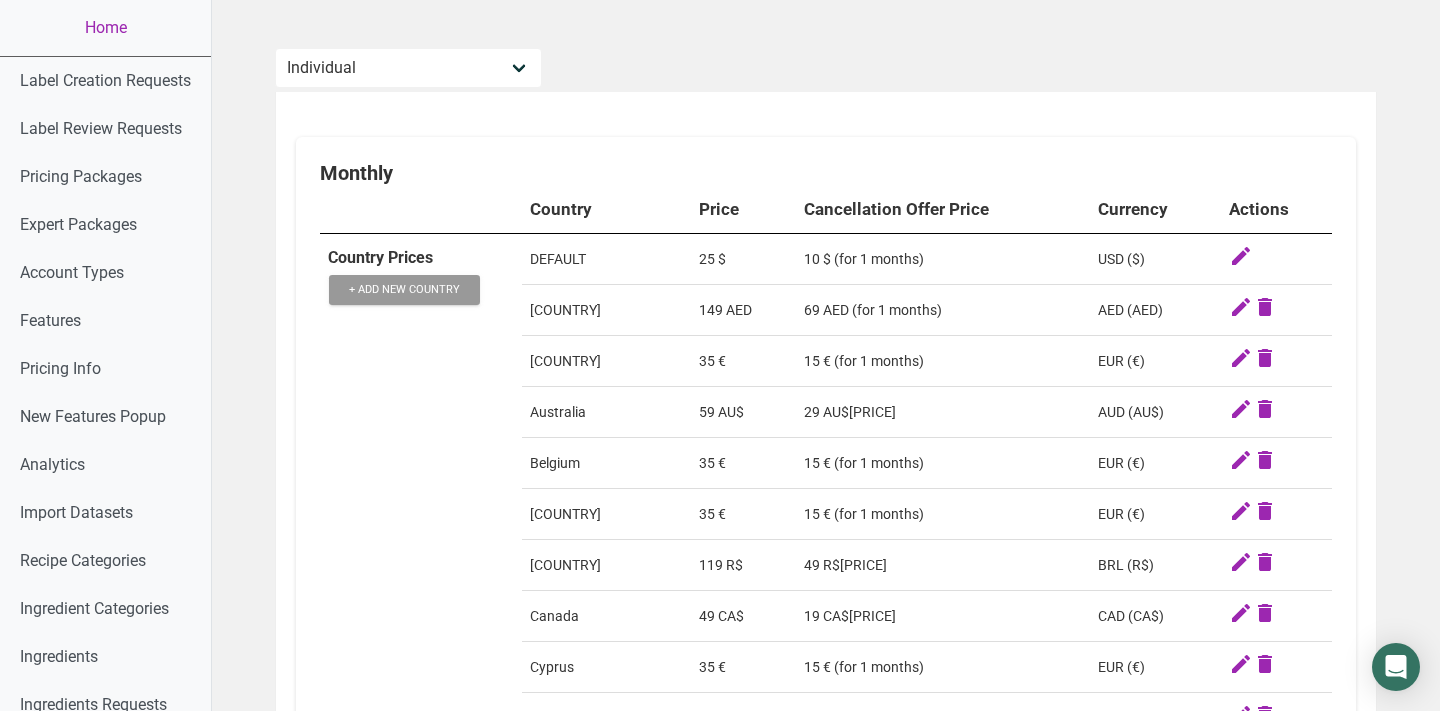 click on "Country" at bounding box center [606, 209] 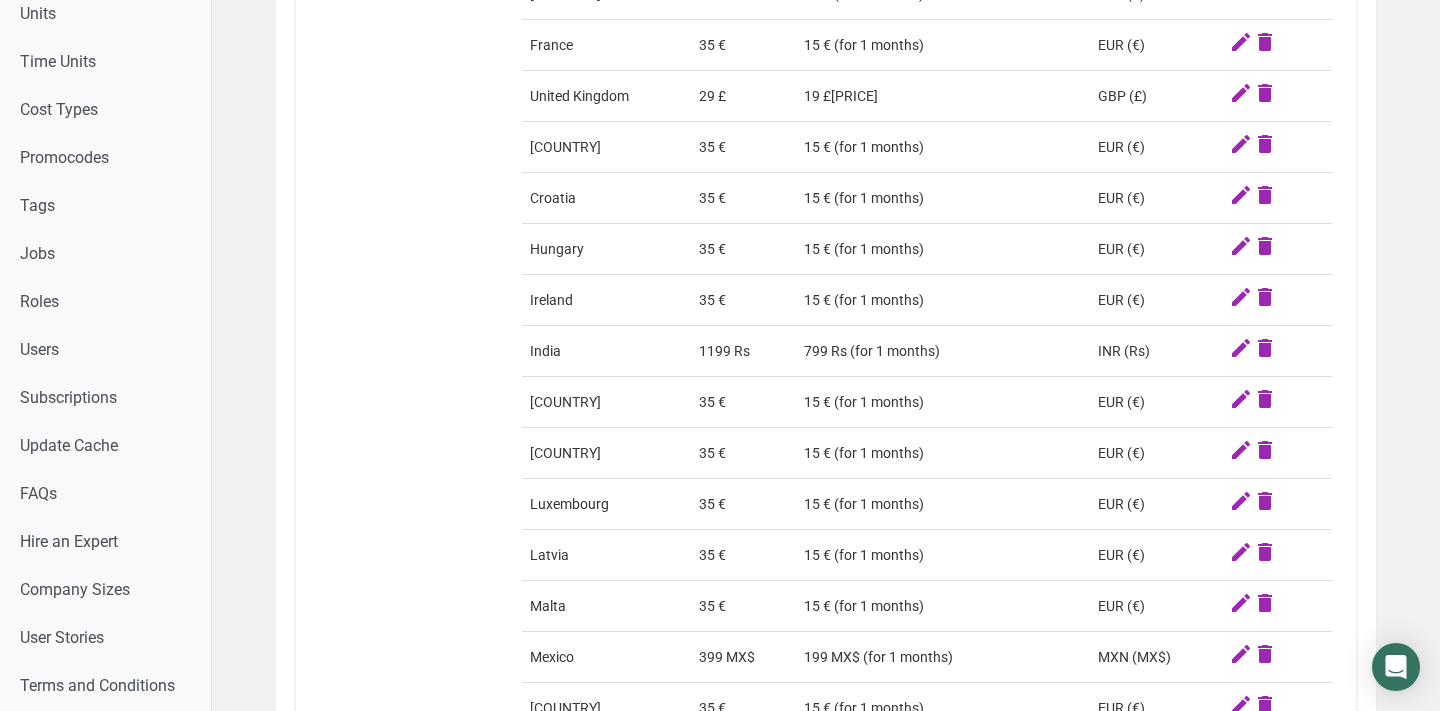 scroll, scrollTop: 0, scrollLeft: 0, axis: both 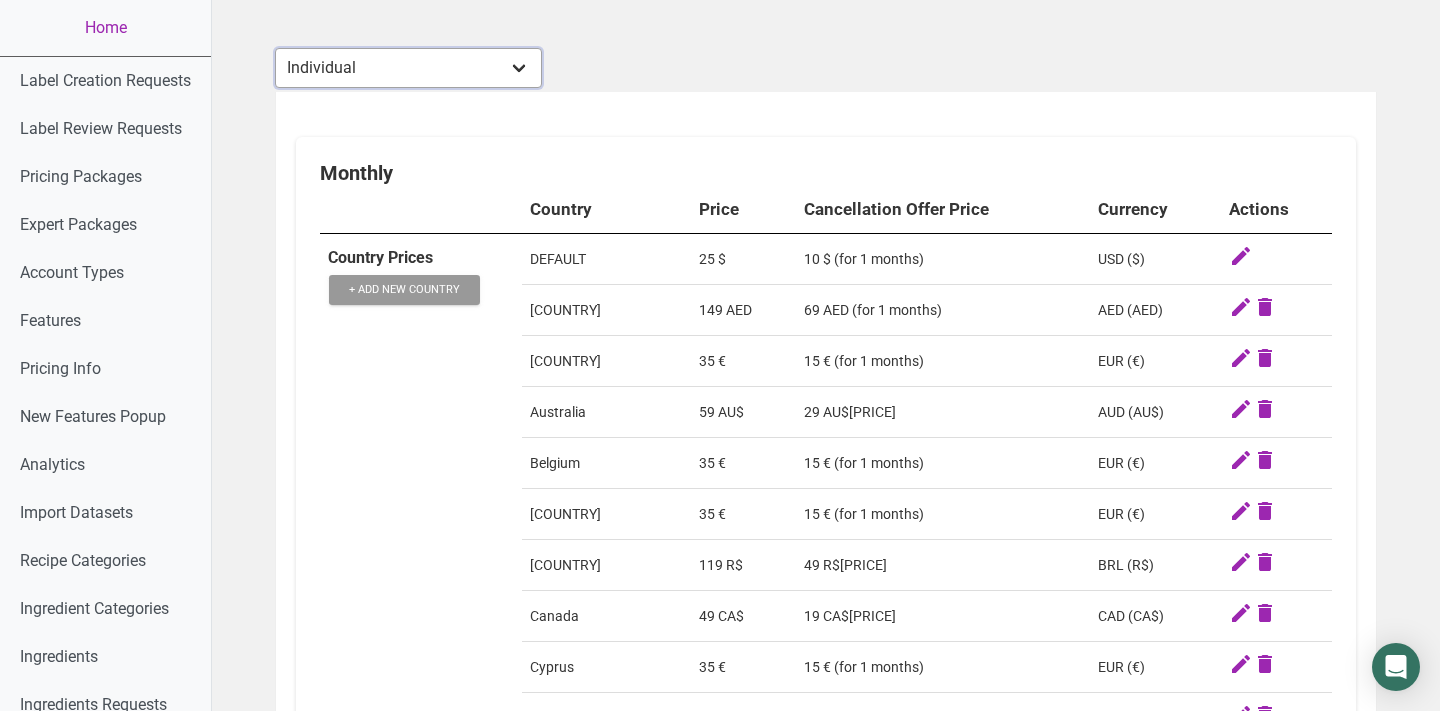 click on "Individual
Essential
Pro
Business
Old Enterprise 3 Users (799$)
Old Enterprise 4 Users (898$)
Enterprise Standard (1 user)
Enterprise Standard (2 users)
Enterprise Standard (3 users)
Enterprise Standard (4 users)
Enterprise Standard (5 users)
Enterprise Standard (6 users)
Enterprise Standard (7 users)
Enterprise Standard (8 users)
Enterprise Standard (9 users)
Enterprise Standard (10 users)
Enterprise Standard (11 users)
Enterprise Standard (12 users)
Enterprise PLUS (1 user)
Enterprise PLUS (2 users)
Enterprise PLUS (3 users)
Enterprise PLUS (4 users)
Enterprise PLUS (5 users)
Enterprise PLUS (6 users)" at bounding box center (408, 68) 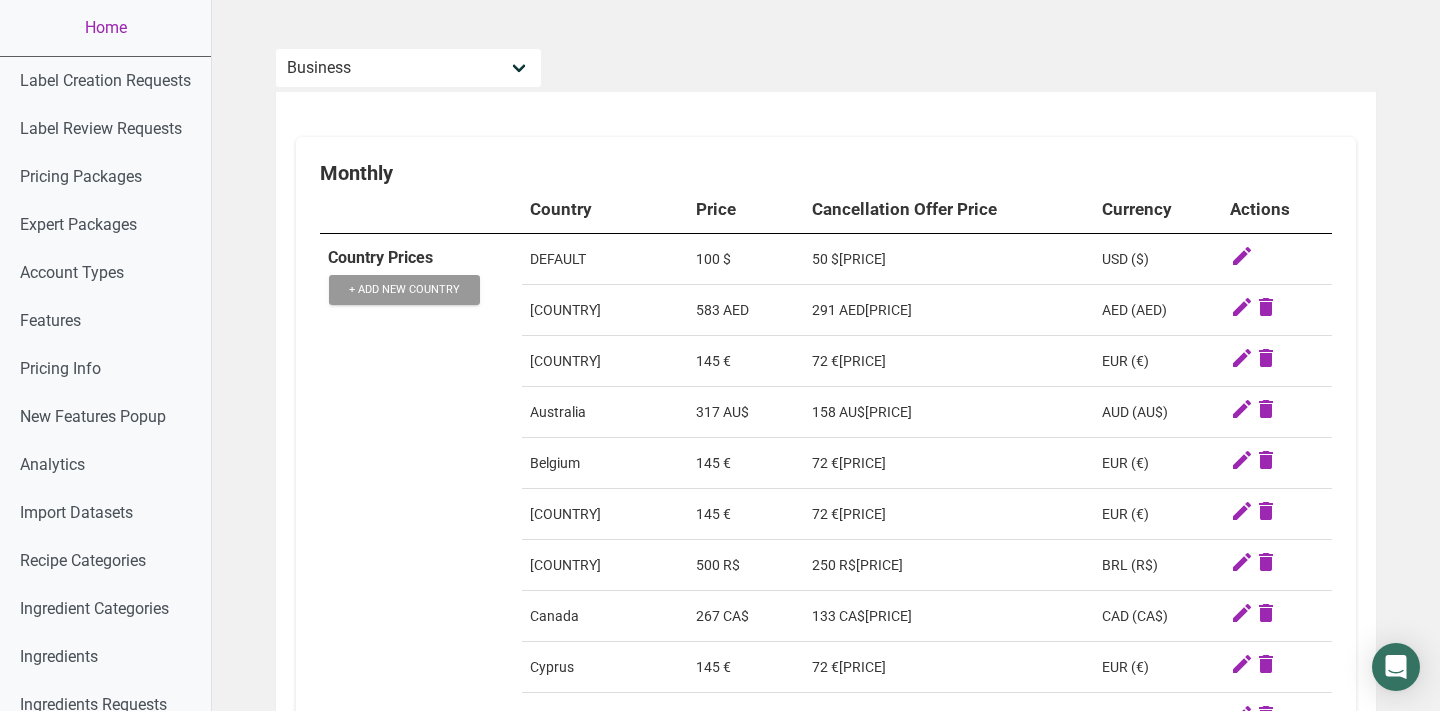 click on "[COUNTRY]" at bounding box center [605, 361] 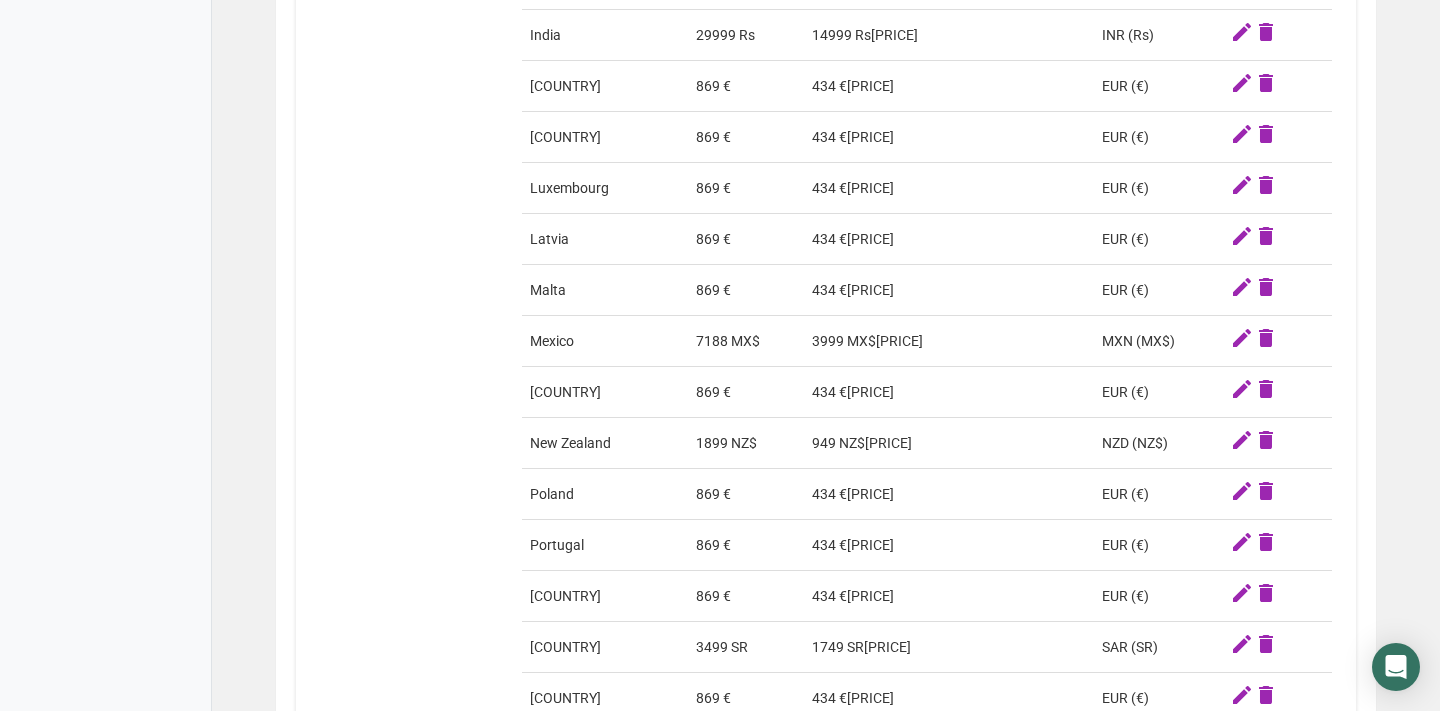 scroll, scrollTop: 1287, scrollLeft: 0, axis: vertical 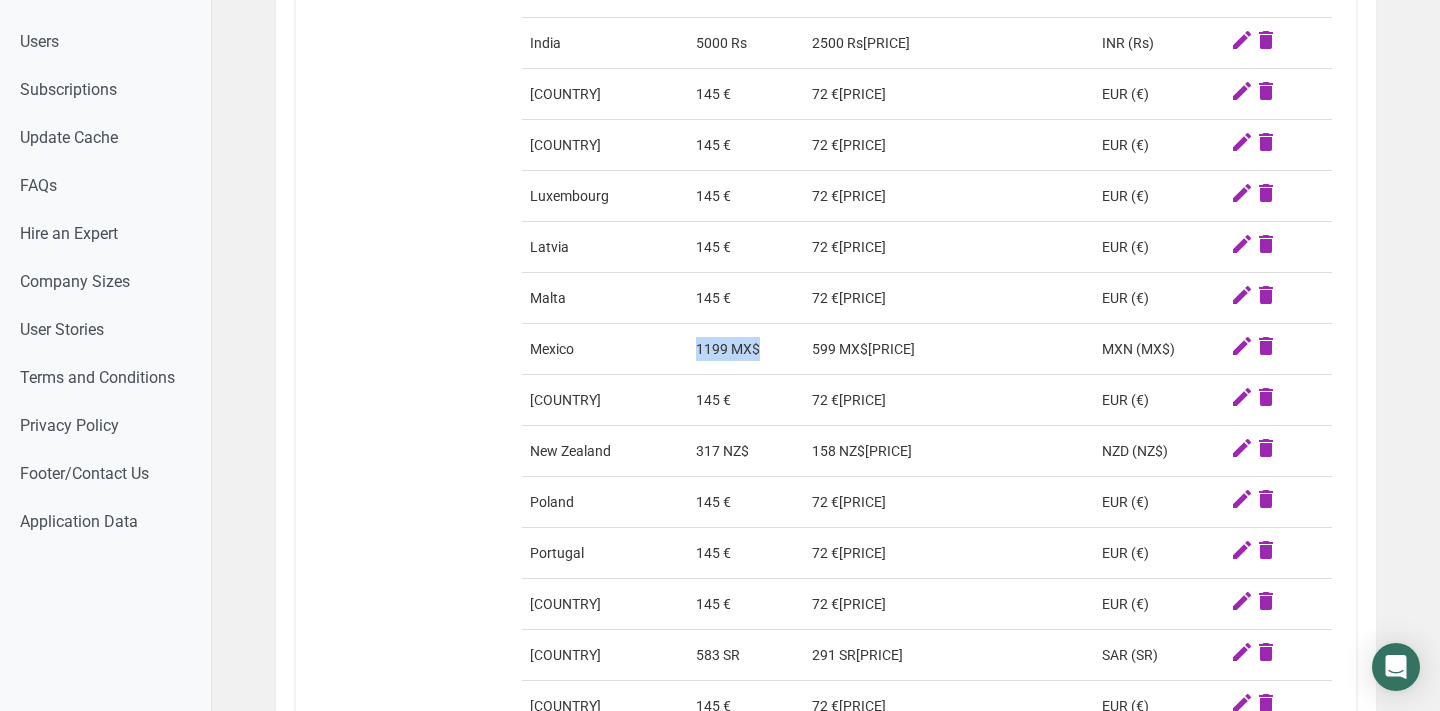 drag, startPoint x: 724, startPoint y: 352, endPoint x: 827, endPoint y: 351, distance: 103.00485 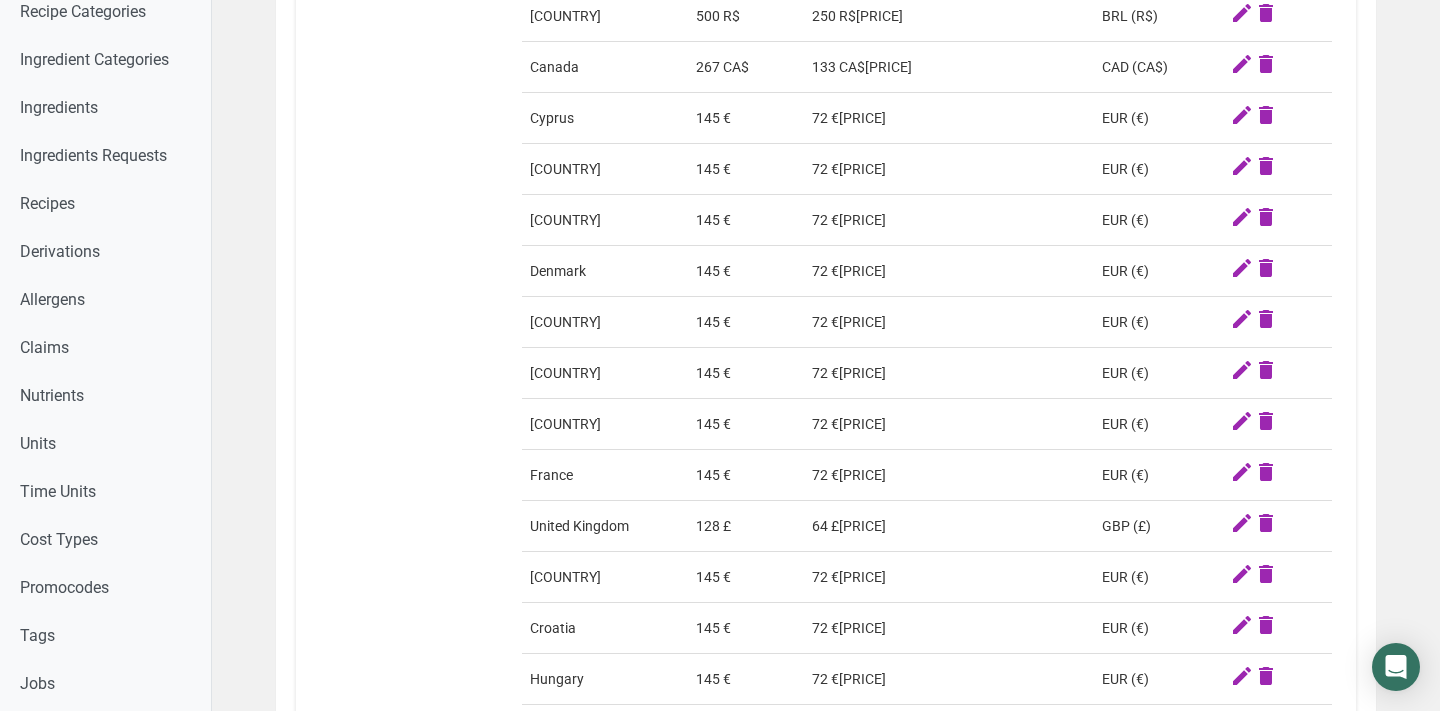 scroll, scrollTop: 0, scrollLeft: 0, axis: both 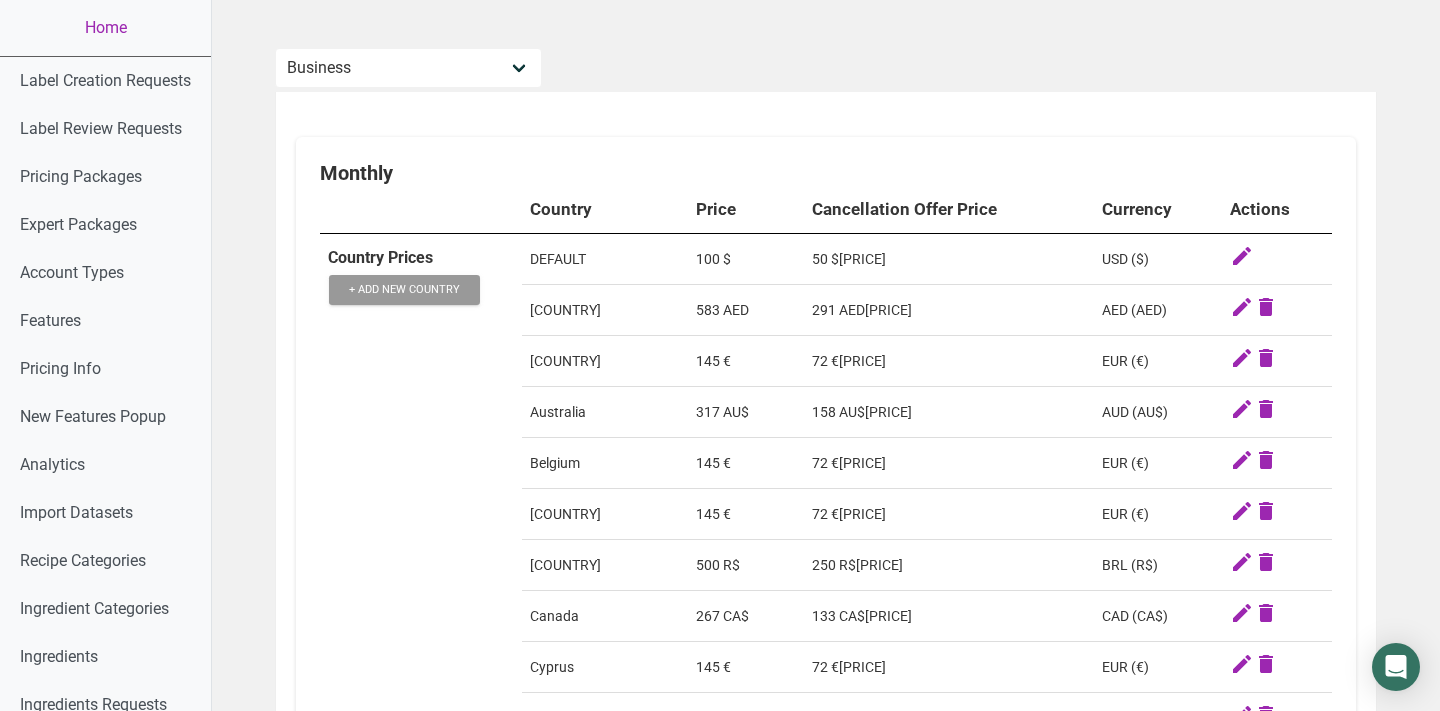 click on "Individual
Essential
Pro
Business
Old Enterprise 3 Users (799$)
Old Enterprise 4 Users (898$)
Enterprise Standard (1 user)
Enterprise Standard (2 users)
Enterprise Standard (3 users)
Enterprise Standard (4 users)
Enterprise Standard (5 users)
Enterprise Standard (6 users)
Enterprise Standard (7 users)
Enterprise Standard (8 users)
Enterprise Standard (9 users)
Enterprise Standard (10 users)
Enterprise Standard (11 users)
Enterprise Standard (12 users)
Enterprise PLUS (1 user)
Enterprise PLUS (2 users)
Enterprise PLUS (3 users)
Enterprise PLUS (4 users)
Enterprise PLUS (5 users)
Enterprise PLUS (6 users)
Monthly" at bounding box center [826, 2296] 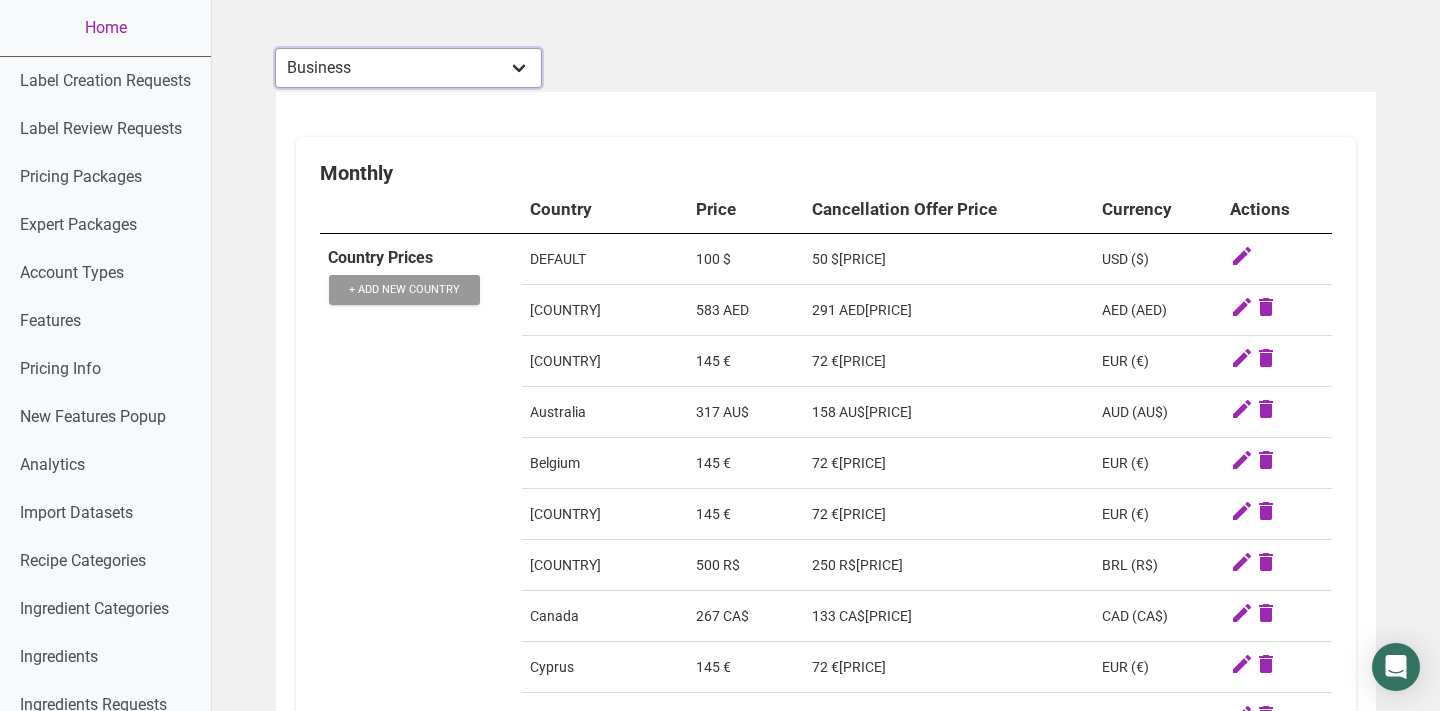 click on "Individual
Essential
Pro
Business
Old Enterprise 3 Users (799$)
Old Enterprise 4 Users (898$)
Enterprise Standard (1 user)
Enterprise Standard (2 users)
Enterprise Standard (3 users)
Enterprise Standard (4 users)
Enterprise Standard (5 users)
Enterprise Standard (6 users)
Enterprise Standard (7 users)
Enterprise Standard (8 users)
Enterprise Standard (9 users)
Enterprise Standard (10 users)
Enterprise Standard (11 users)
Enterprise Standard (12 users)
Enterprise PLUS (1 user)
Enterprise PLUS (2 users)
Enterprise PLUS (3 users)
Enterprise PLUS (4 users)
Enterprise PLUS (5 users)
Enterprise PLUS (6 users)" at bounding box center [408, 68] 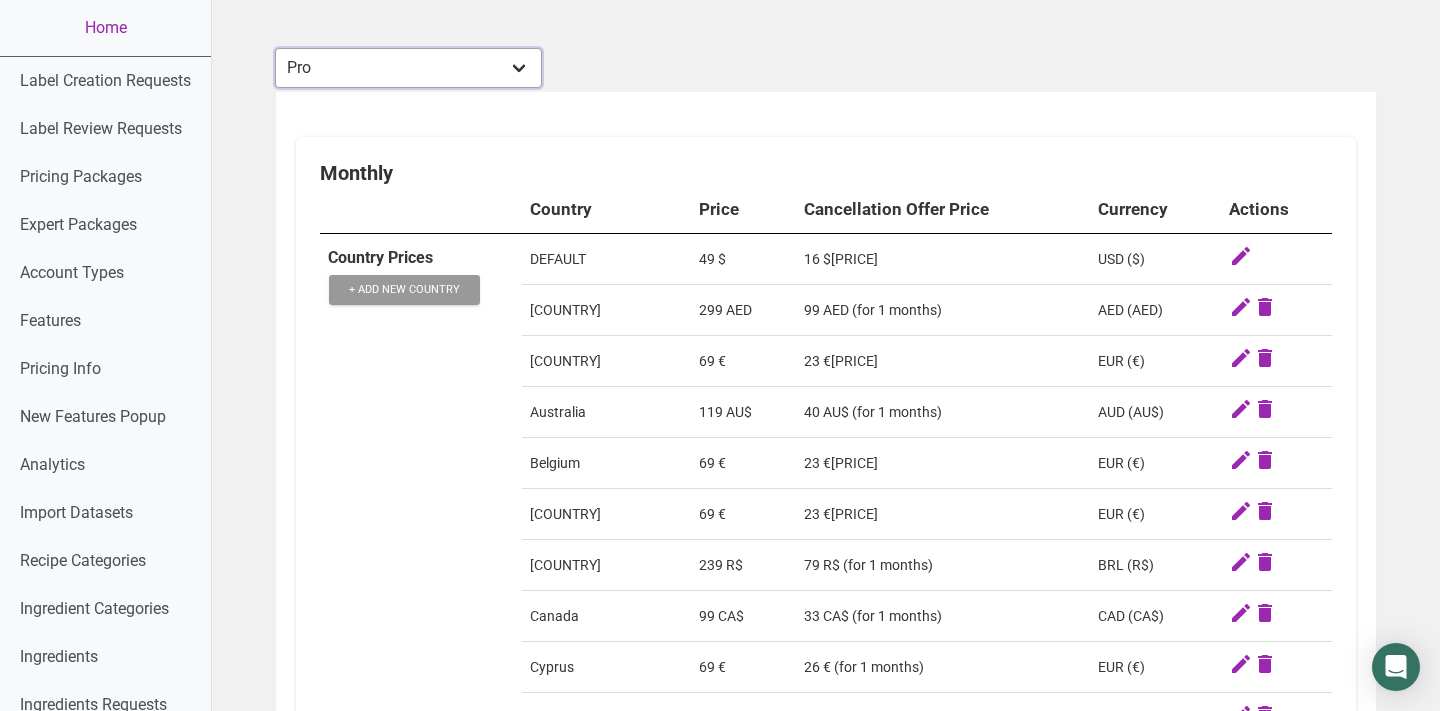 click on "Individual
Essential
Pro
Business
Old Enterprise 3 Users (799$)
Old Enterprise 4 Users (898$)
Enterprise Standard (1 user)
Enterprise Standard (2 users)
Enterprise Standard (3 users)
Enterprise Standard (4 users)
Enterprise Standard (5 users)
Enterprise Standard (6 users)
Enterprise Standard (7 users)
Enterprise Standard (8 users)
Enterprise Standard (9 users)
Enterprise Standard (10 users)
Enterprise Standard (11 users)
Enterprise Standard (12 users)
Enterprise PLUS (1 user)
Enterprise PLUS (2 users)
Enterprise PLUS (3 users)
Enterprise PLUS (4 users)
Enterprise PLUS (5 users)
Enterprise PLUS (6 users)" at bounding box center (408, 68) 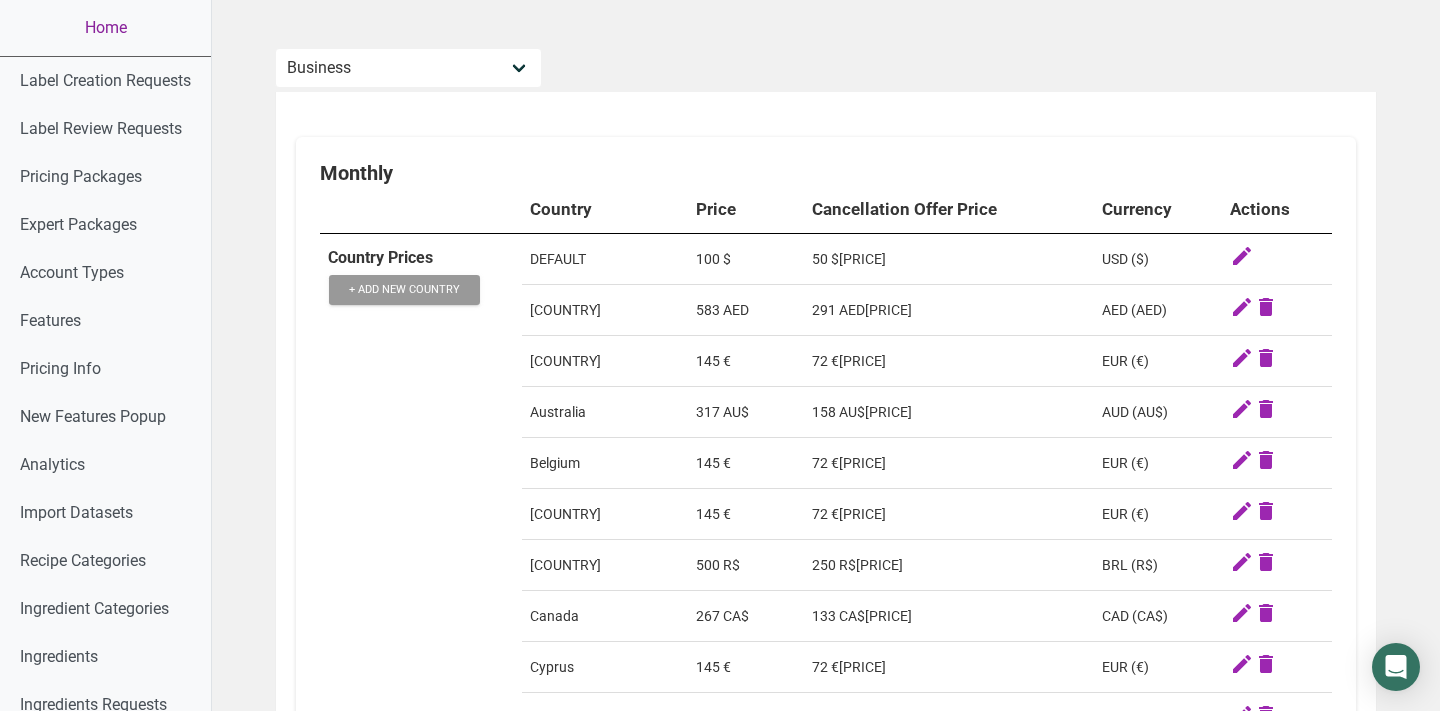 click on "Home" at bounding box center [105, 28] 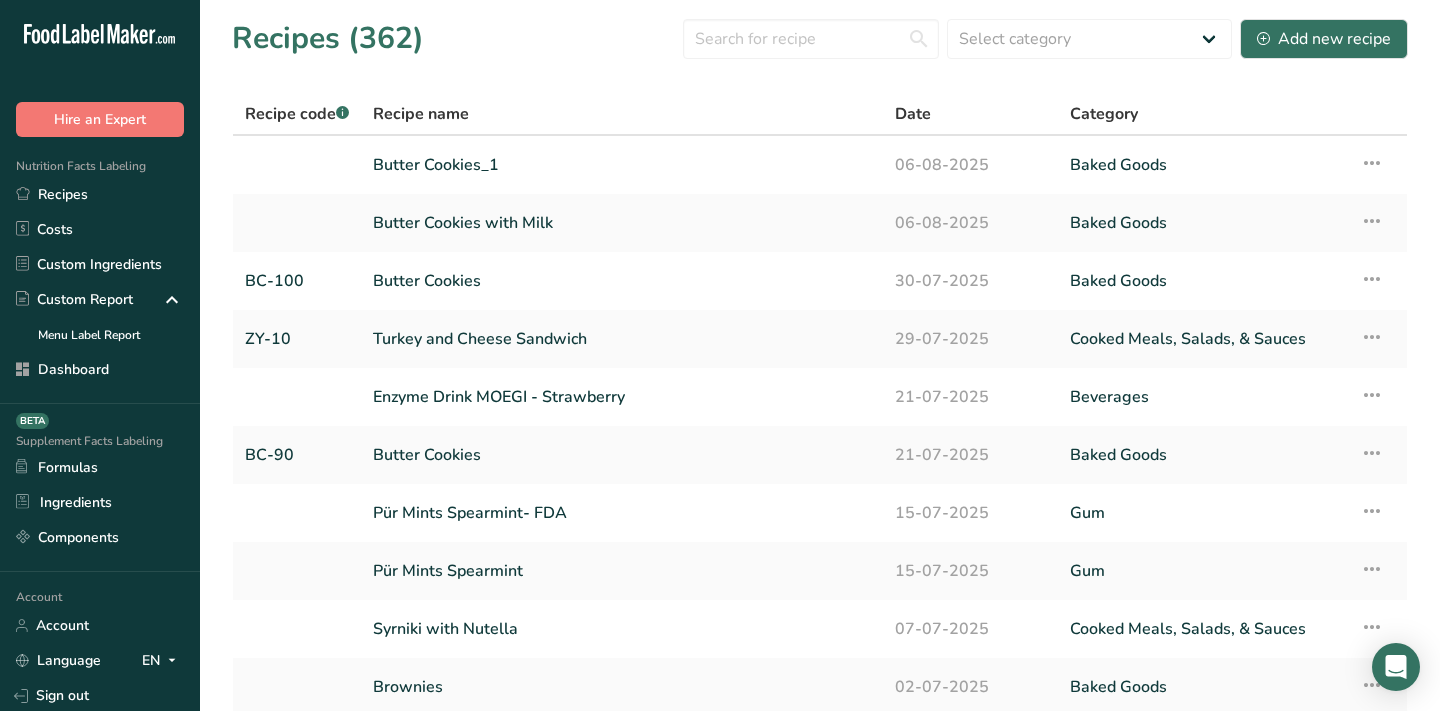 click on "Recipes (362)
Select category
All
Baked Goods
Beverages
breakfast
butter cookies, batch X
Confectionery
Cooked Meals, Salads, & Sauces
Cookies
Cookies-123- RD Testing
Dairy
Deli
Frozen fish
Fruits
Gum
Ice cream
Jams Flavors
Nectar
Oils
Pasta
Pastries
Pat Thai
Popcorn
Raw hambrugers
Red Sauce Pasta" at bounding box center (820, 38) 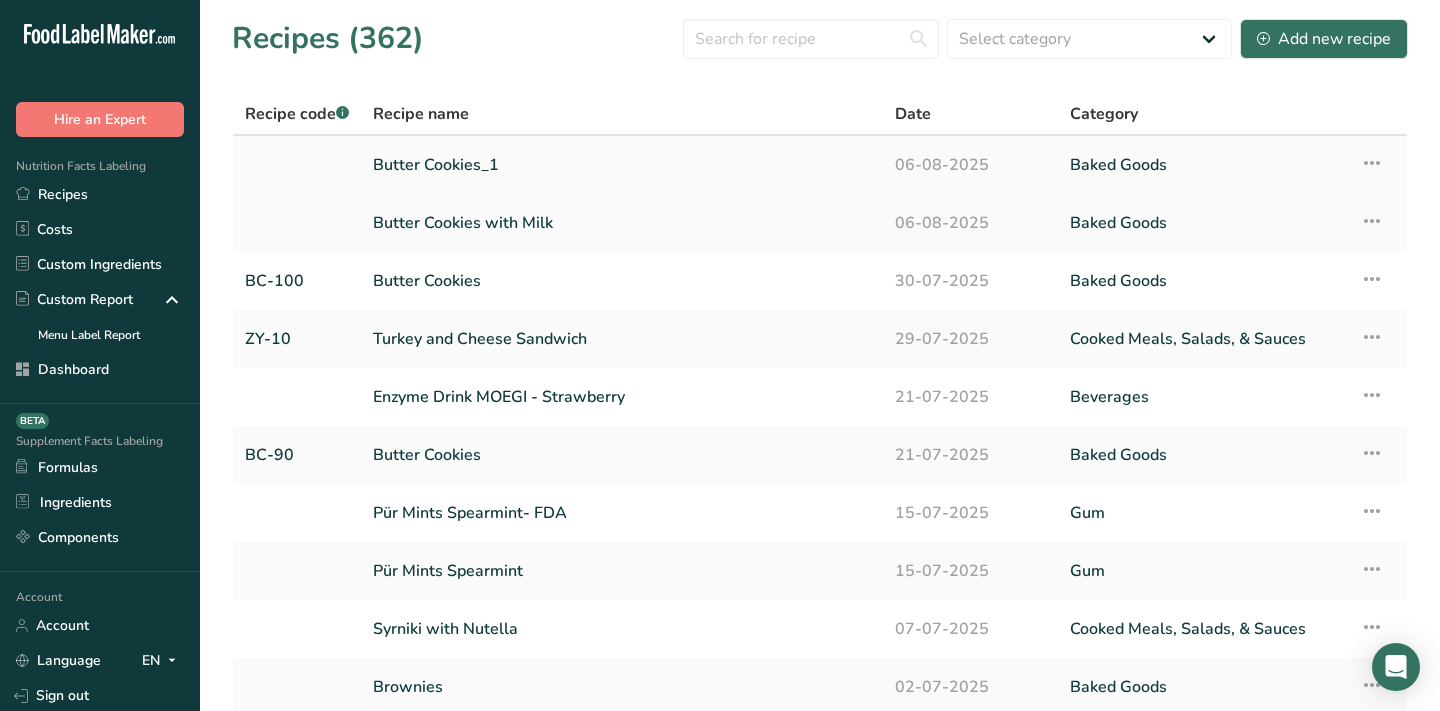 click on "Butter Cookies_1" at bounding box center (622, 165) 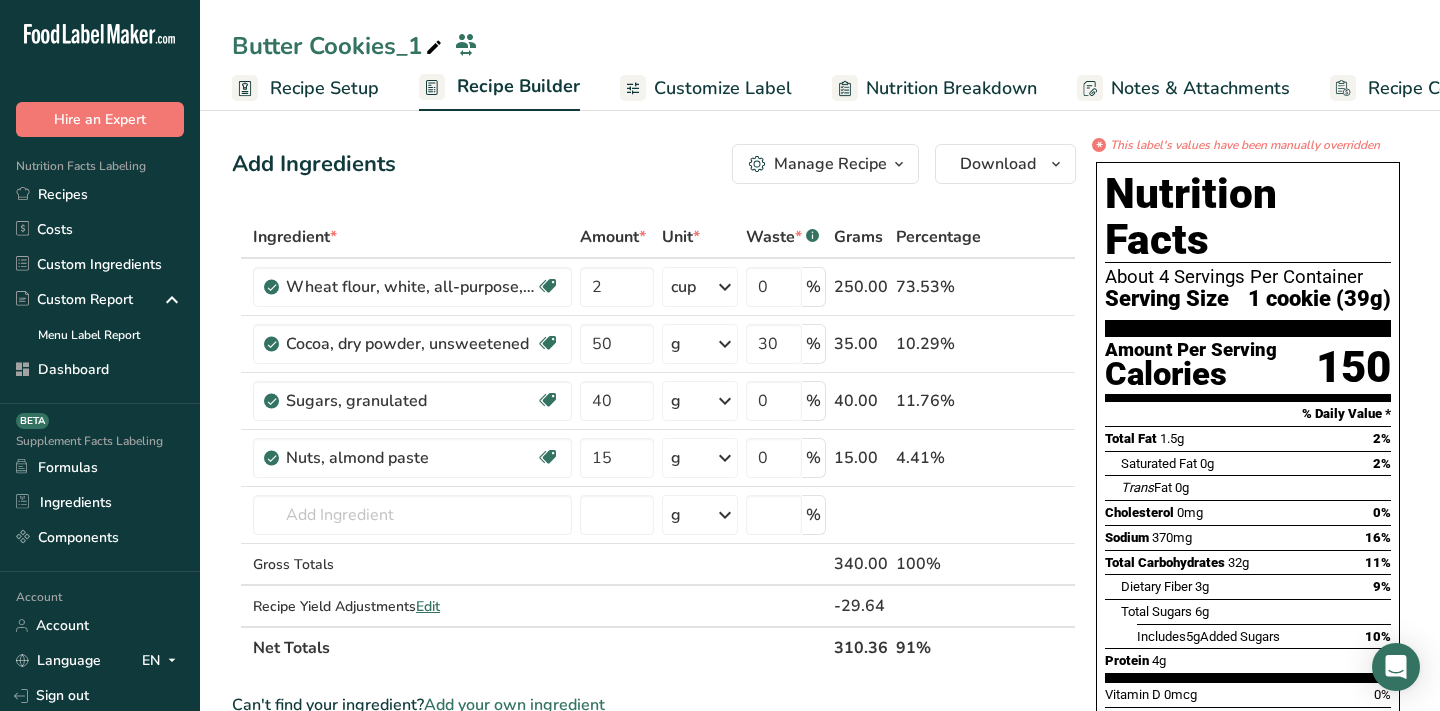click at bounding box center (434, 48) 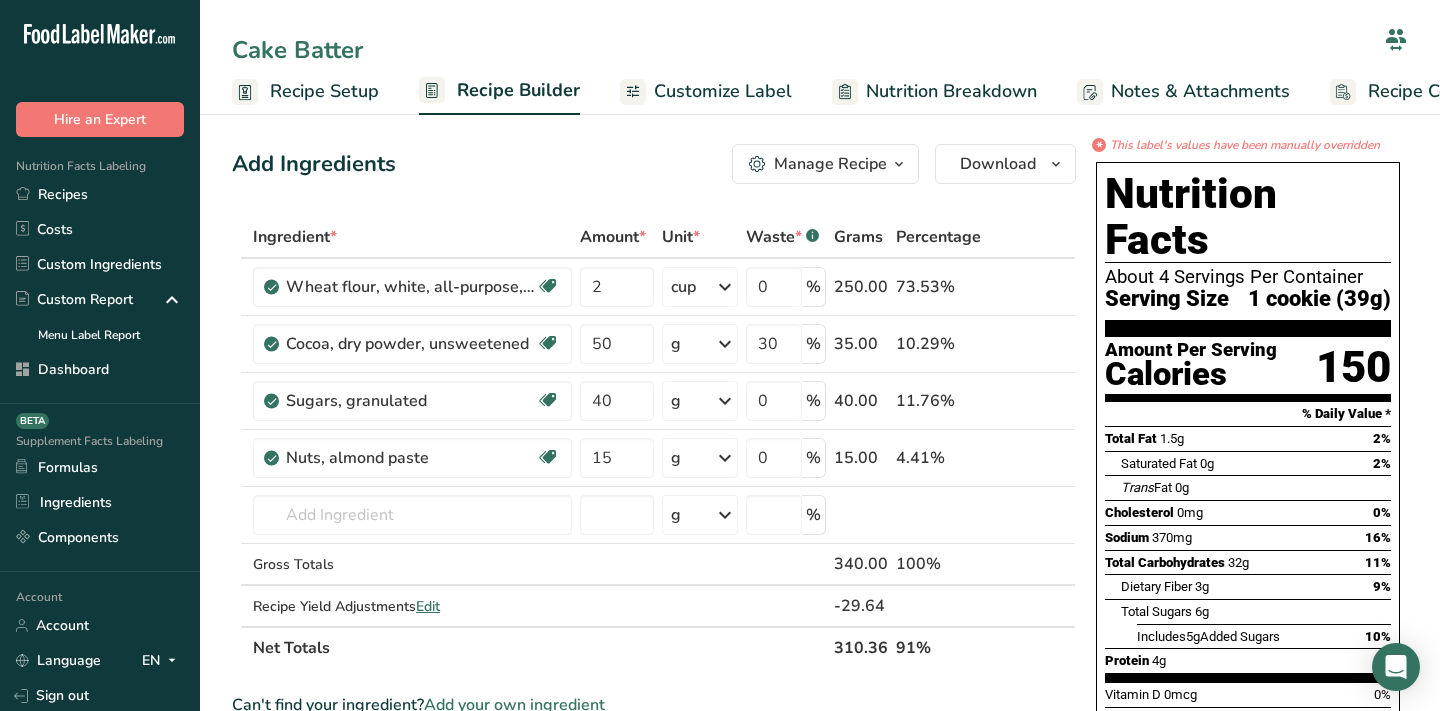type on "Cake Batter" 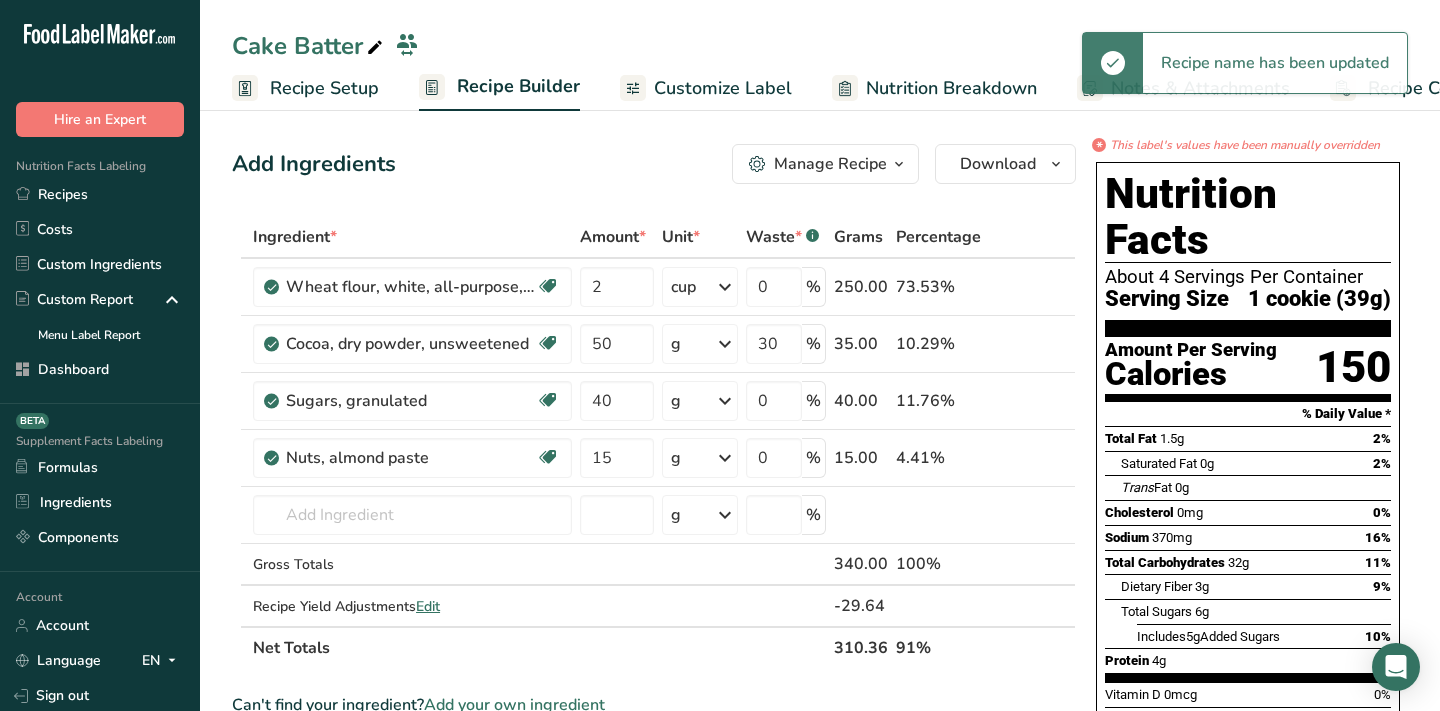 click on "Manage Recipe" at bounding box center (830, 164) 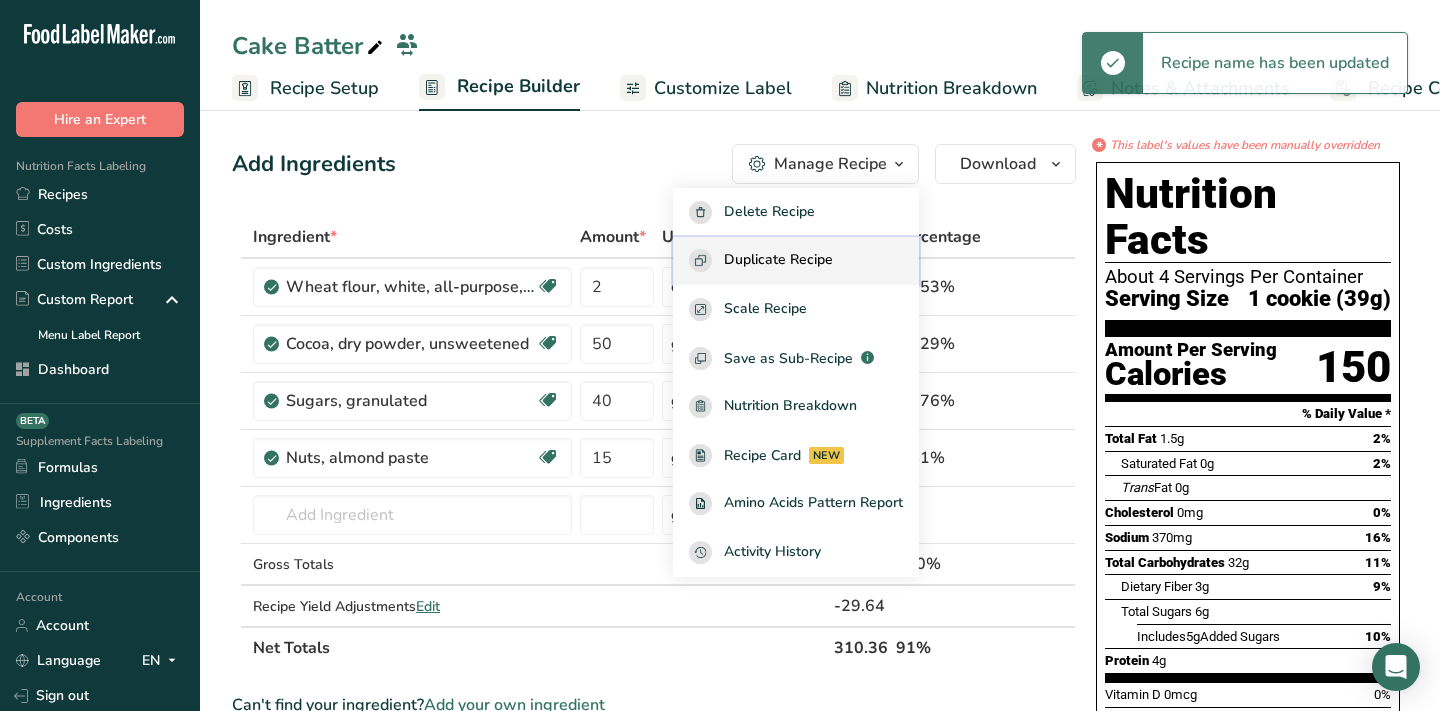 click on "Duplicate Recipe" at bounding box center [778, 260] 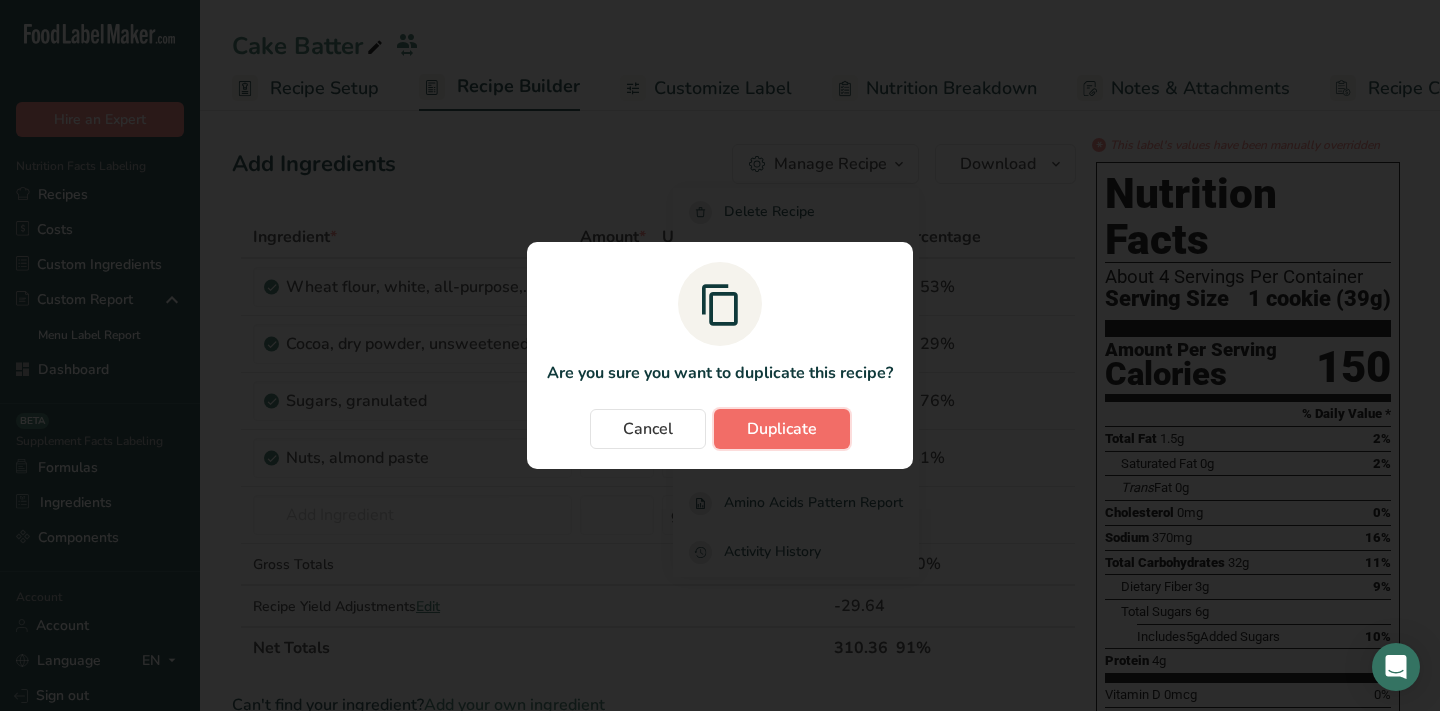 click on "Duplicate" at bounding box center (782, 429) 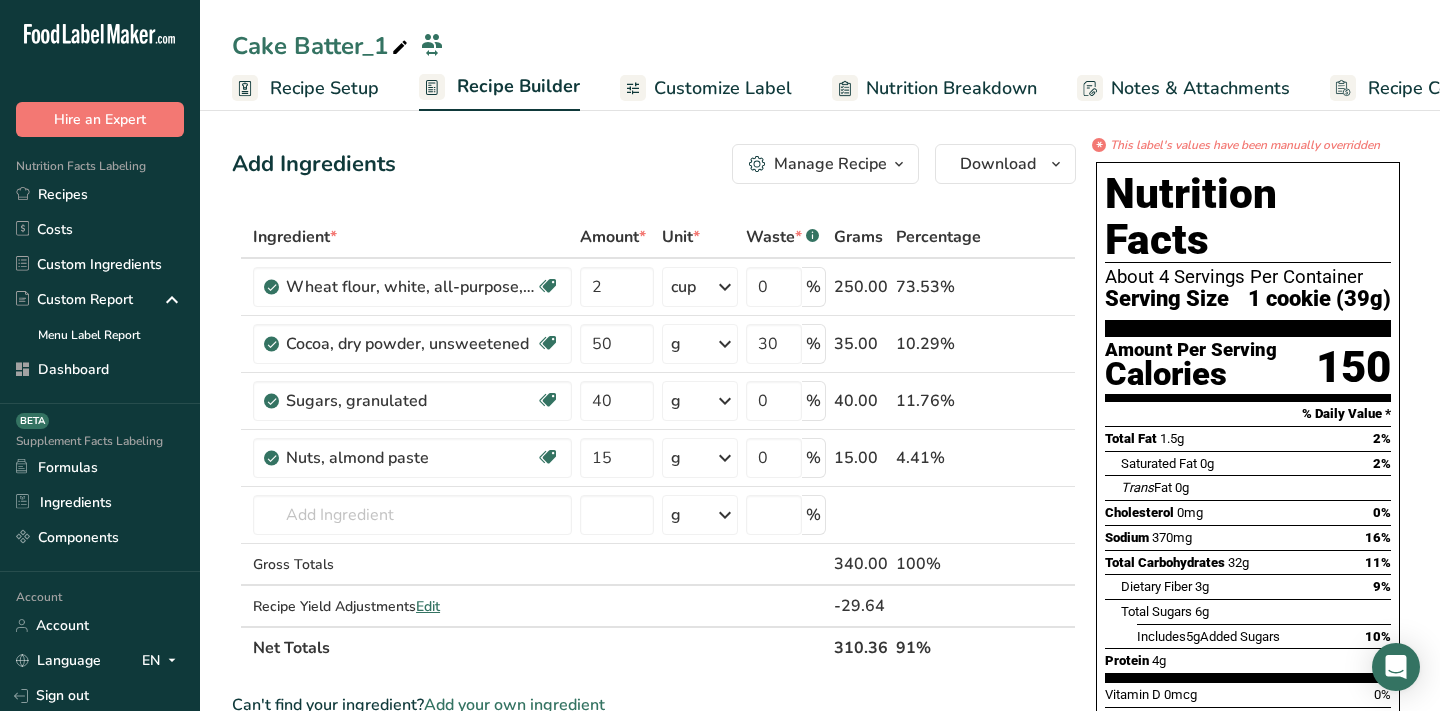 click at bounding box center [400, 48] 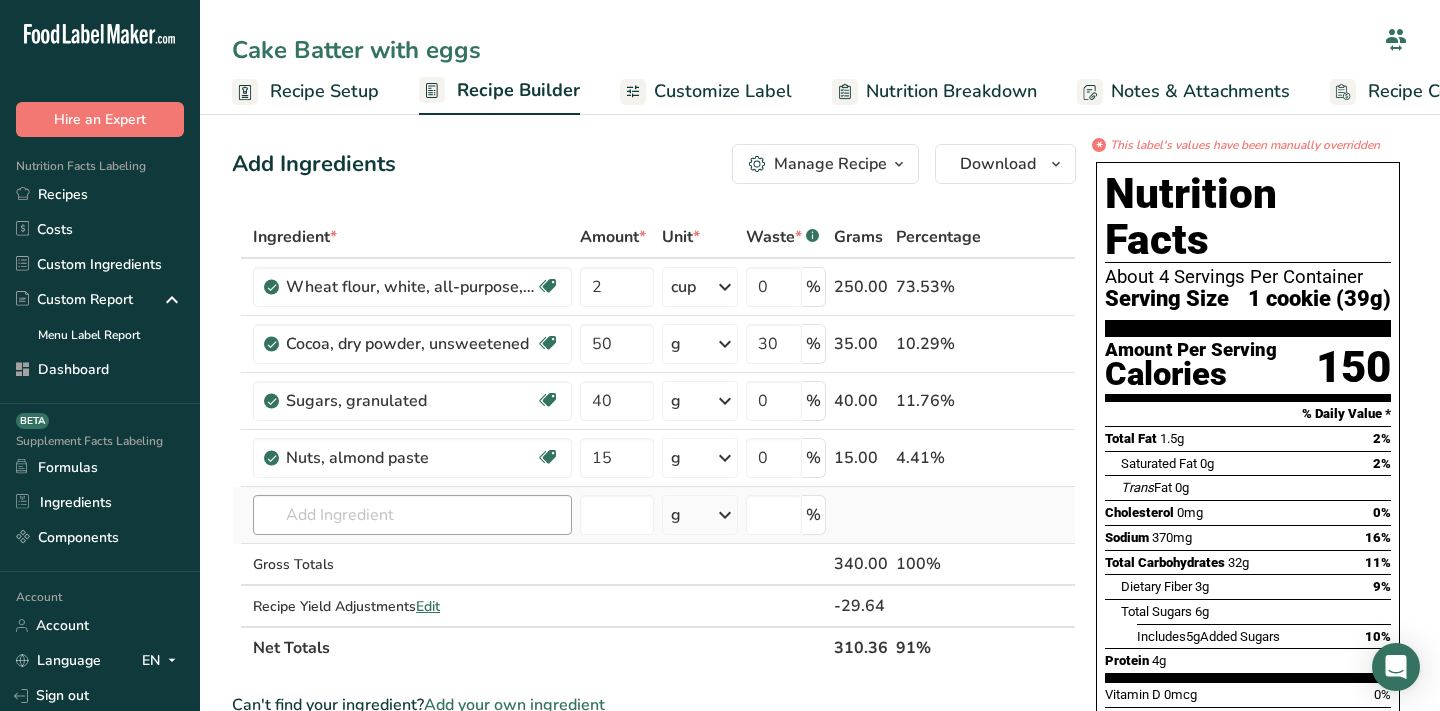 type on "Cake Batter with eggs" 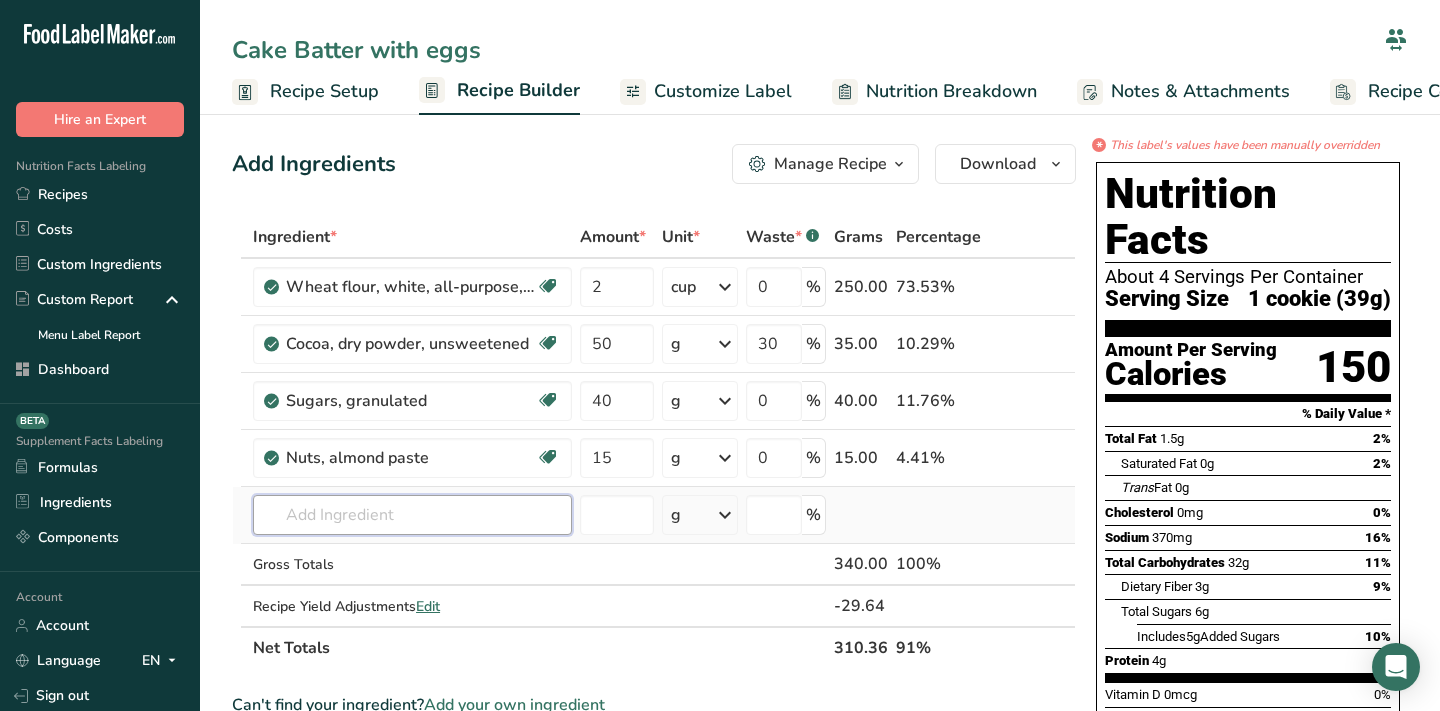 click at bounding box center (412, 515) 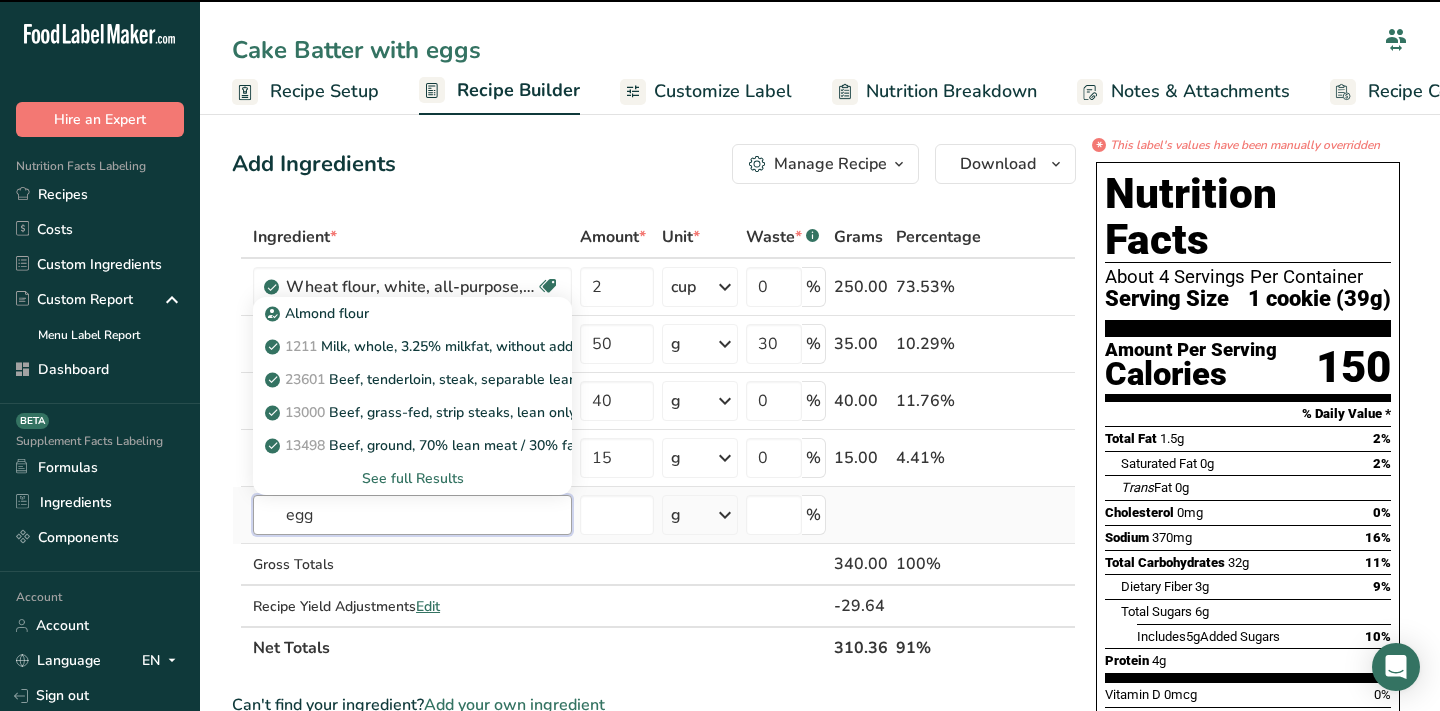 type on "eggs" 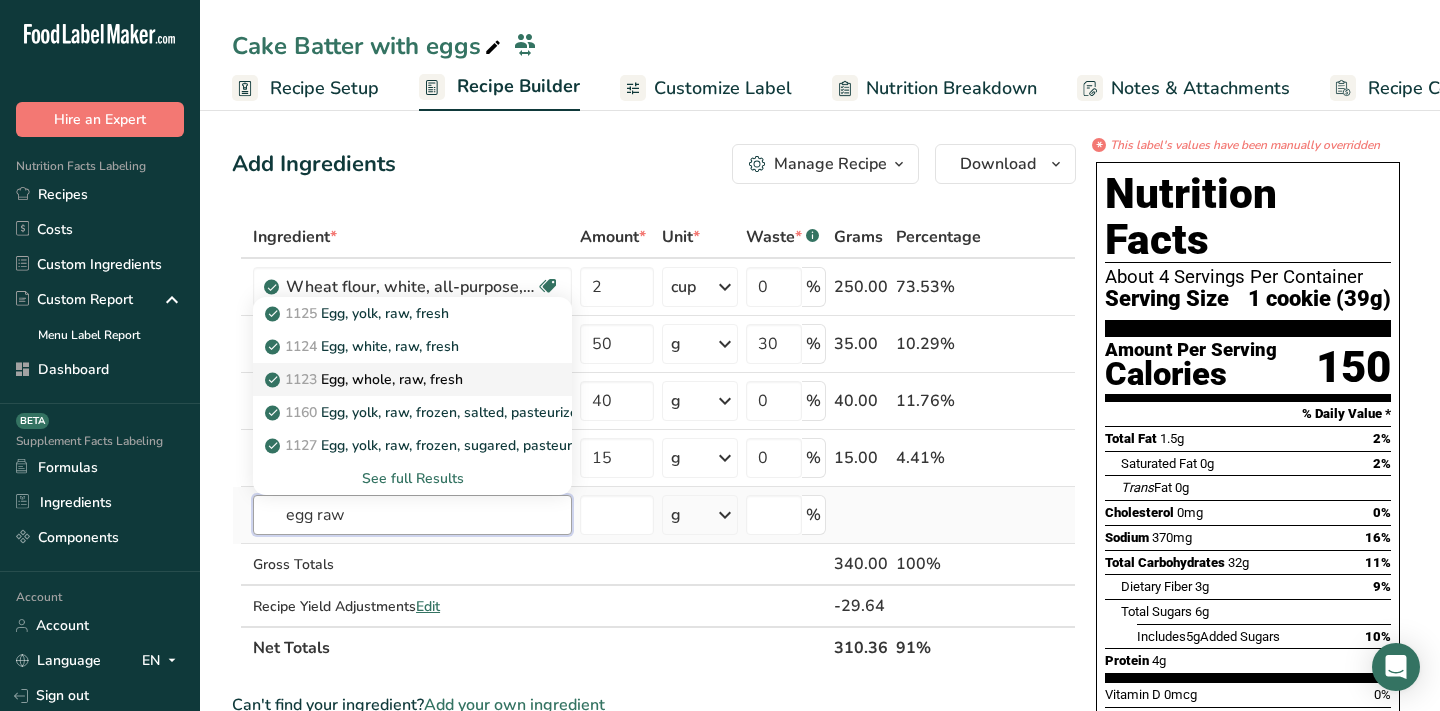 type on "egg raw" 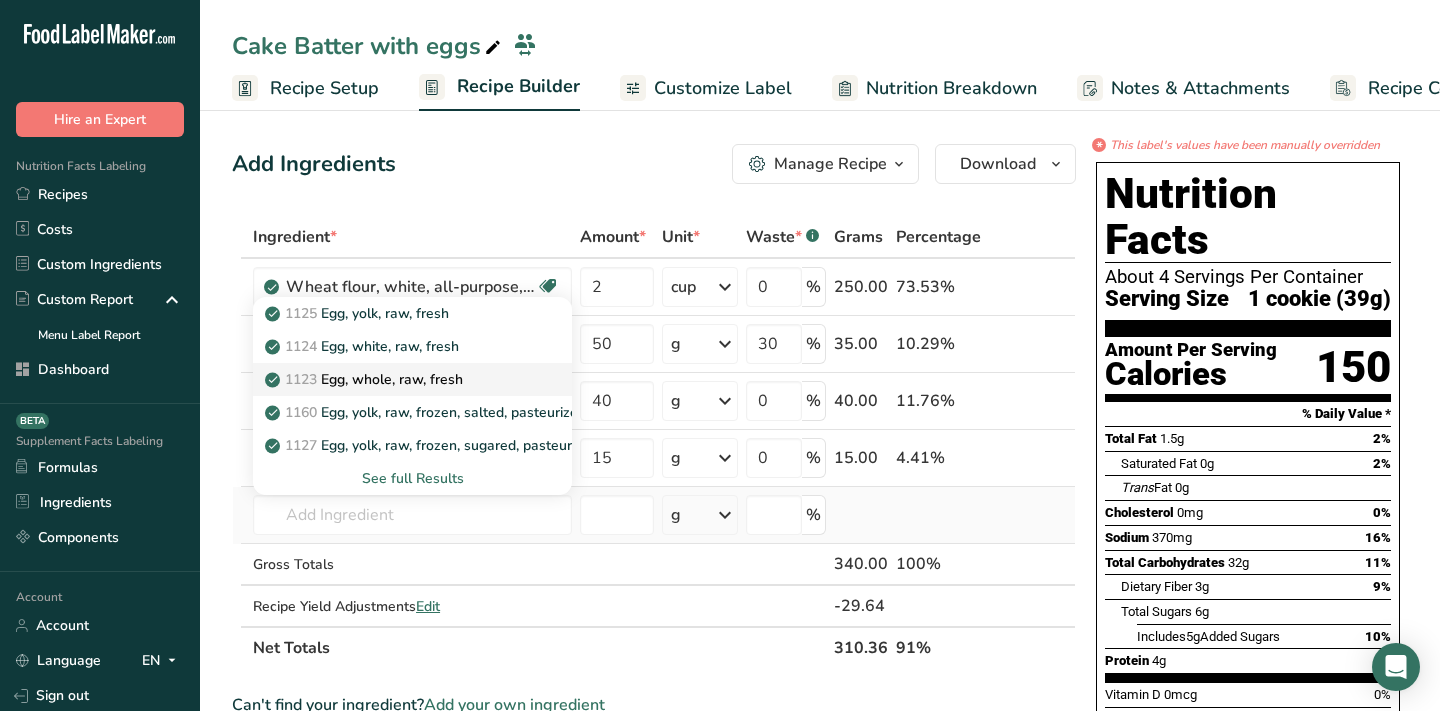 click on "1123
Egg, whole, raw, fresh" at bounding box center (366, 379) 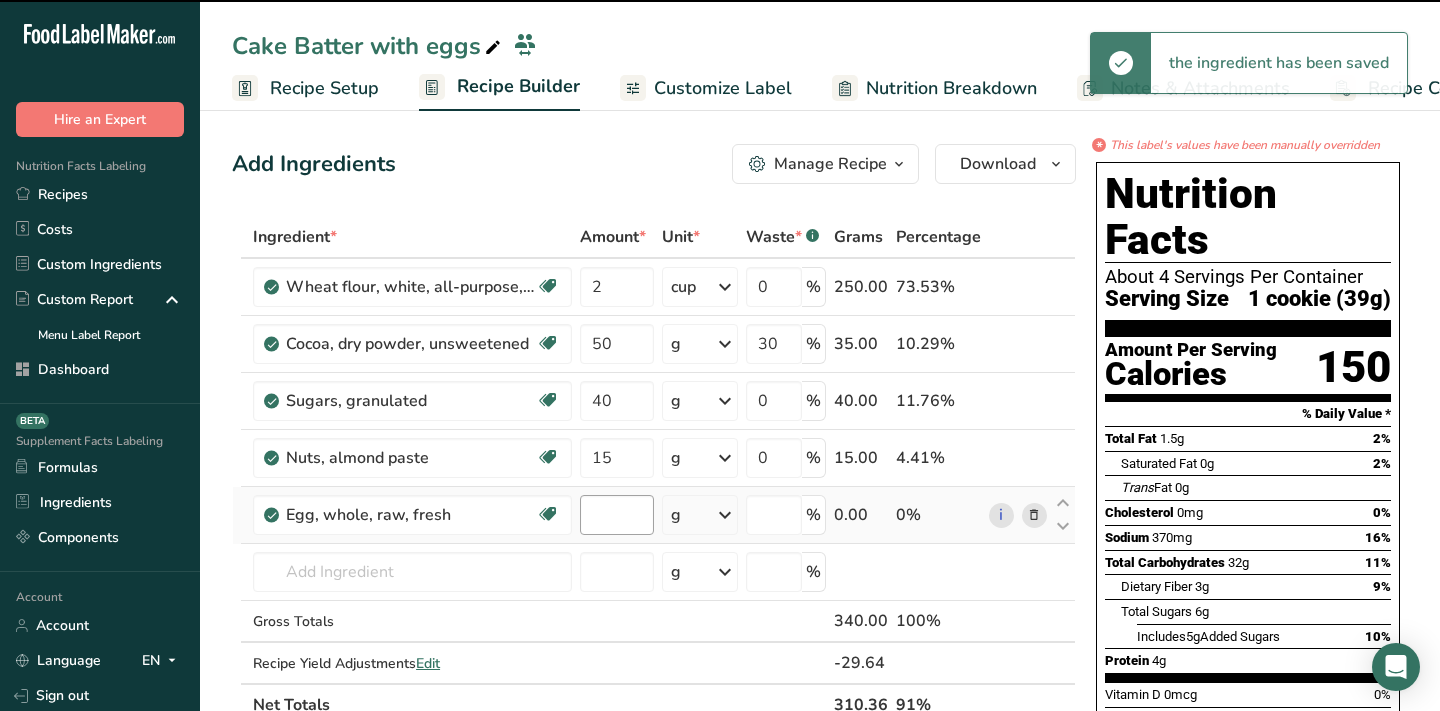 type on "0" 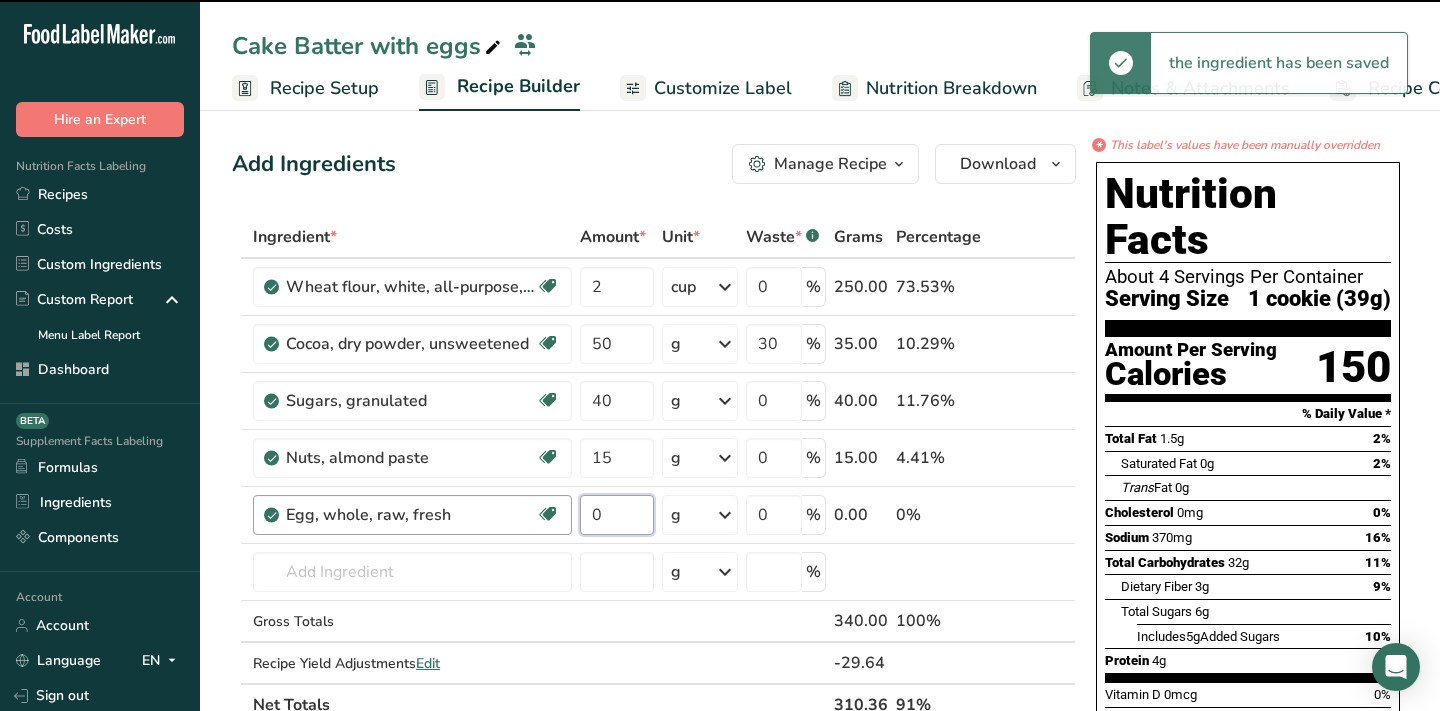drag, startPoint x: 628, startPoint y: 507, endPoint x: 542, endPoint y: 504, distance: 86.05231 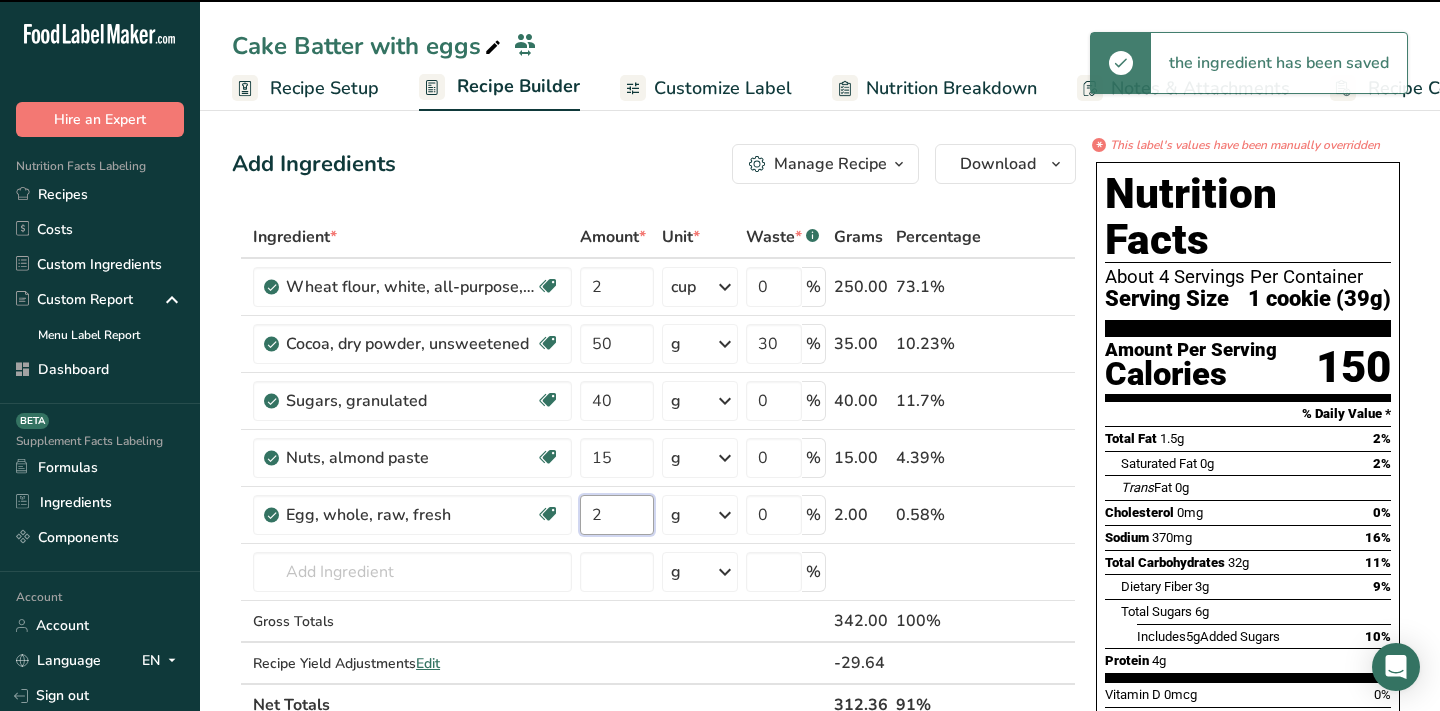 type on "2" 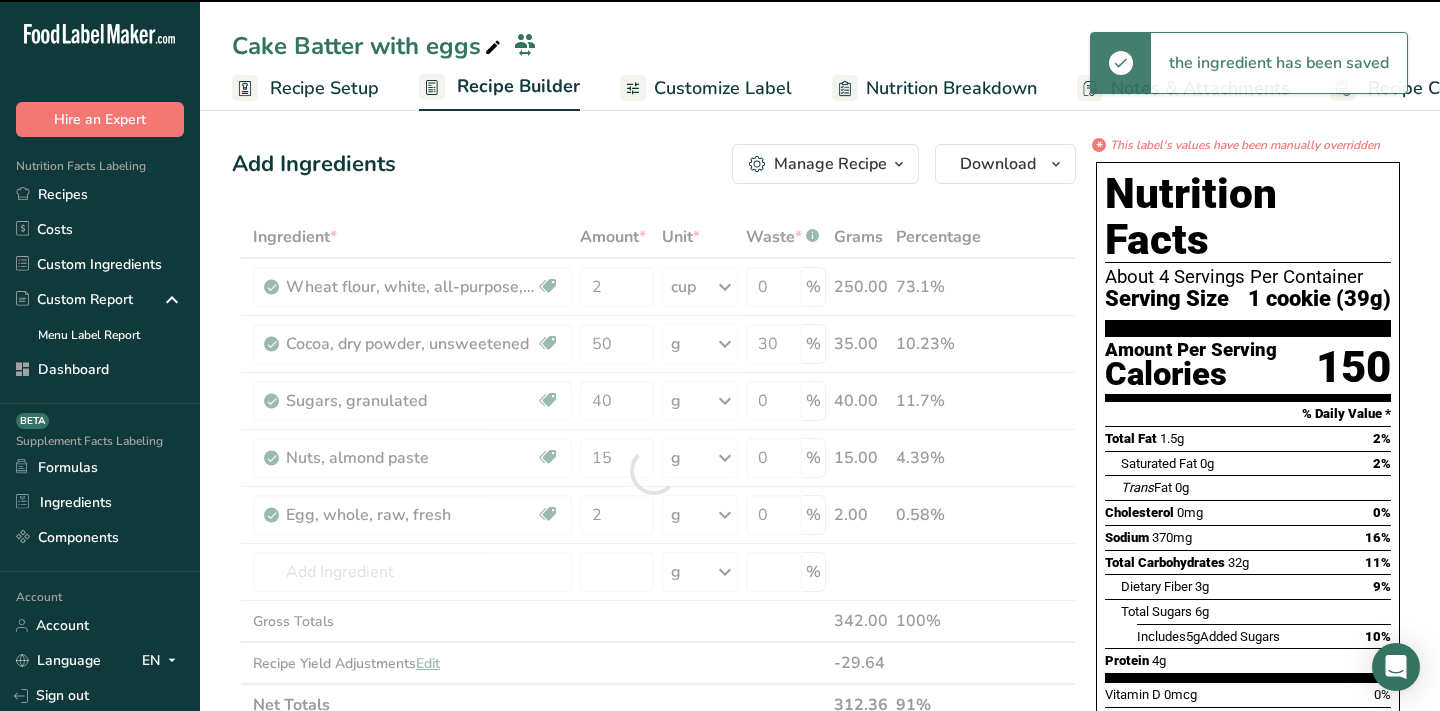 click on "Ingredient *
Amount *
Unit *
Waste *   .a-a{fill:#347362;}.b-a{fill:#fff;}          Grams
Percentage
Wheat flour, white, all-purpose, self-rising, enriched
Dairy free
Vegan
Vegetarian
Soy free
2
cup
Portions
1 cup
Weight Units
g
kg
mg
See more
Volume Units
l
Volume units require a density conversion. If you know your ingredient's density enter it below. Otherwise, click on "RIA" our AI Regulatory bot - she will be able to help you
lb/ft3
g/cm3
Confirm
mL
lb/ft3
0" at bounding box center [654, 471] 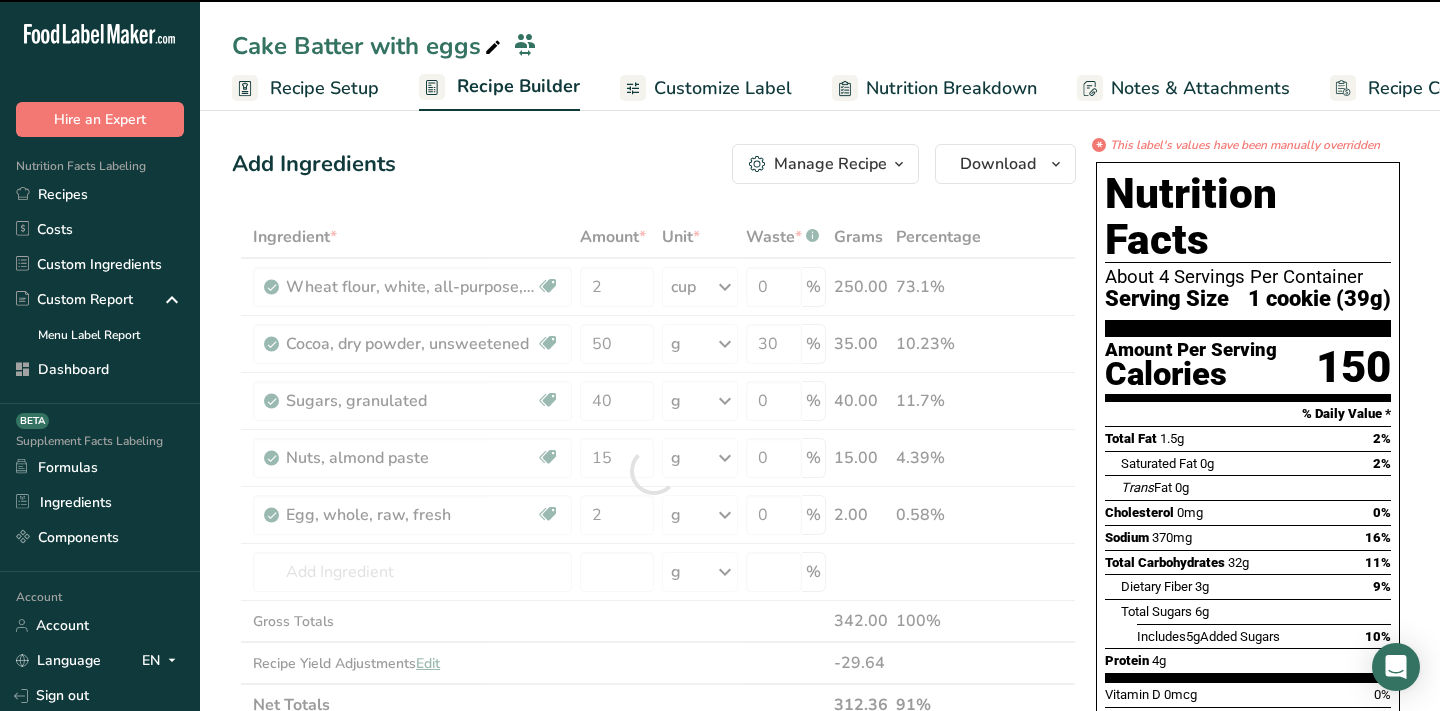 click at bounding box center [654, 471] 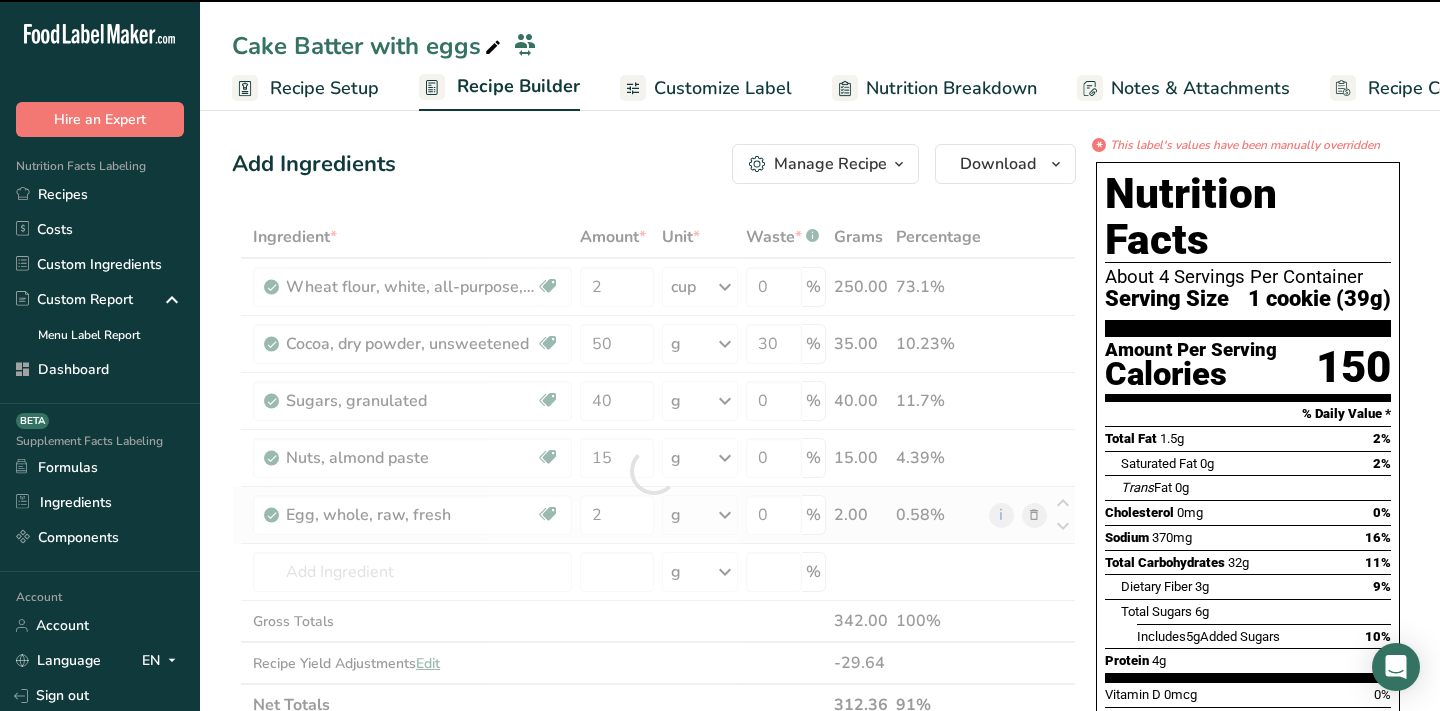click on "g" at bounding box center [699, 515] 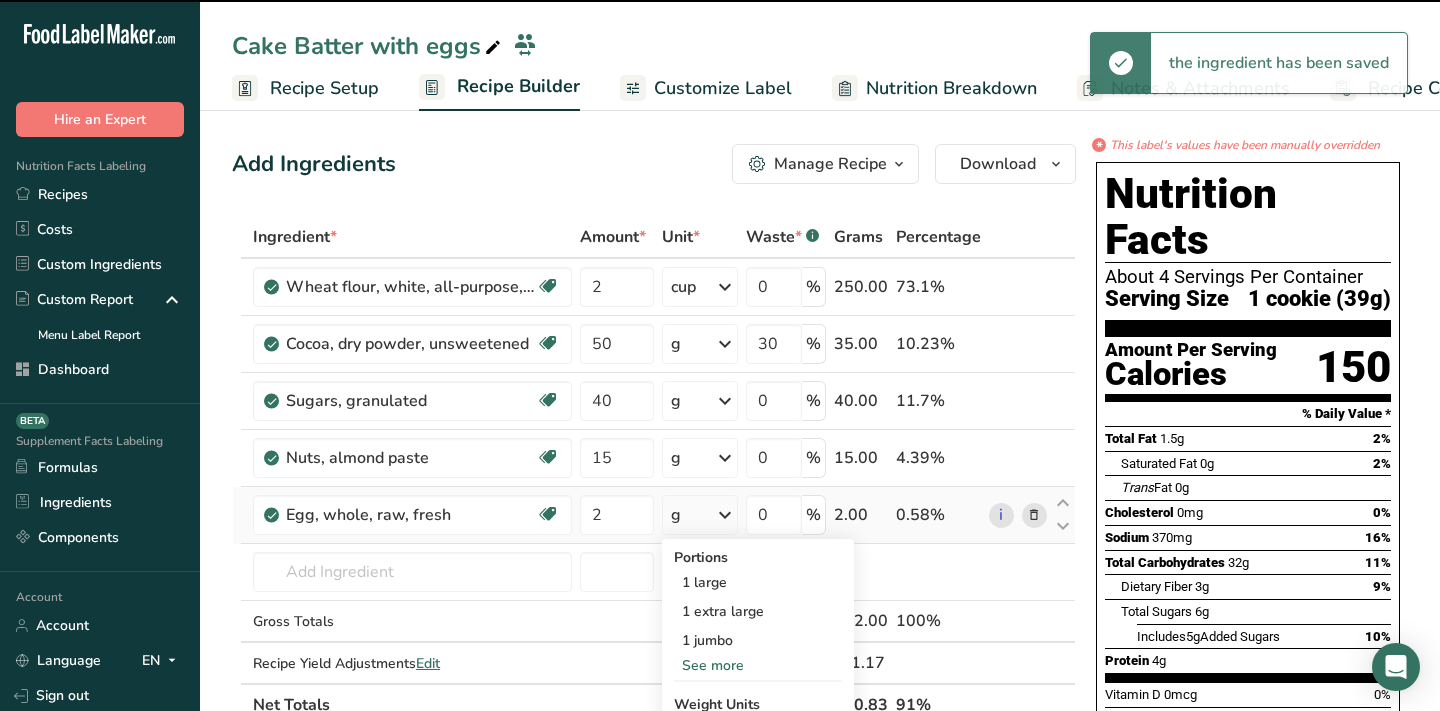 click on "g" at bounding box center (699, 515) 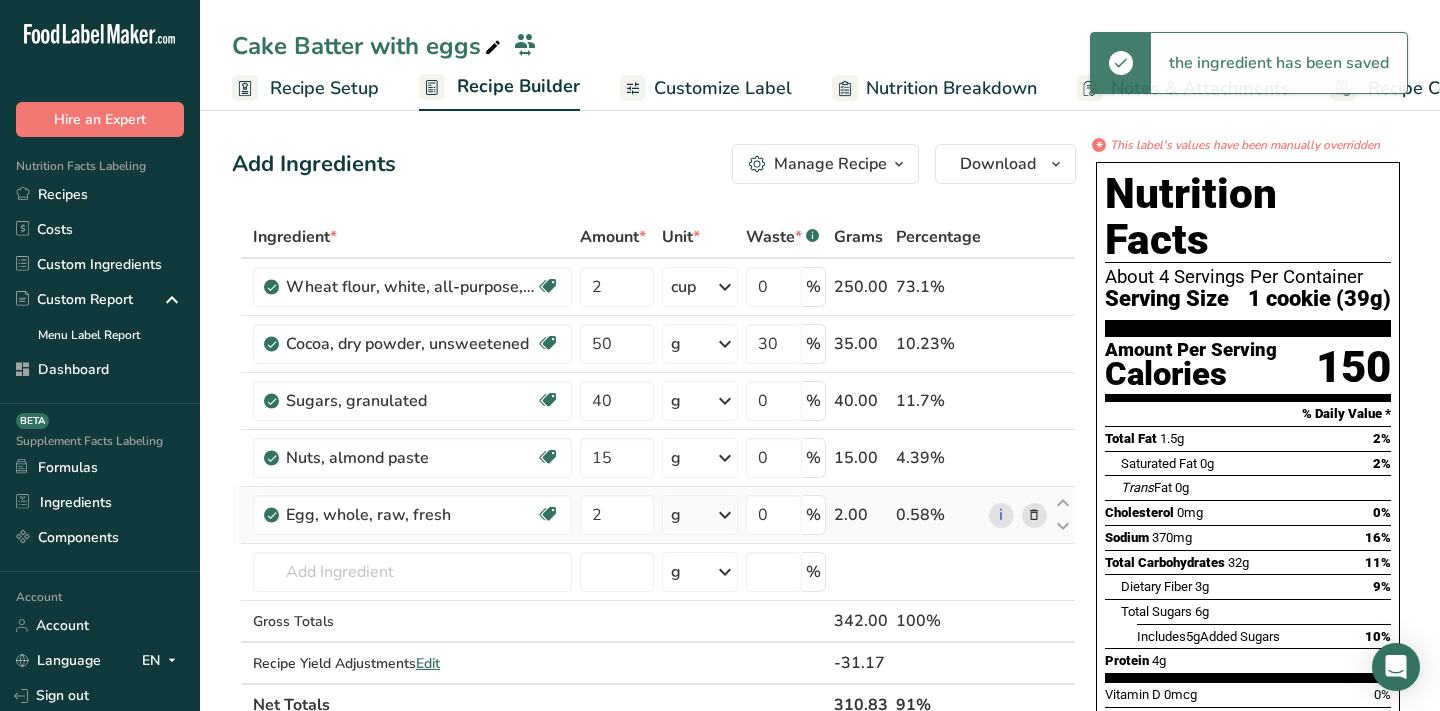 click on "g" at bounding box center [699, 515] 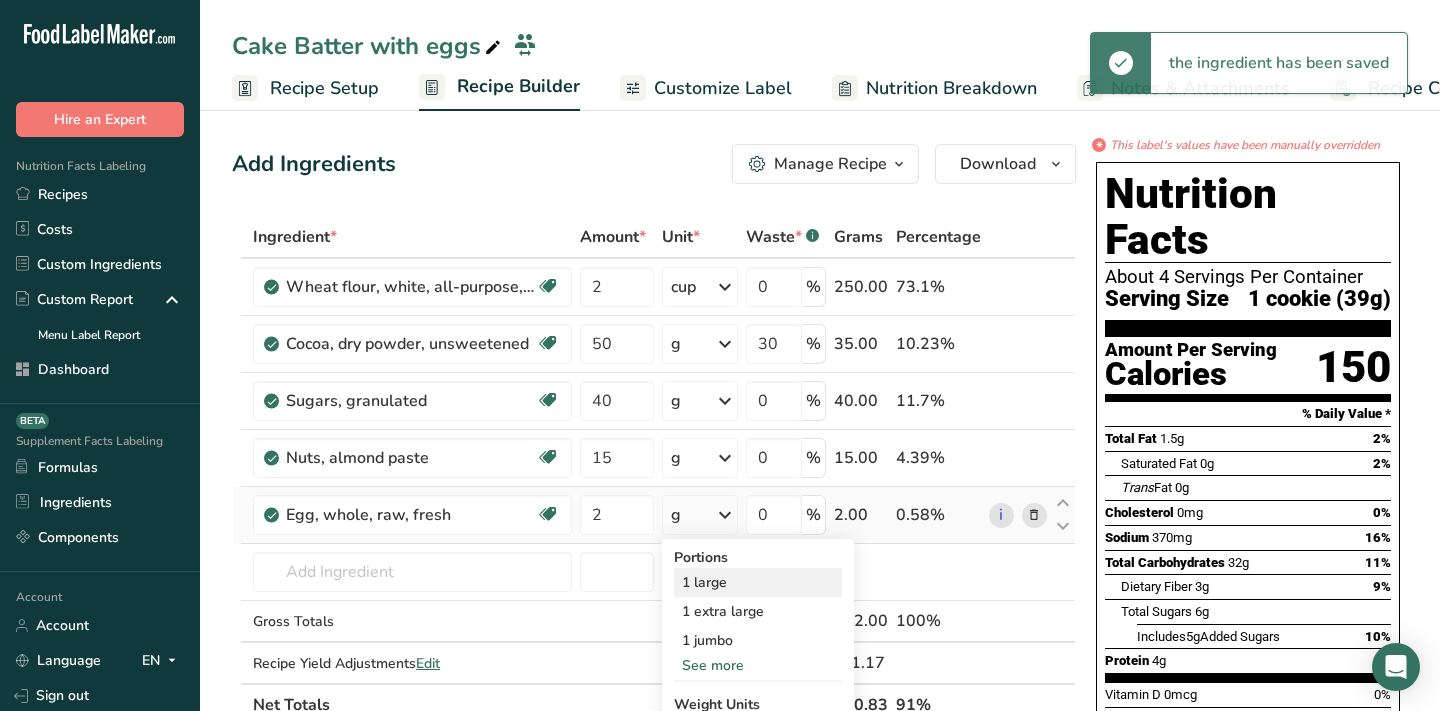 click on "1 large" at bounding box center (758, 582) 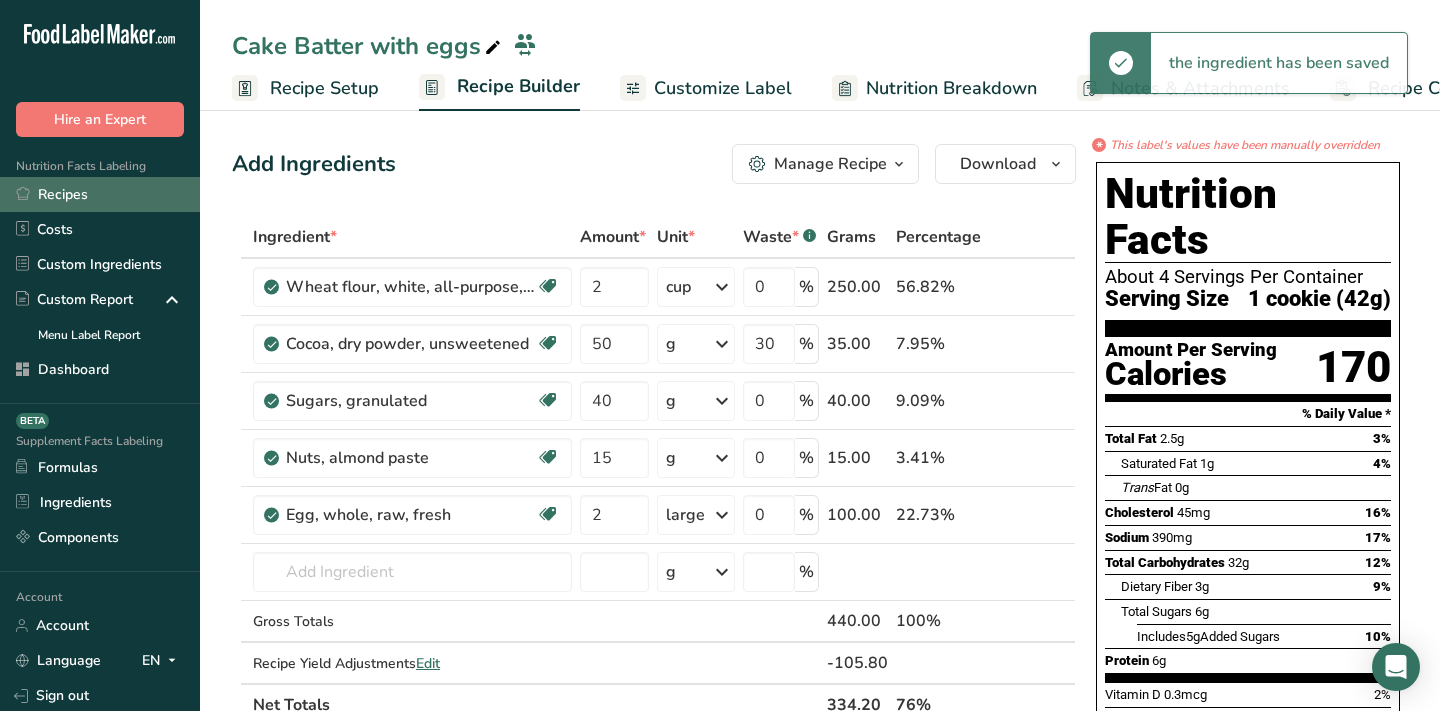 click on "Recipes" at bounding box center (100, 194) 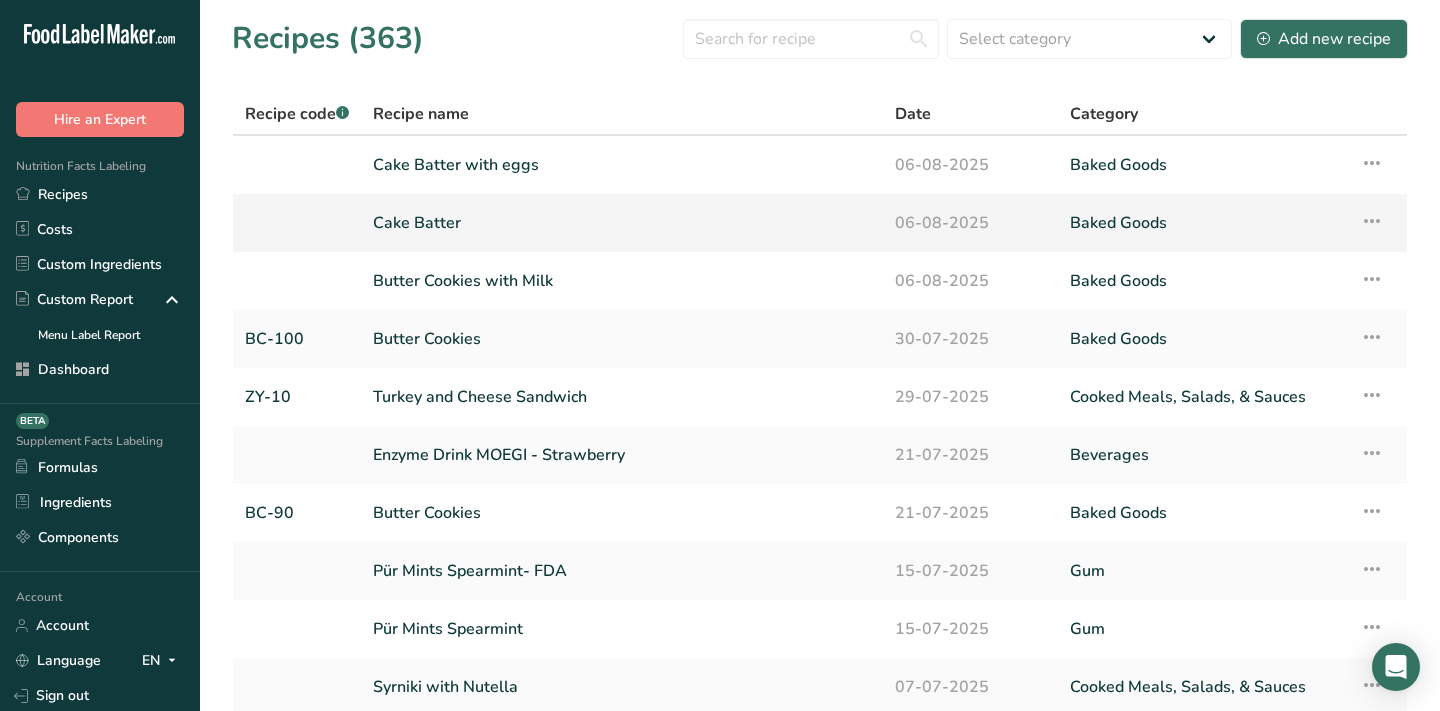 click on "Cake Batter" at bounding box center [622, 223] 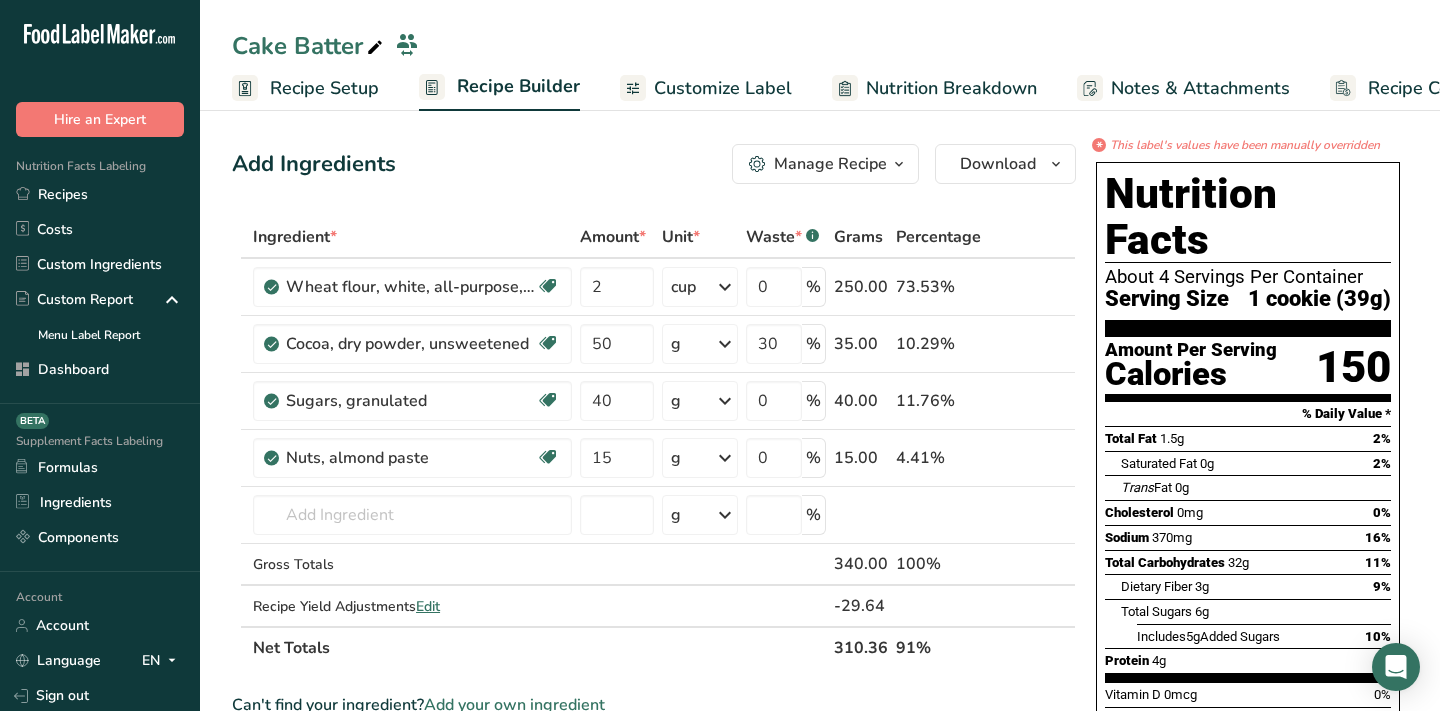 click on "Customize Label" at bounding box center [706, 88] 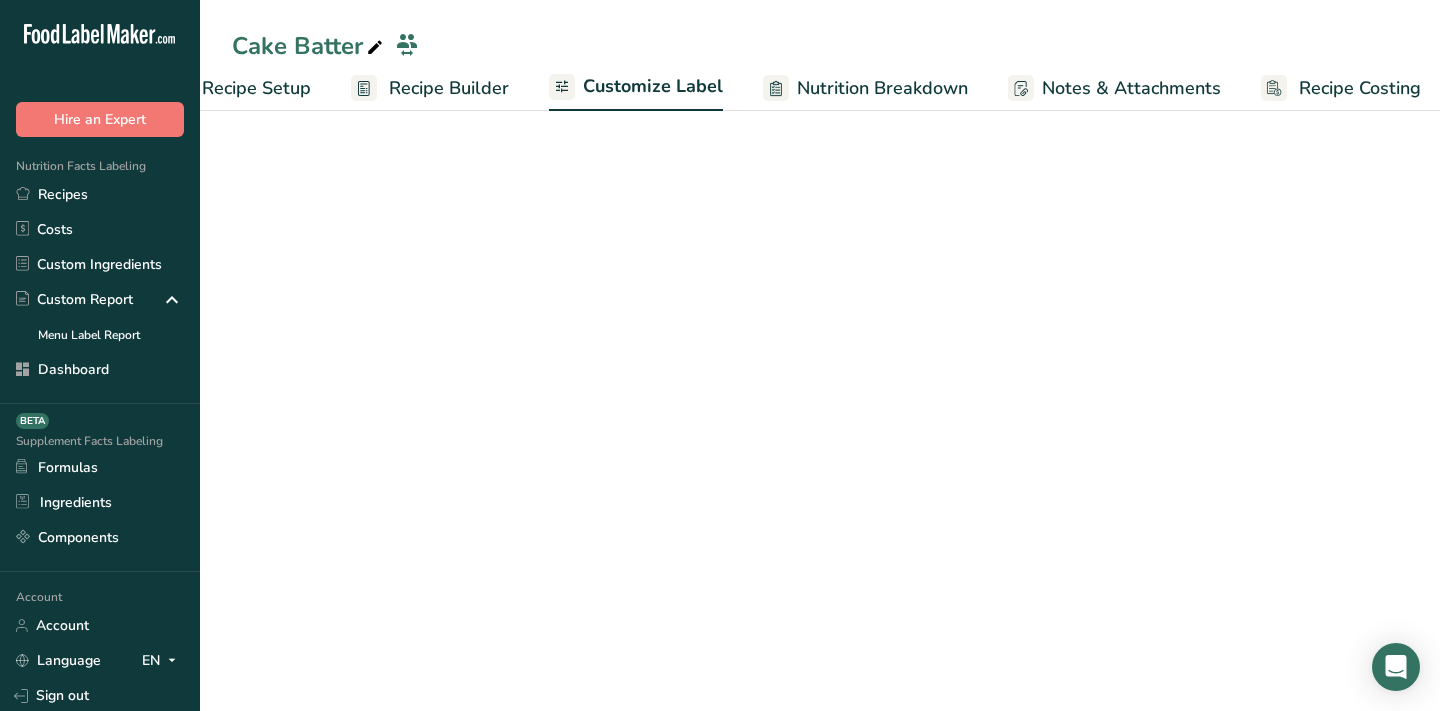 scroll, scrollTop: 0, scrollLeft: 81, axis: horizontal 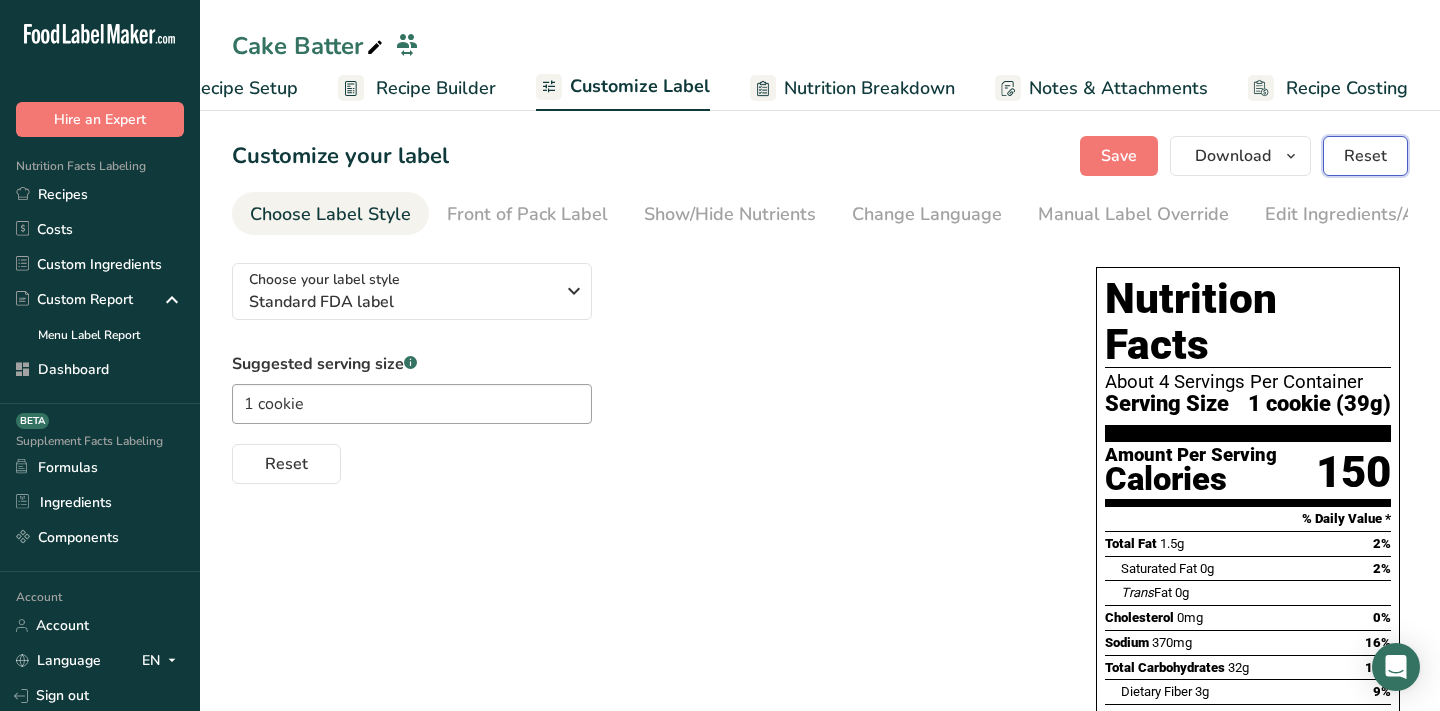 click on "Reset" at bounding box center (1365, 156) 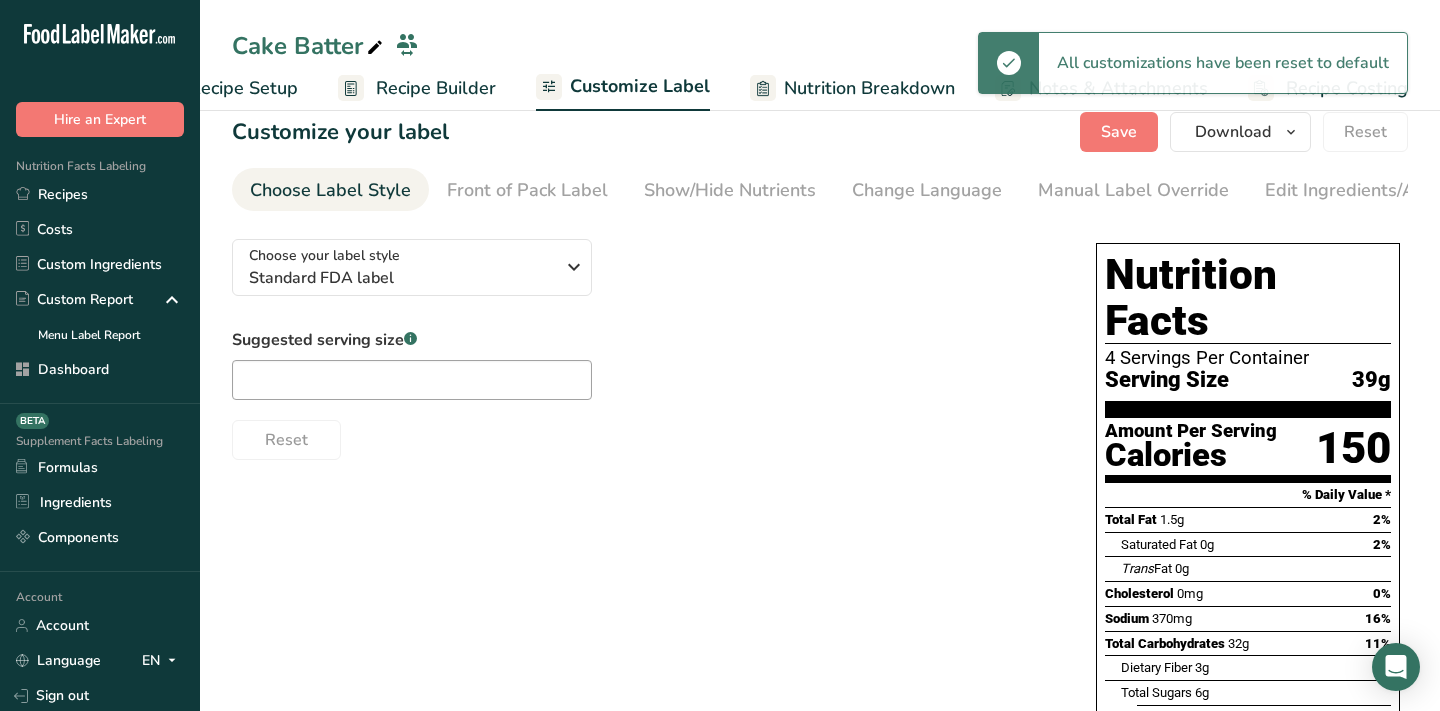 scroll, scrollTop: 0, scrollLeft: 0, axis: both 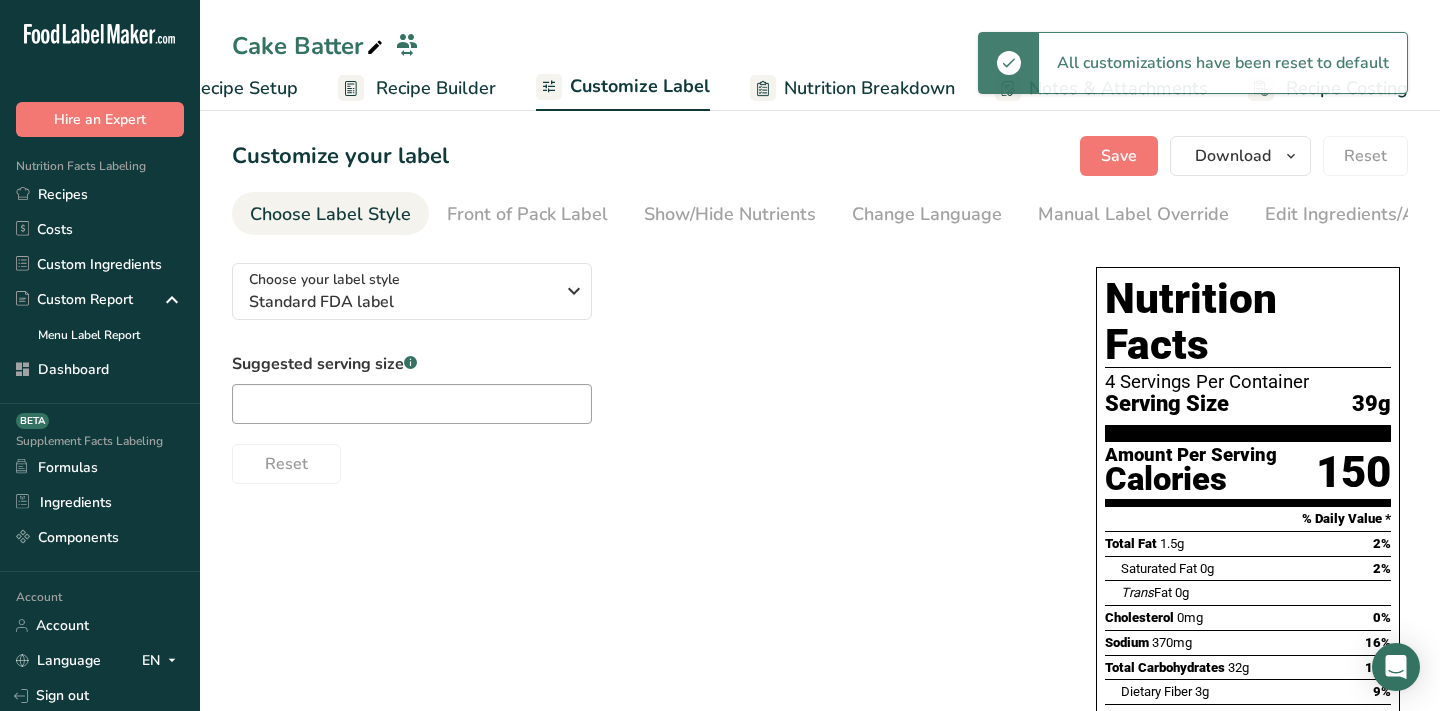 click on "Suggested serving size
.a-a{fill:#347362;}.b-a{fill:#fff;}" at bounding box center (412, 388) 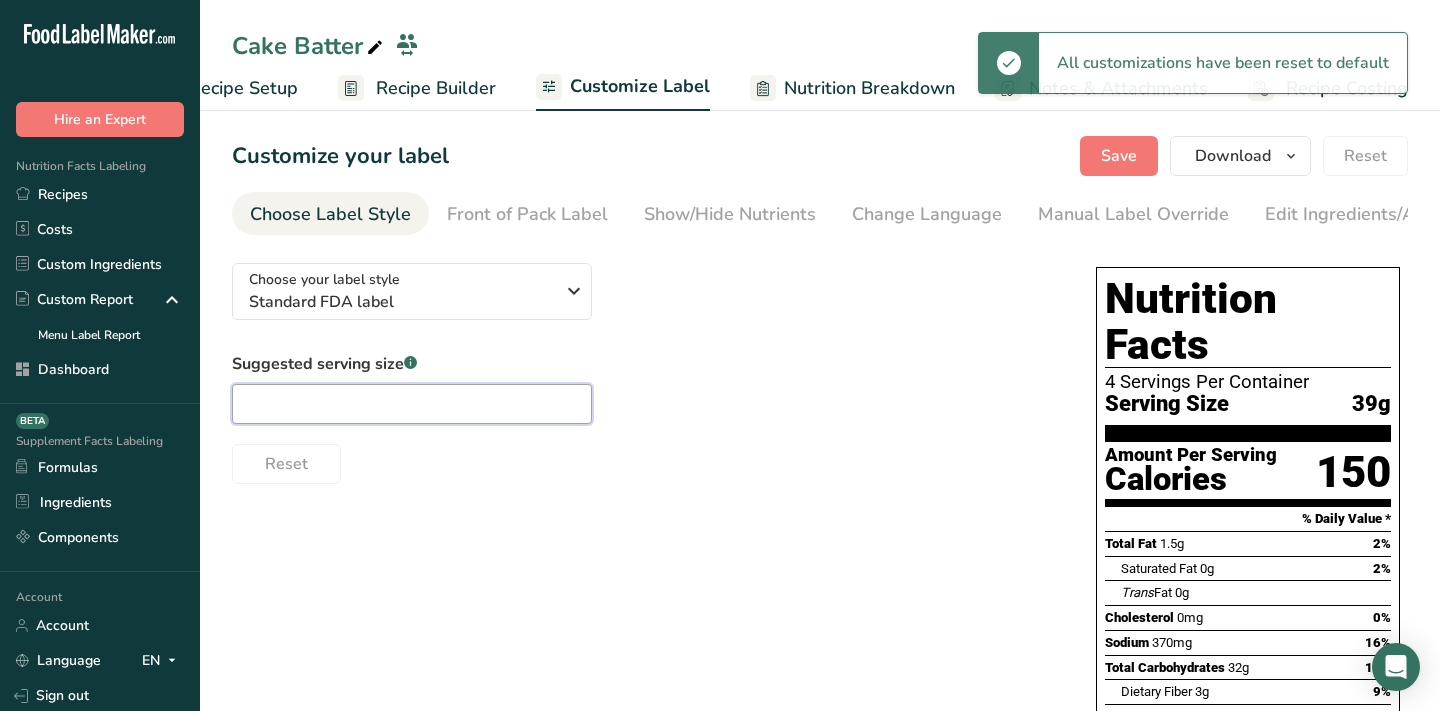 click at bounding box center [412, 404] 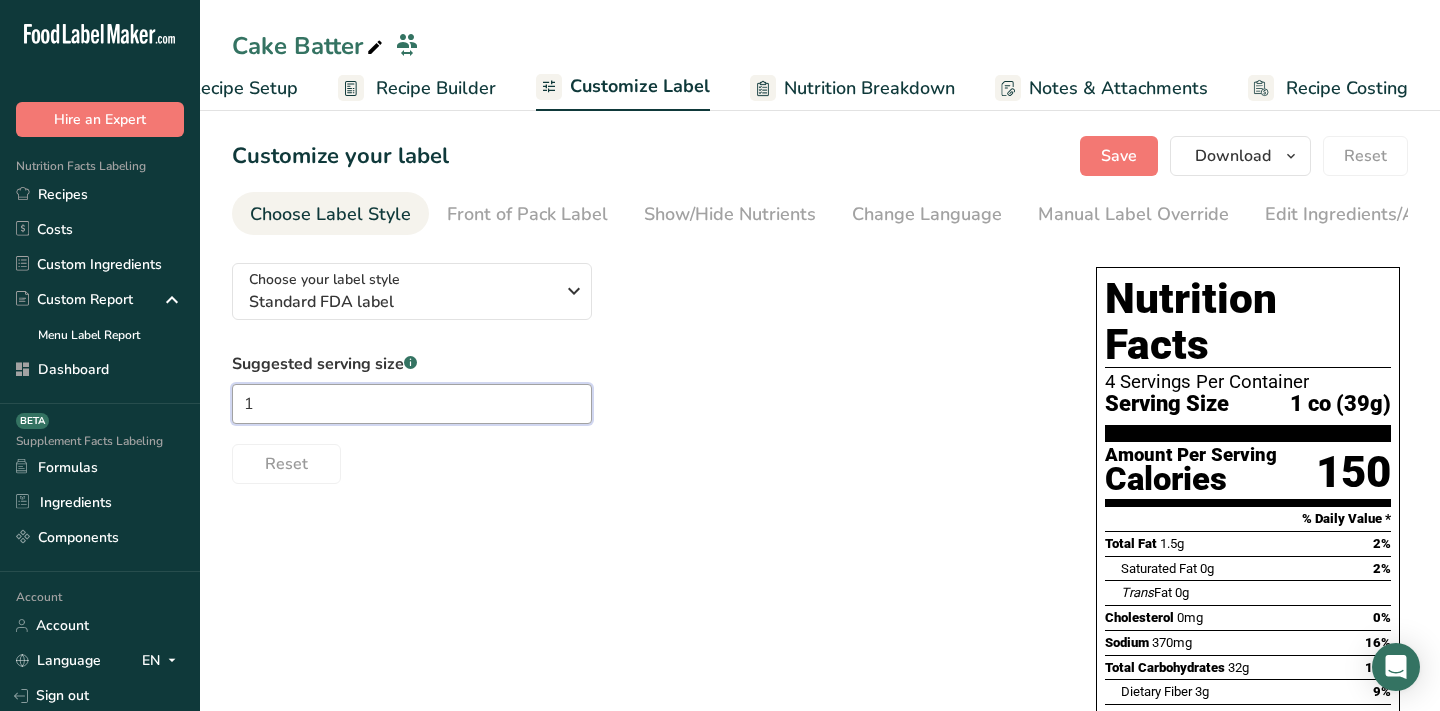 type on "1" 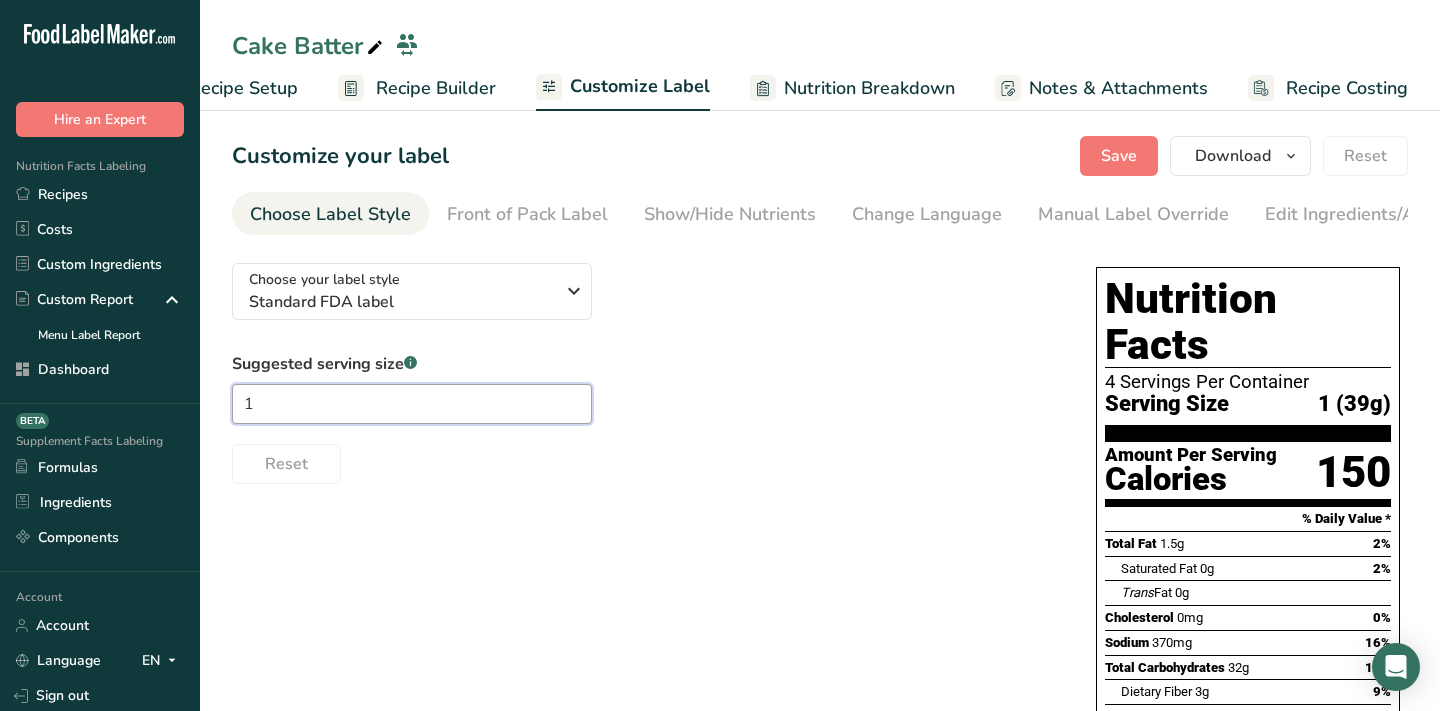 type 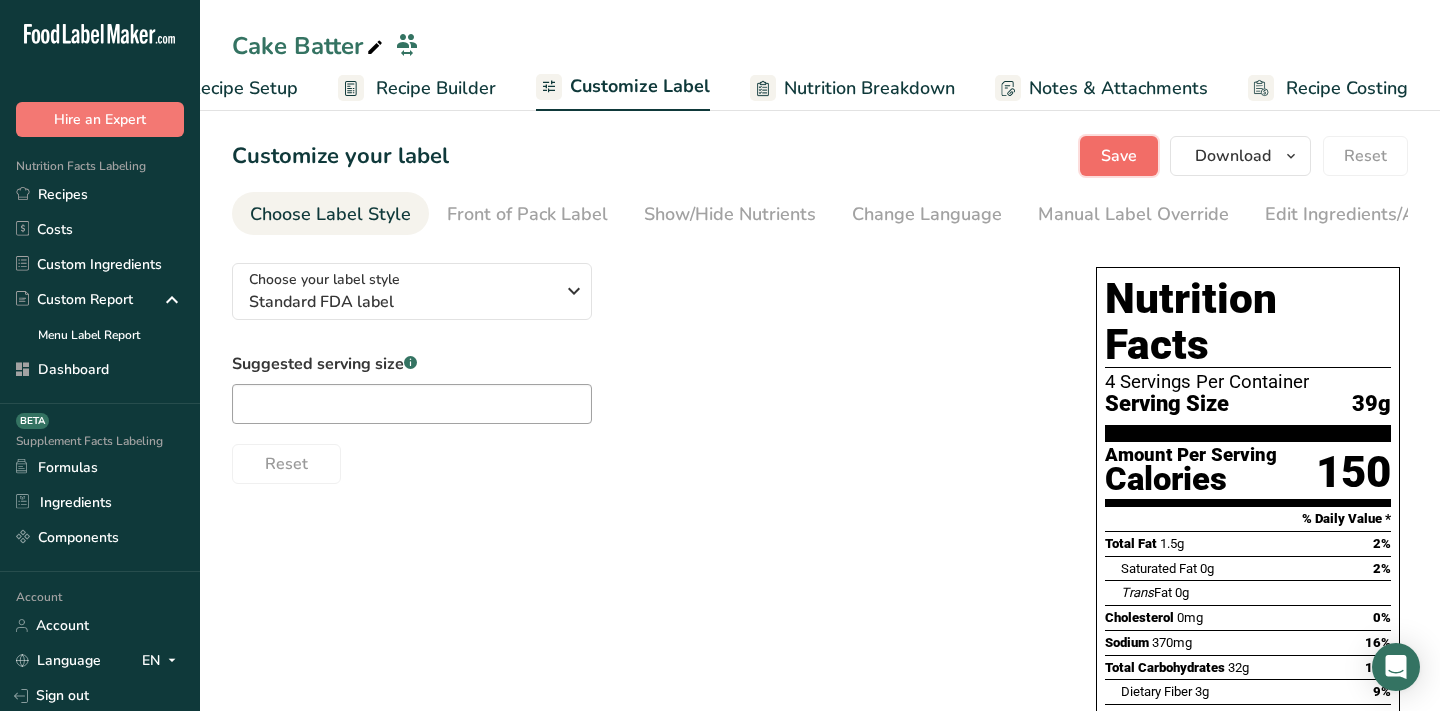 click on "Save" at bounding box center [1119, 156] 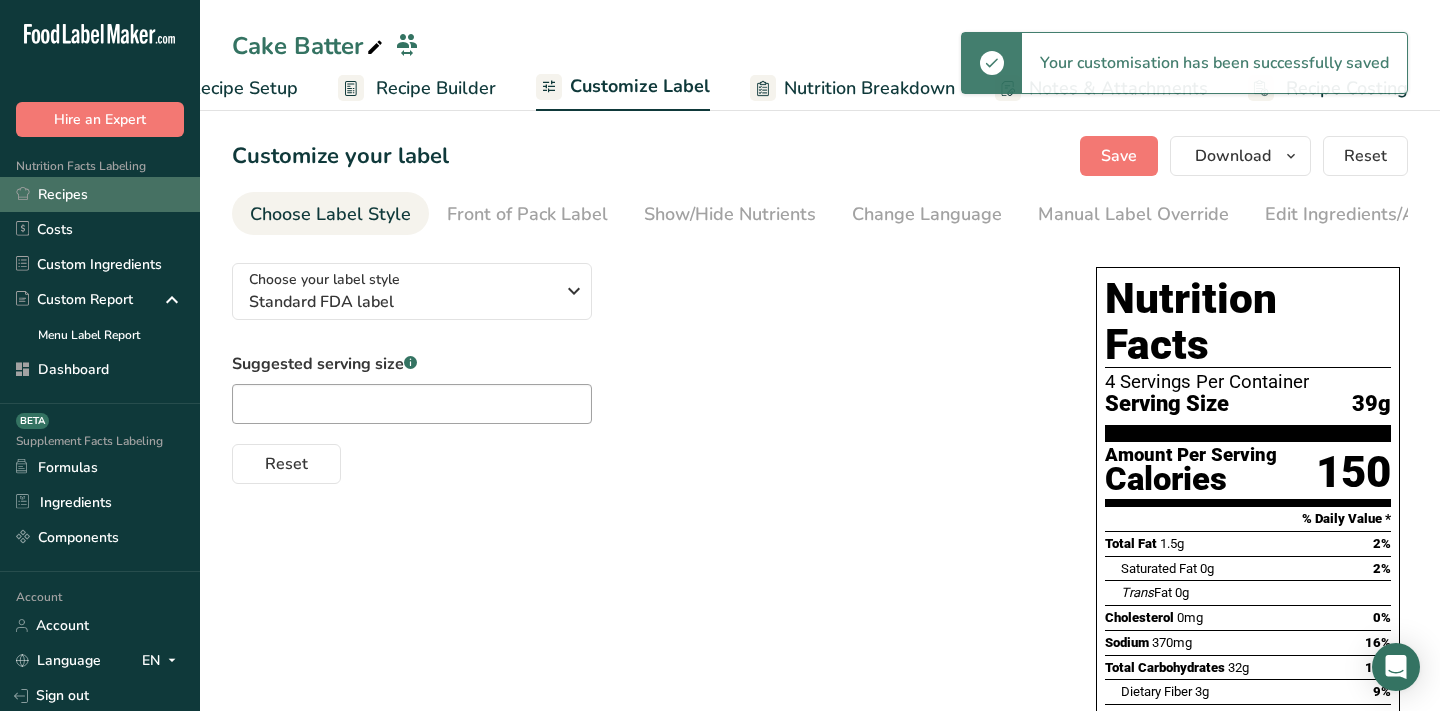 click on "Recipes" at bounding box center (100, 194) 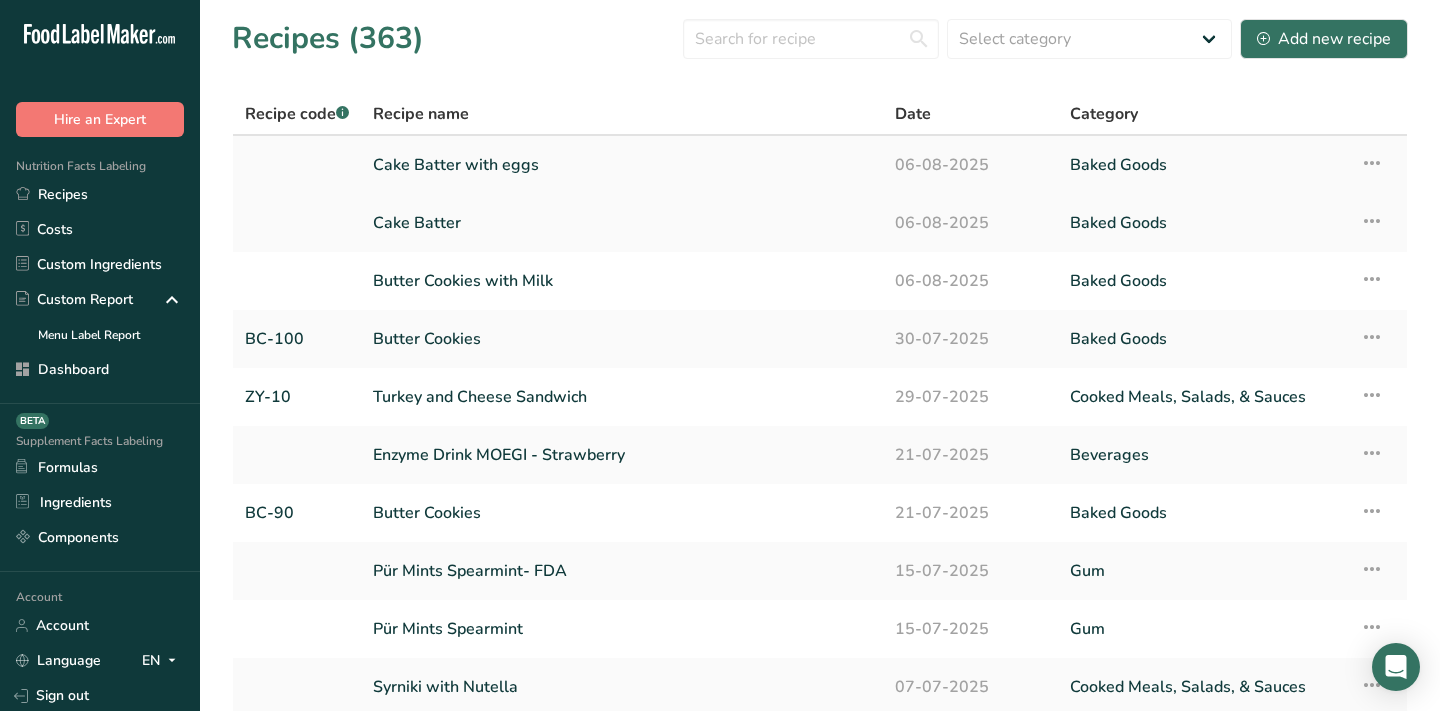 click on "Cake Batter with eggs" at bounding box center (622, 165) 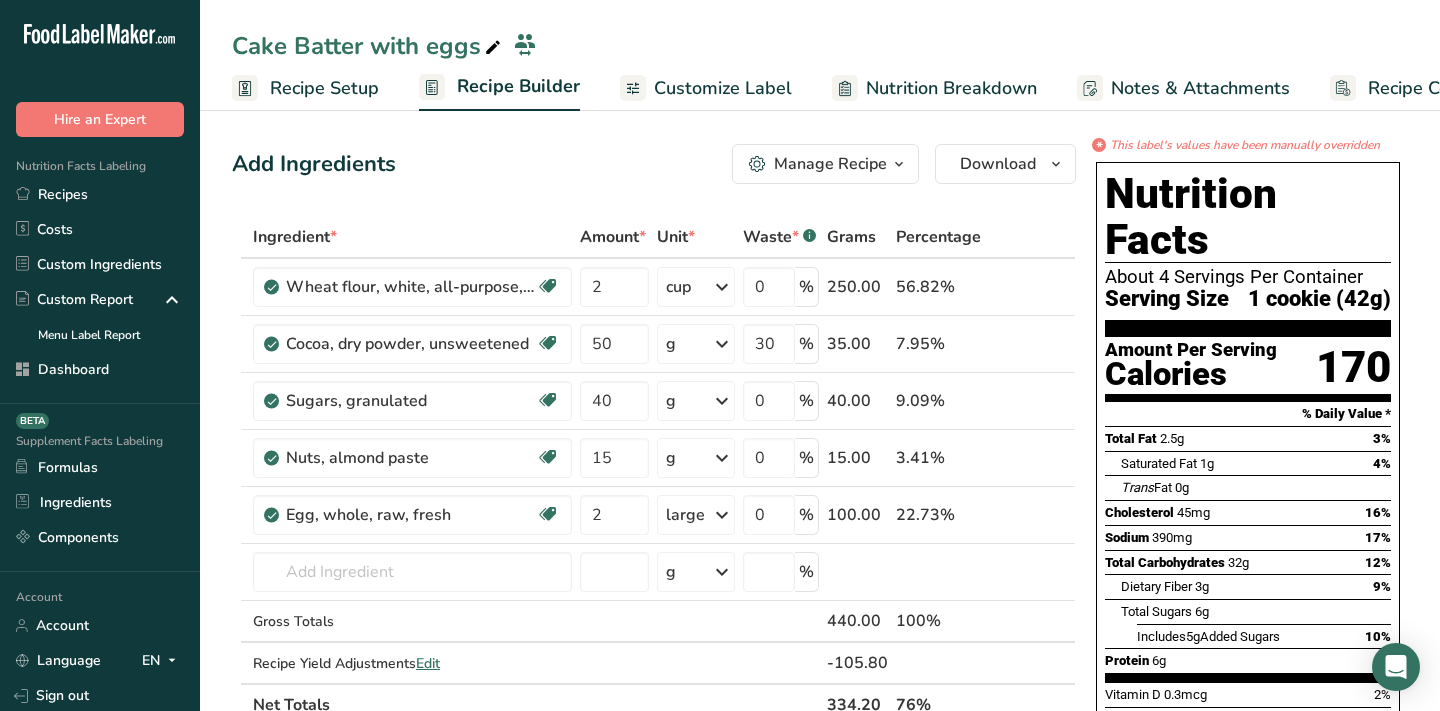 click on "Customize Label" at bounding box center (723, 88) 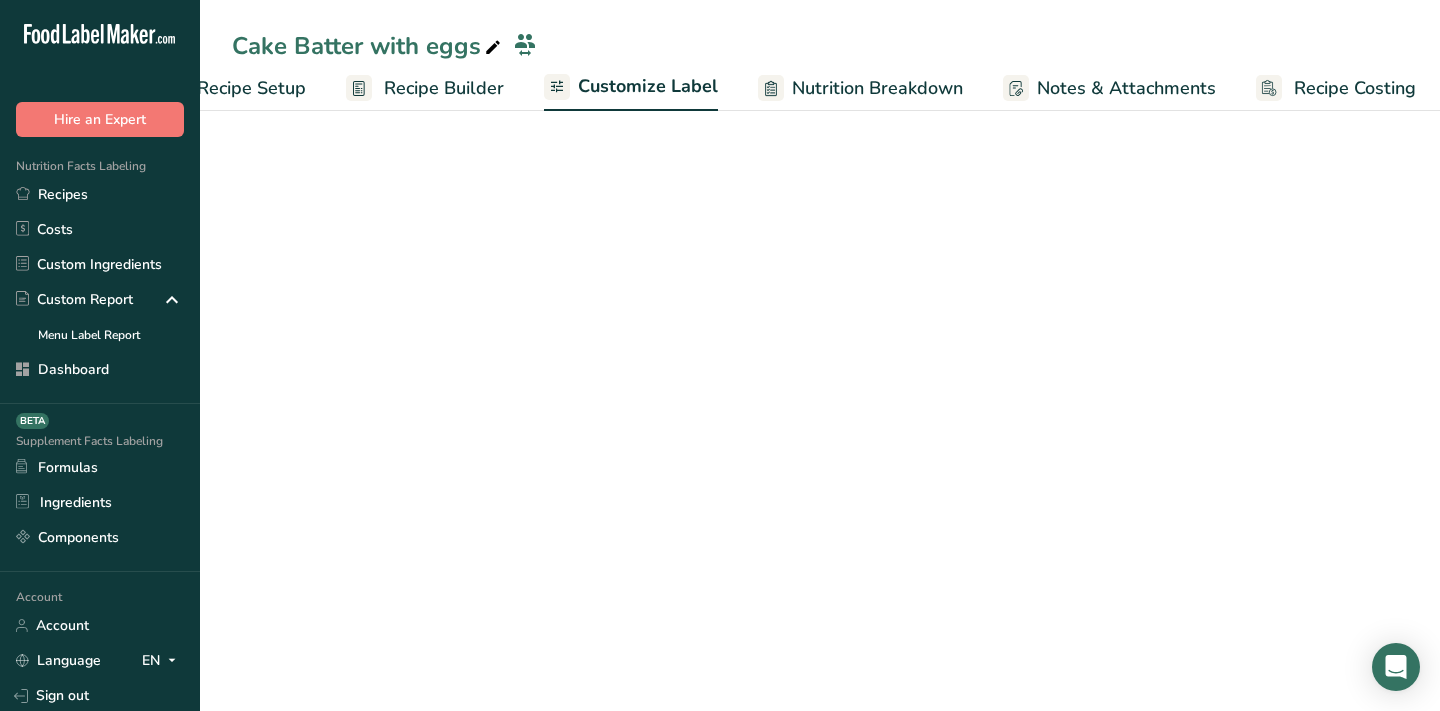 scroll, scrollTop: 0, scrollLeft: 81, axis: horizontal 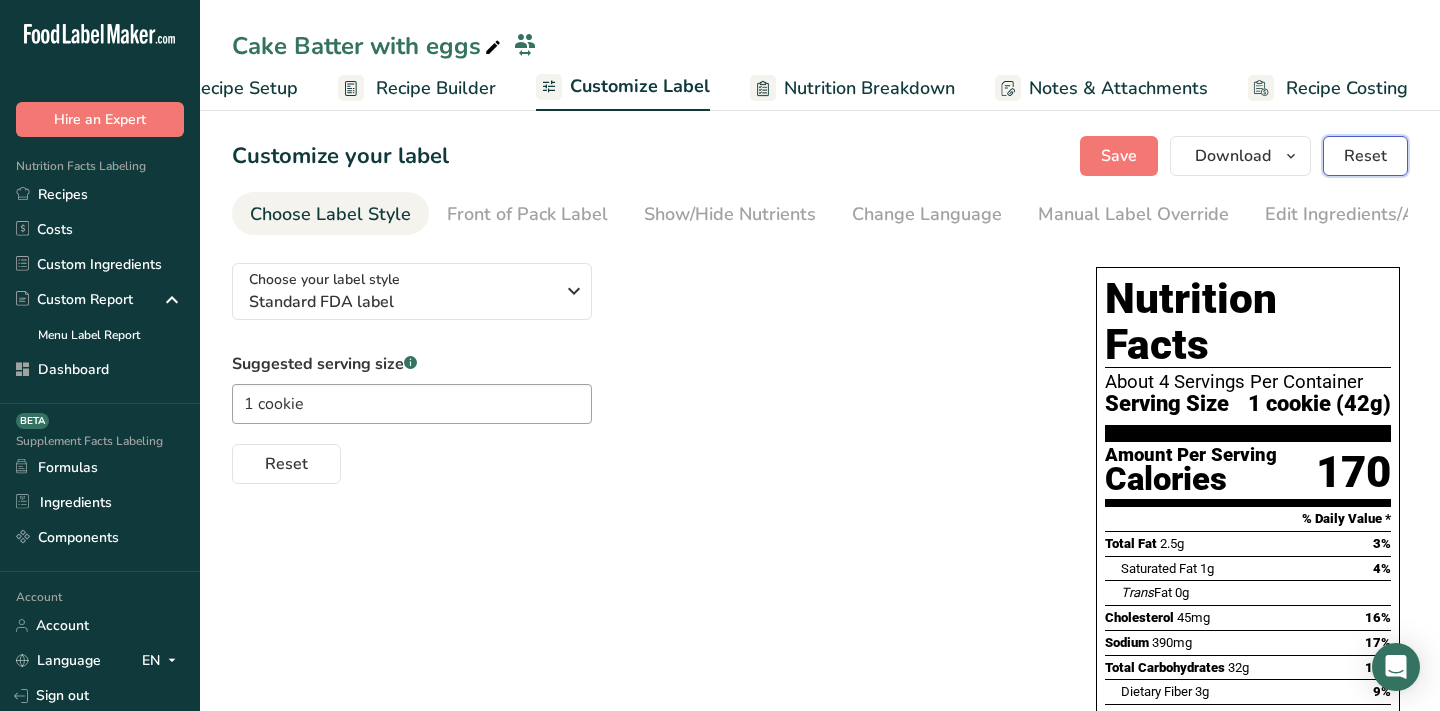 click on "Reset" at bounding box center (1365, 156) 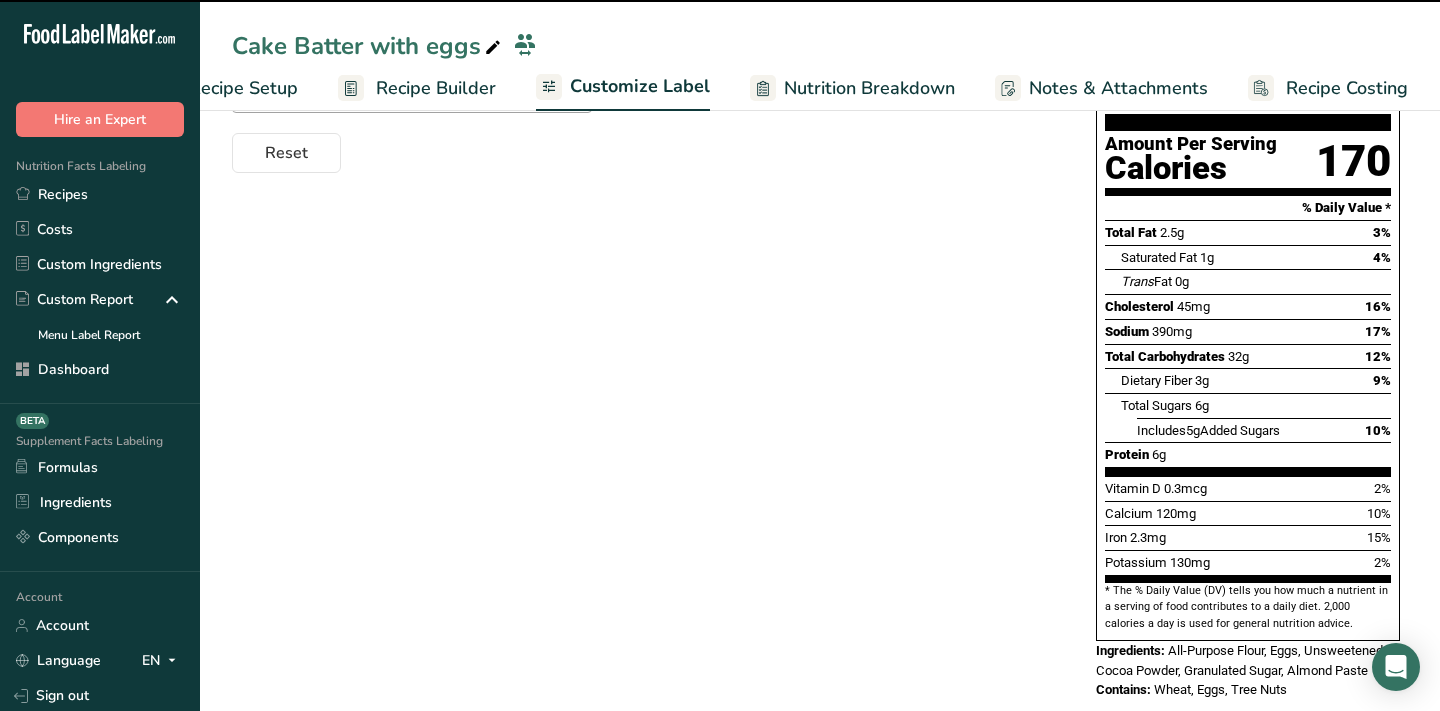 scroll, scrollTop: 0, scrollLeft: 0, axis: both 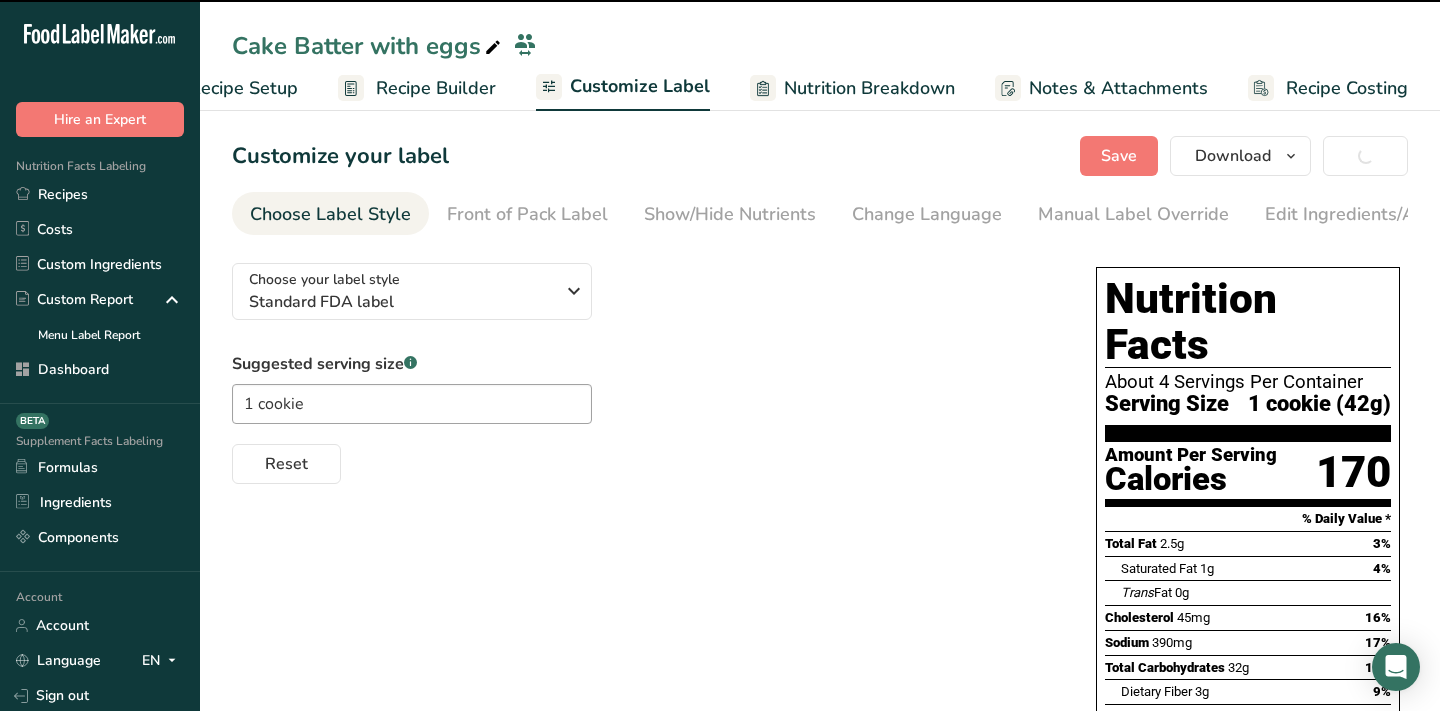 type 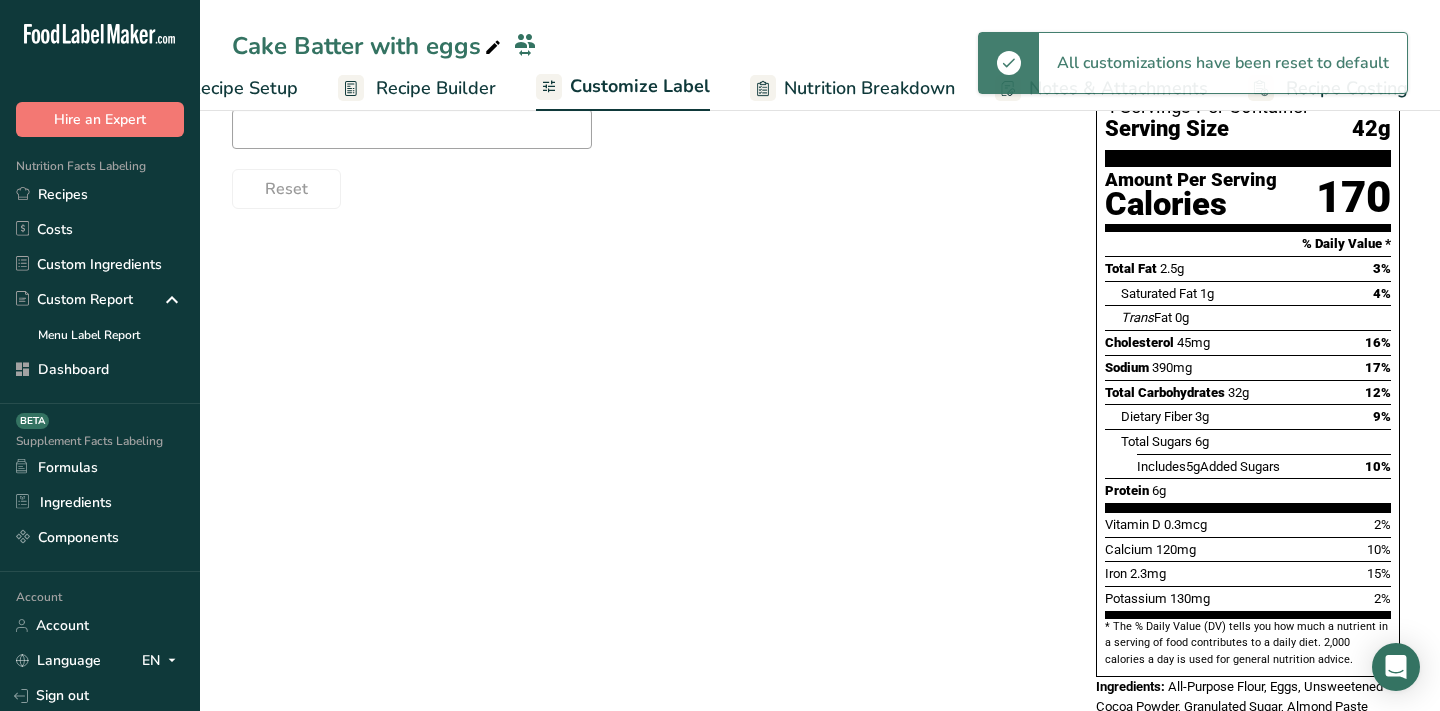 scroll, scrollTop: 311, scrollLeft: 0, axis: vertical 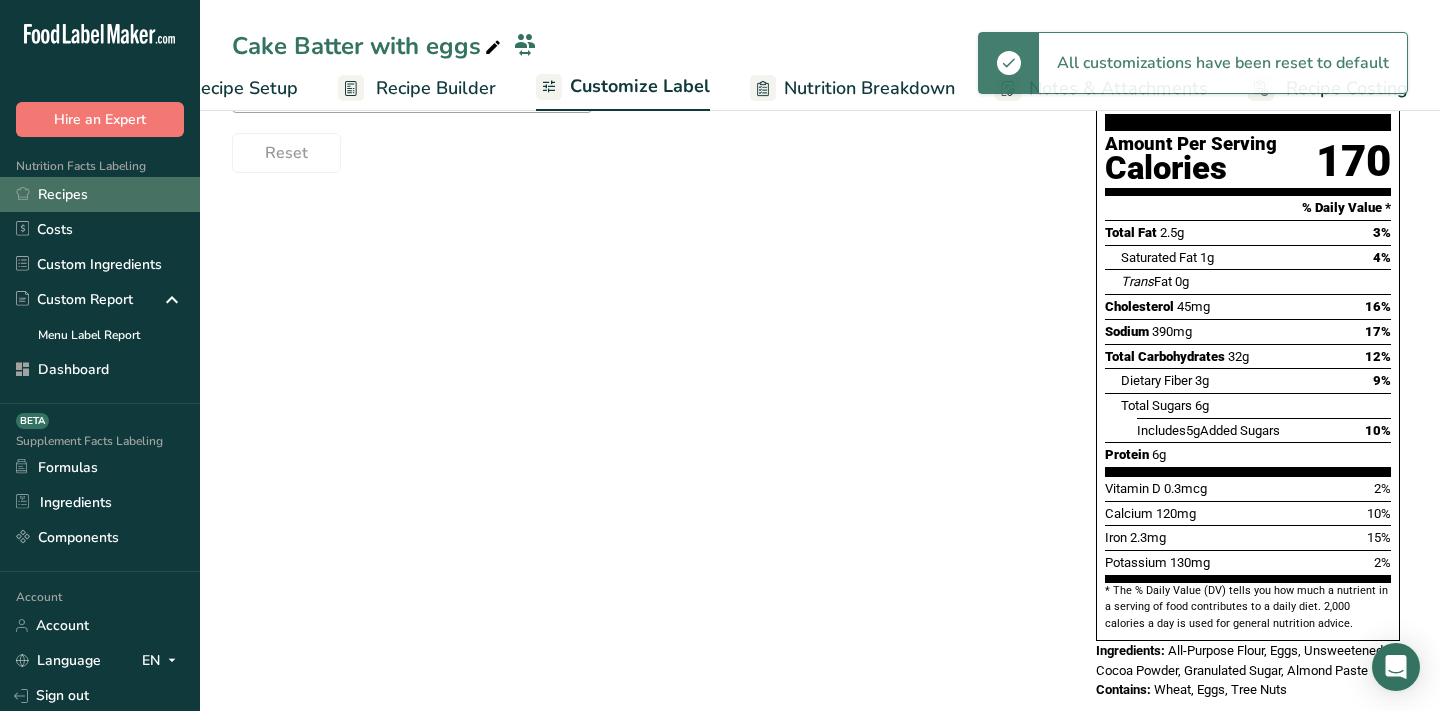 click on "Recipes" at bounding box center (100, 194) 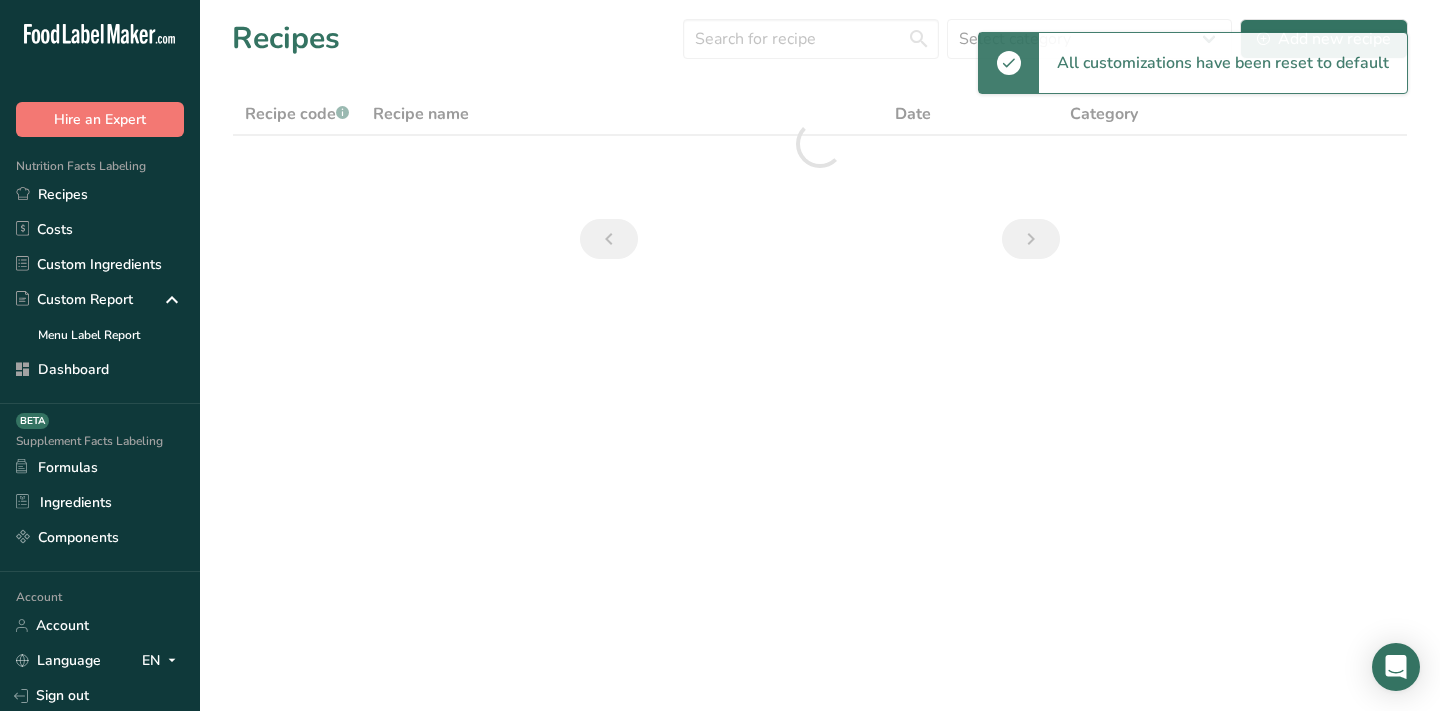 scroll, scrollTop: 0, scrollLeft: 0, axis: both 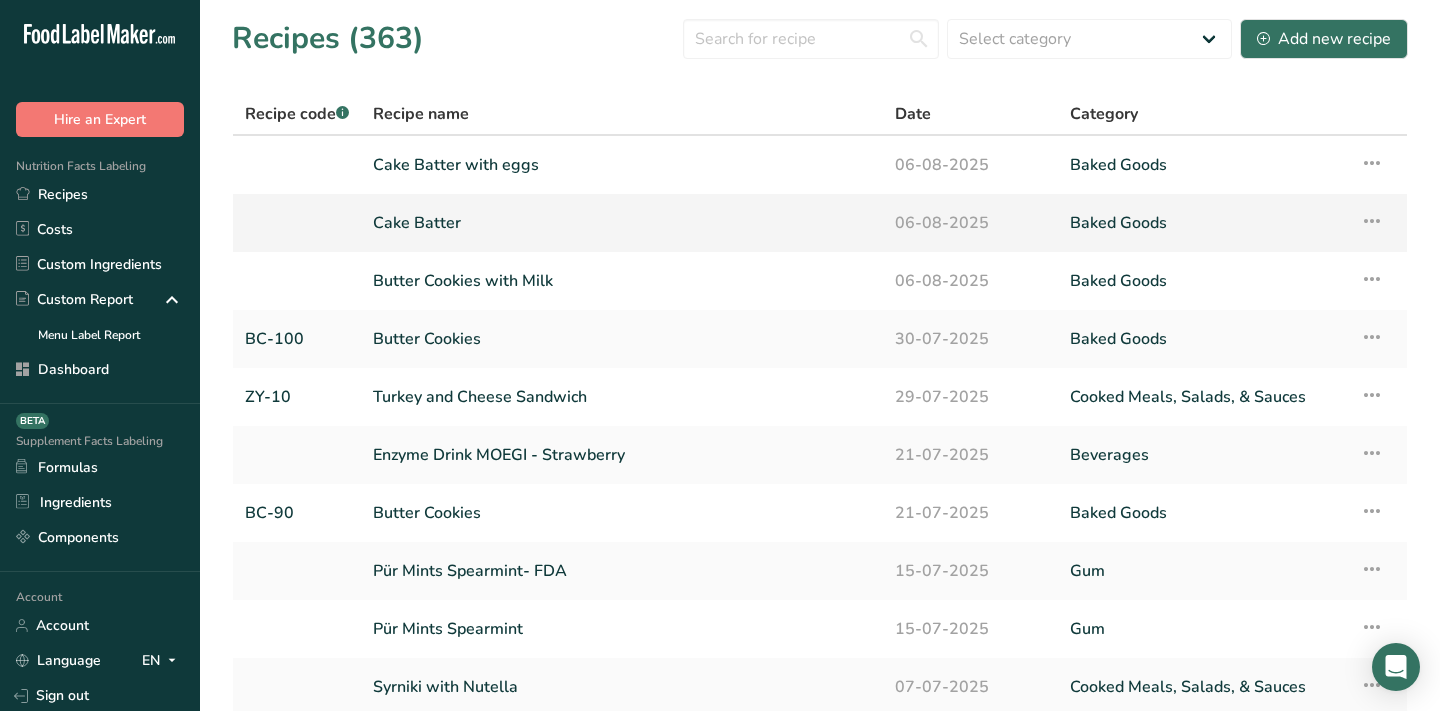 click on "Cake Batter" at bounding box center [622, 223] 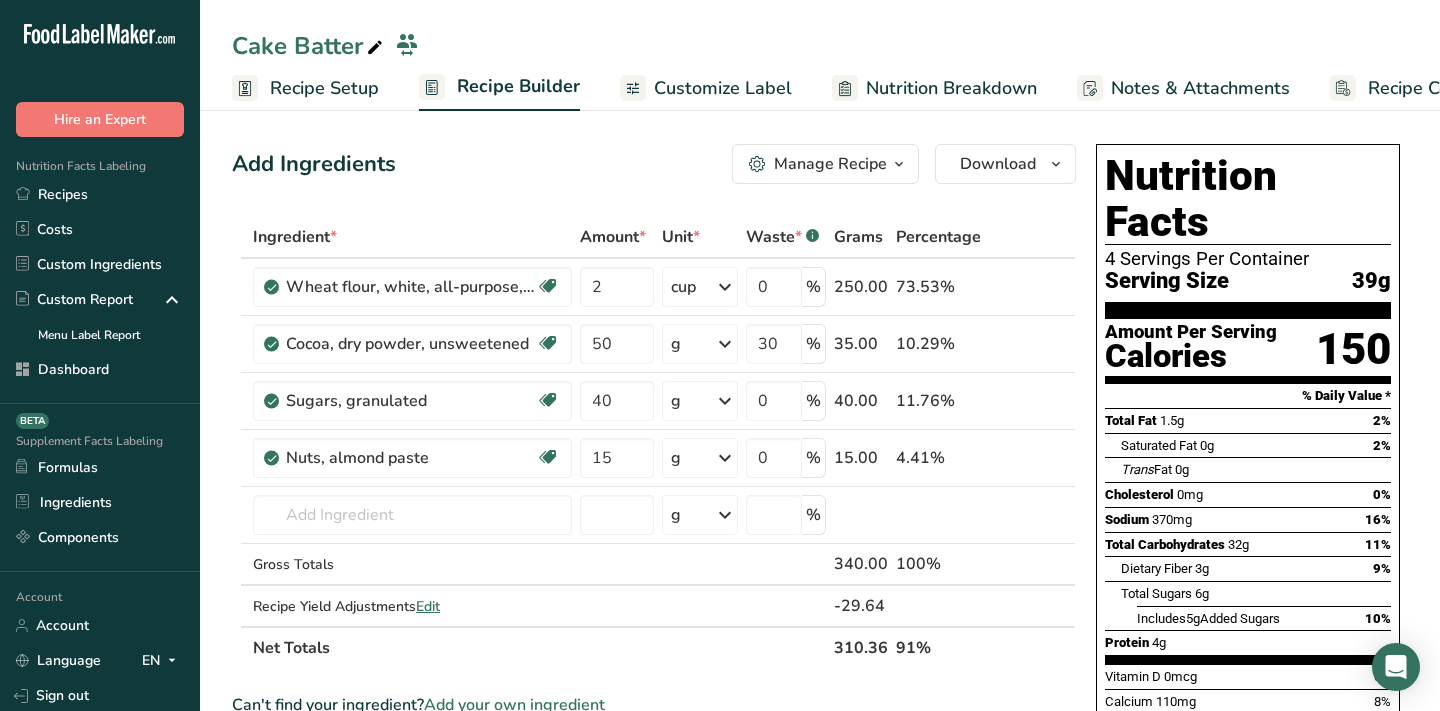 click on "Customize Label" at bounding box center [723, 88] 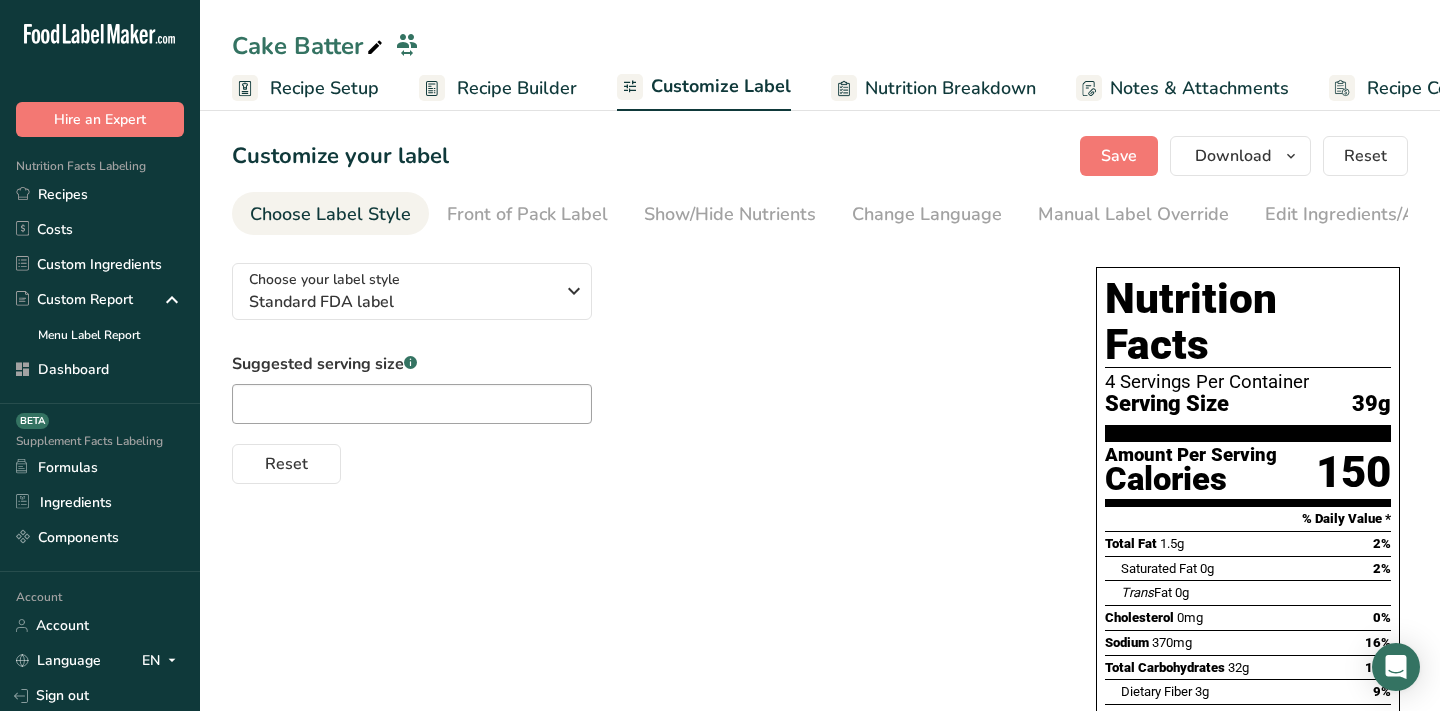 scroll, scrollTop: 0, scrollLeft: 81, axis: horizontal 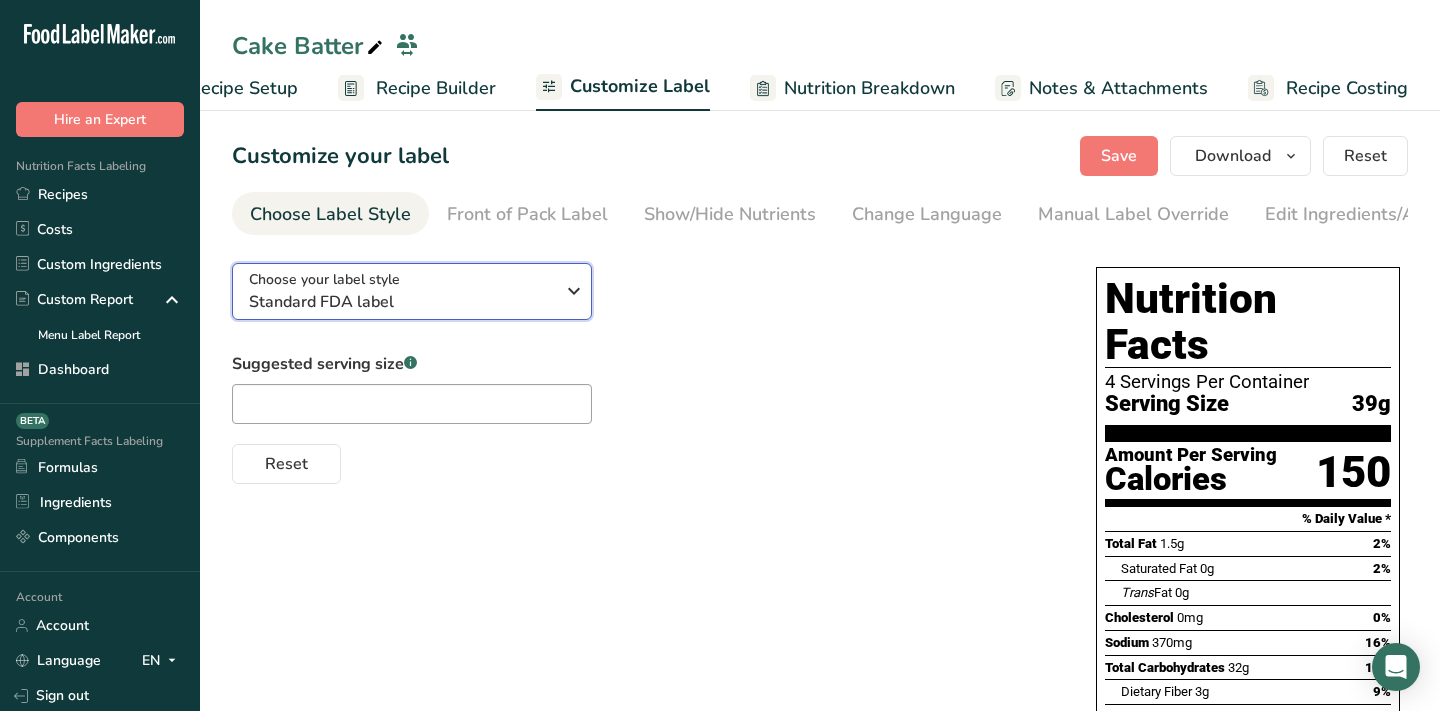click on "Standard FDA label" at bounding box center (401, 302) 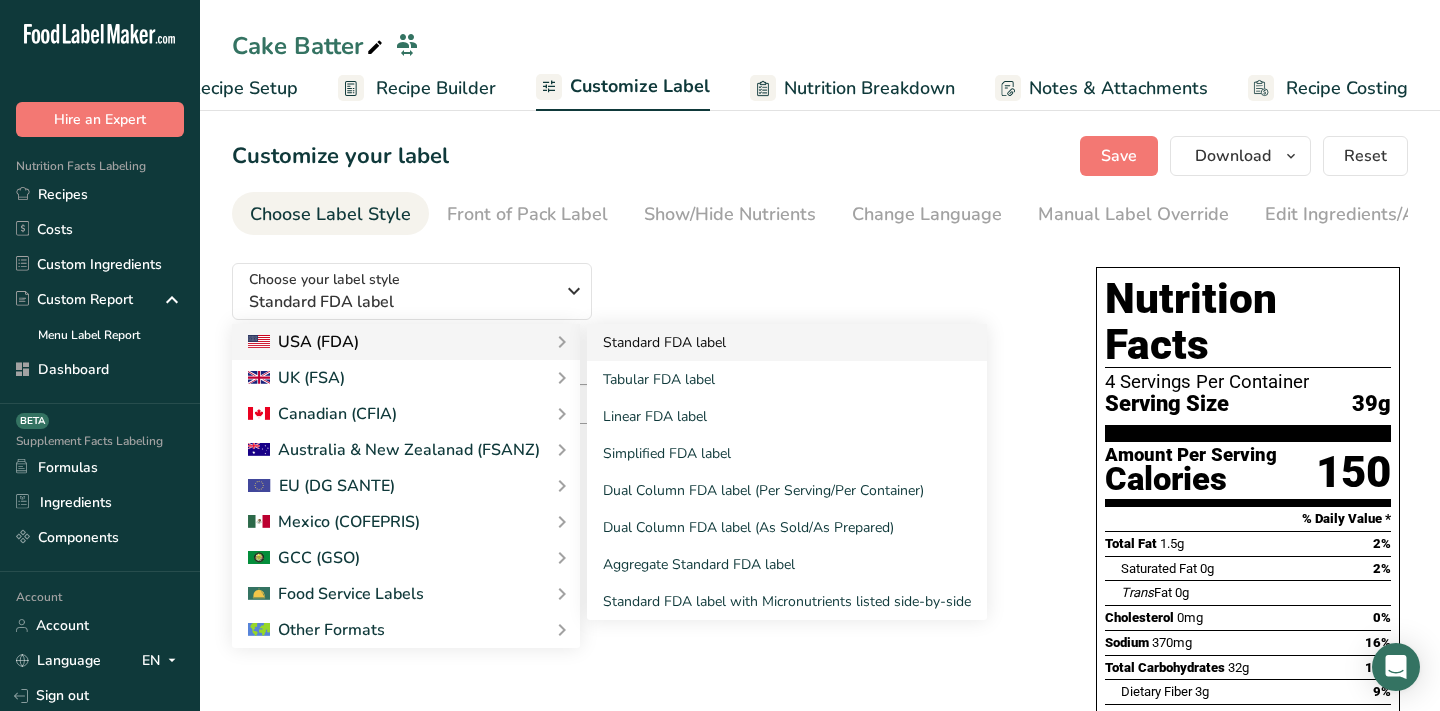 click on "Standard FDA label" at bounding box center [787, 342] 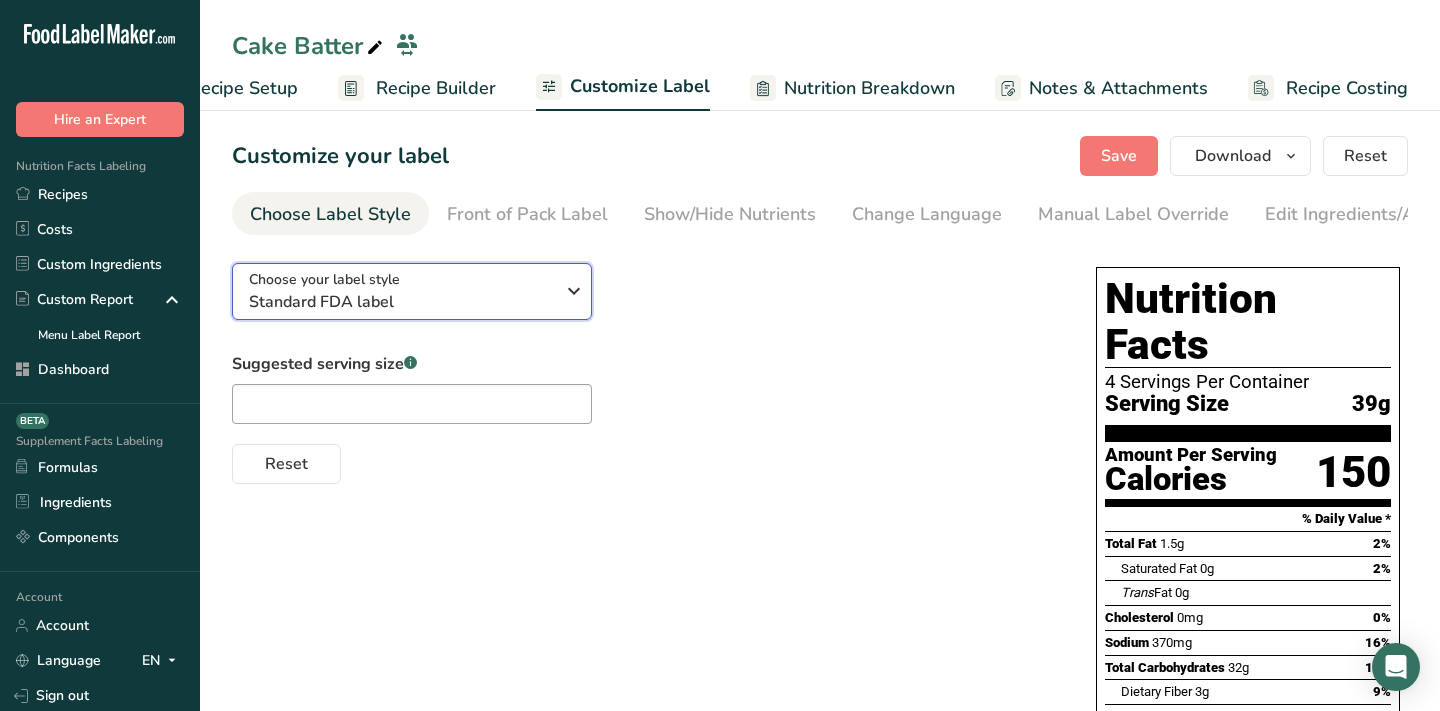 click on "Standard FDA label" at bounding box center [401, 302] 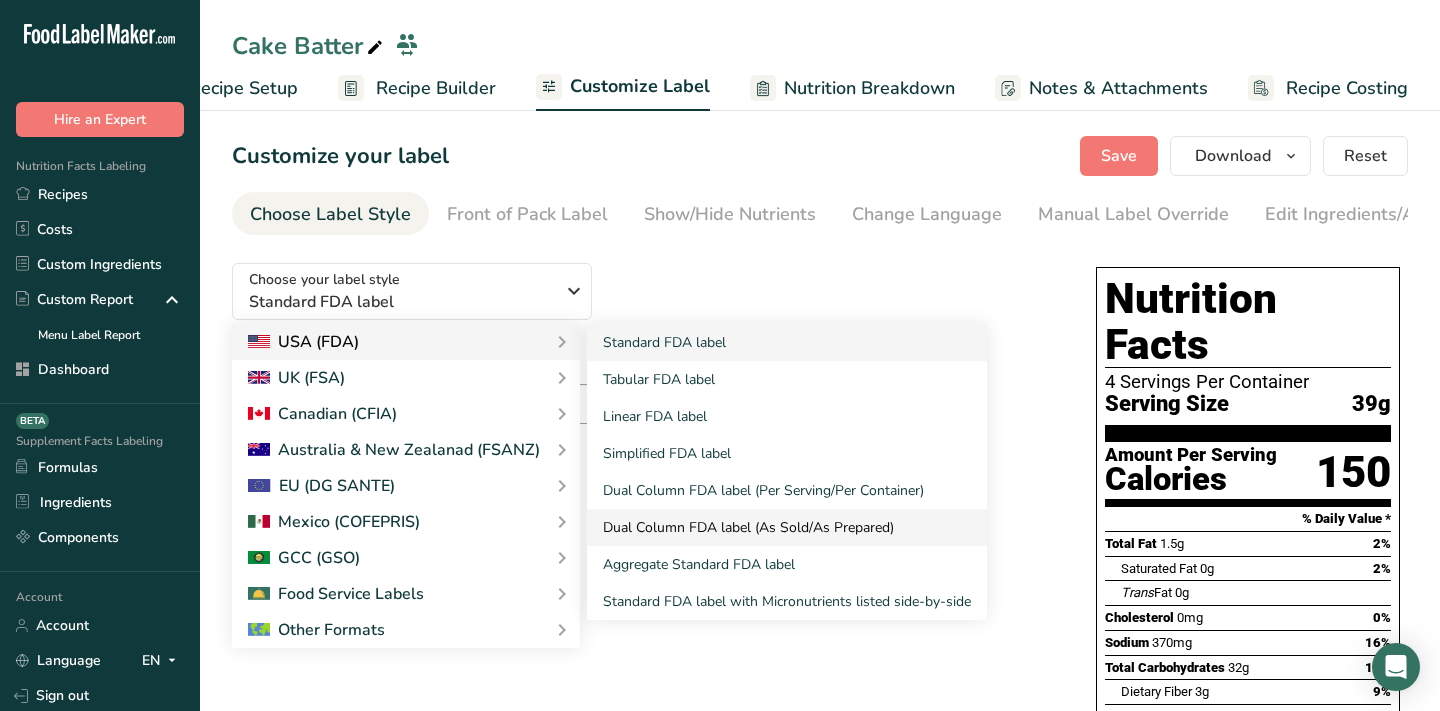 click on "Dual Column FDA label (As Sold/As Prepared)" at bounding box center [787, 527] 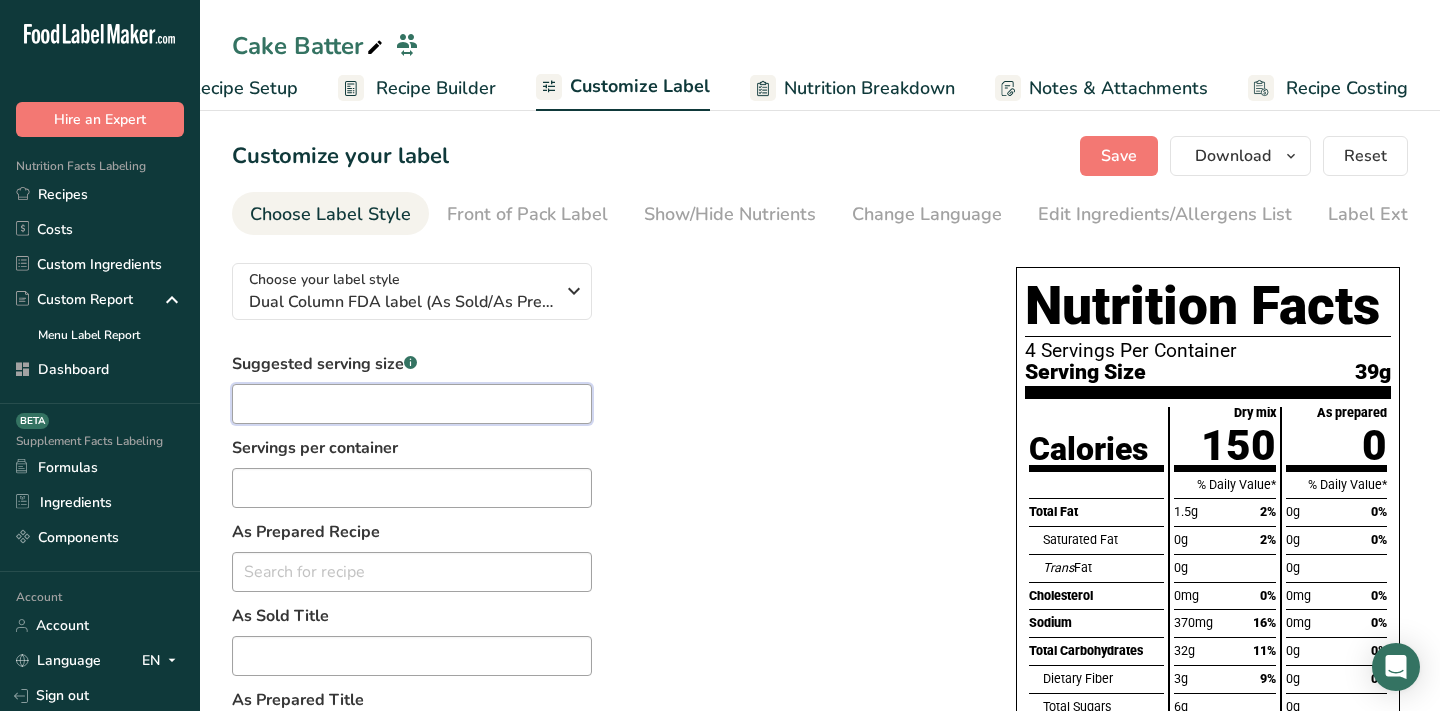 click at bounding box center [412, 404] 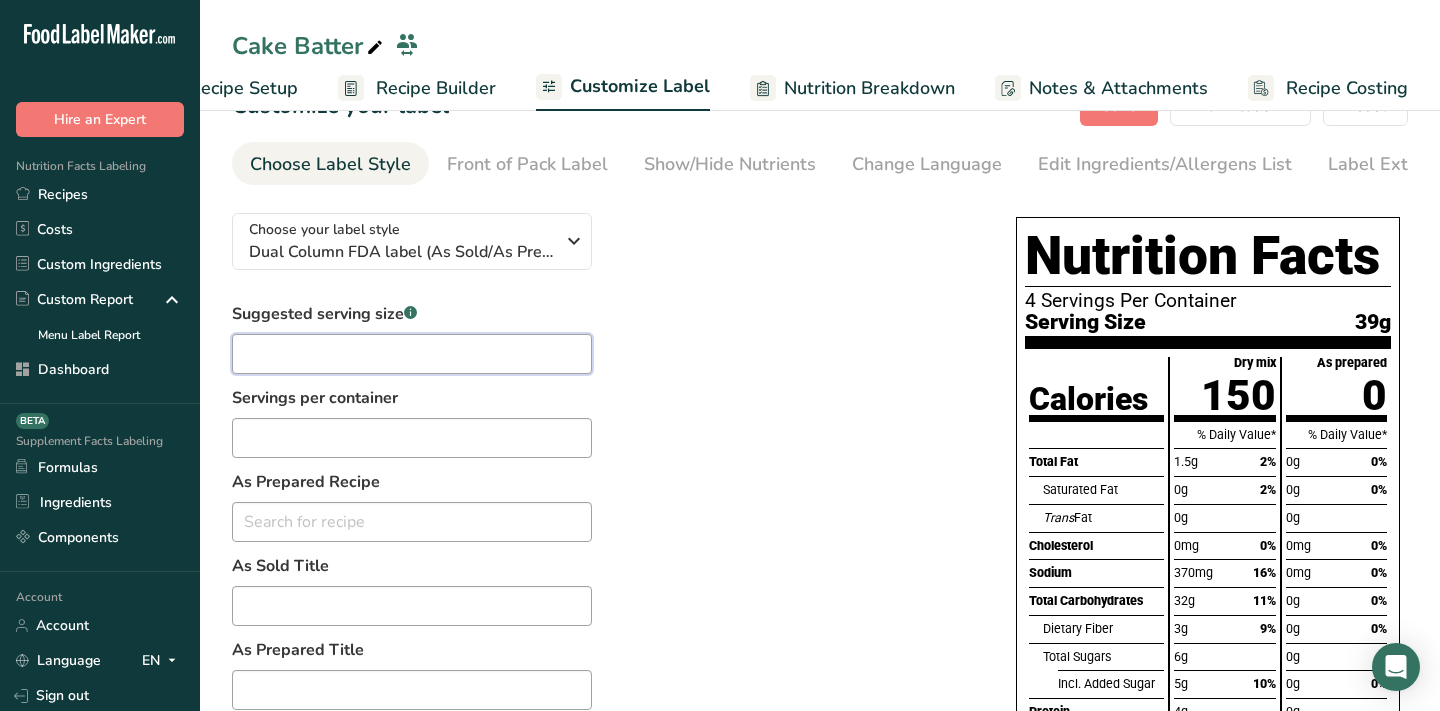 scroll, scrollTop: 58, scrollLeft: 0, axis: vertical 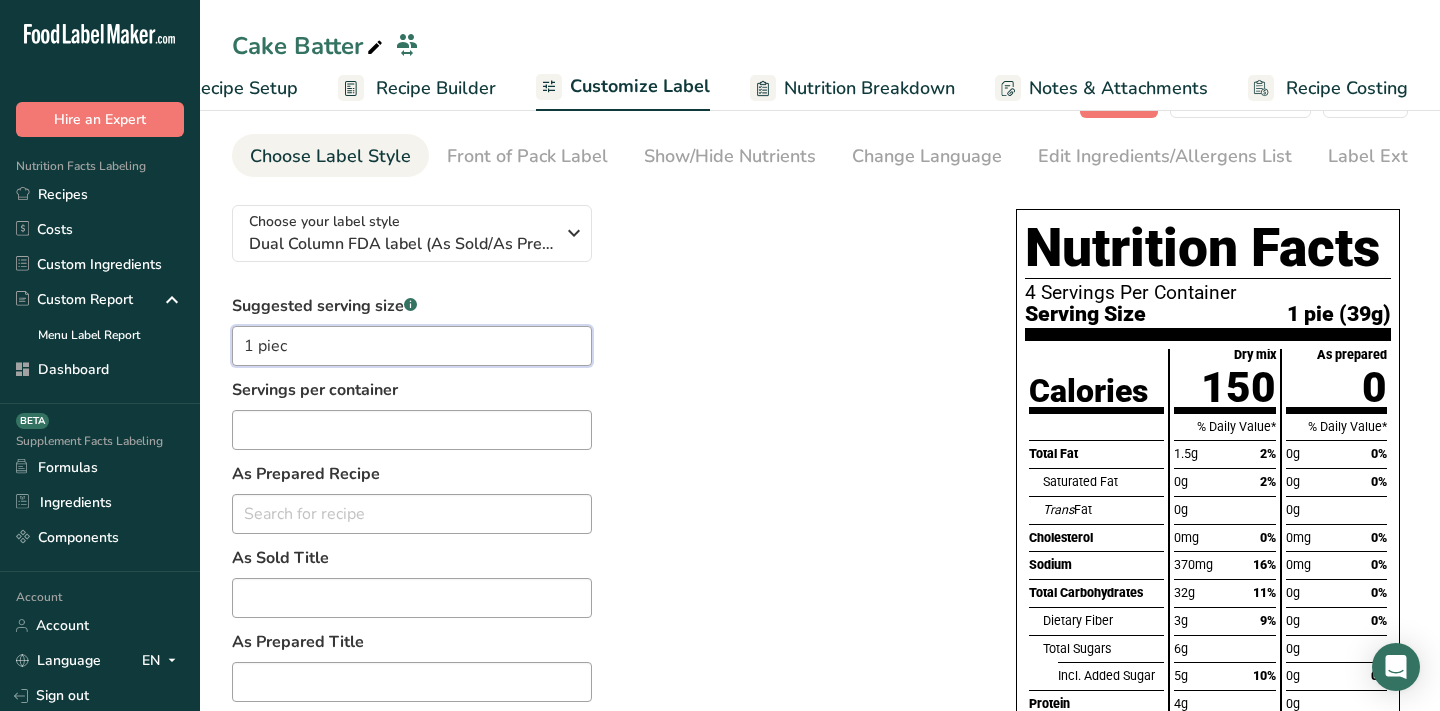 type on "1 piece" 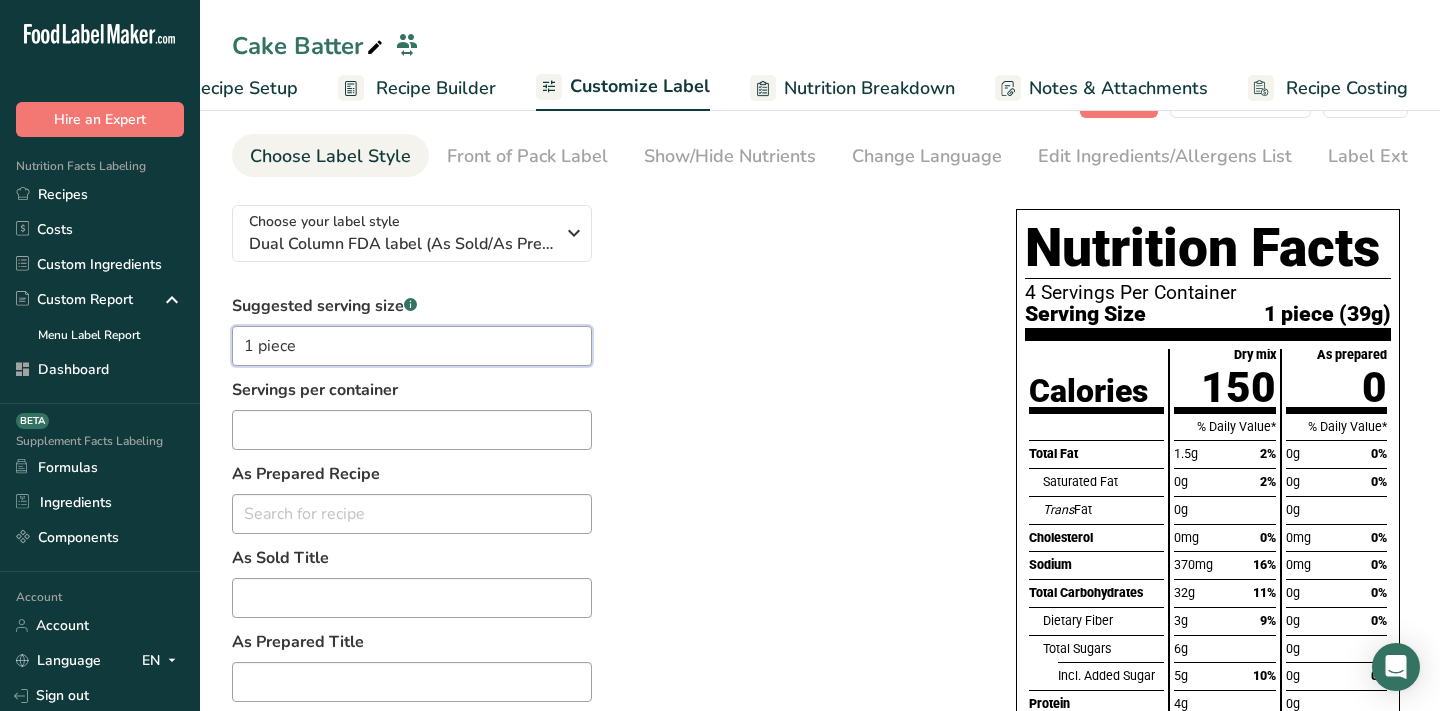 type 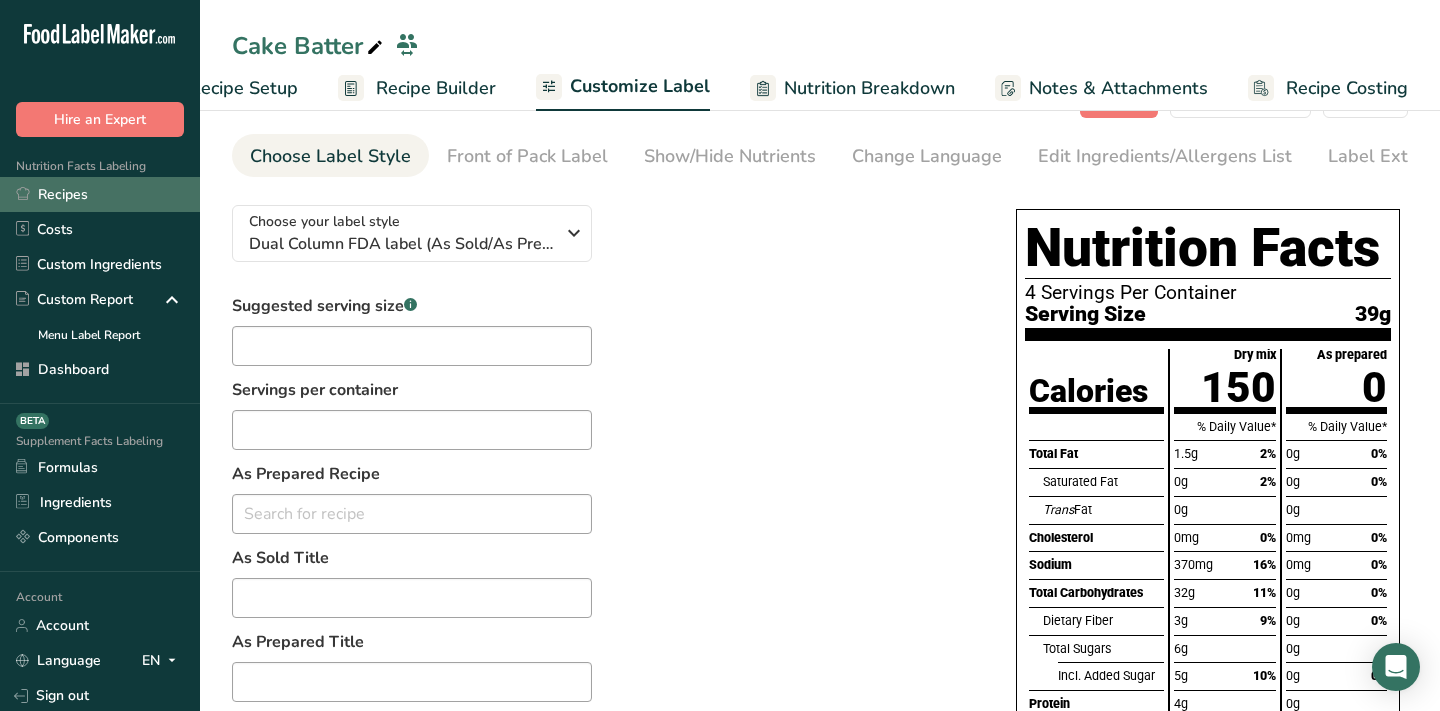 click on "Recipes" at bounding box center (100, 194) 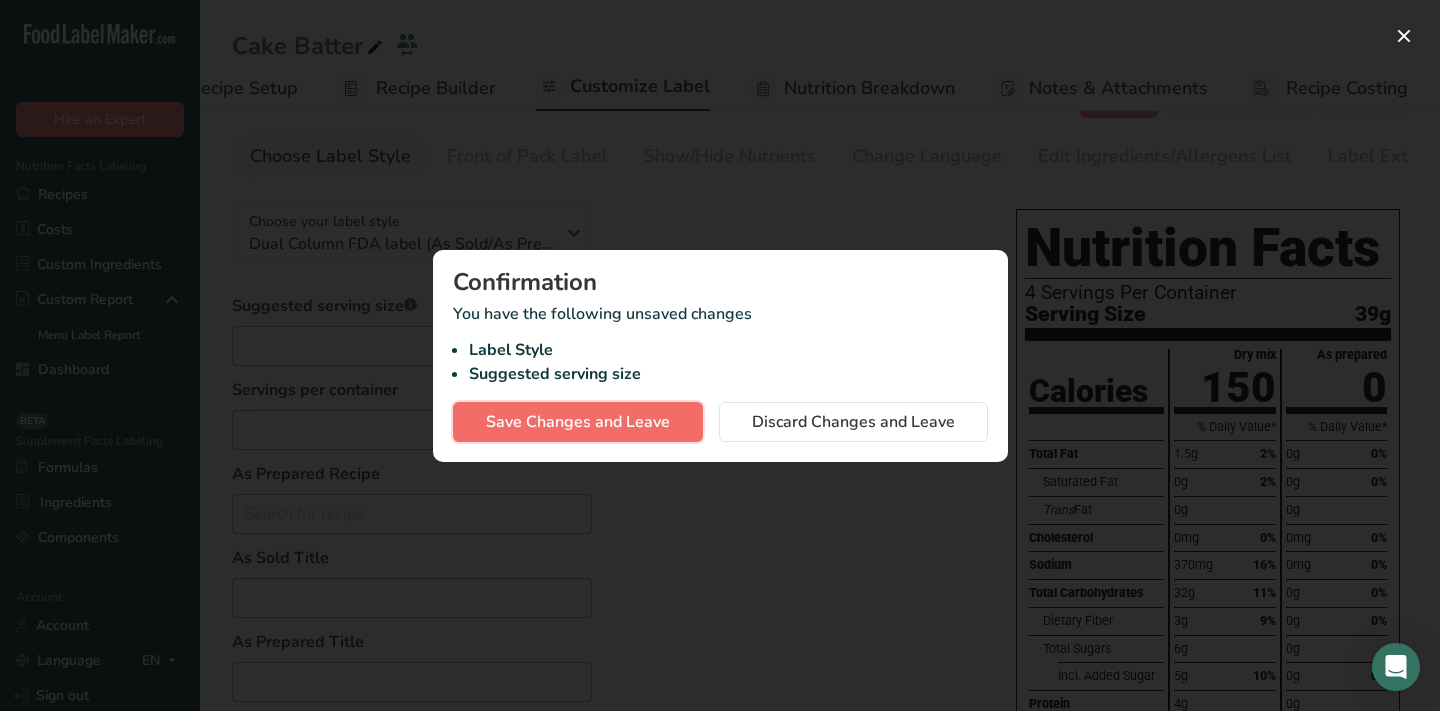click on "Save Changes and Leave" at bounding box center (578, 422) 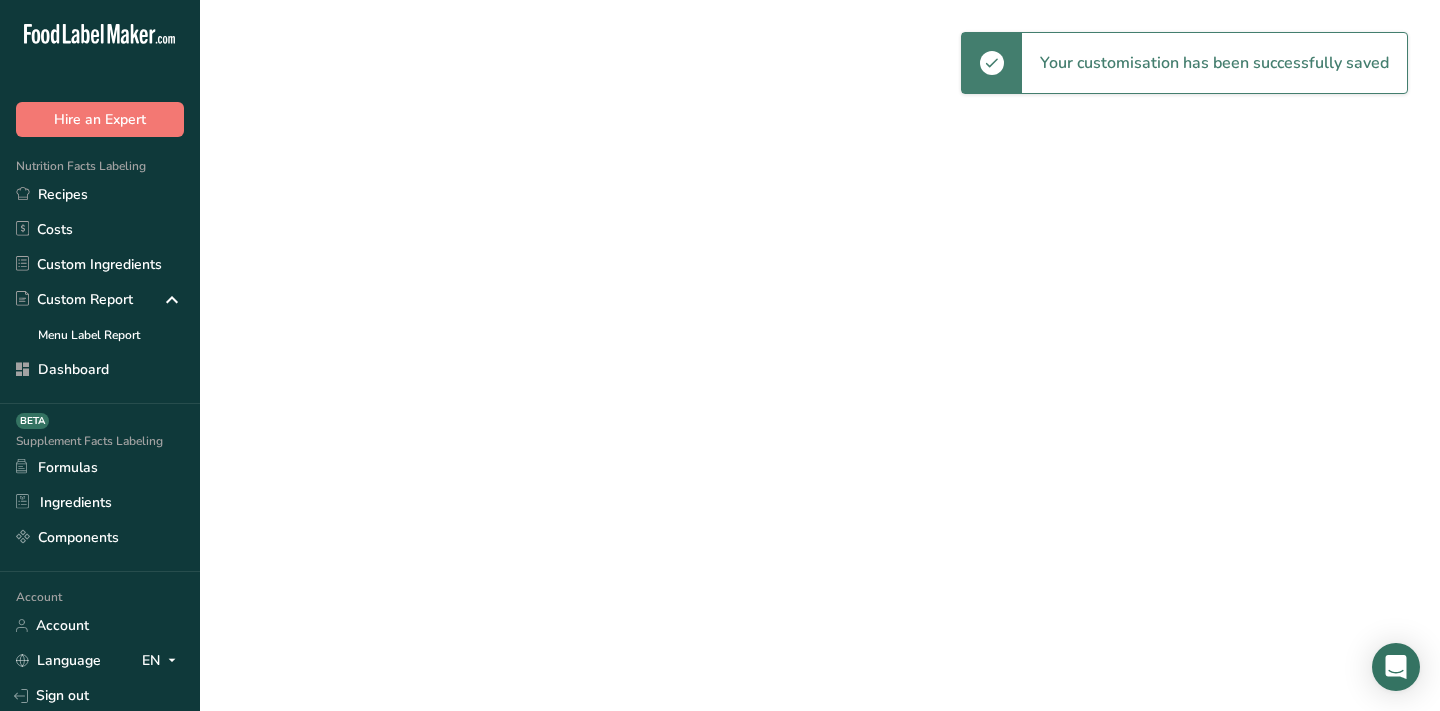 scroll, scrollTop: 0, scrollLeft: 0, axis: both 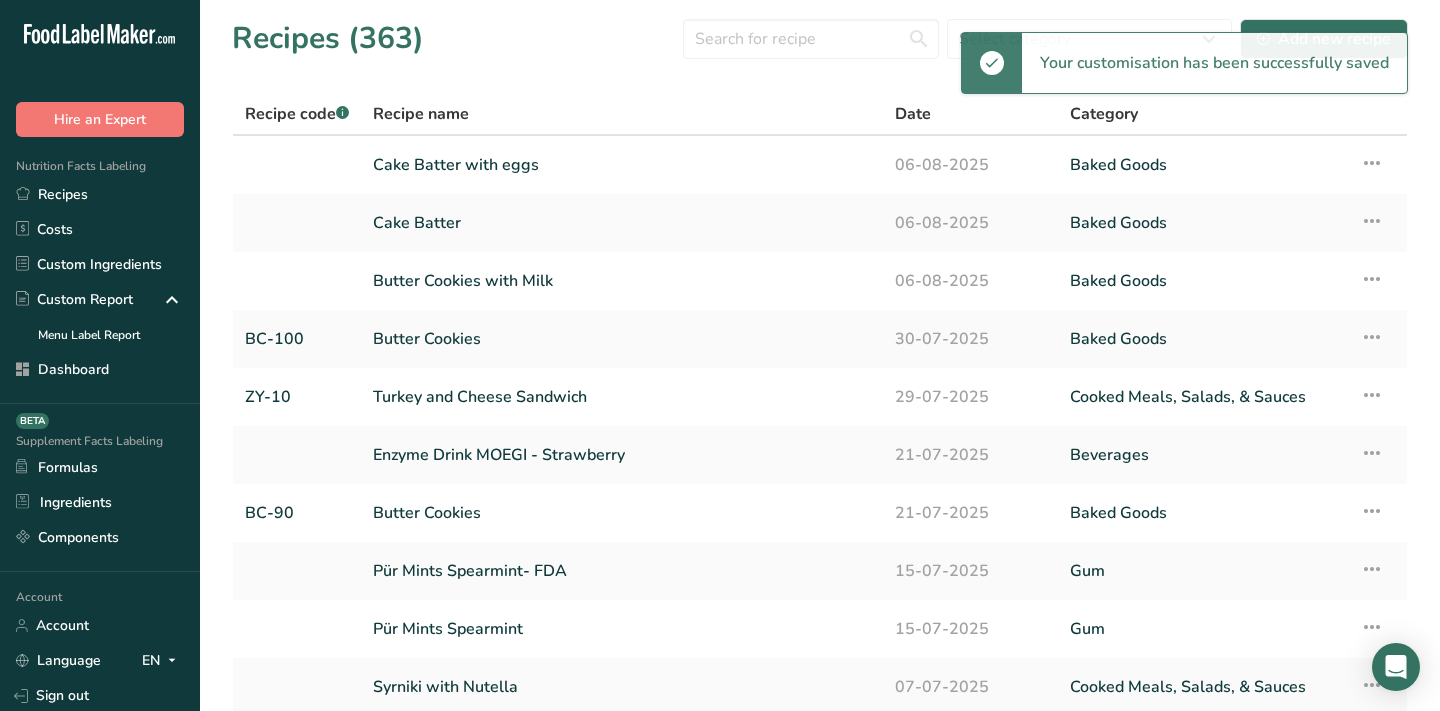 click on "Recipes (363)
Select category
All
Baked Goods
Beverages
breakfast
butter cookies, batch X
Confectionery
Cooked Meals, Salads, & Sauces
Cookies
Cookies-123- RD Testing
Dairy
Deli
Frozen fish
Fruits
Gum
Ice cream
Jams Flavors
Nectar
Oils
Pasta
Pastries
Pat Thai
Popcorn
Raw hambrugers
Red Sauce Pasta" at bounding box center (820, 38) 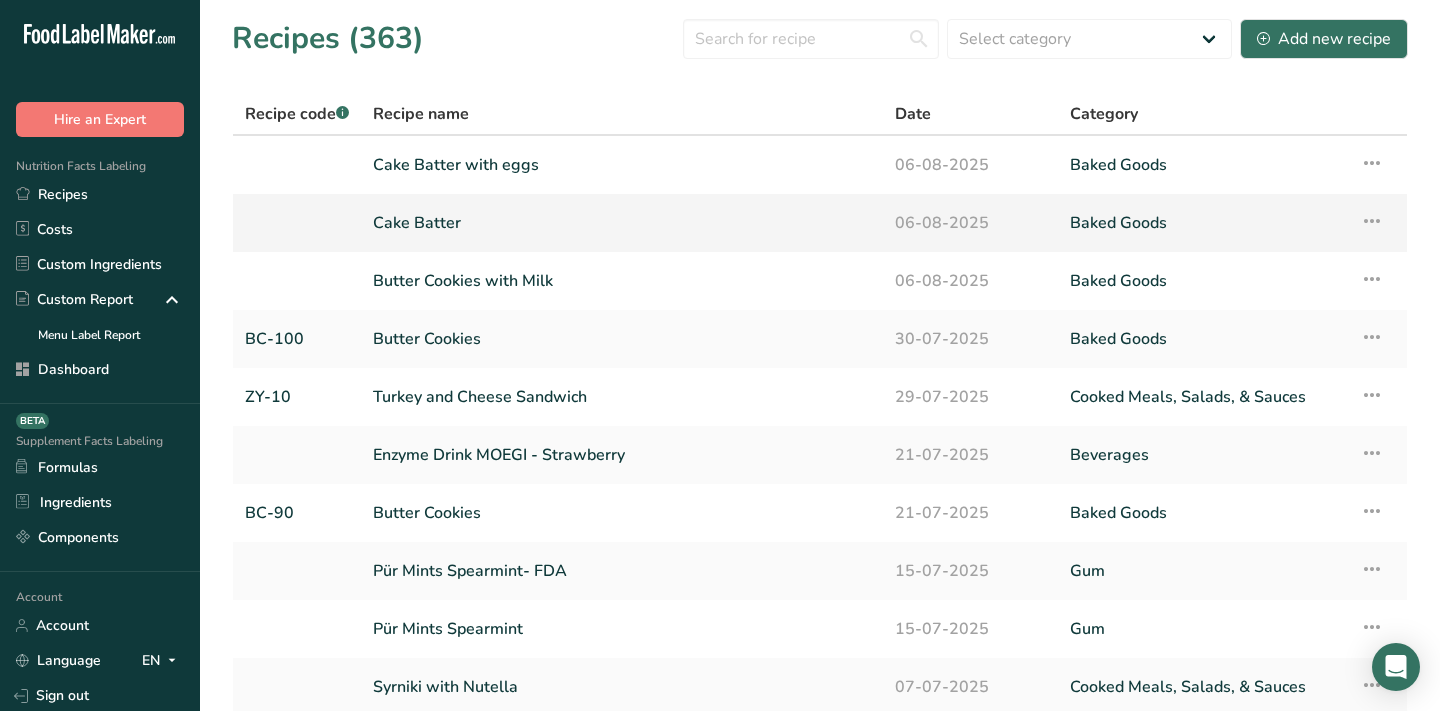 click on "Cake Batter" at bounding box center [622, 223] 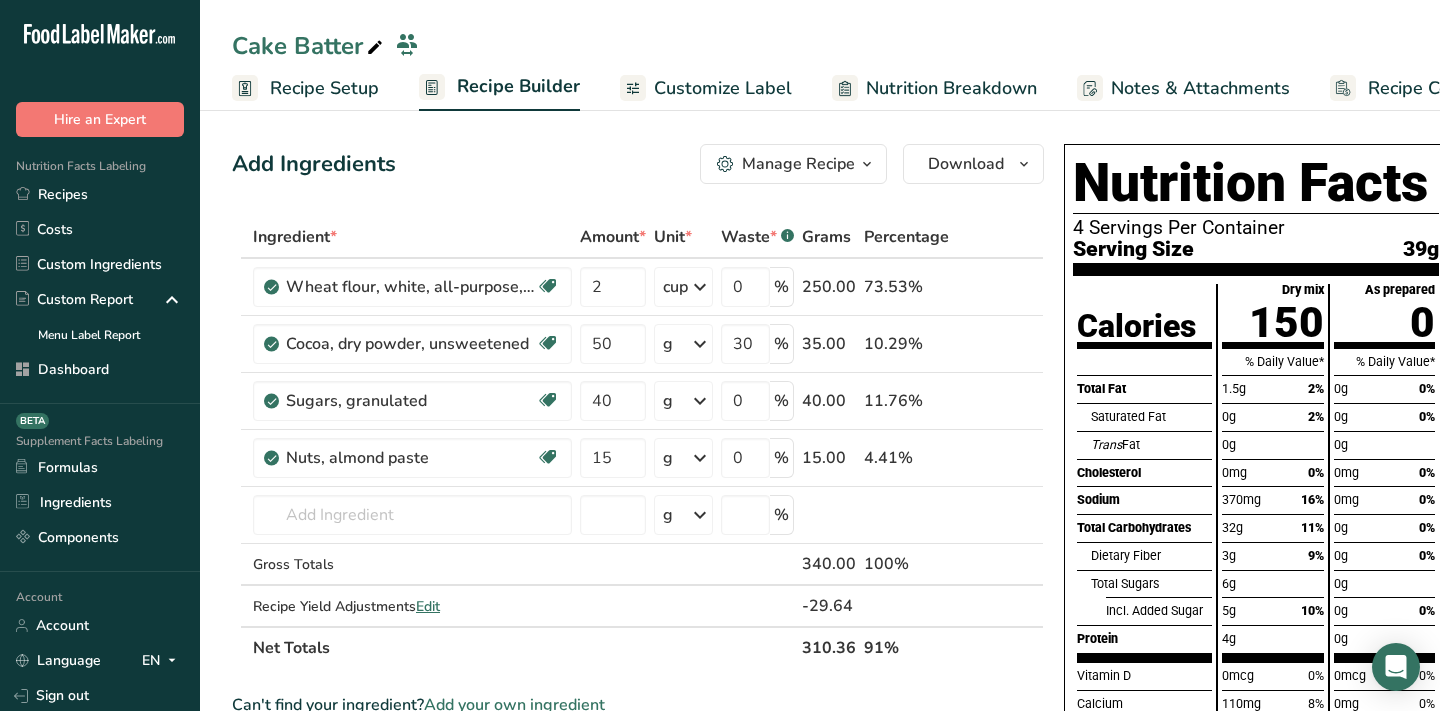 click on "Recipe Setup" at bounding box center [324, 88] 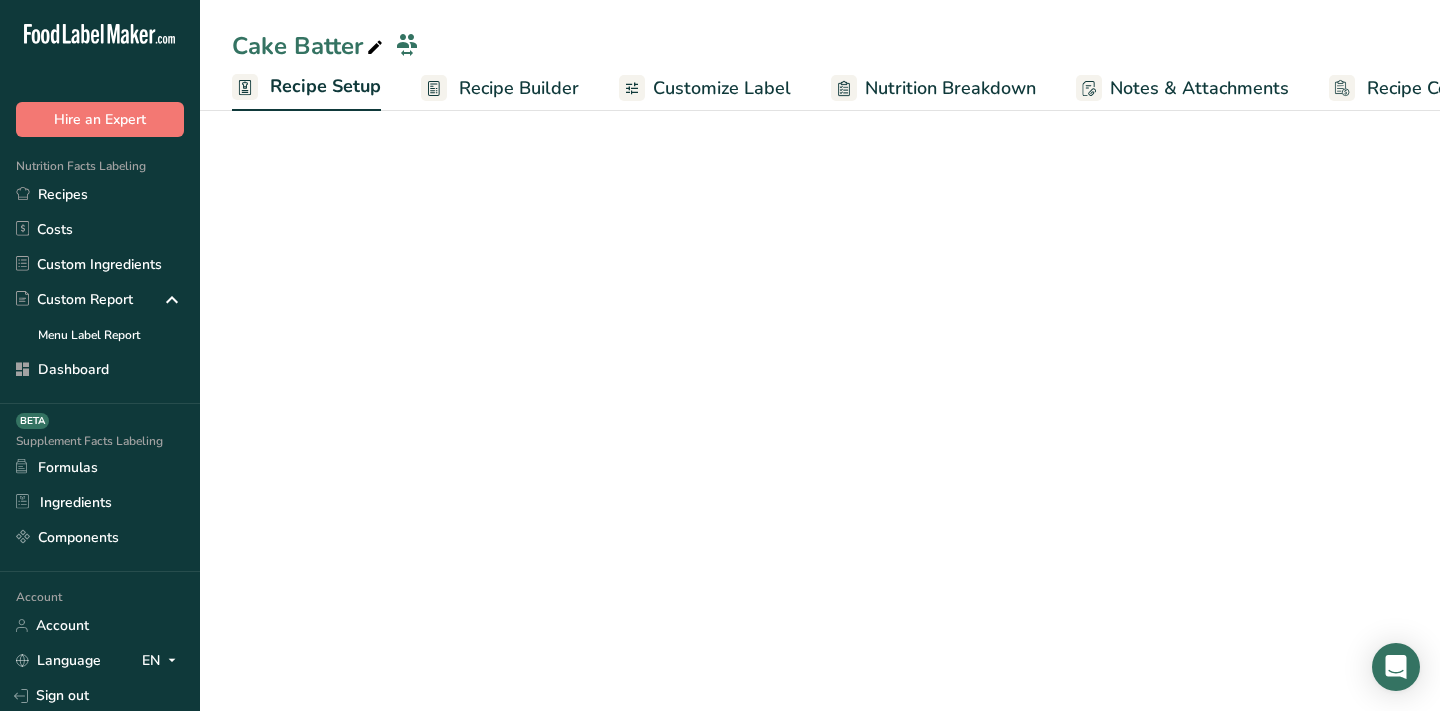 scroll, scrollTop: 0, scrollLeft: 7, axis: horizontal 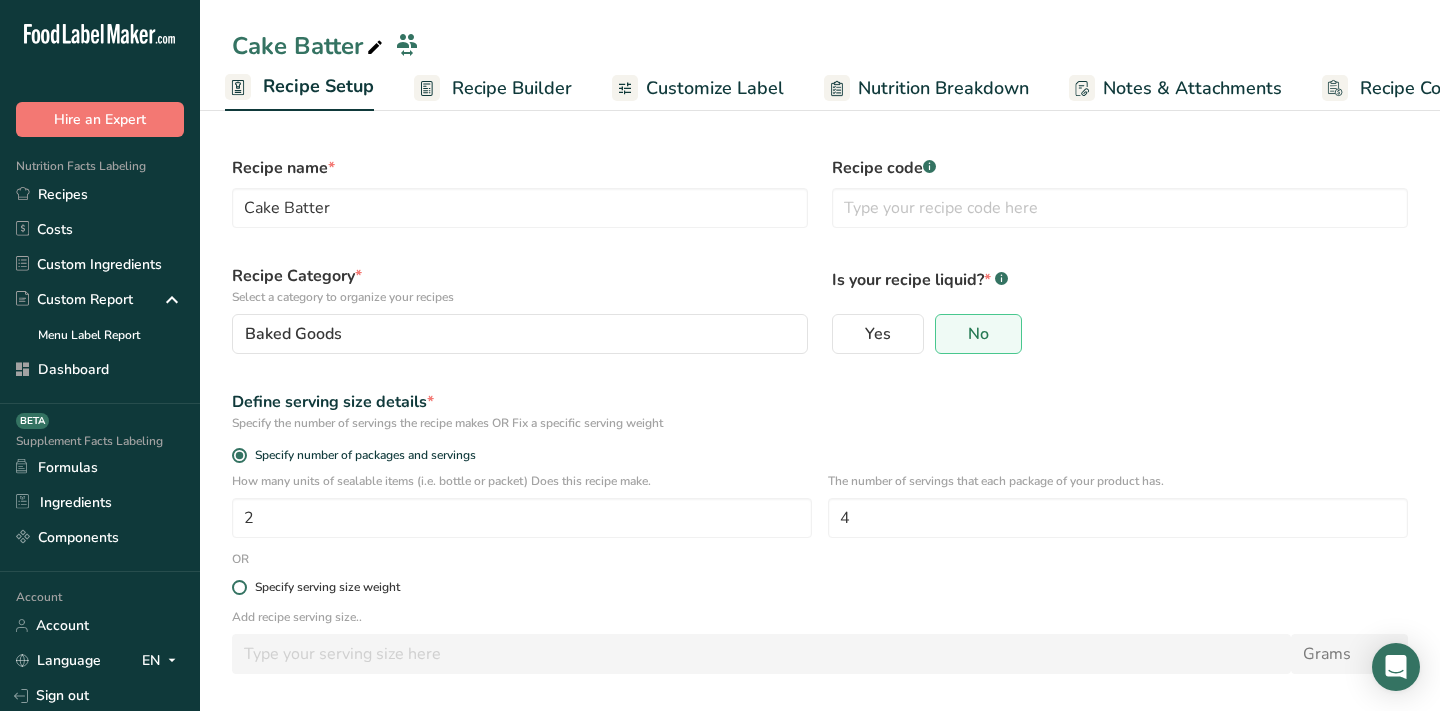 click on "Specify serving size weight" at bounding box center (327, 587) 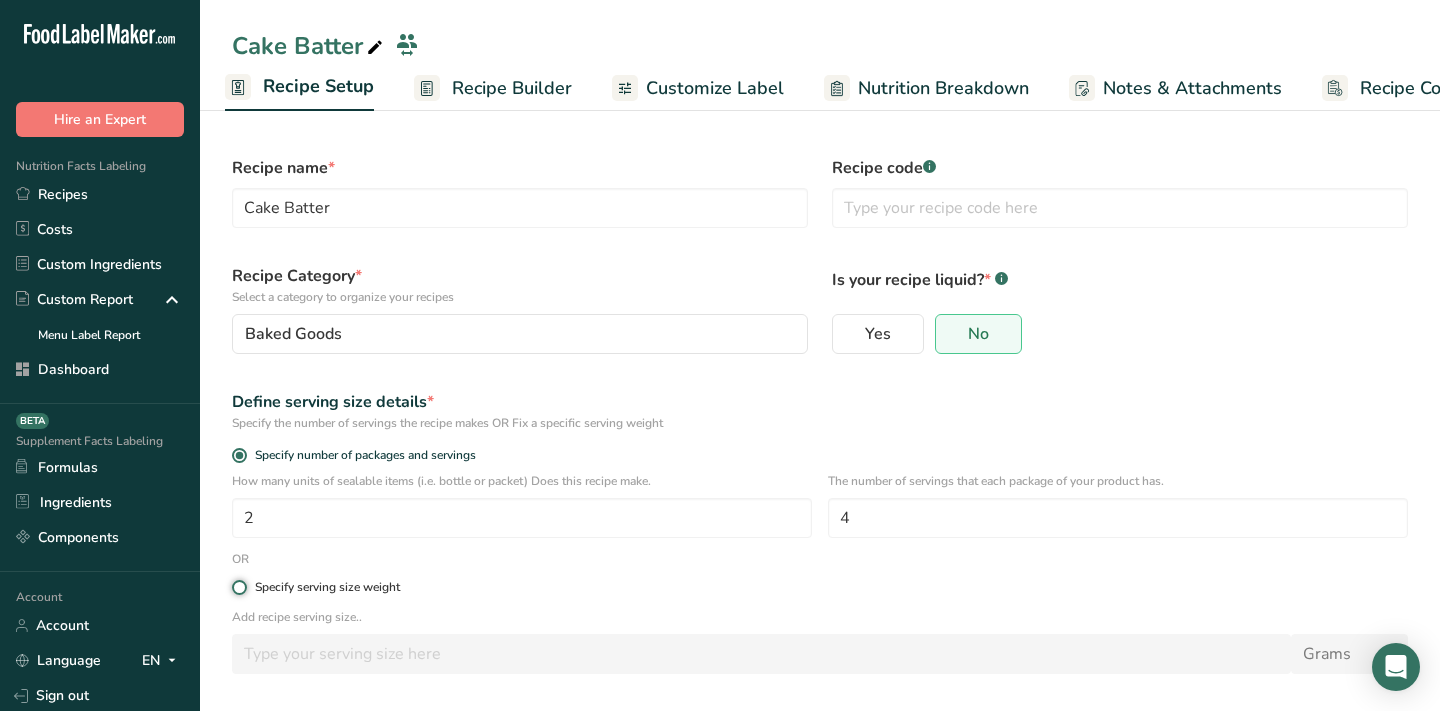click on "Specify serving size weight" at bounding box center (238, 587) 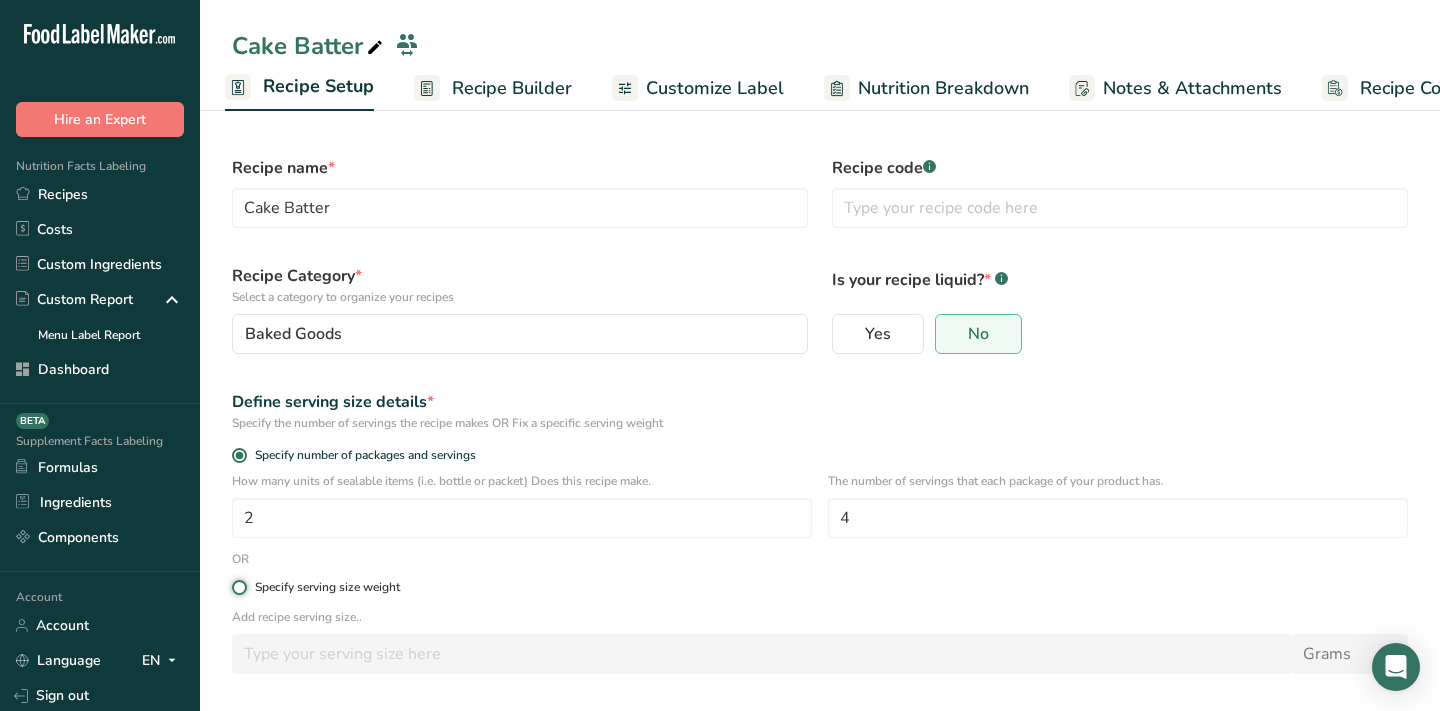 radio on "true" 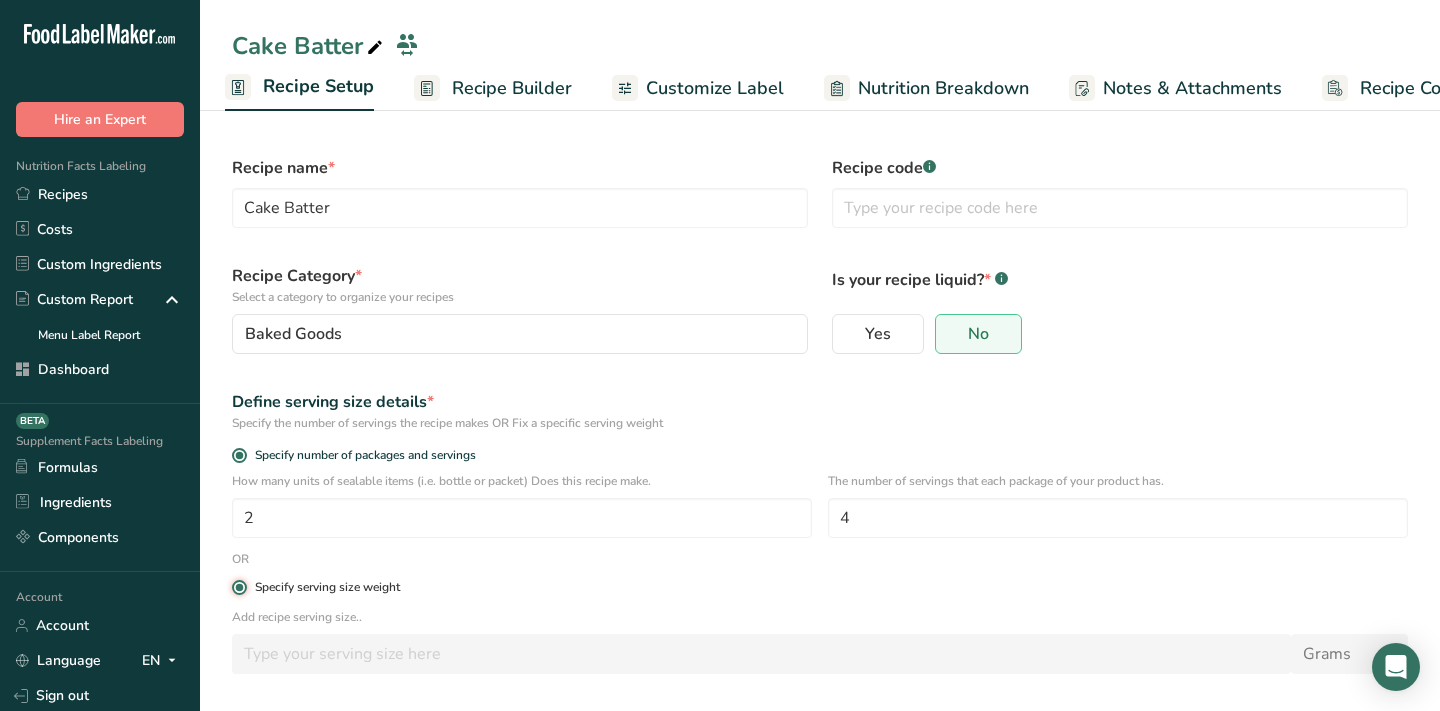 radio on "false" 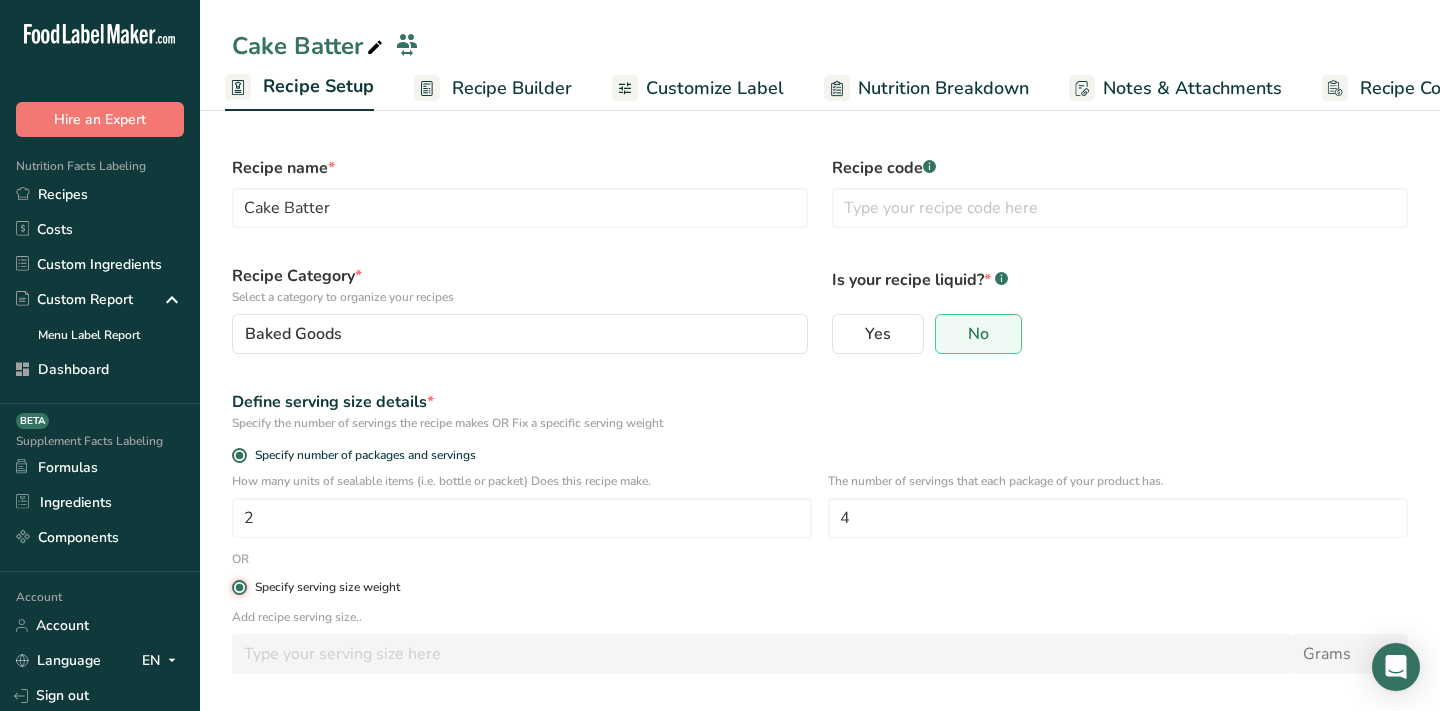 type 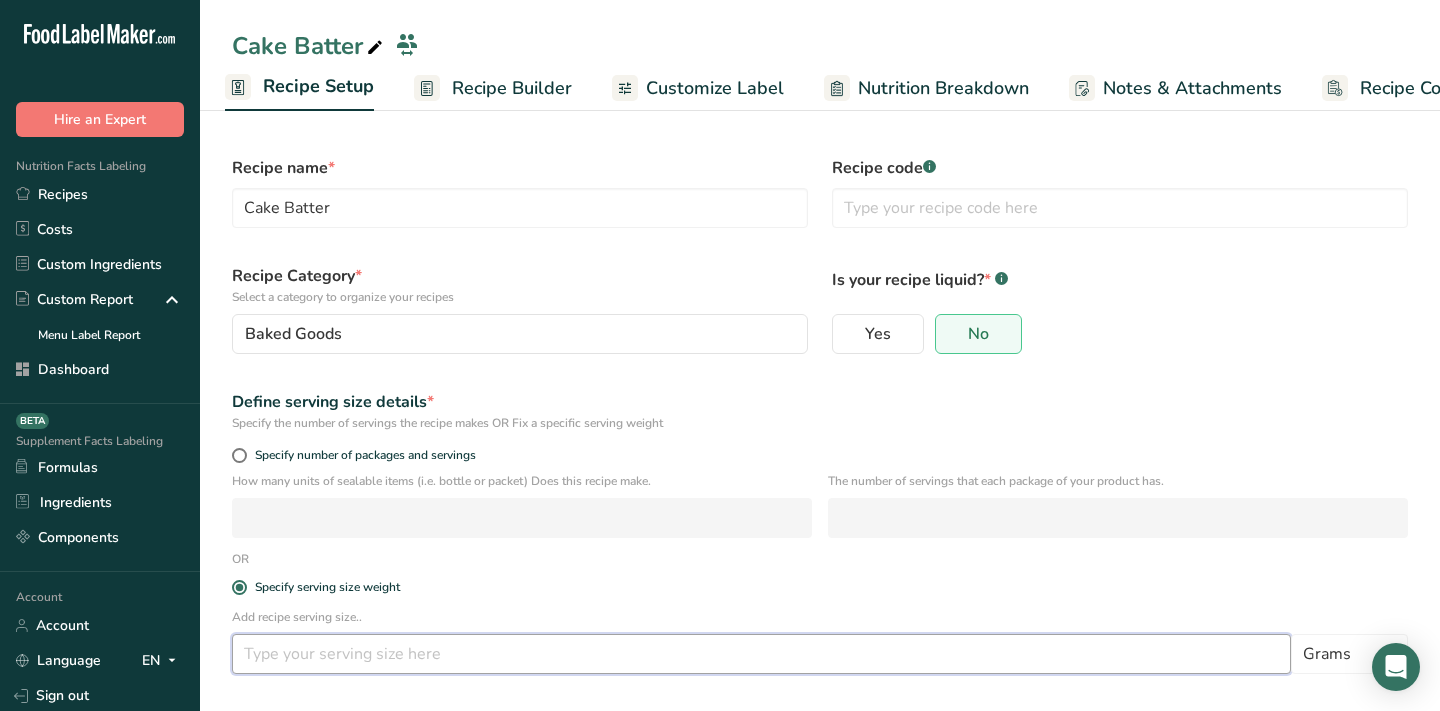 click at bounding box center [761, 654] 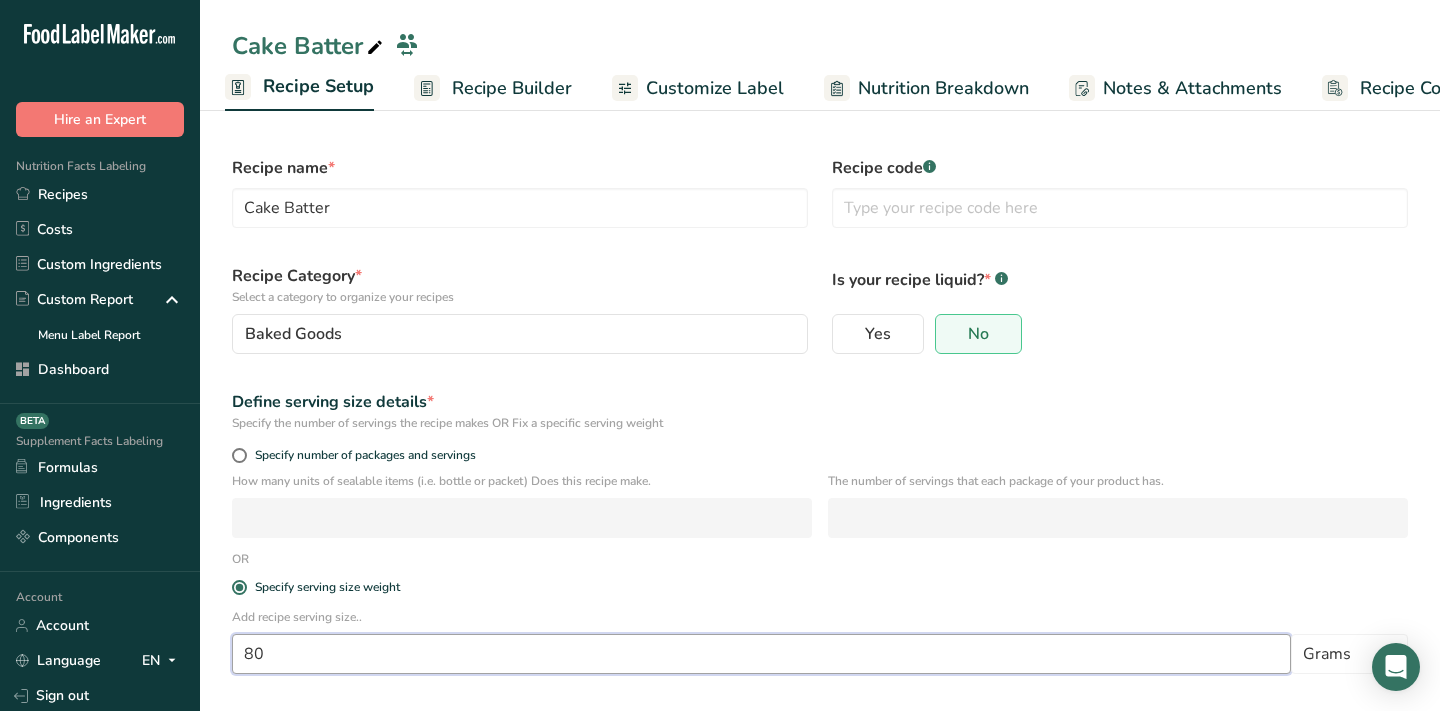 type on "8" 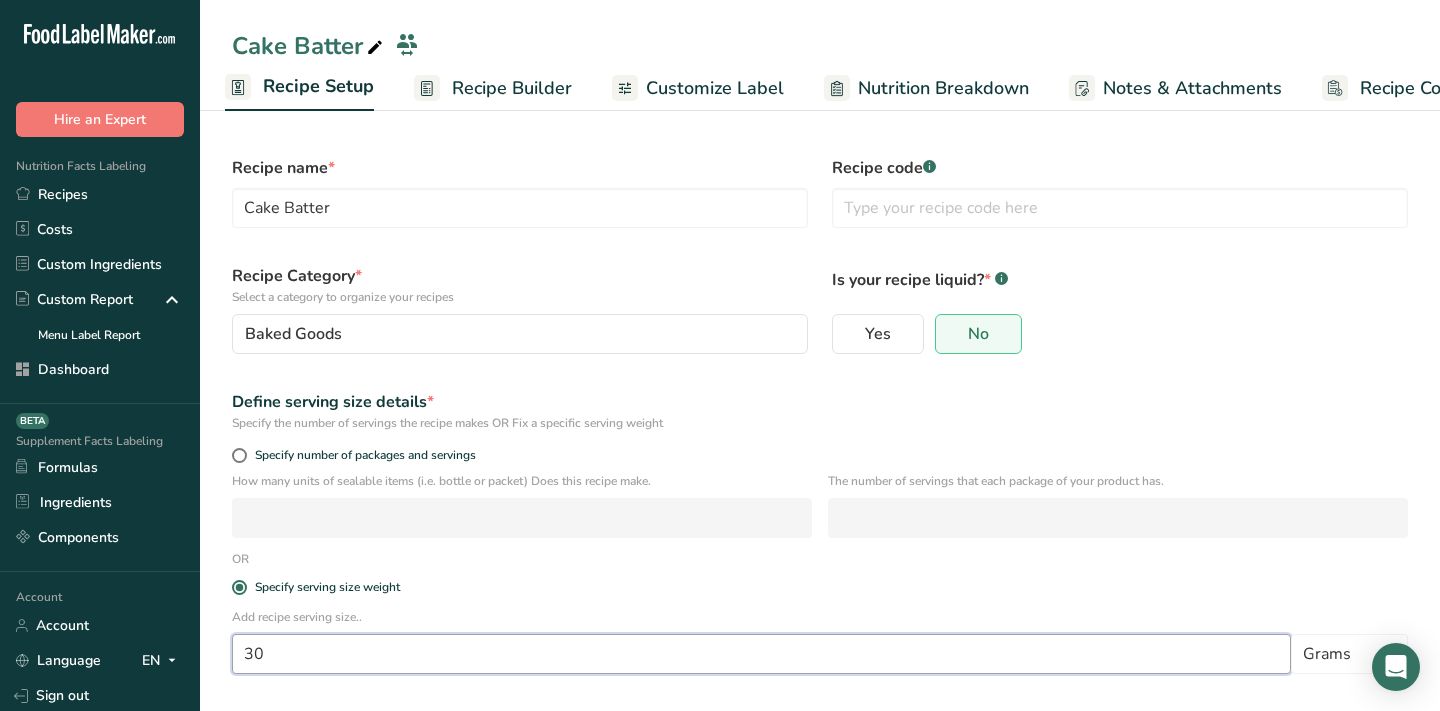 type on "3" 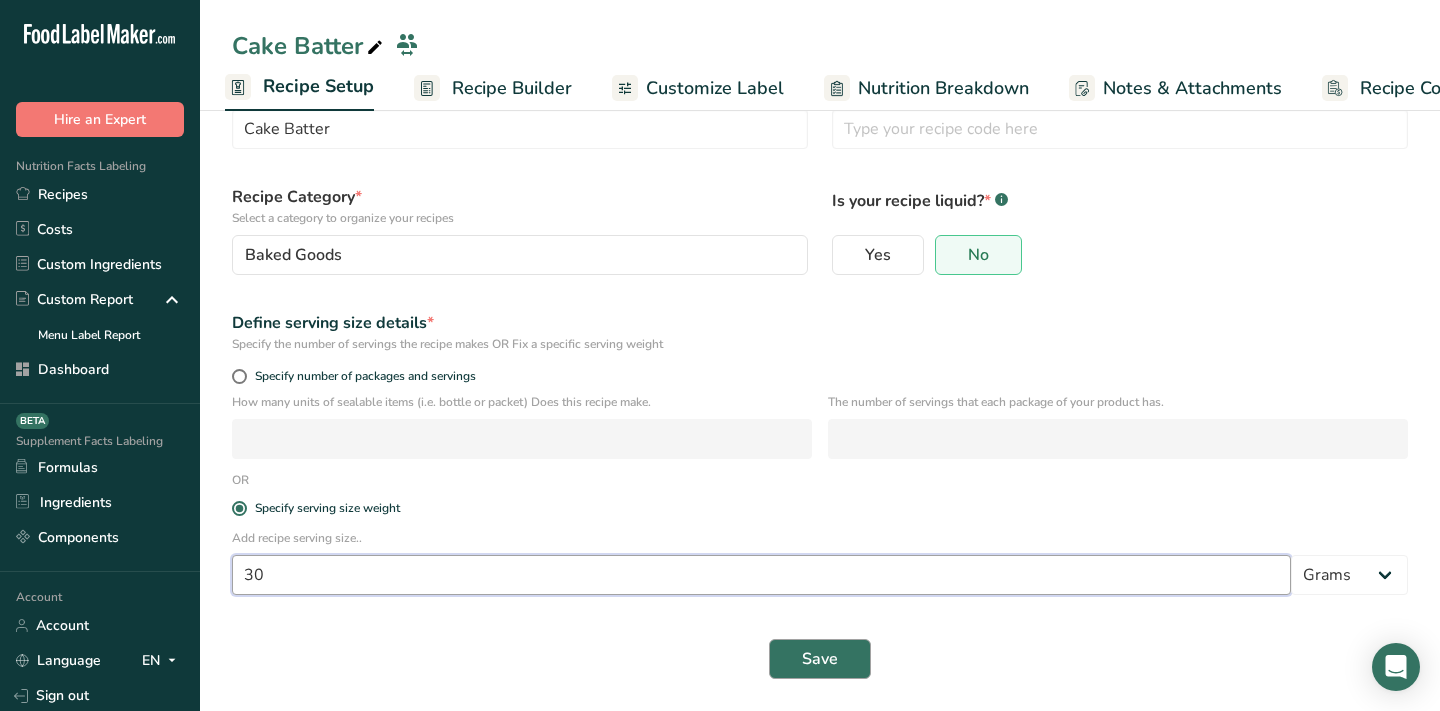 type on "30" 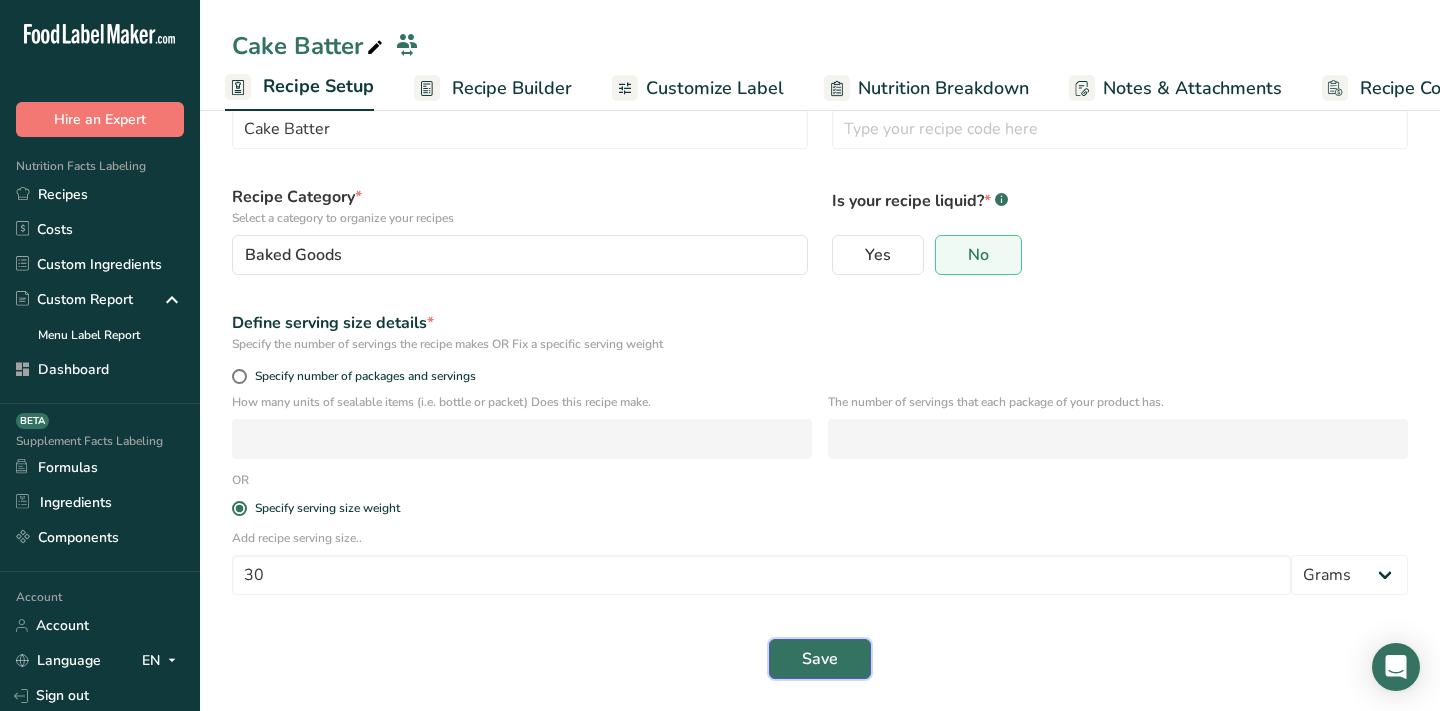 click on "Save" at bounding box center [820, 659] 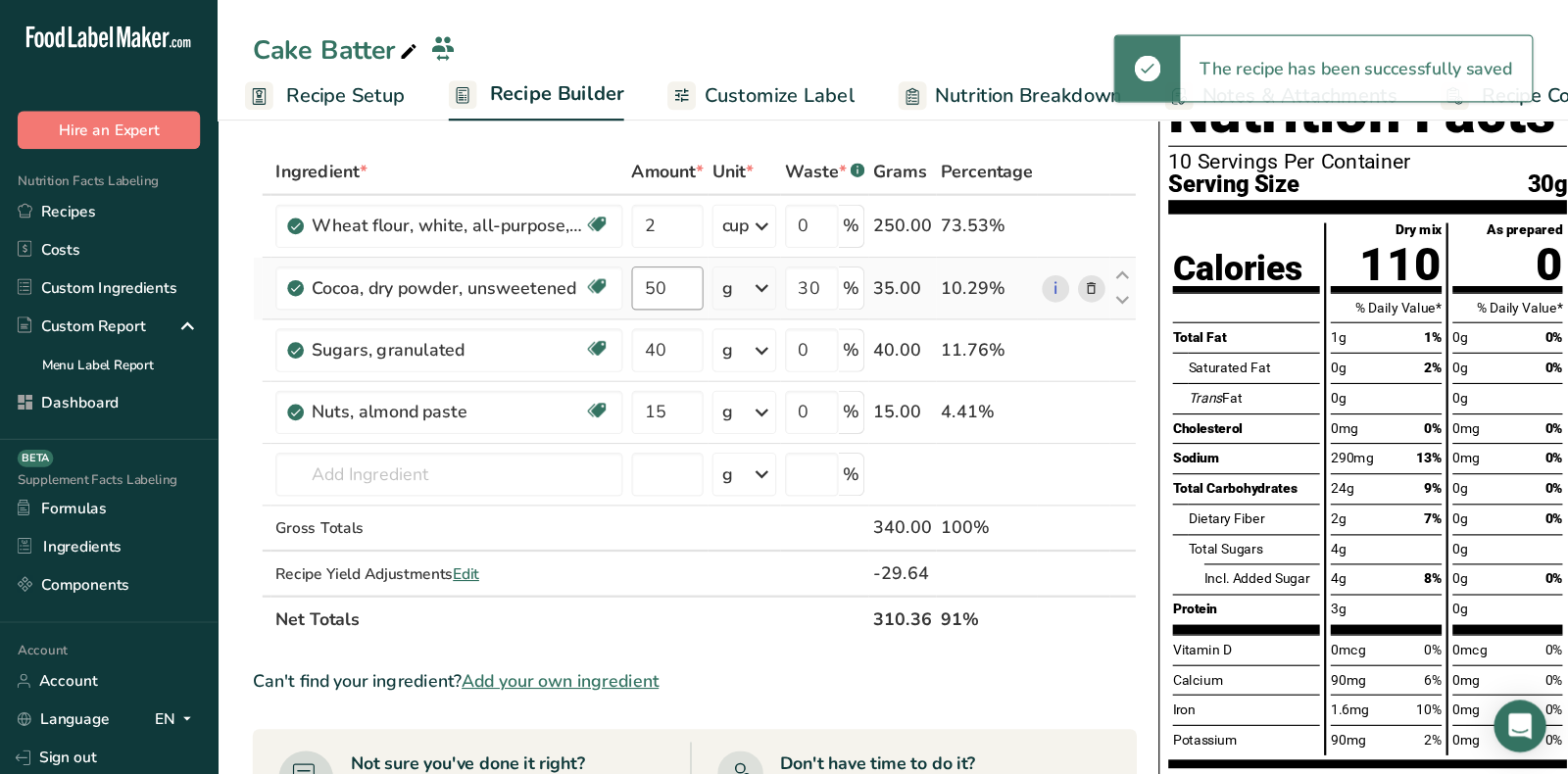 scroll, scrollTop: 76, scrollLeft: 0, axis: vertical 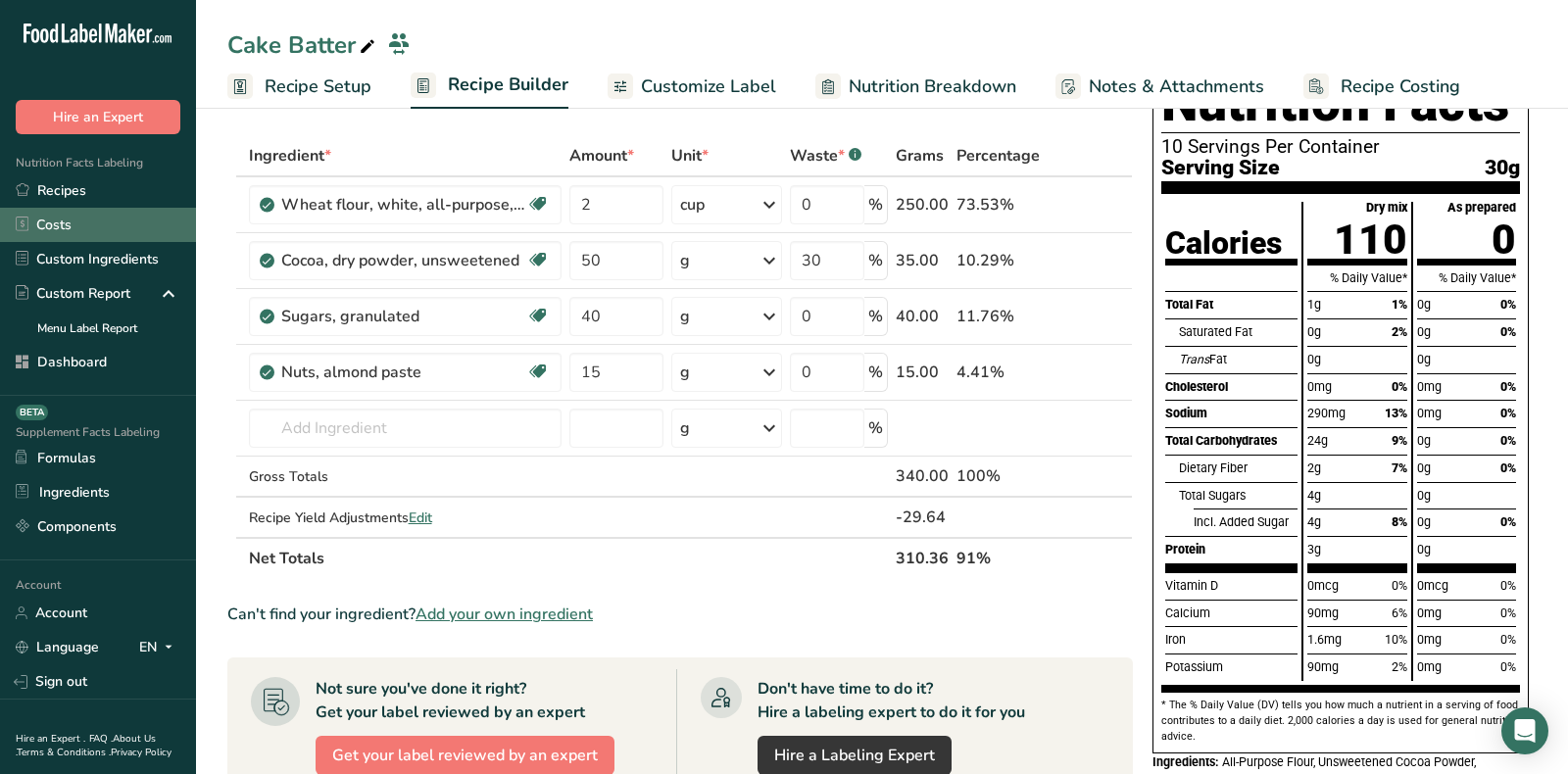 click on "Costs" at bounding box center (98, 224) 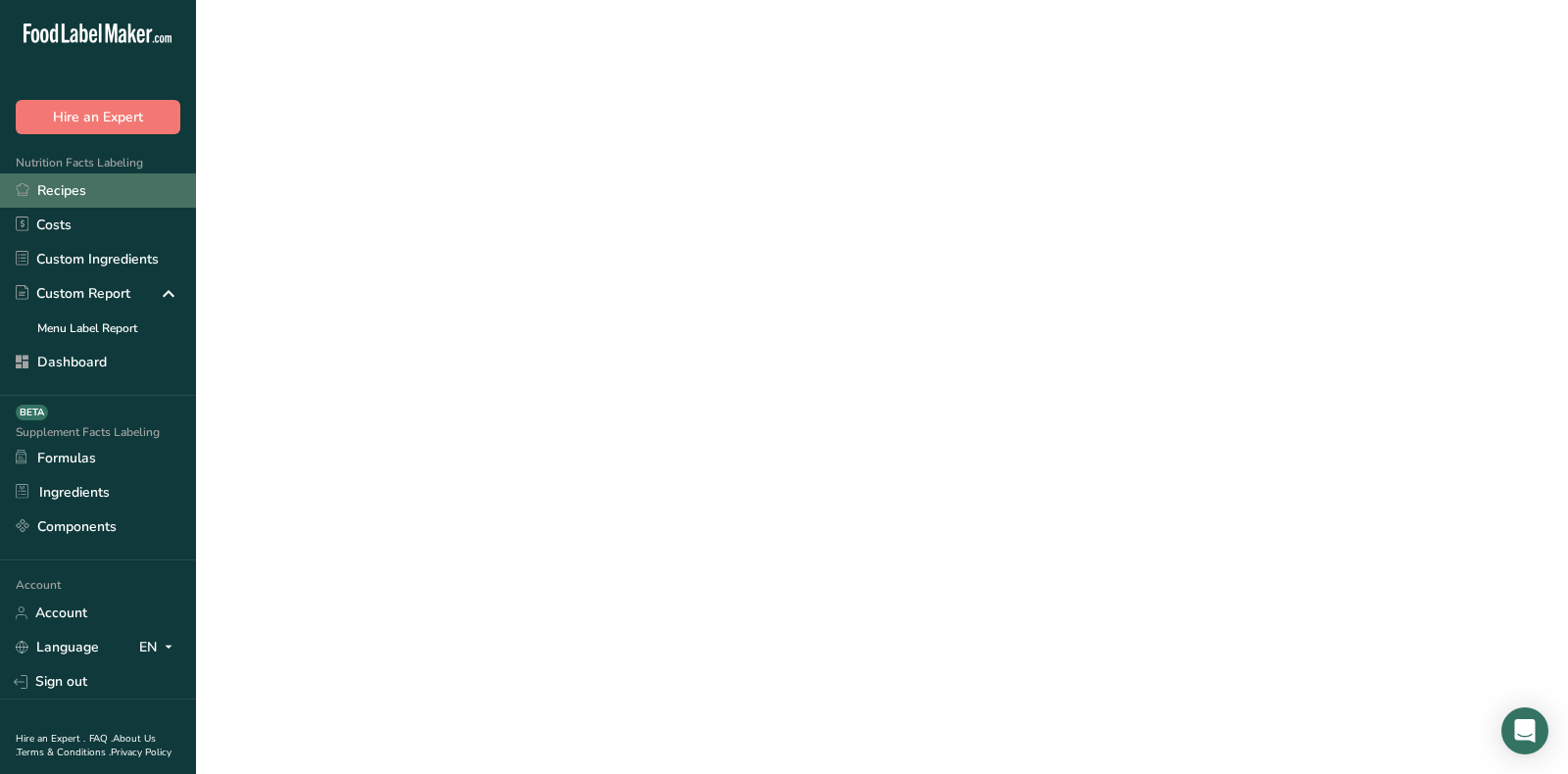 click on "Recipes" at bounding box center (98, 190) 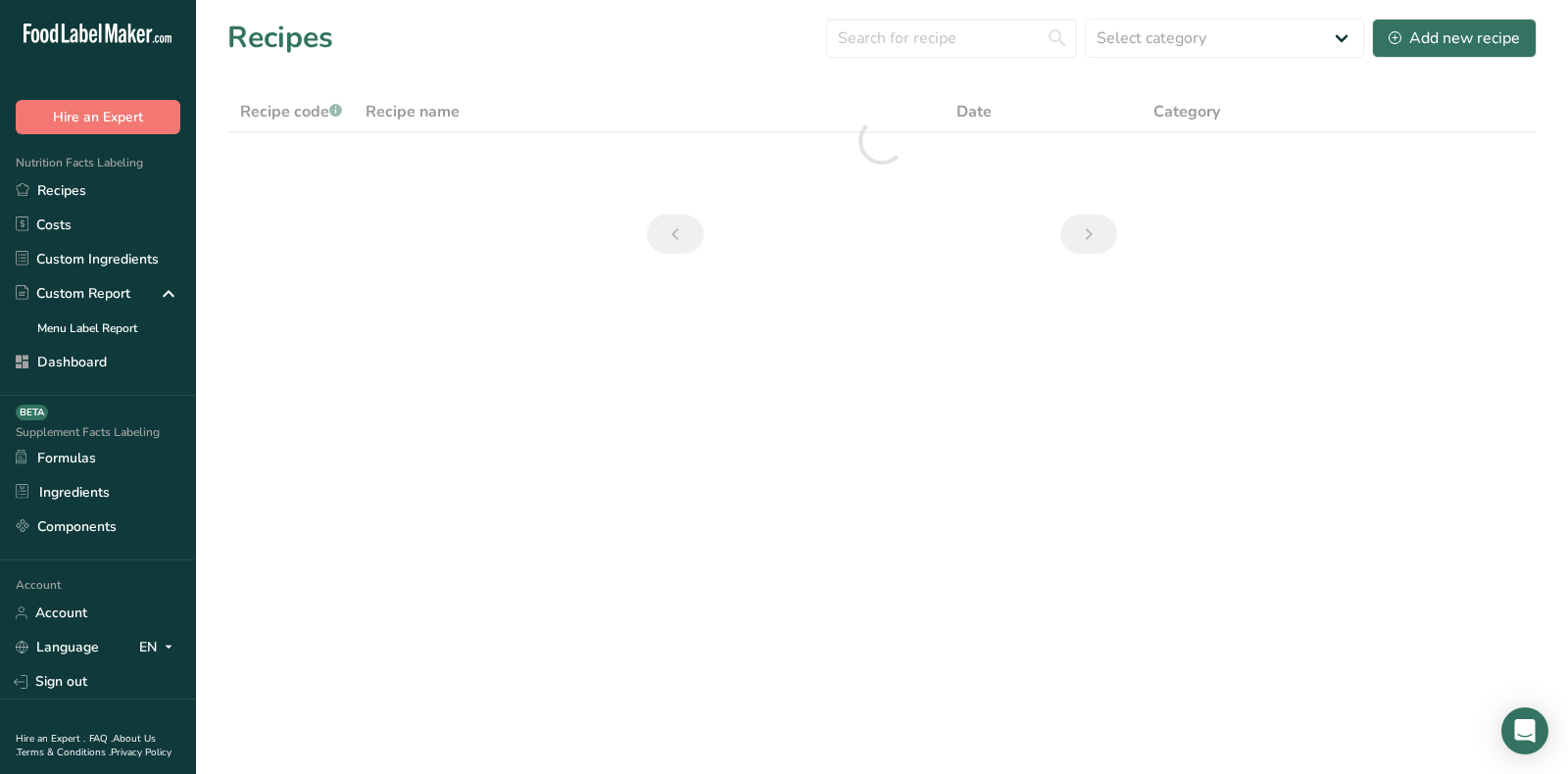 click on "Recipes
Select category
All
Baked Goods
Beverages
breakfast
butter cookies, batch X
Confectionery
Cooked Meals, Salads, & Sauces
Cookies
Cookies-123- RD Testing
Dairy
Deli
Frozen fish
Fruits
Gum
Ice cream
Jams Flavors
Nectar
Oils
Pasta
Pastries
Pat Thai
Popcorn
Raw hambrugers
Red Sauce Pasta
Salt" at bounding box center [882, 37] 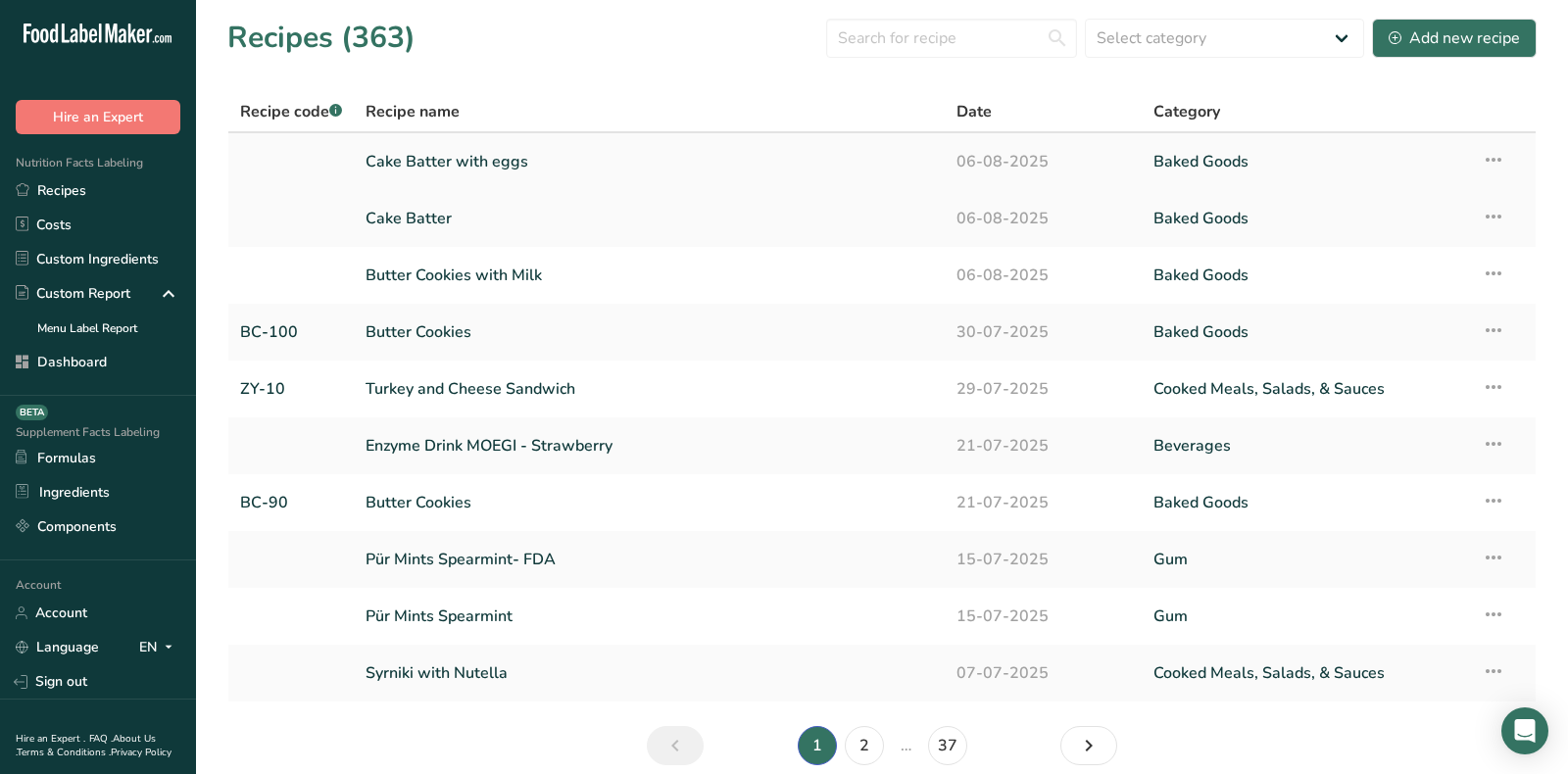 click on "Cake Batter with eggs" at bounding box center [649, 162] 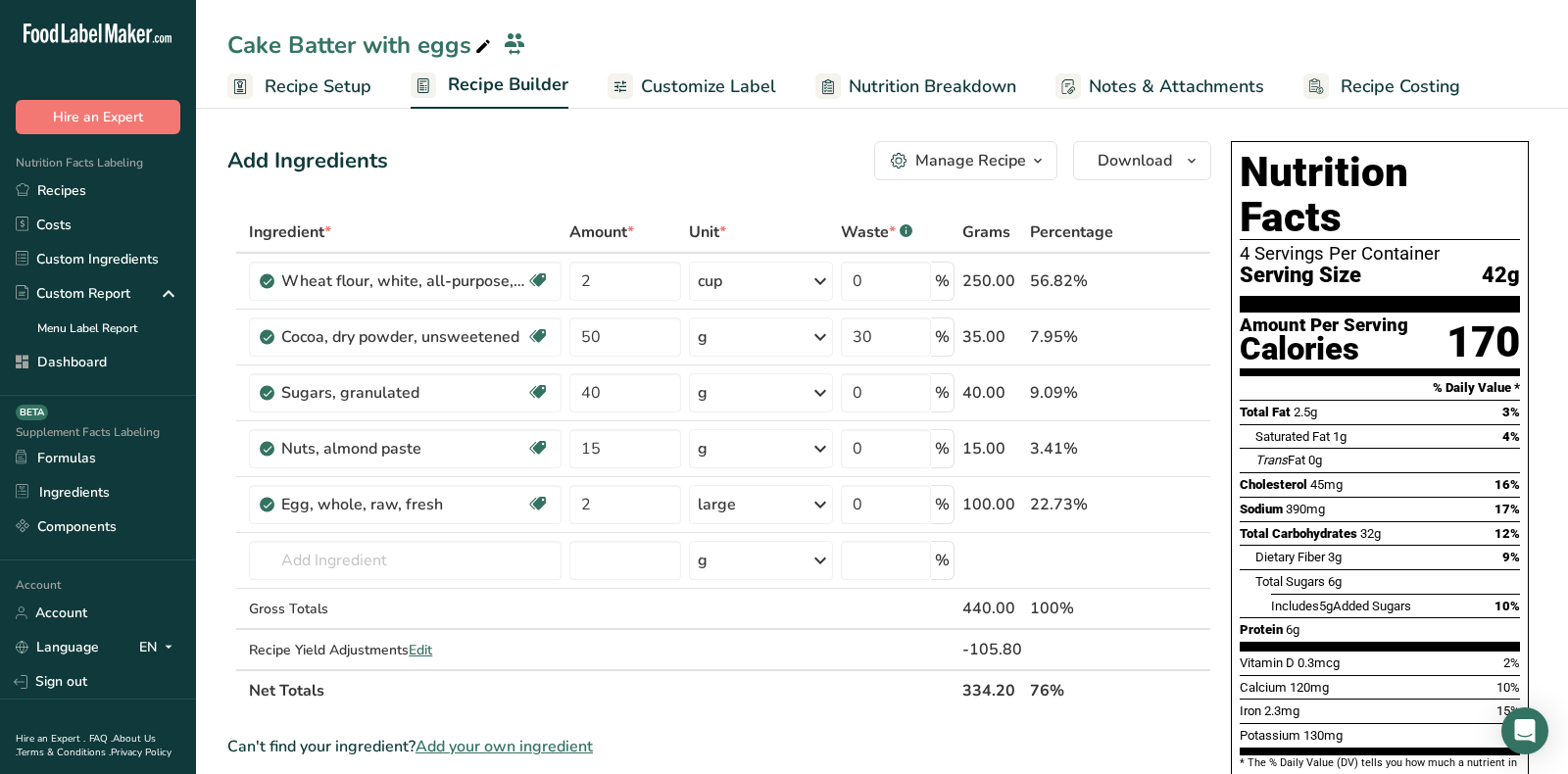 click on "Recipe Setup" at bounding box center (318, 86) 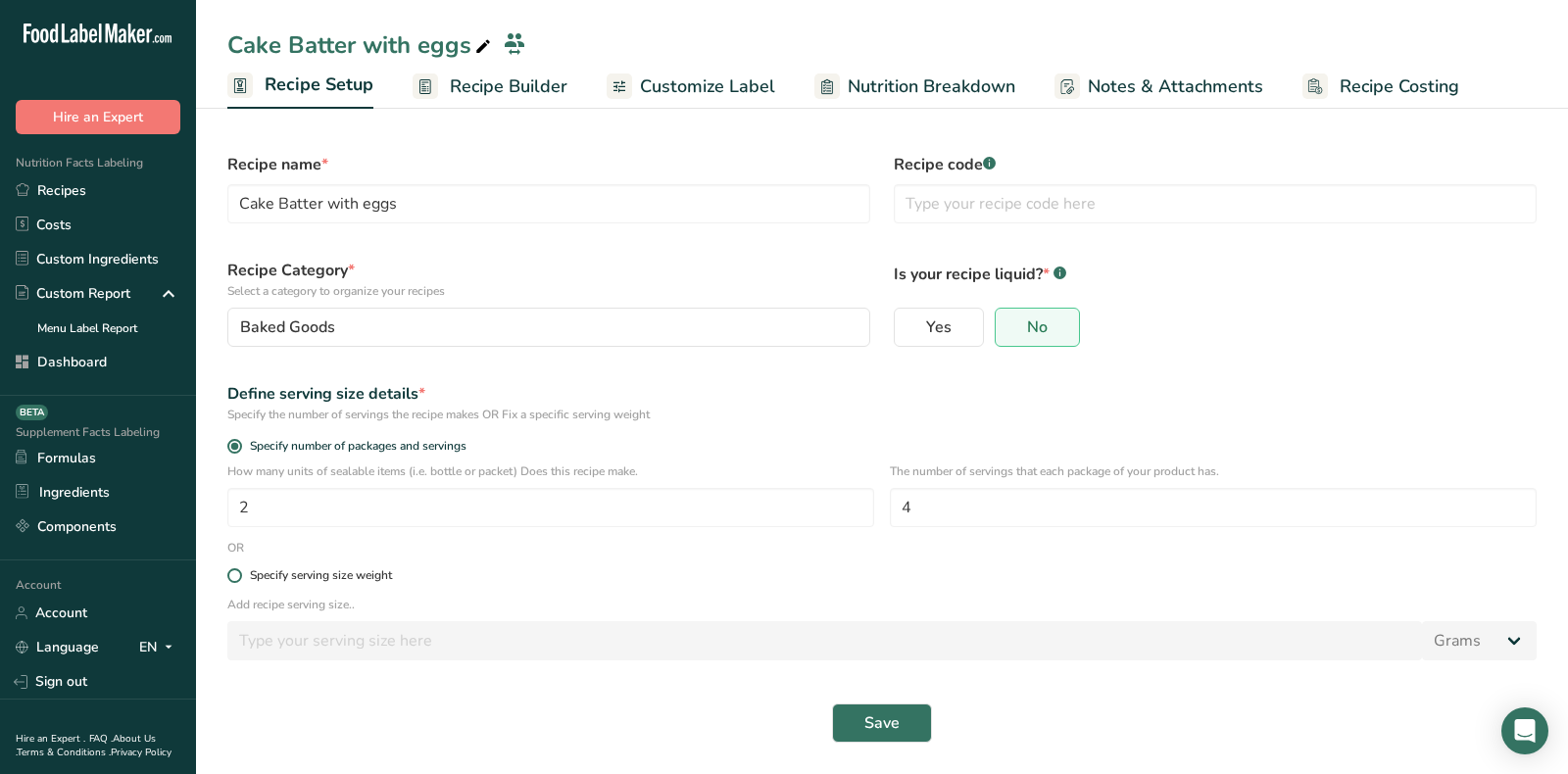 click on "Specify serving size weight" at bounding box center (317, 575) 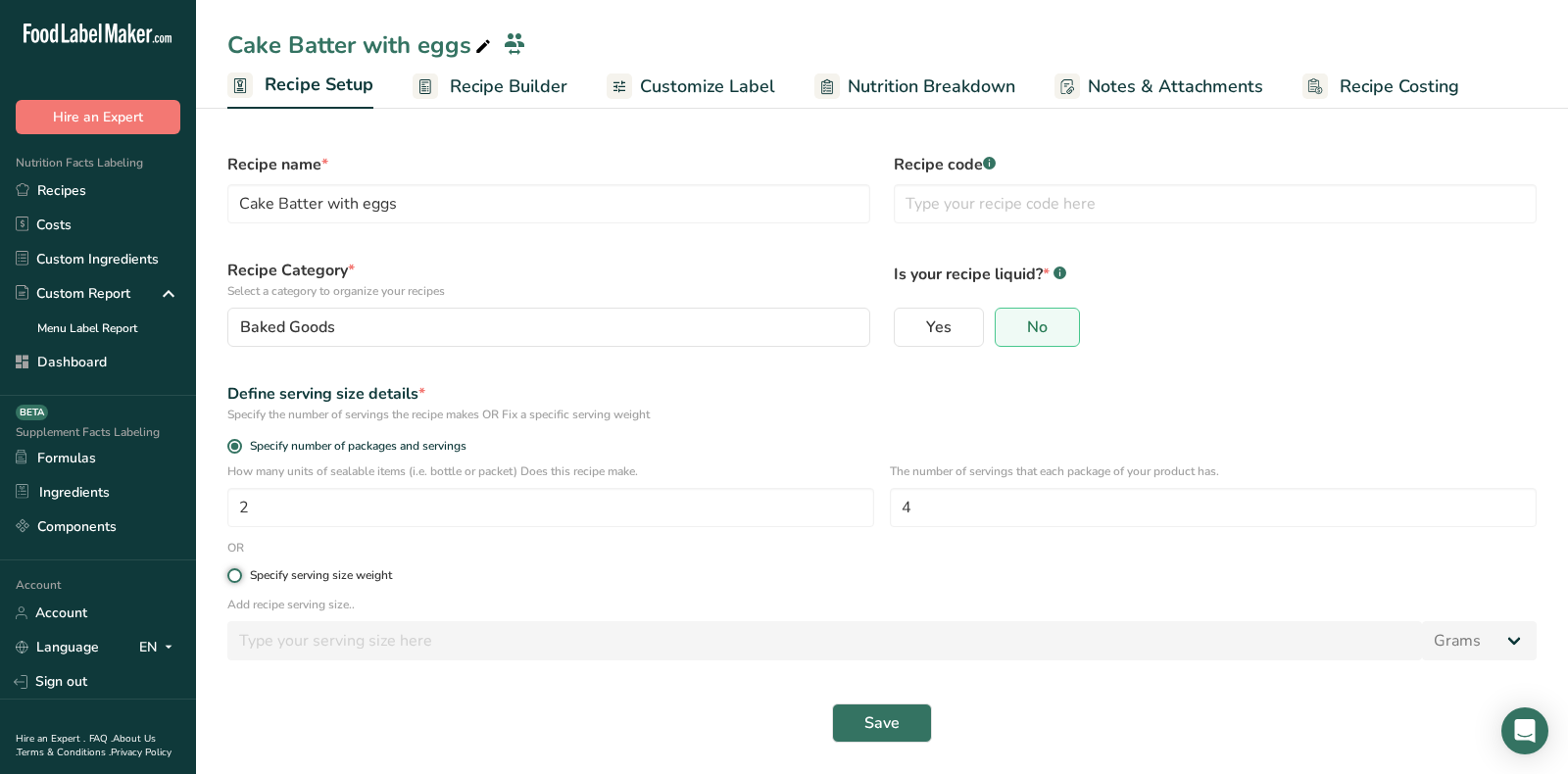 click on "Specify serving size weight" at bounding box center [233, 575] 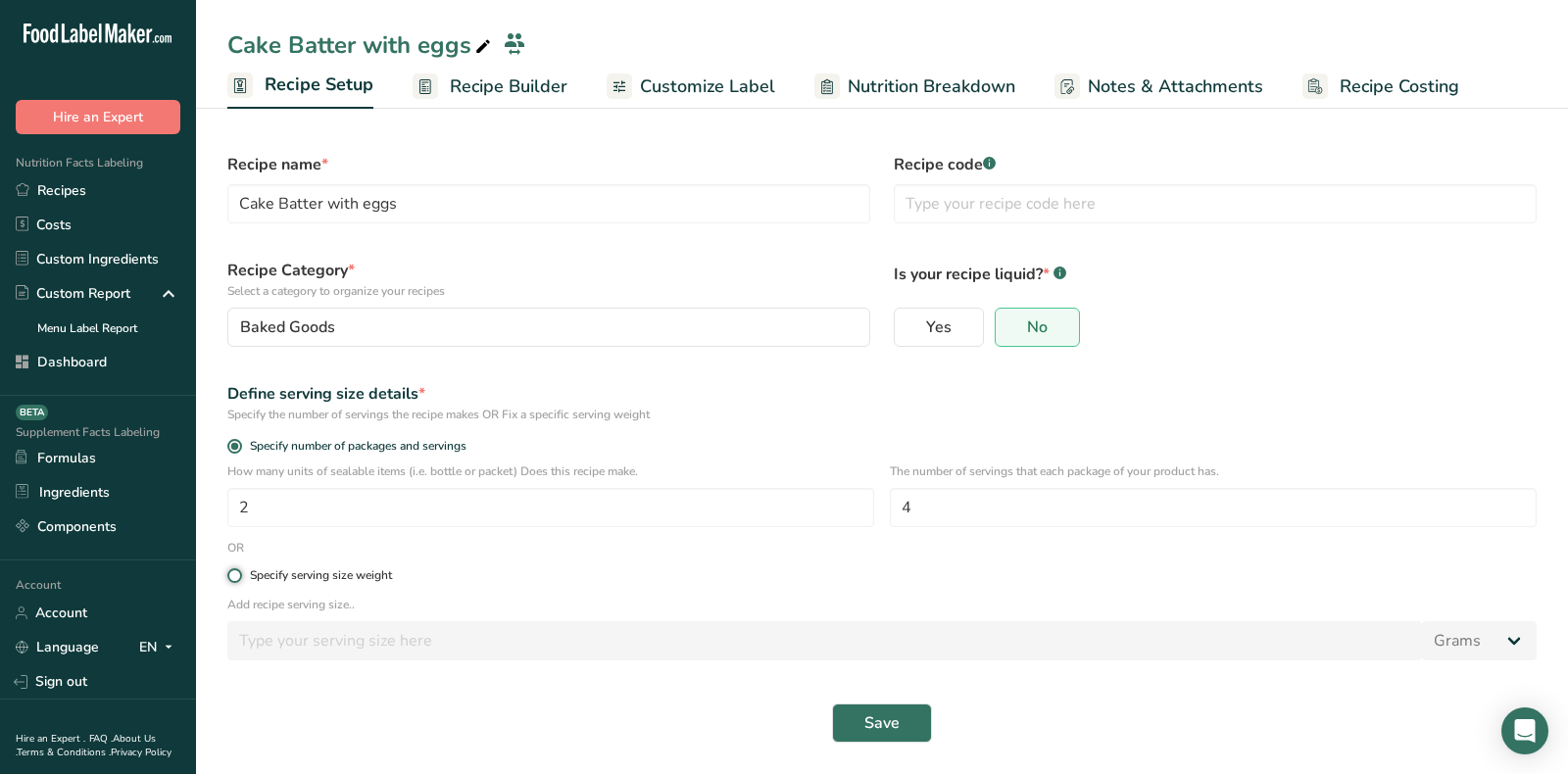 radio on "true" 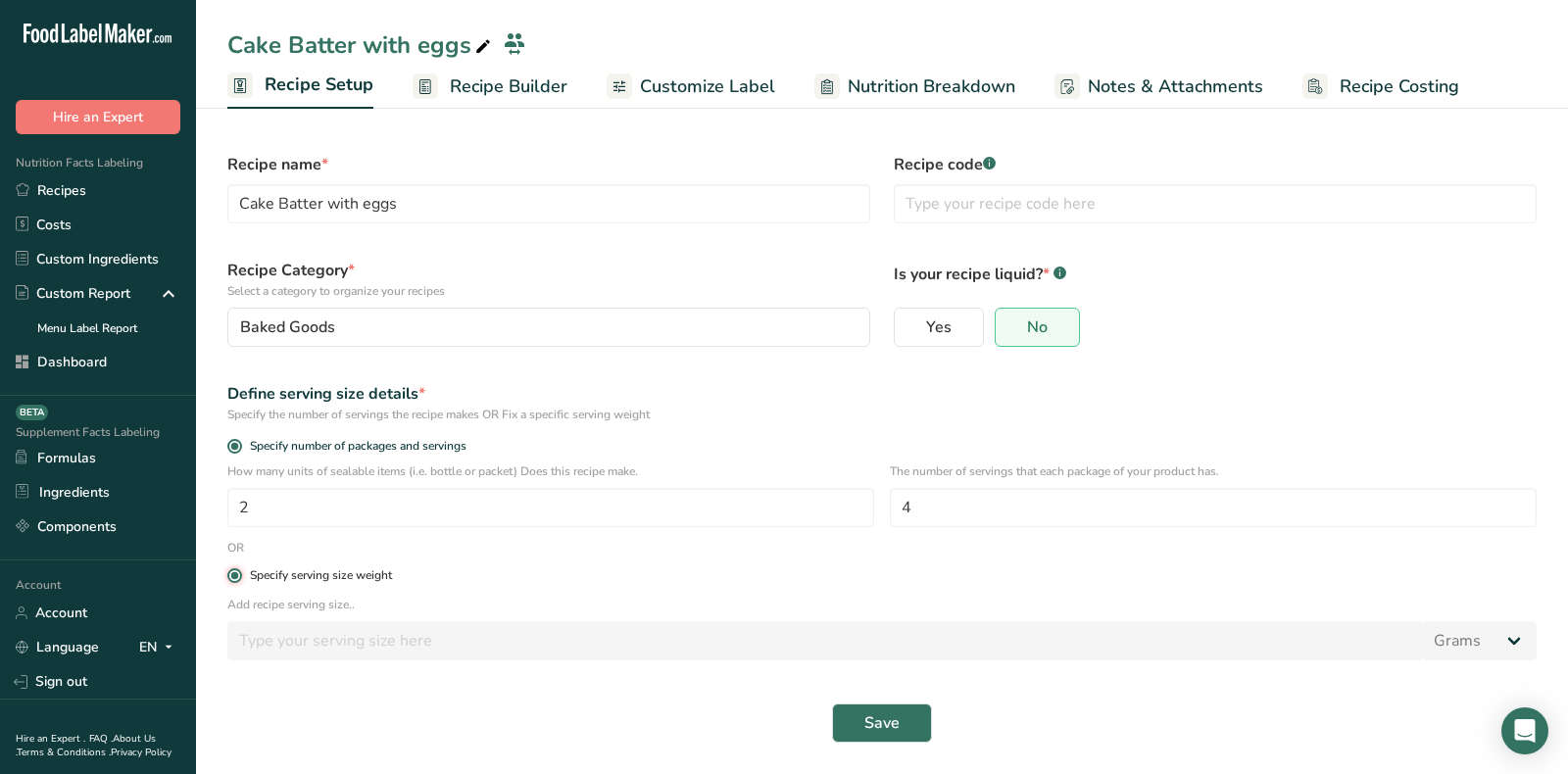 radio on "false" 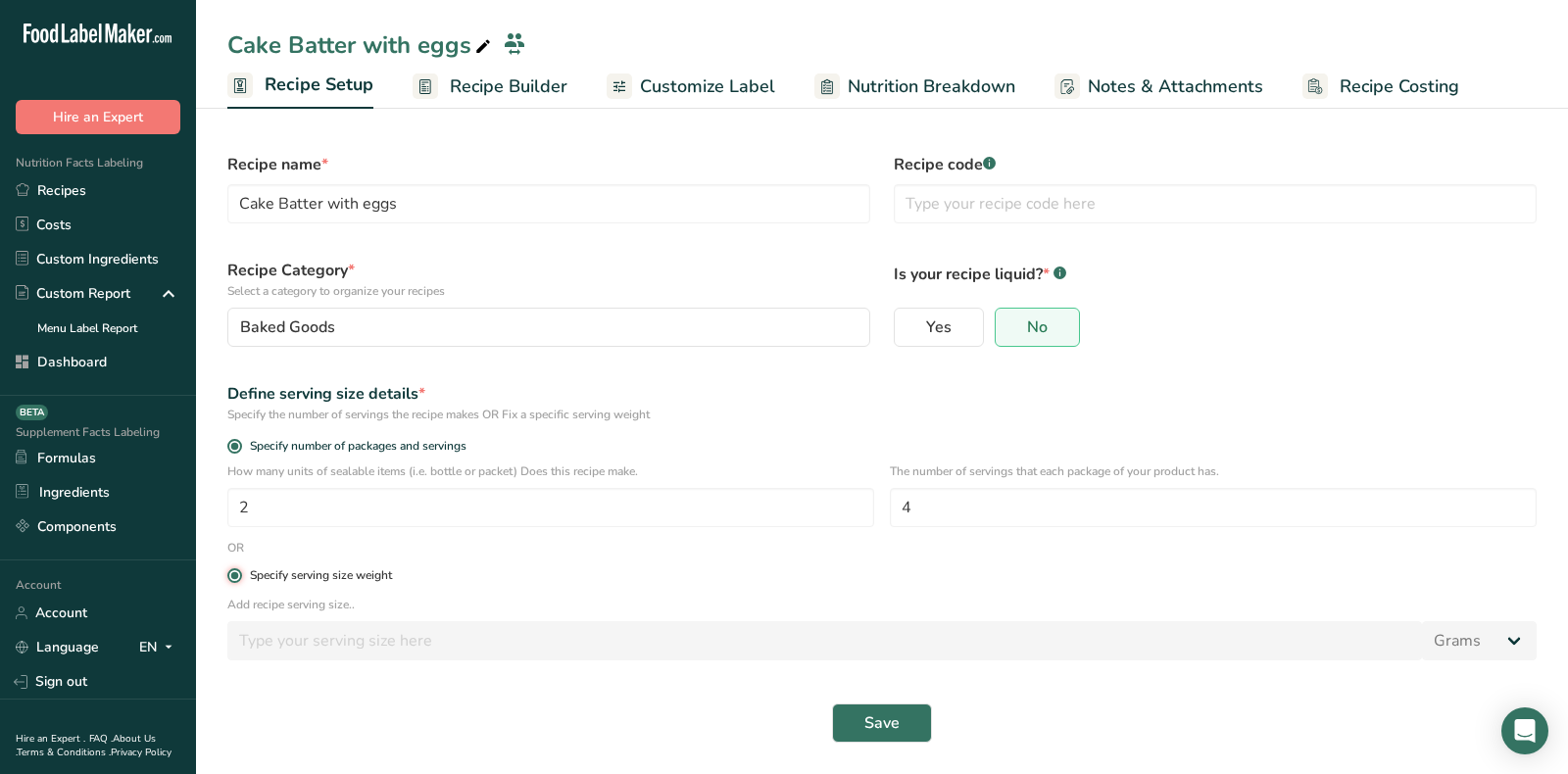 type 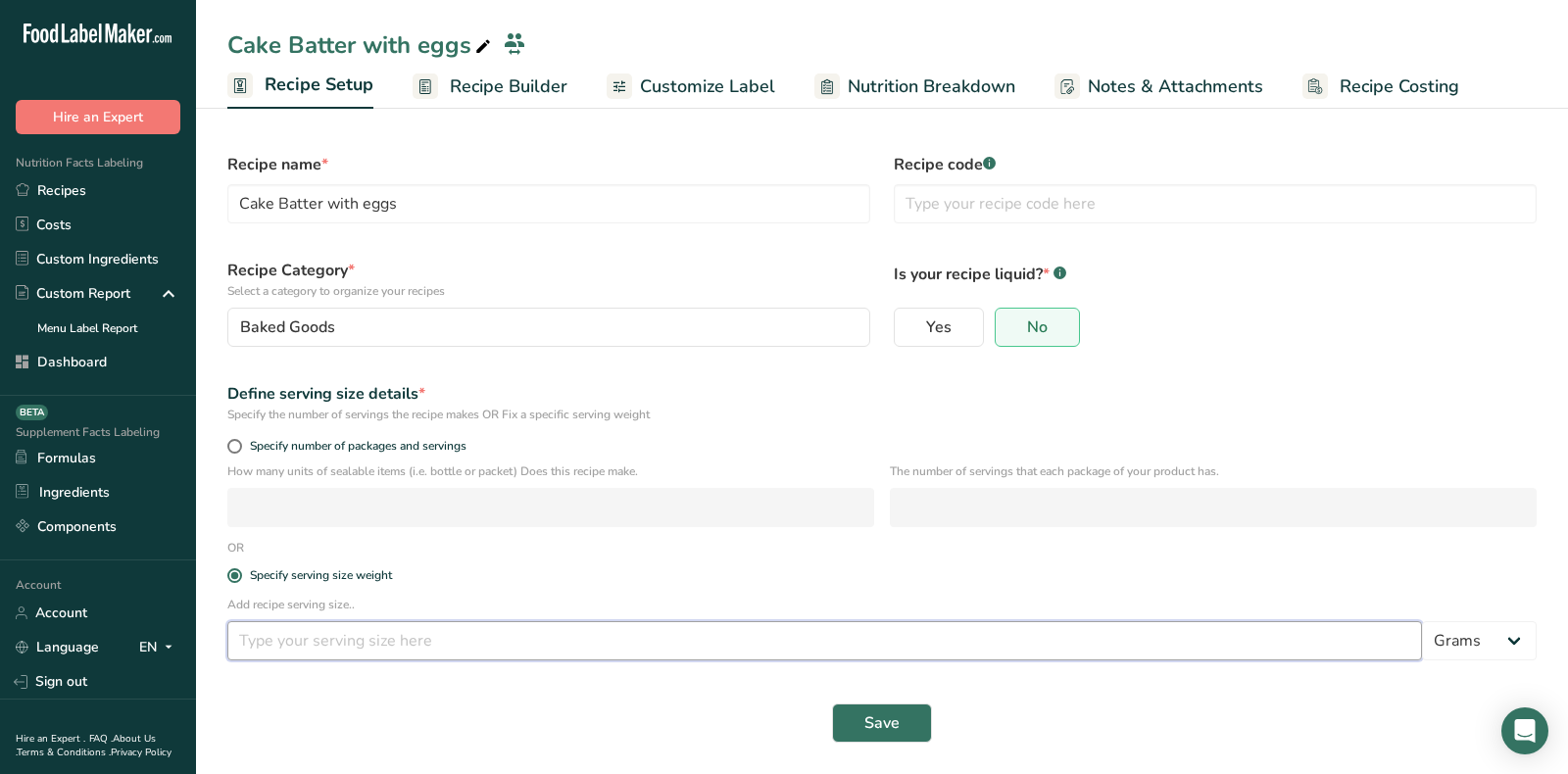 click at bounding box center [824, 641] 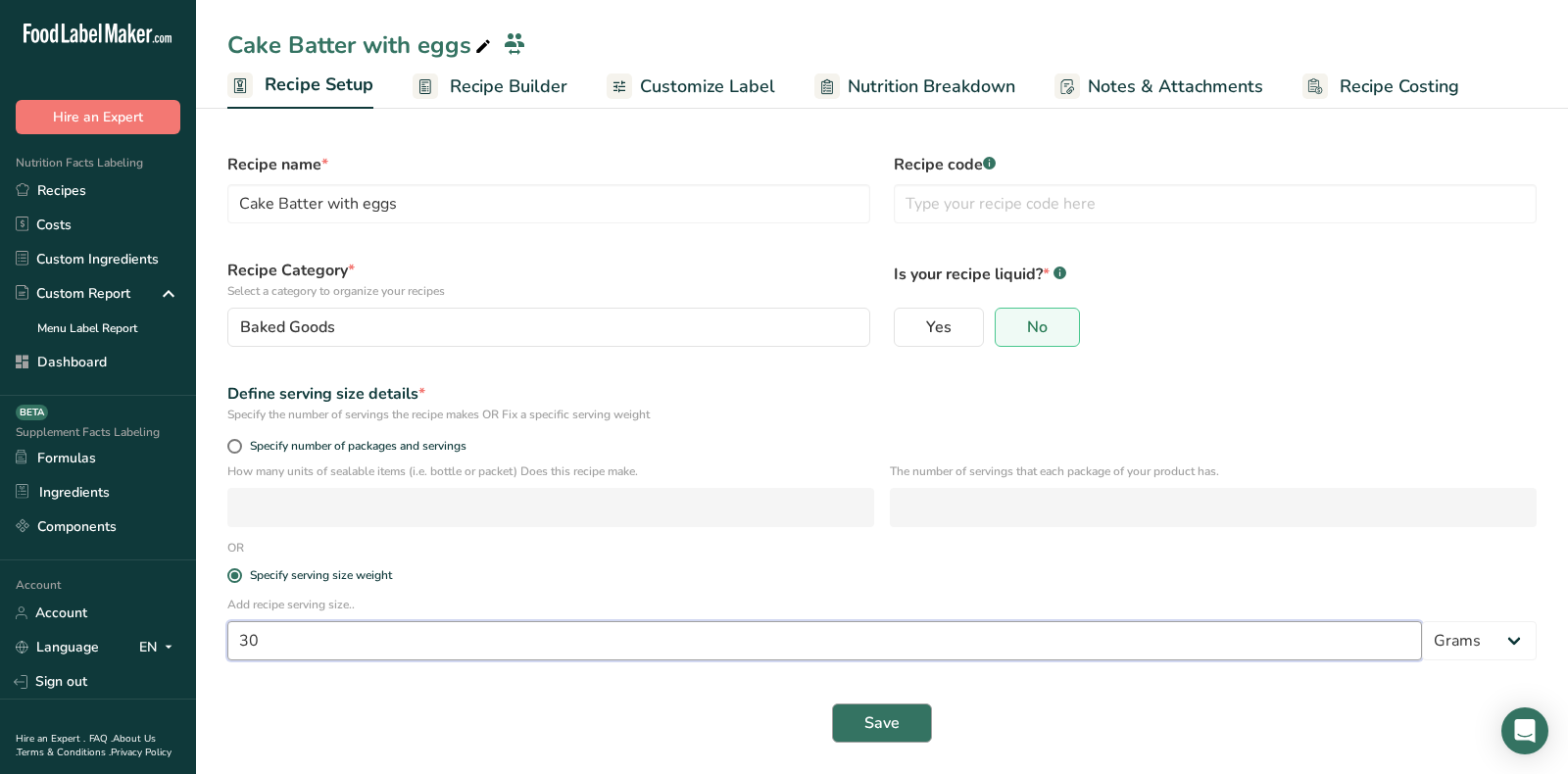 type on "30" 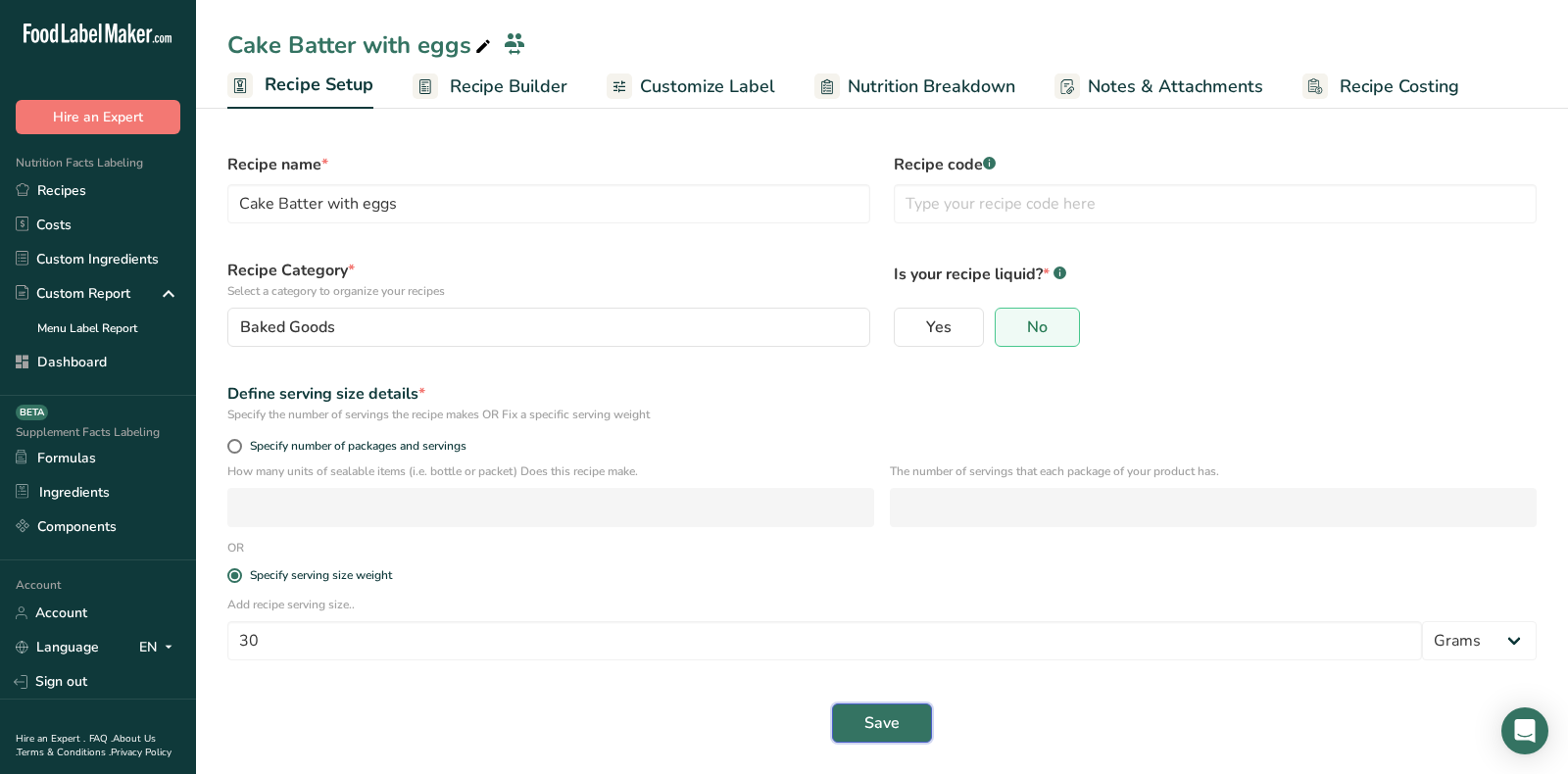 click on "Save" at bounding box center (882, 723) 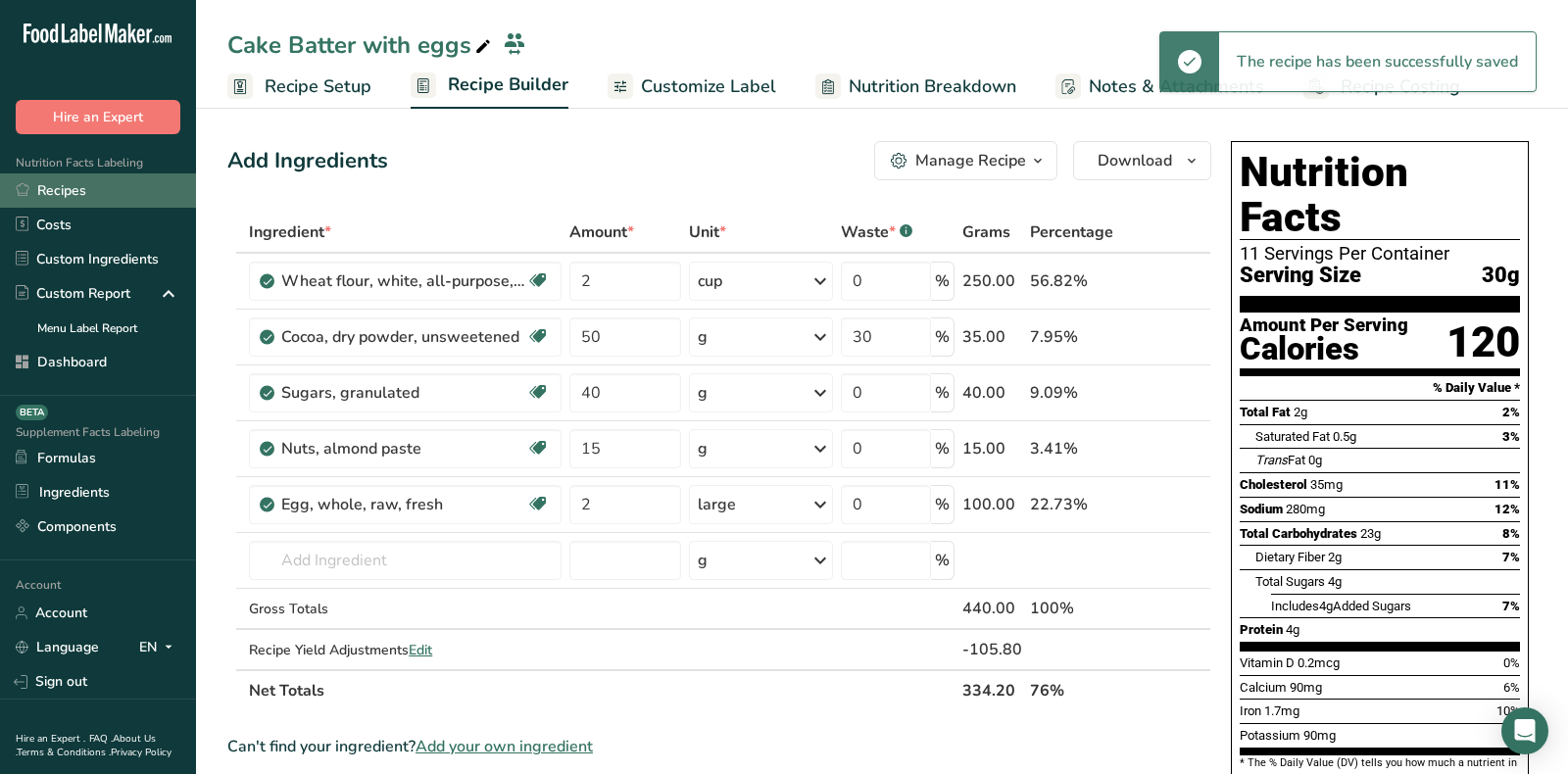 click on "Recipes" at bounding box center [98, 190] 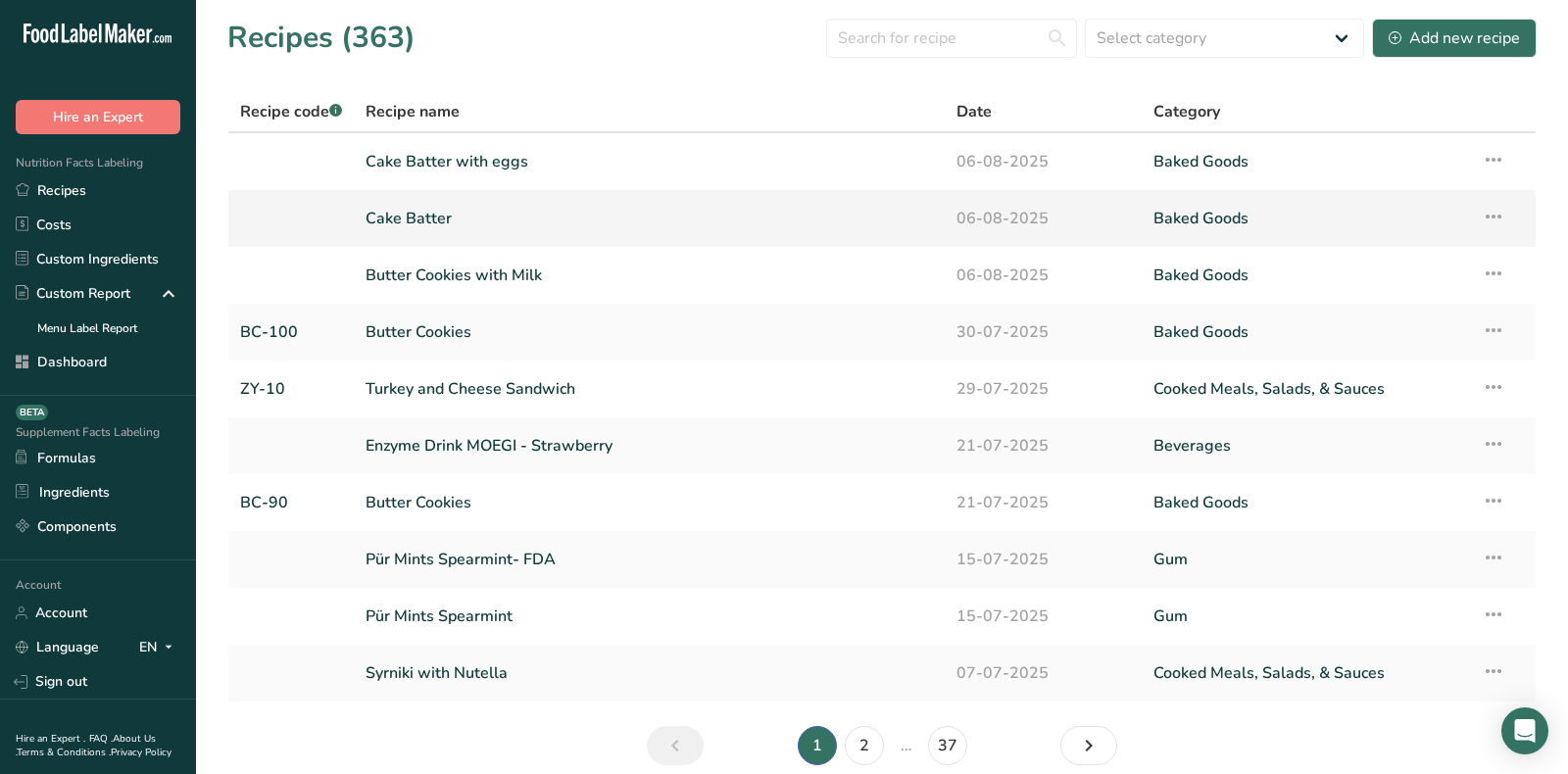 click on "Cake Batter" at bounding box center (649, 218) 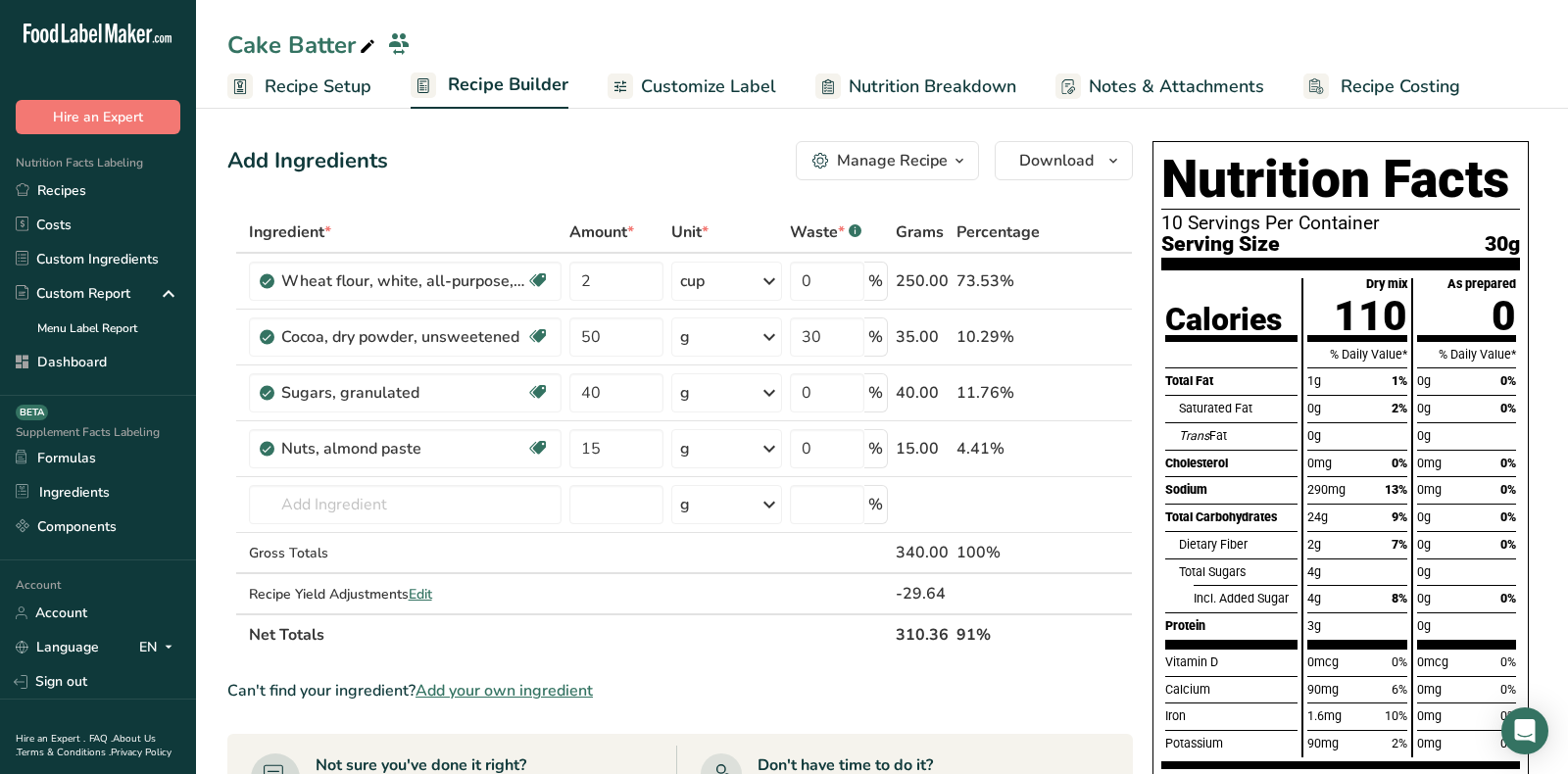 click on "Customize Label" at bounding box center (709, 86) 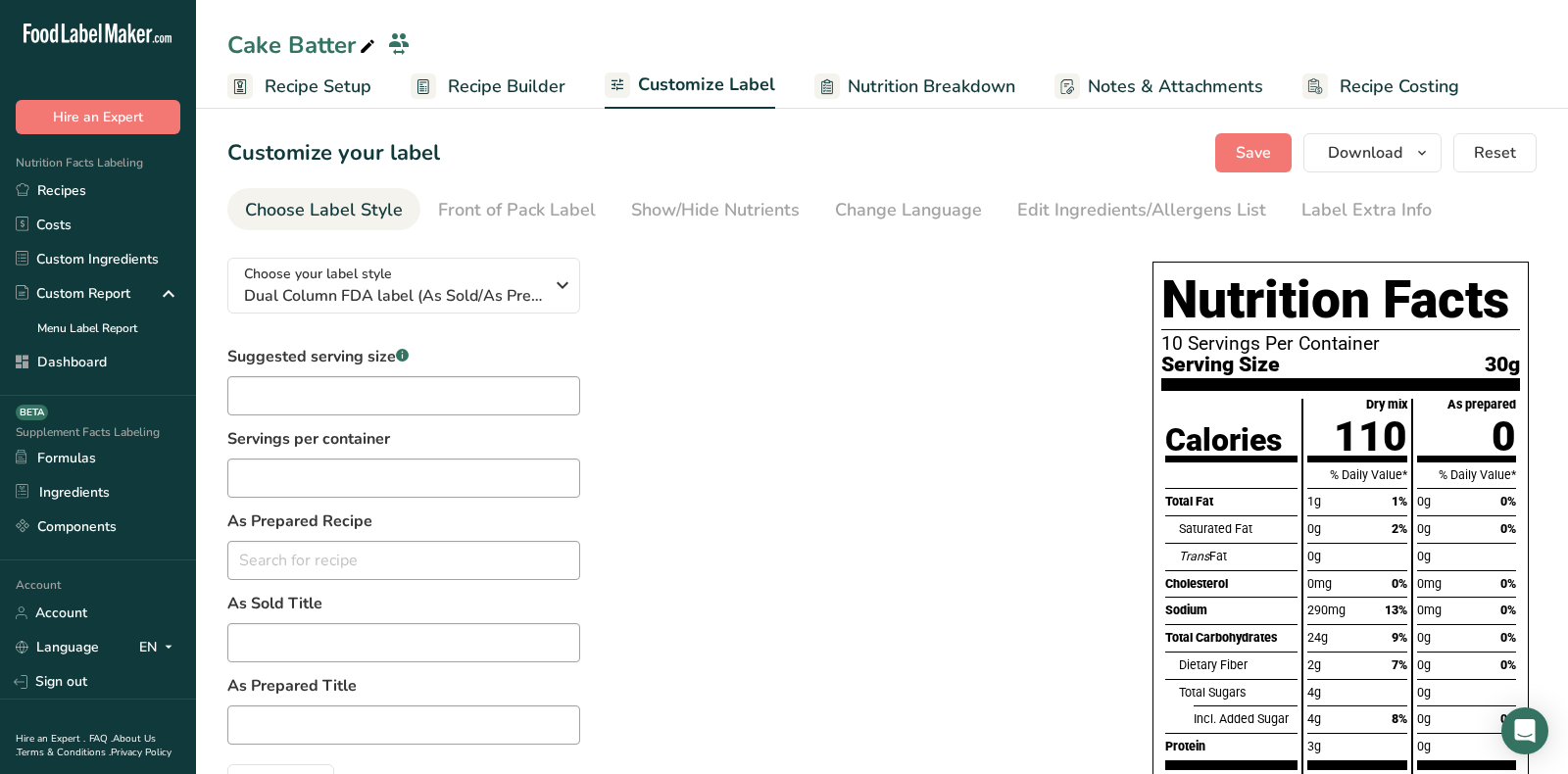 scroll, scrollTop: 29, scrollLeft: 0, axis: vertical 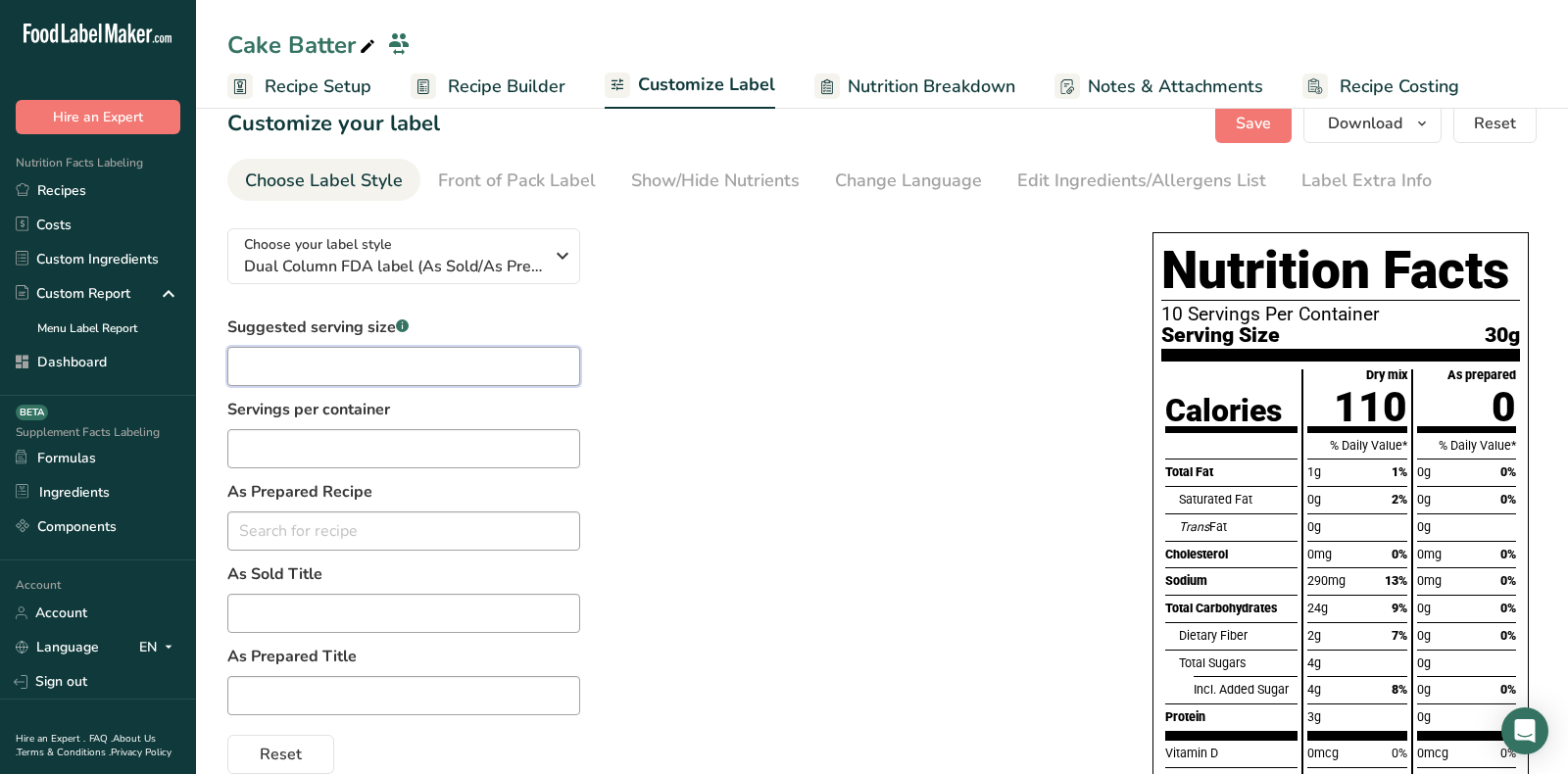 click at bounding box center (404, 366) 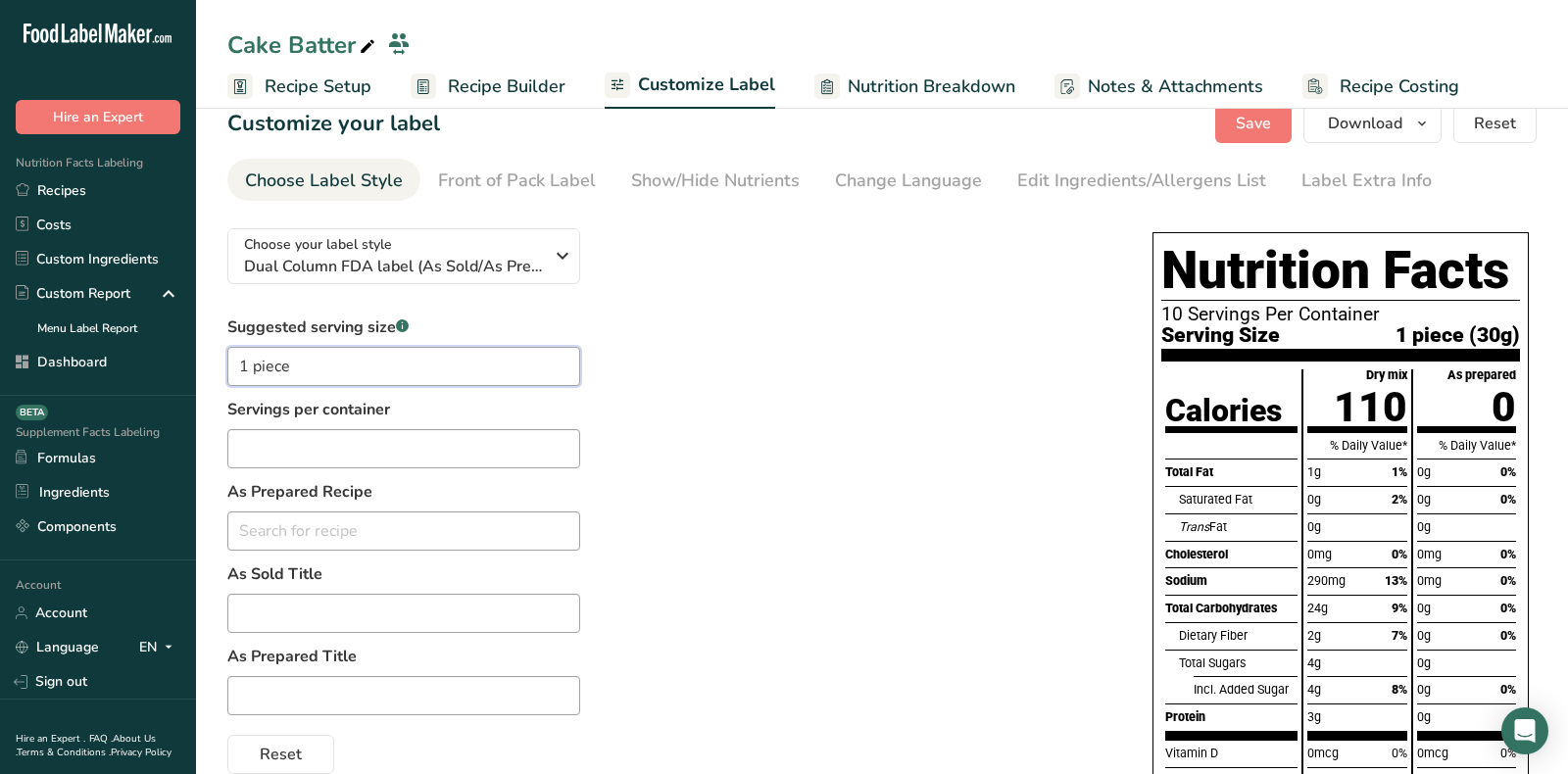scroll, scrollTop: 83, scrollLeft: 0, axis: vertical 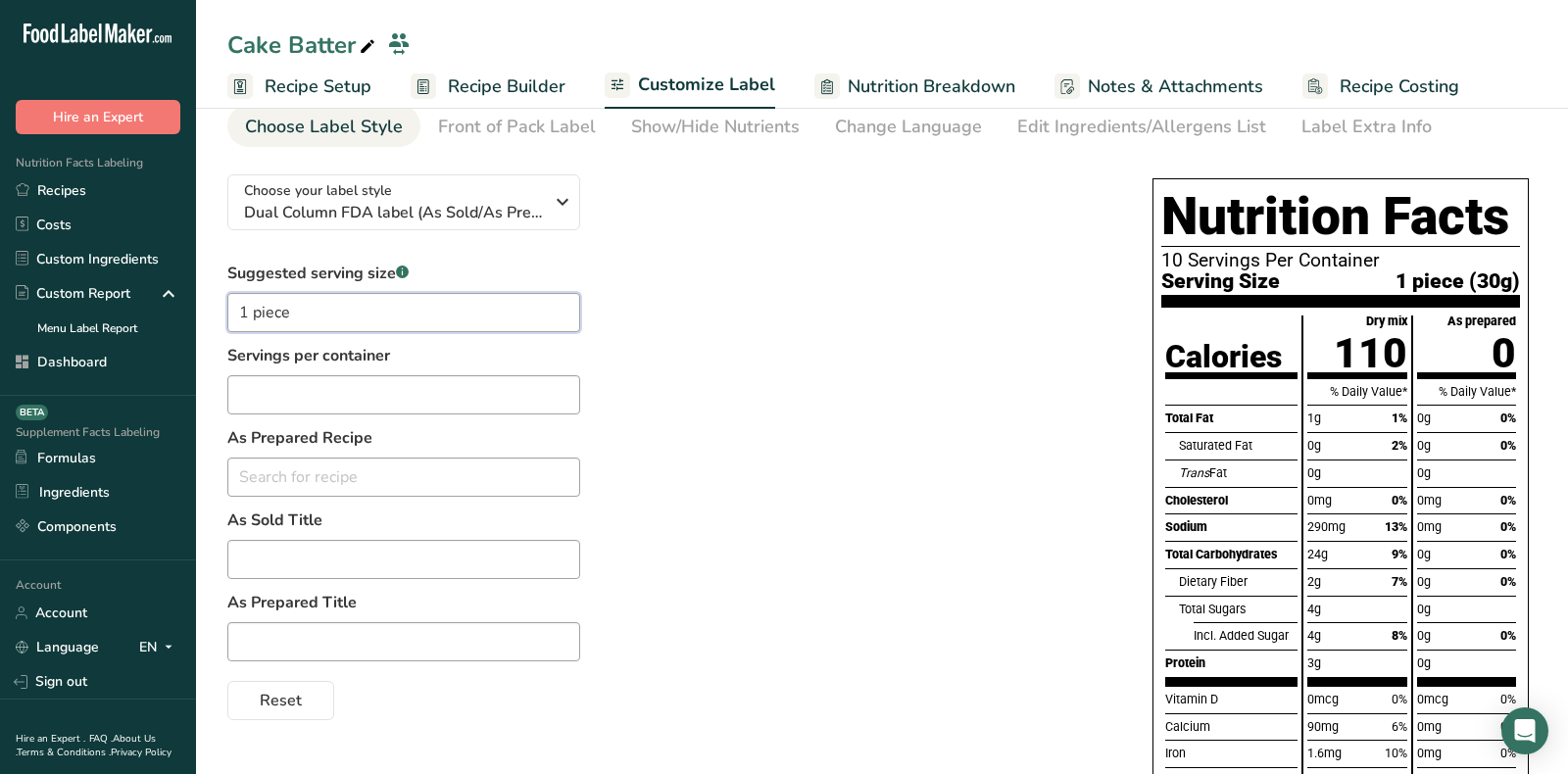 type on "1 piece" 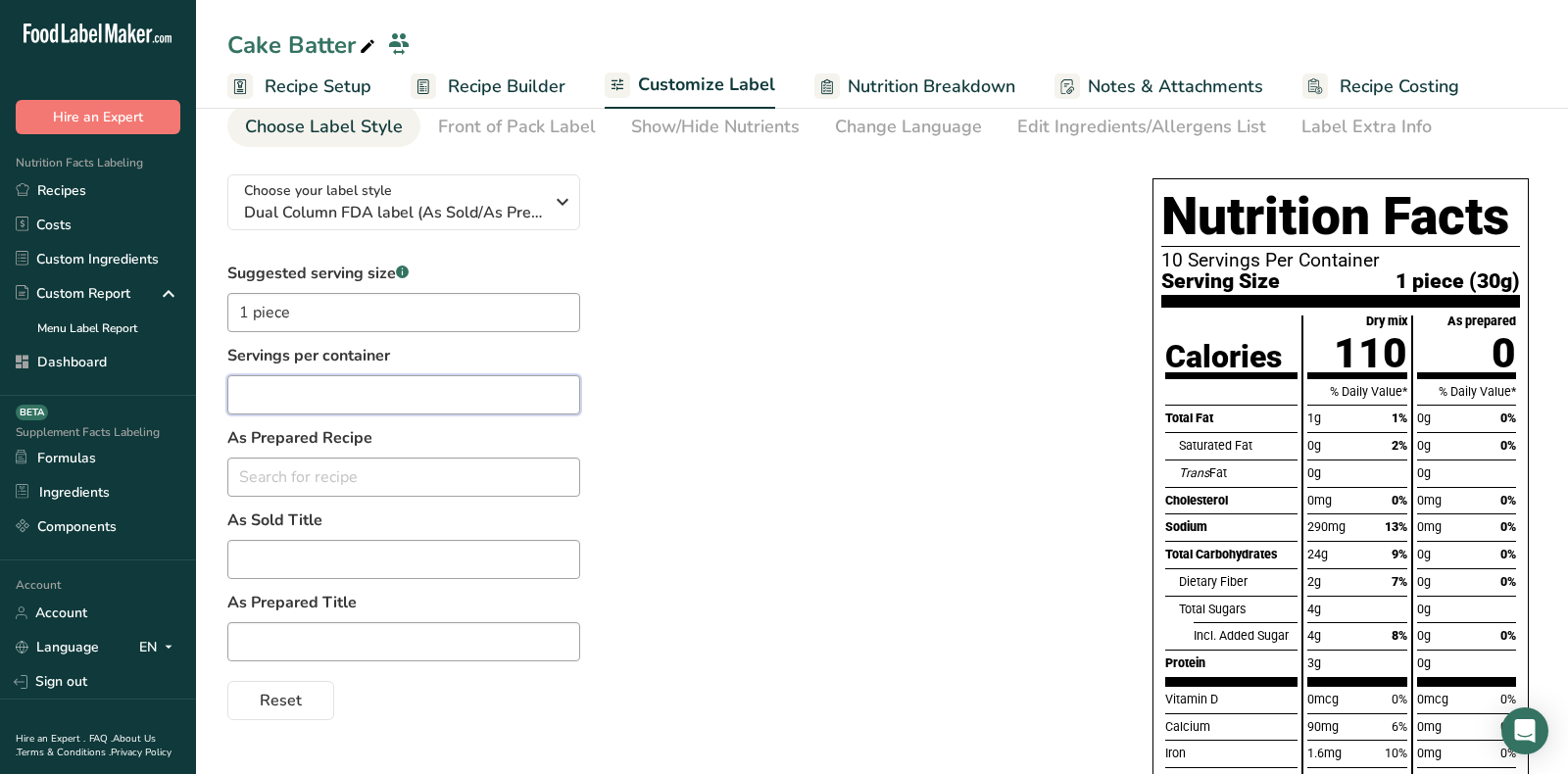 click at bounding box center [404, 395] 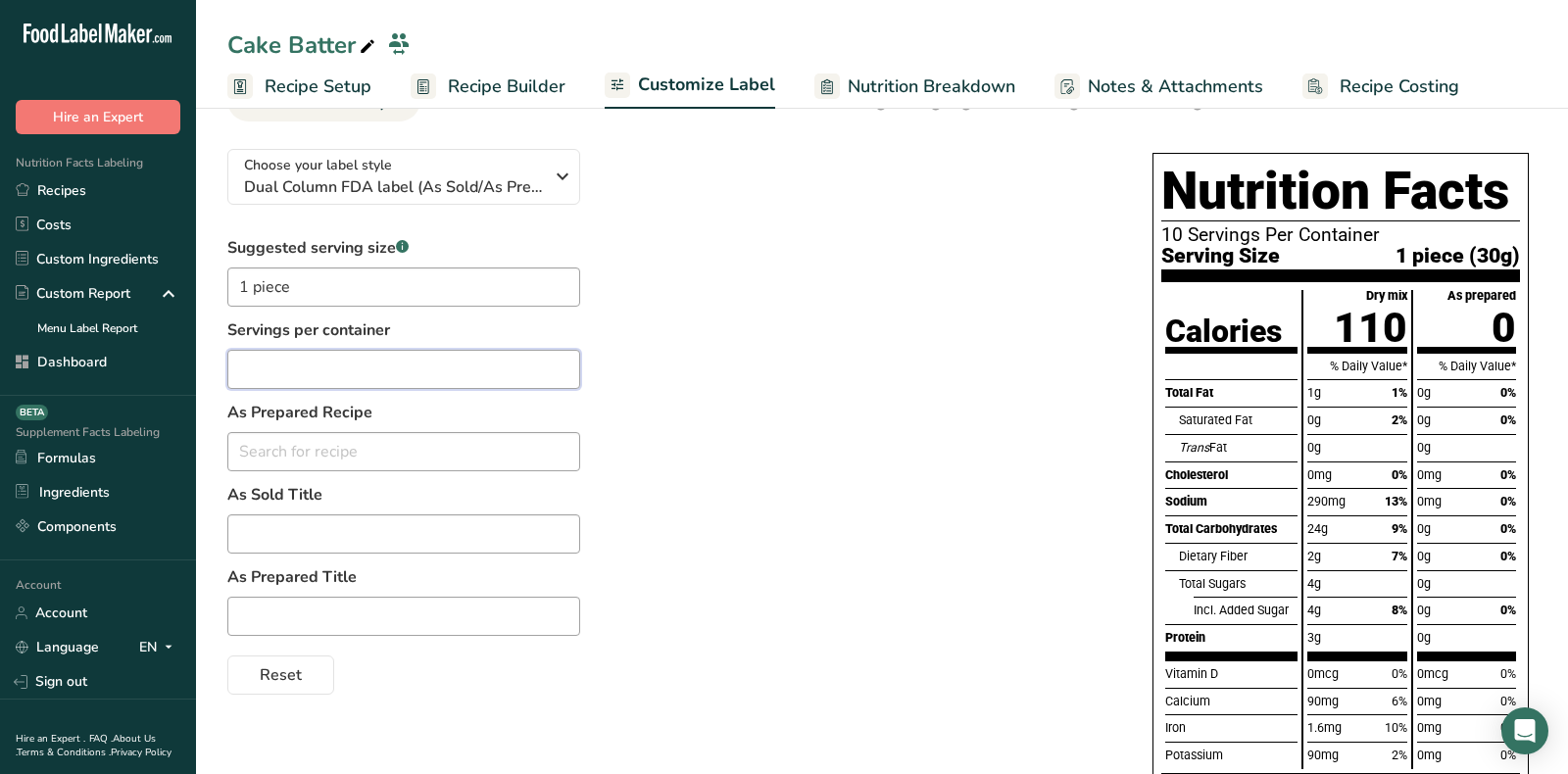 scroll, scrollTop: 114, scrollLeft: 0, axis: vertical 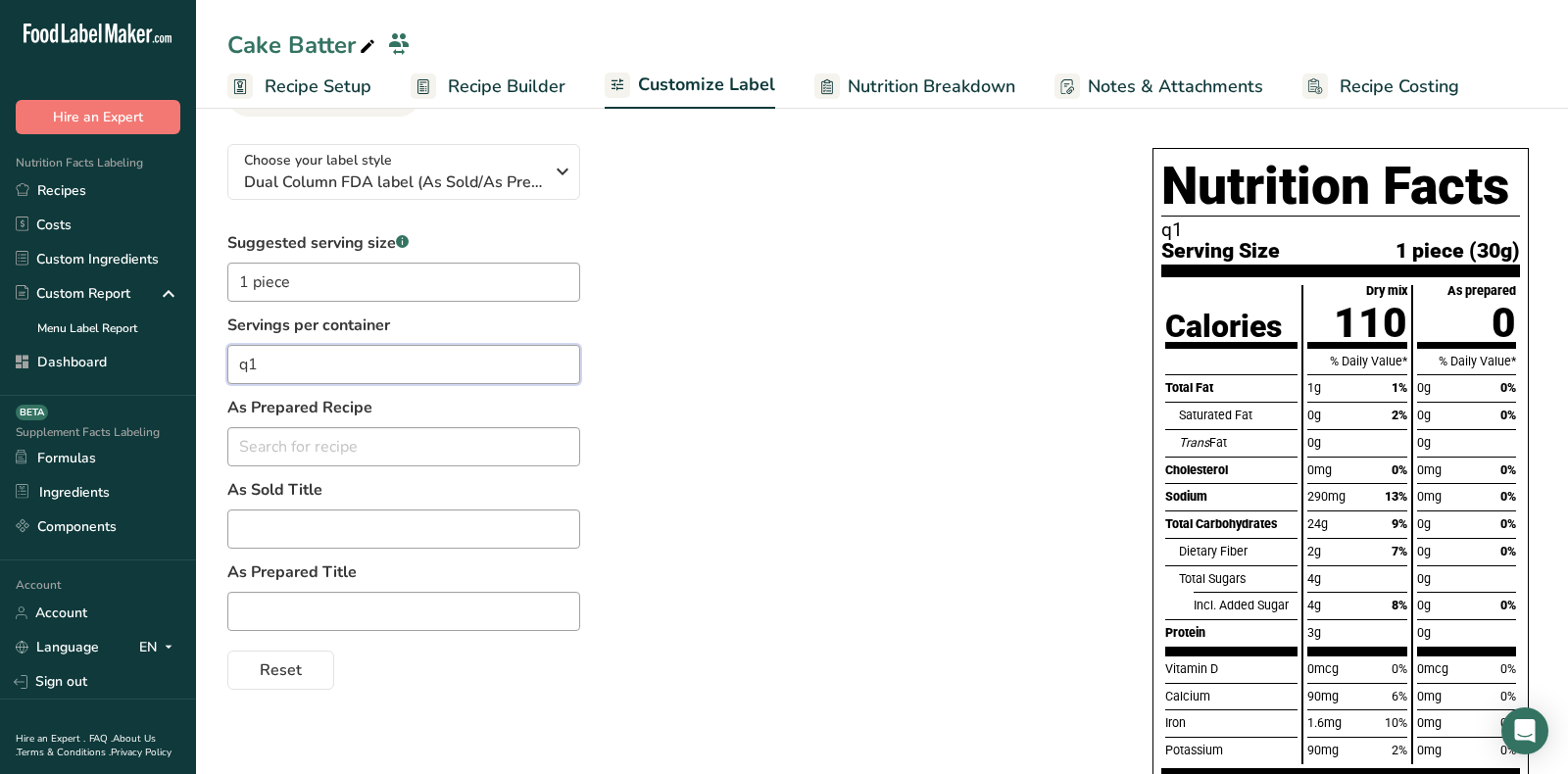 type on "q" 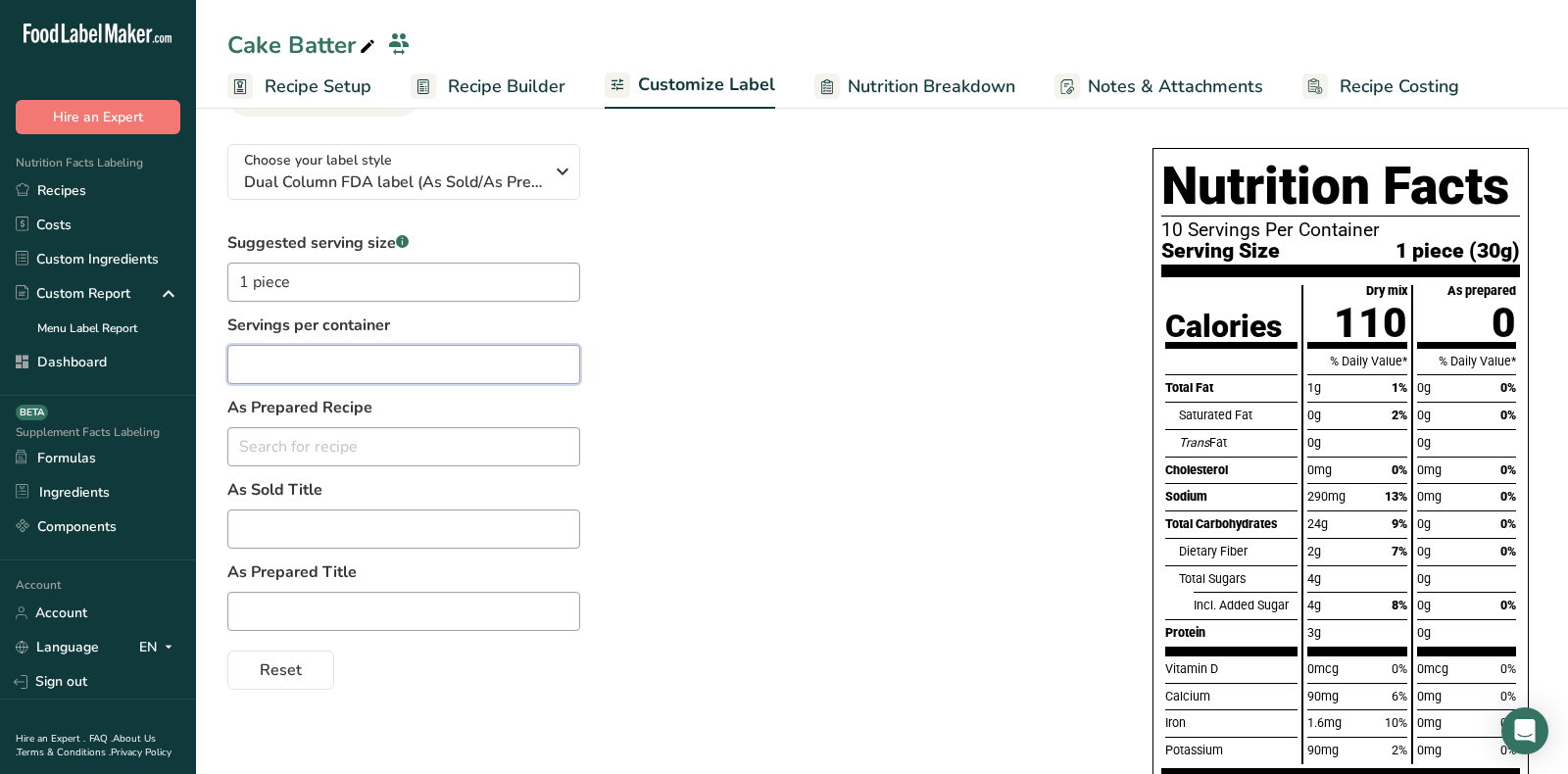 type on "1" 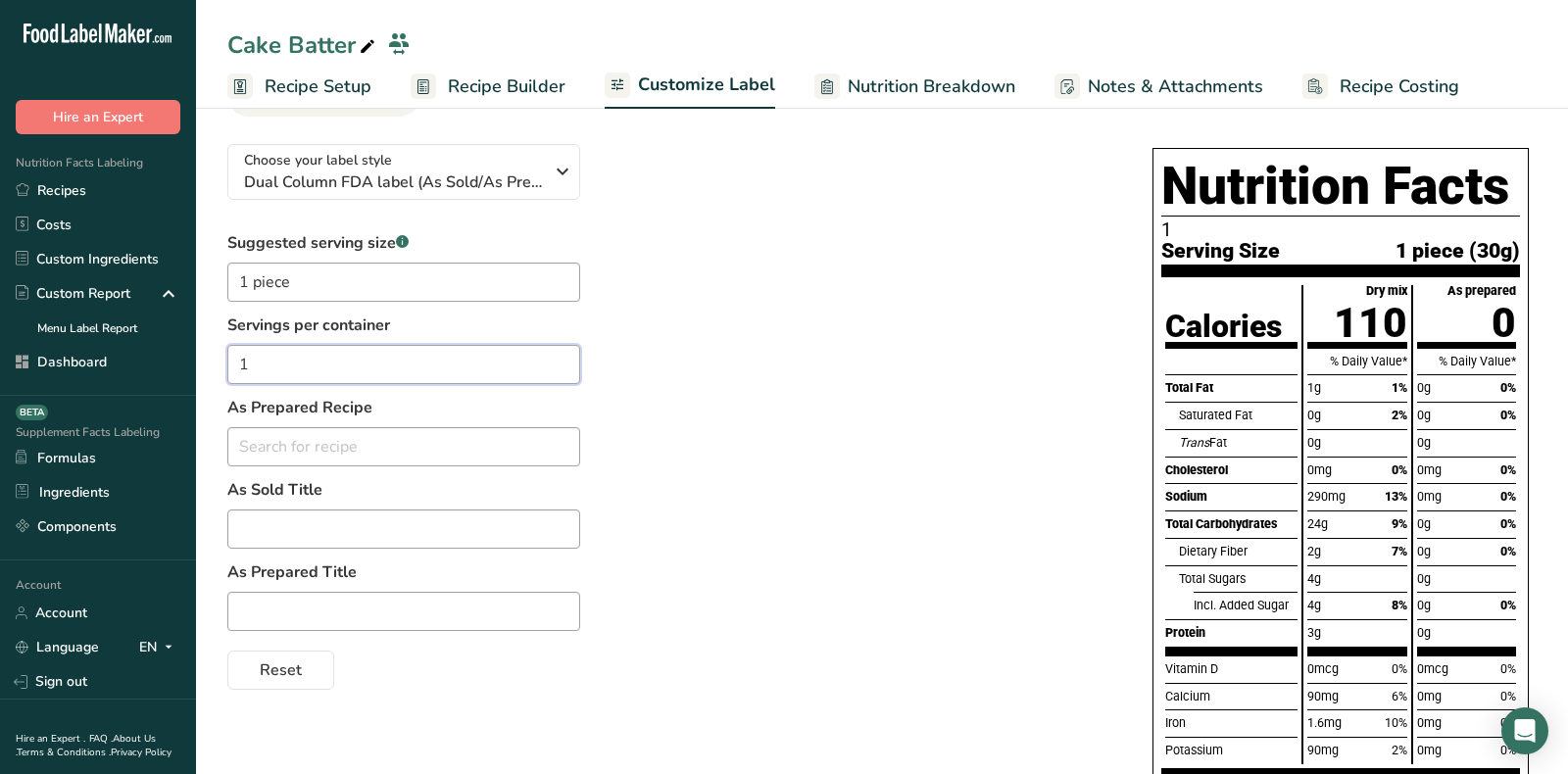type 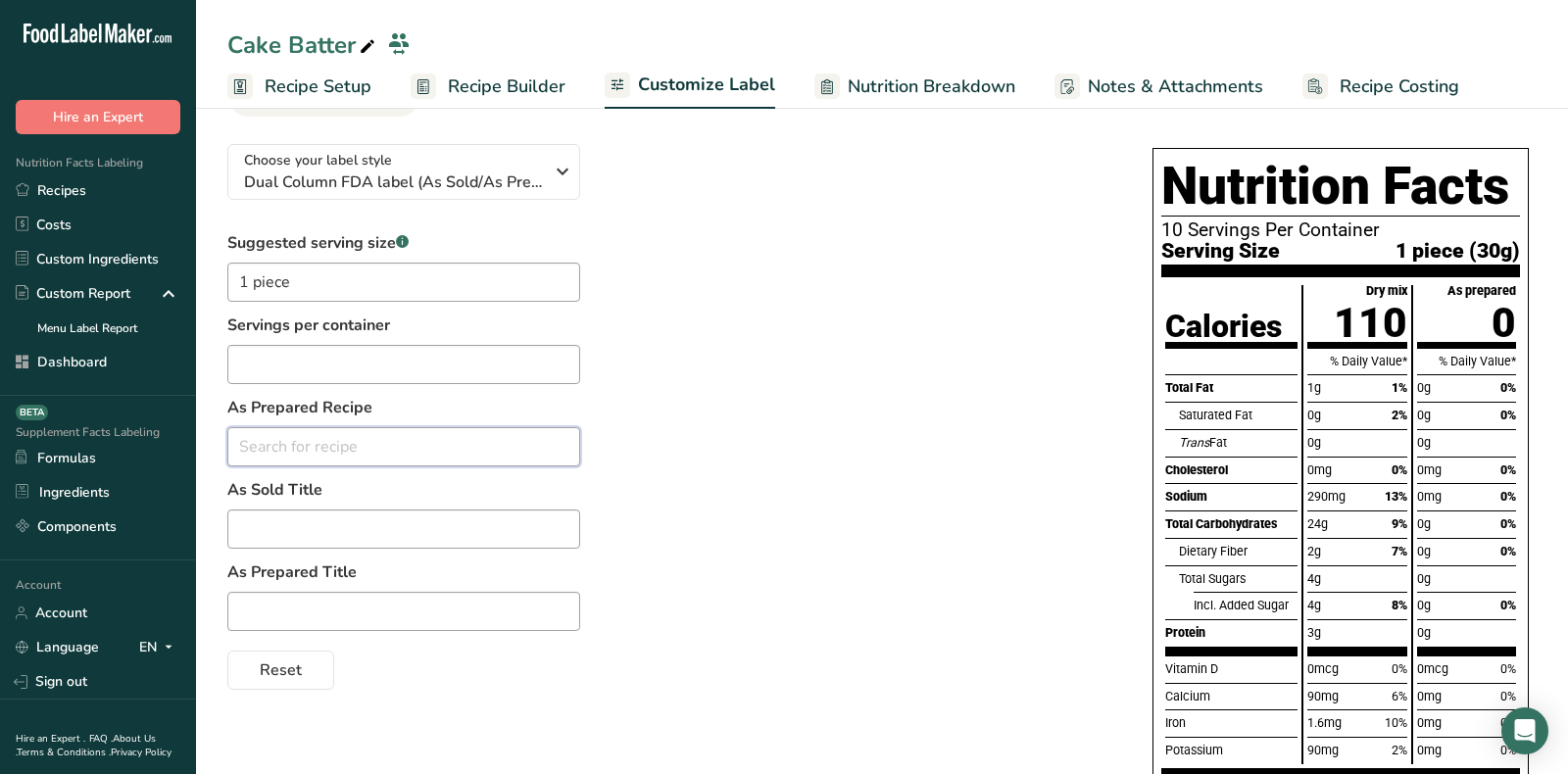 click at bounding box center (404, 447) 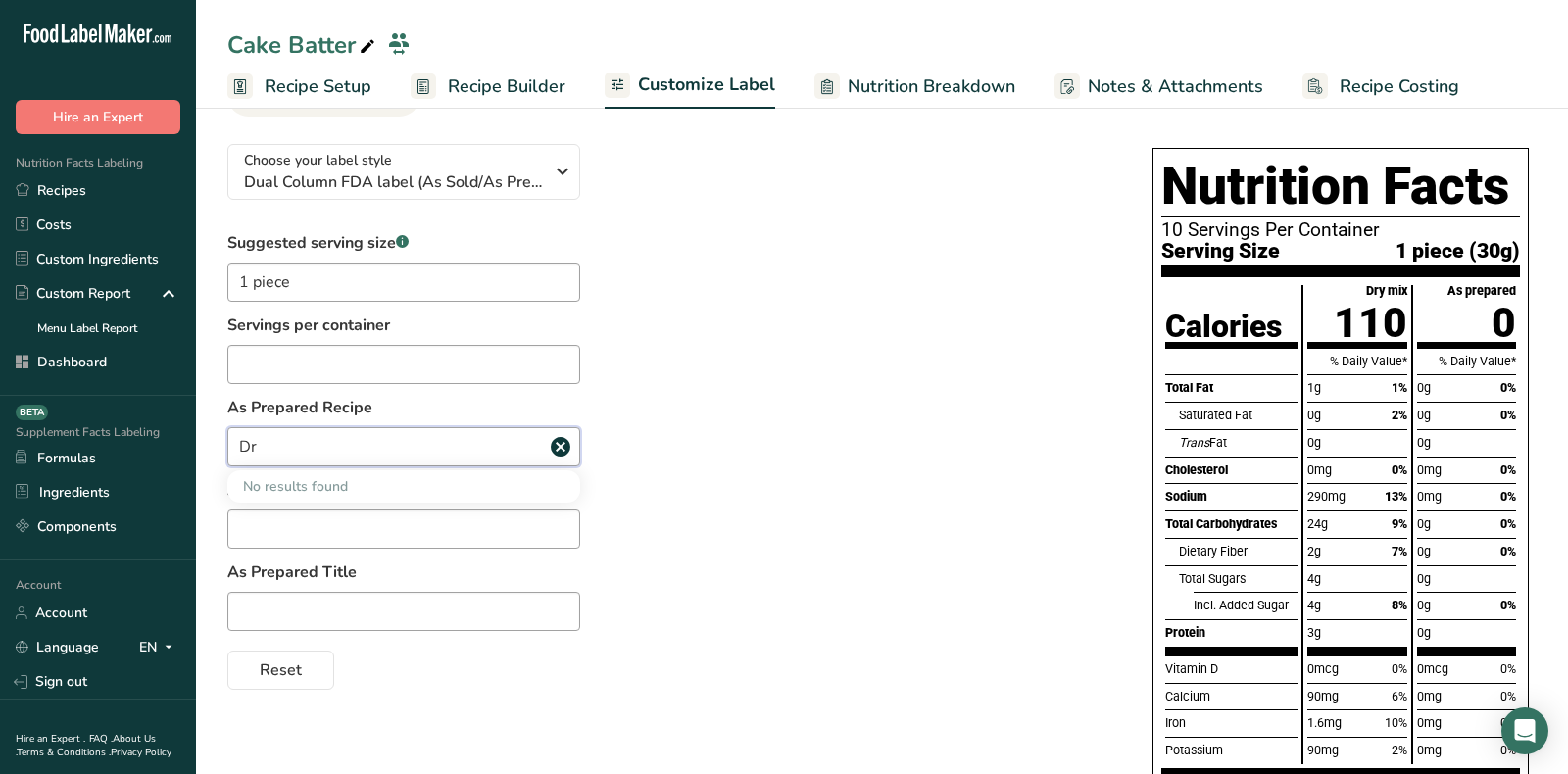 type on "D" 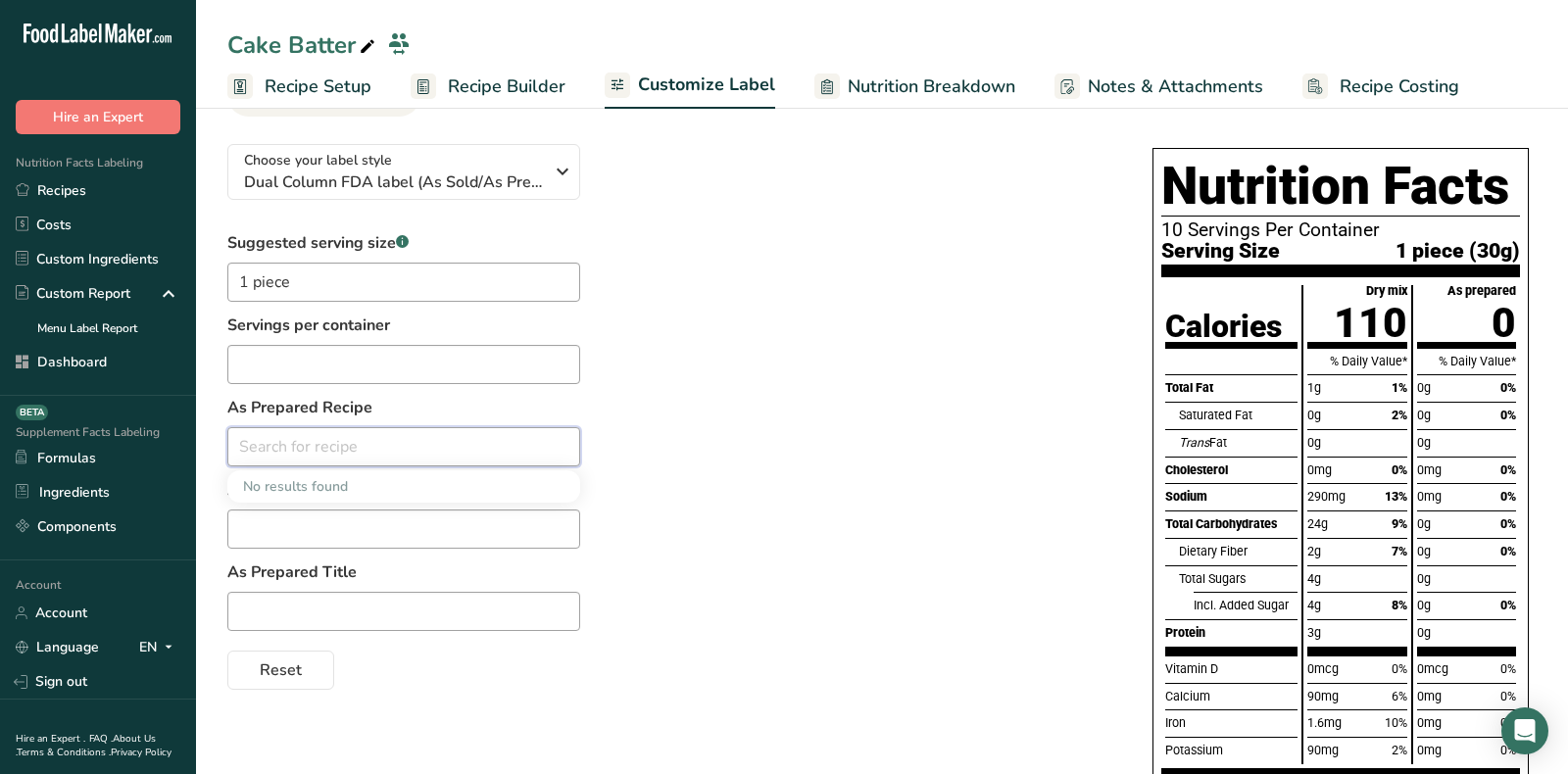 click at bounding box center (404, 447) 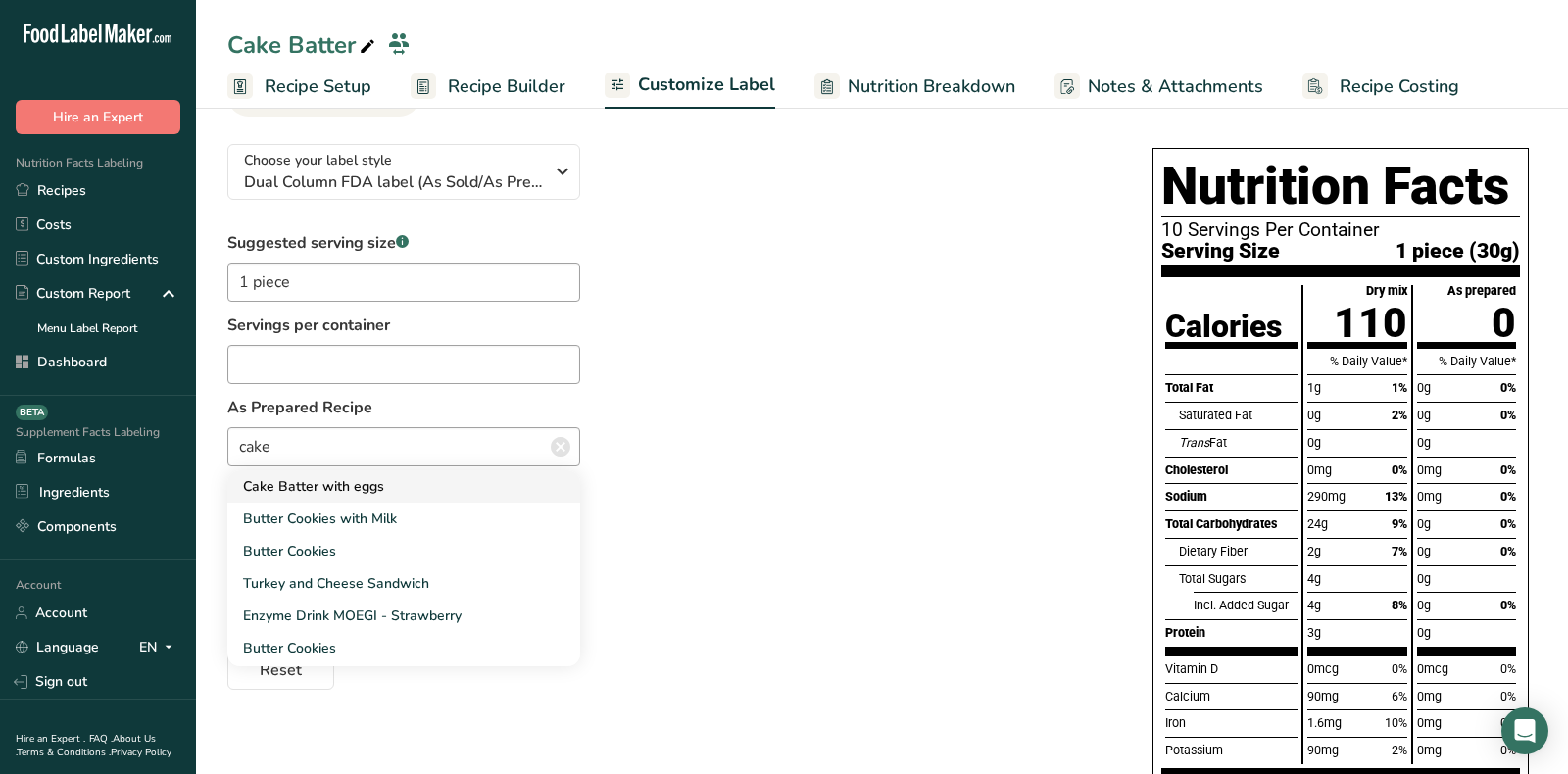 click on "Cake Batter with eggs" at bounding box center (314, 486) 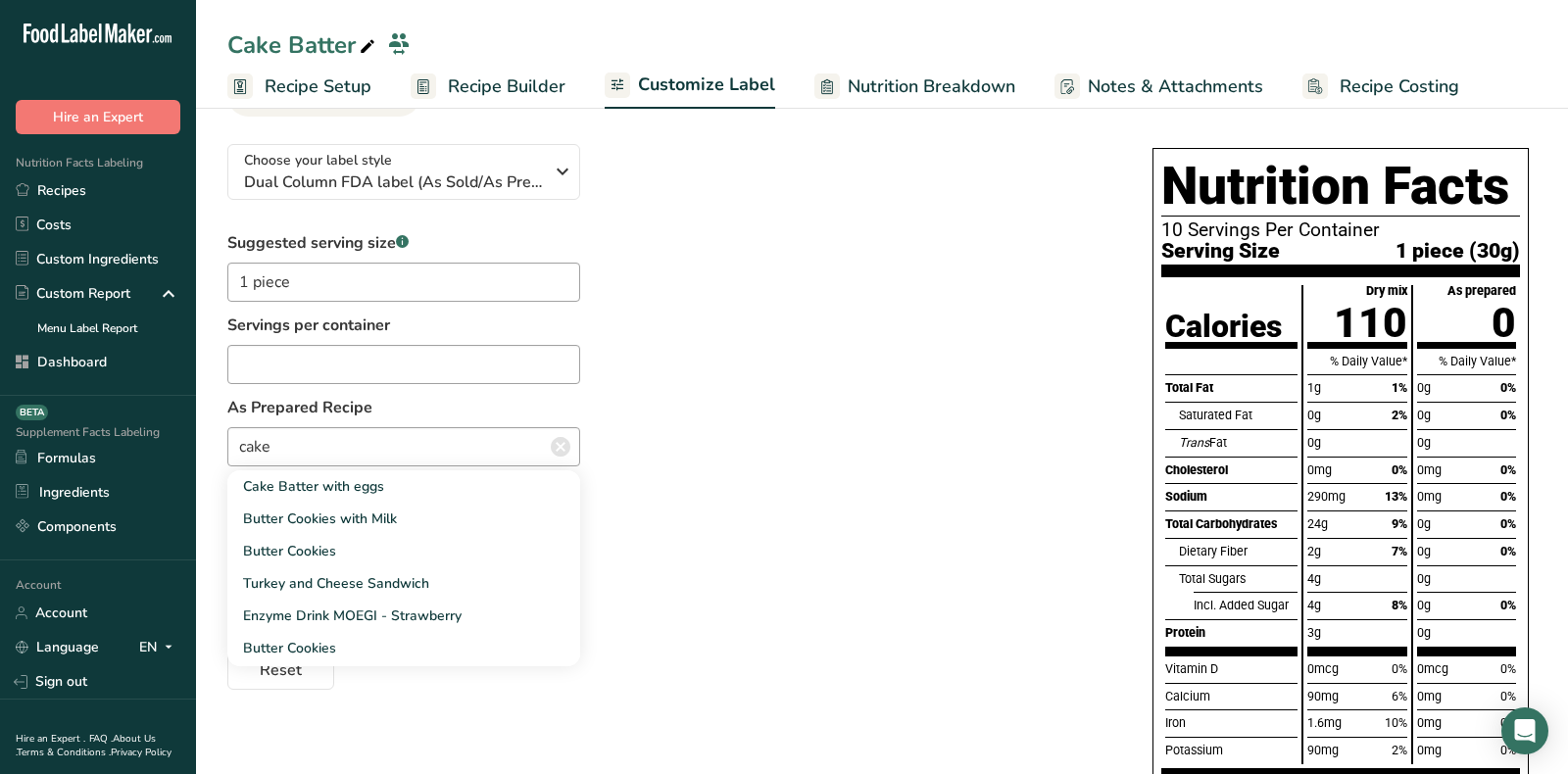 type on "Cake Batter with eggs" 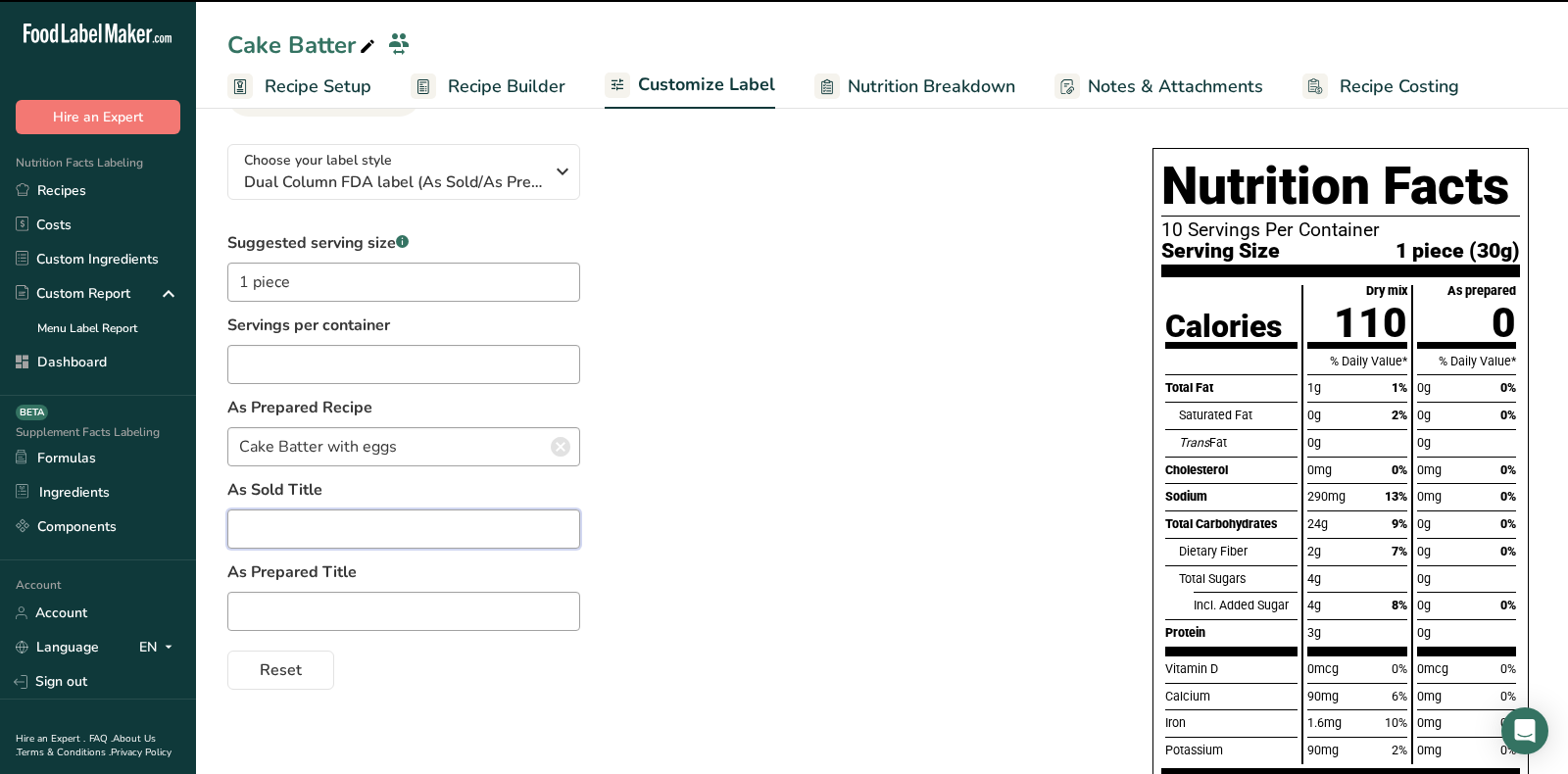 click at bounding box center [404, 529] 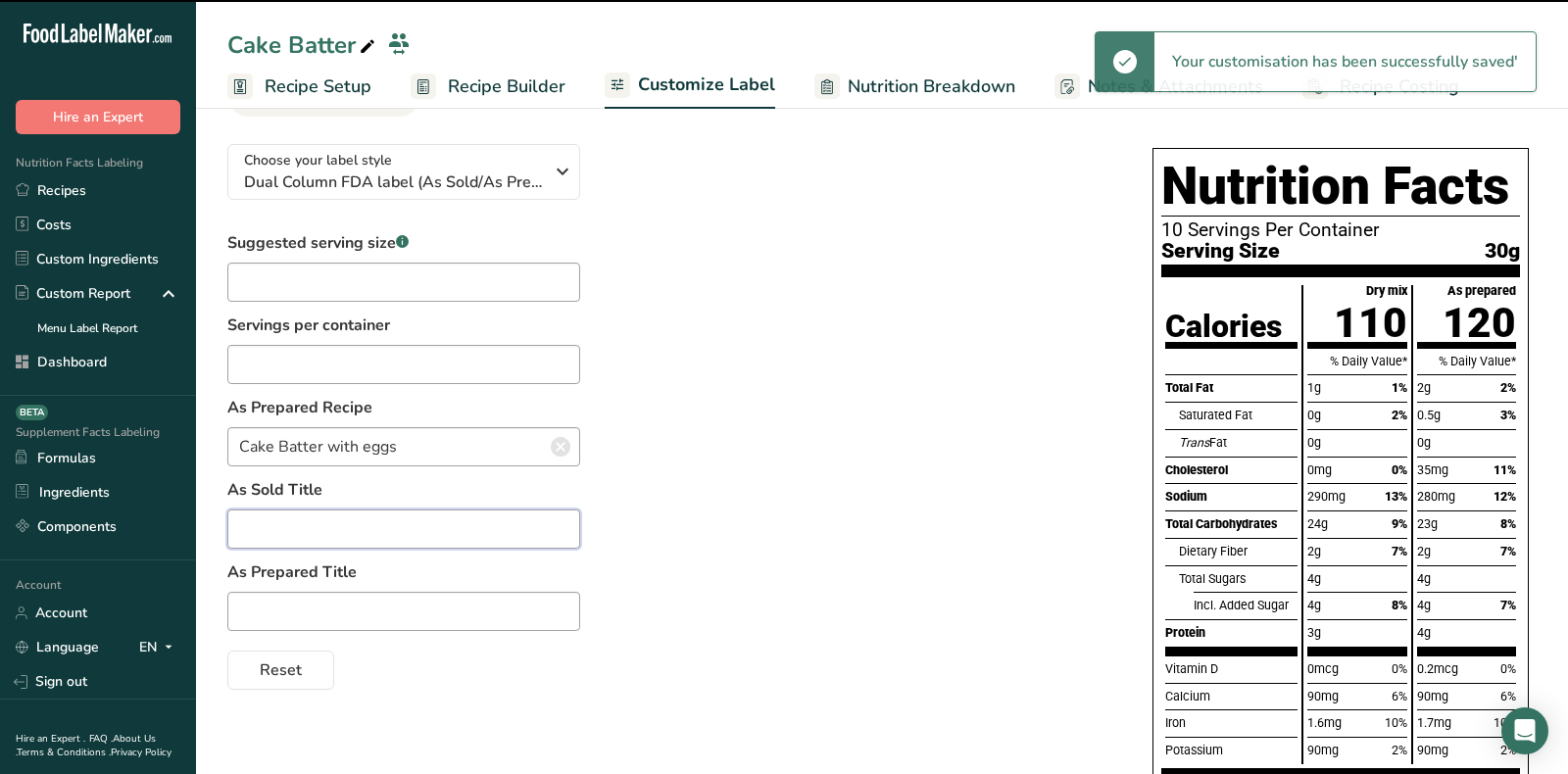 click at bounding box center (404, 529) 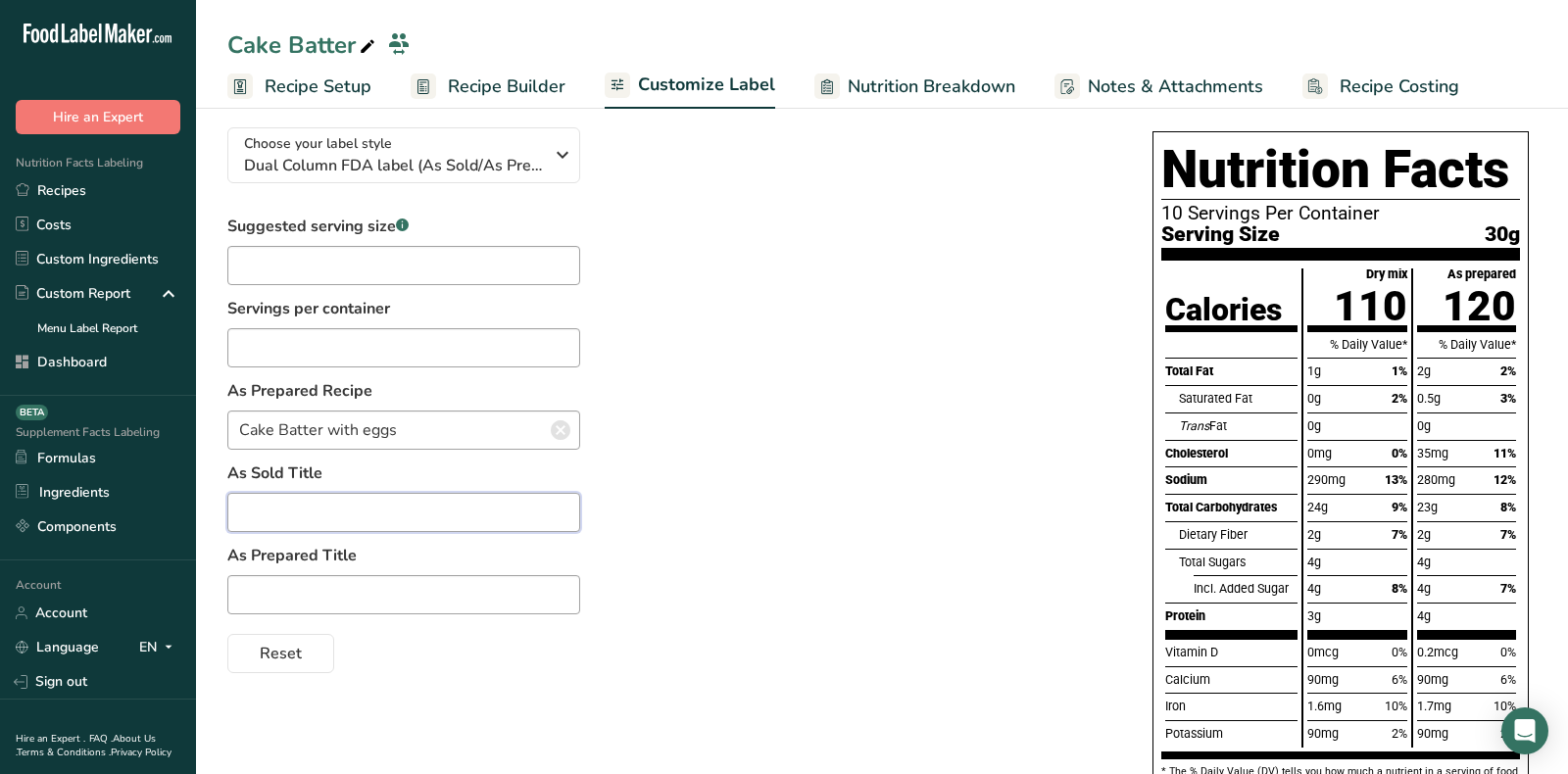 scroll, scrollTop: 131, scrollLeft: 0, axis: vertical 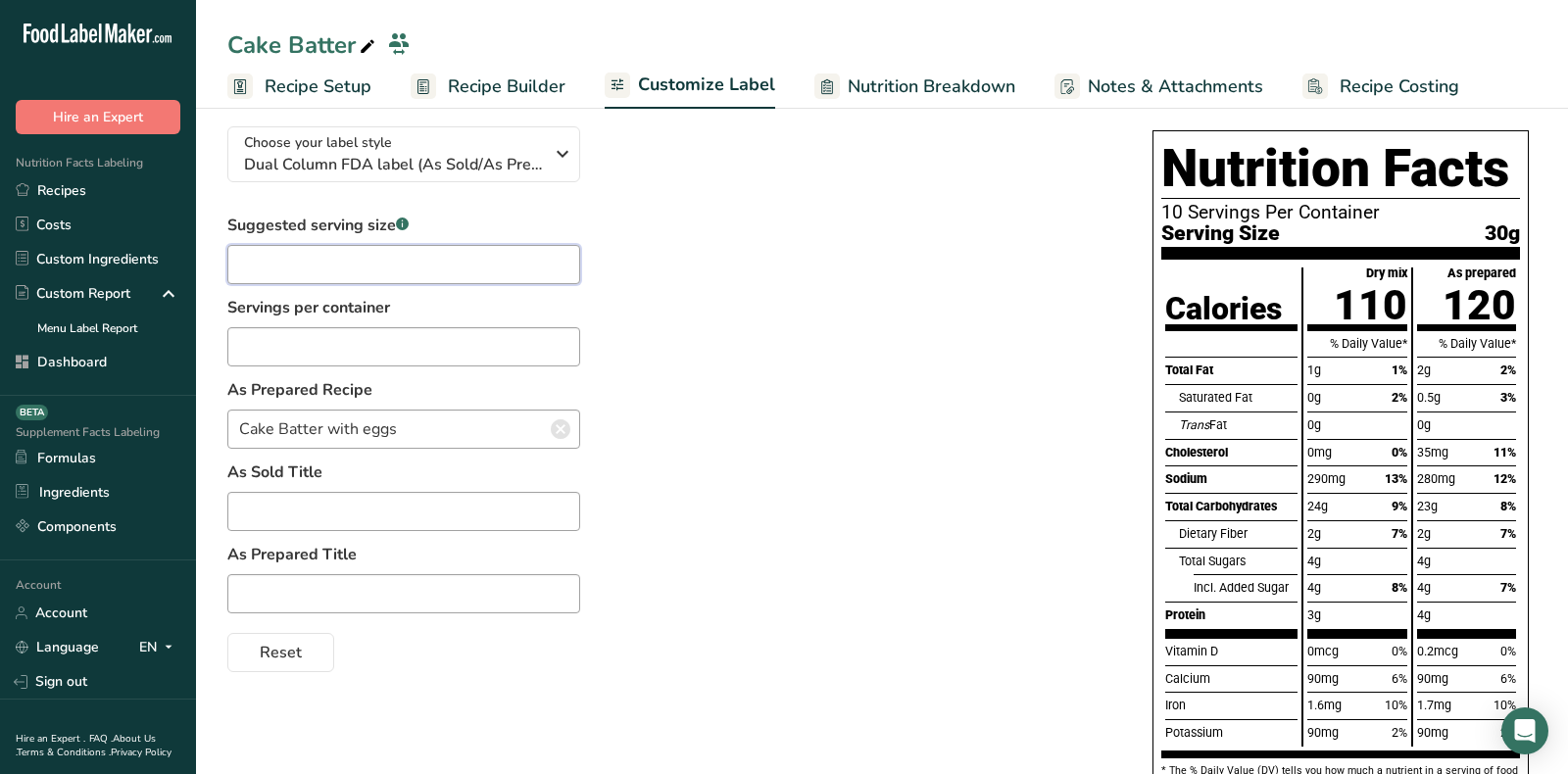 click at bounding box center (404, 265) 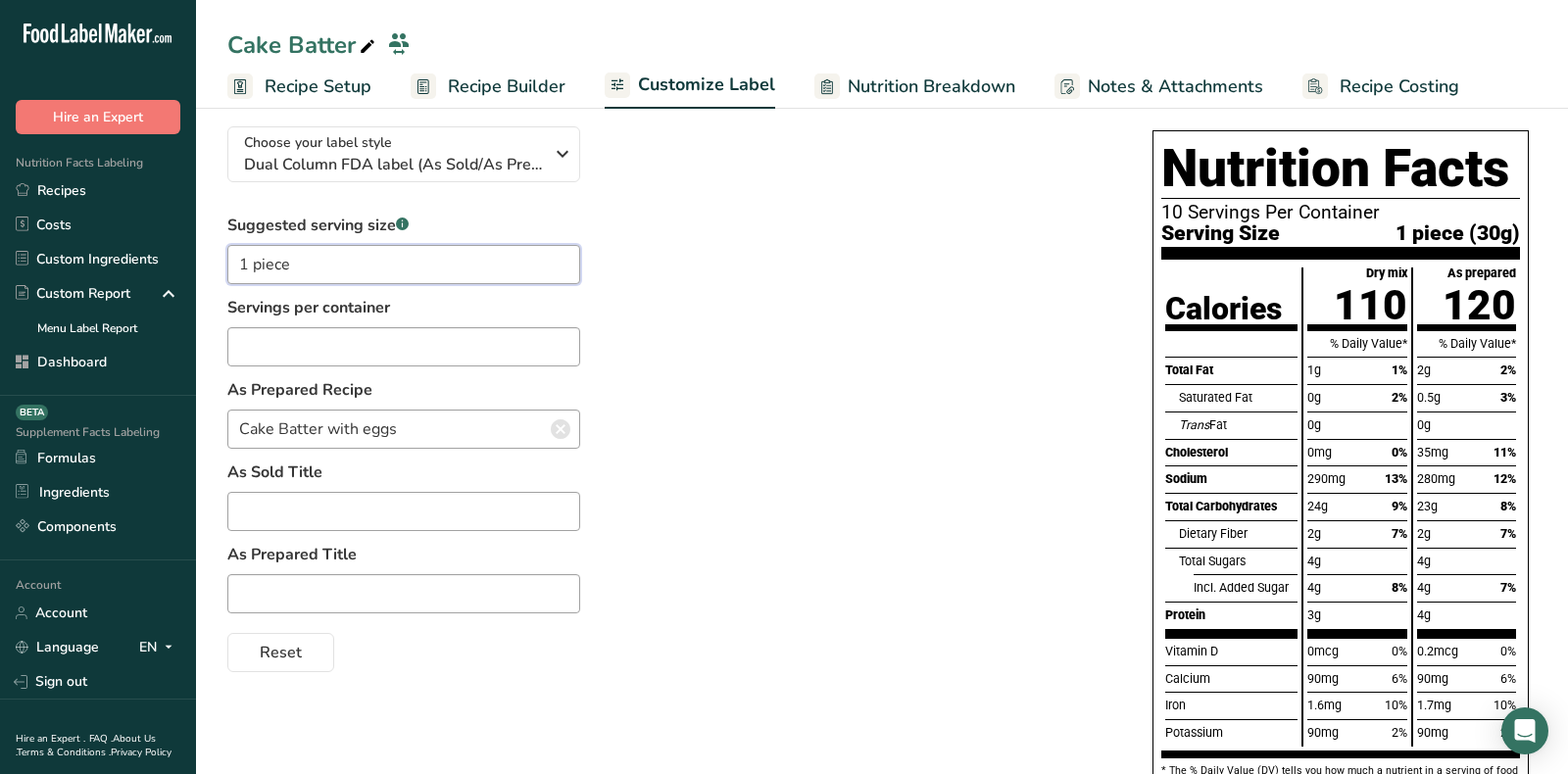 type on "1 piece" 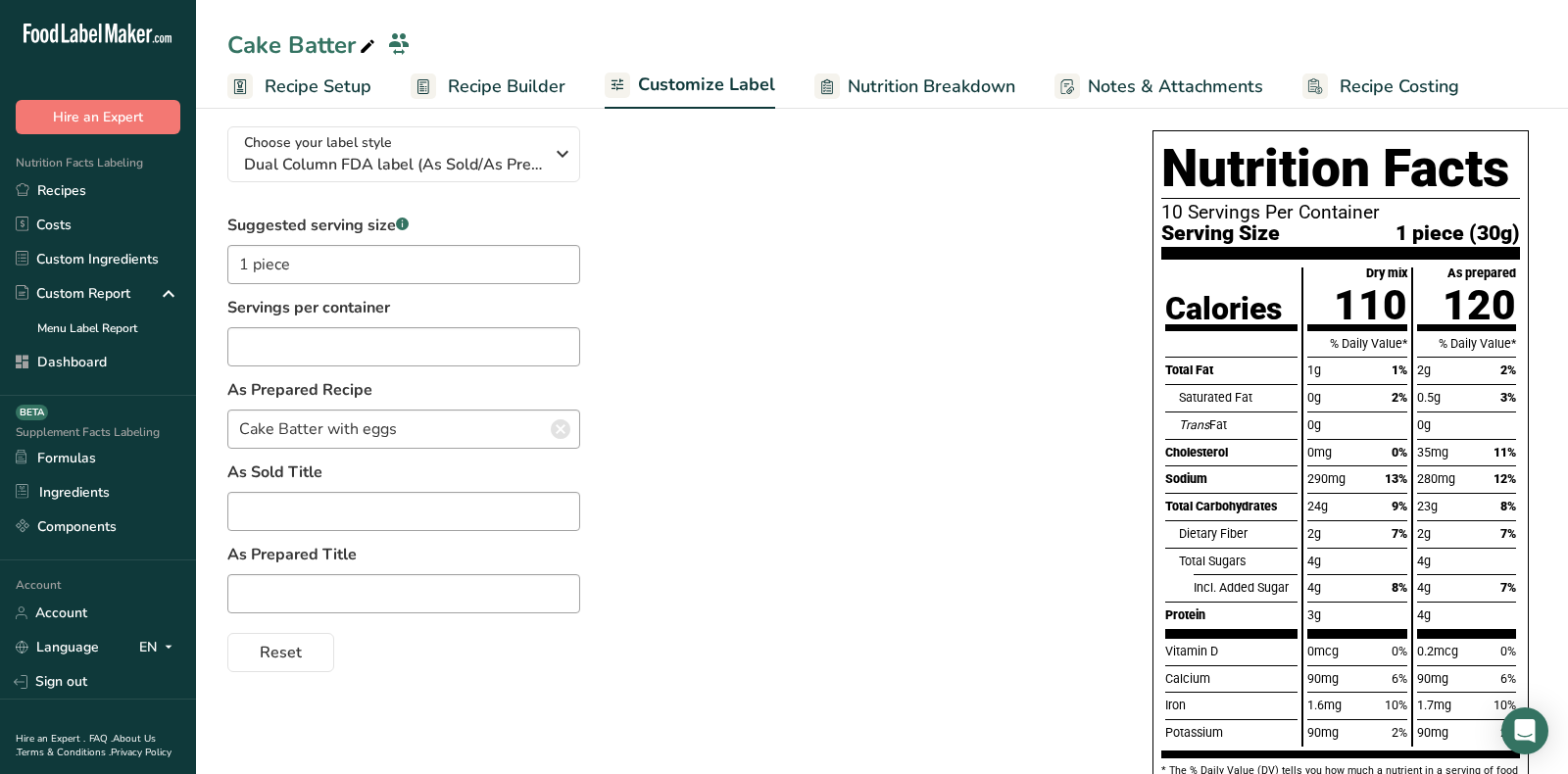click on "Suggested serving size
.a-a{fill:#347362;}.b-a{fill:#fff;}           1 piece
Servings per container
As Prepared Recipe Cake Batter with eggs  Cake Batter with eggs   Main Cake Recipe   Chocolate Cake   Orange Cake        As Sold Title   As Prepared Title
Reset" at bounding box center [670, 443] 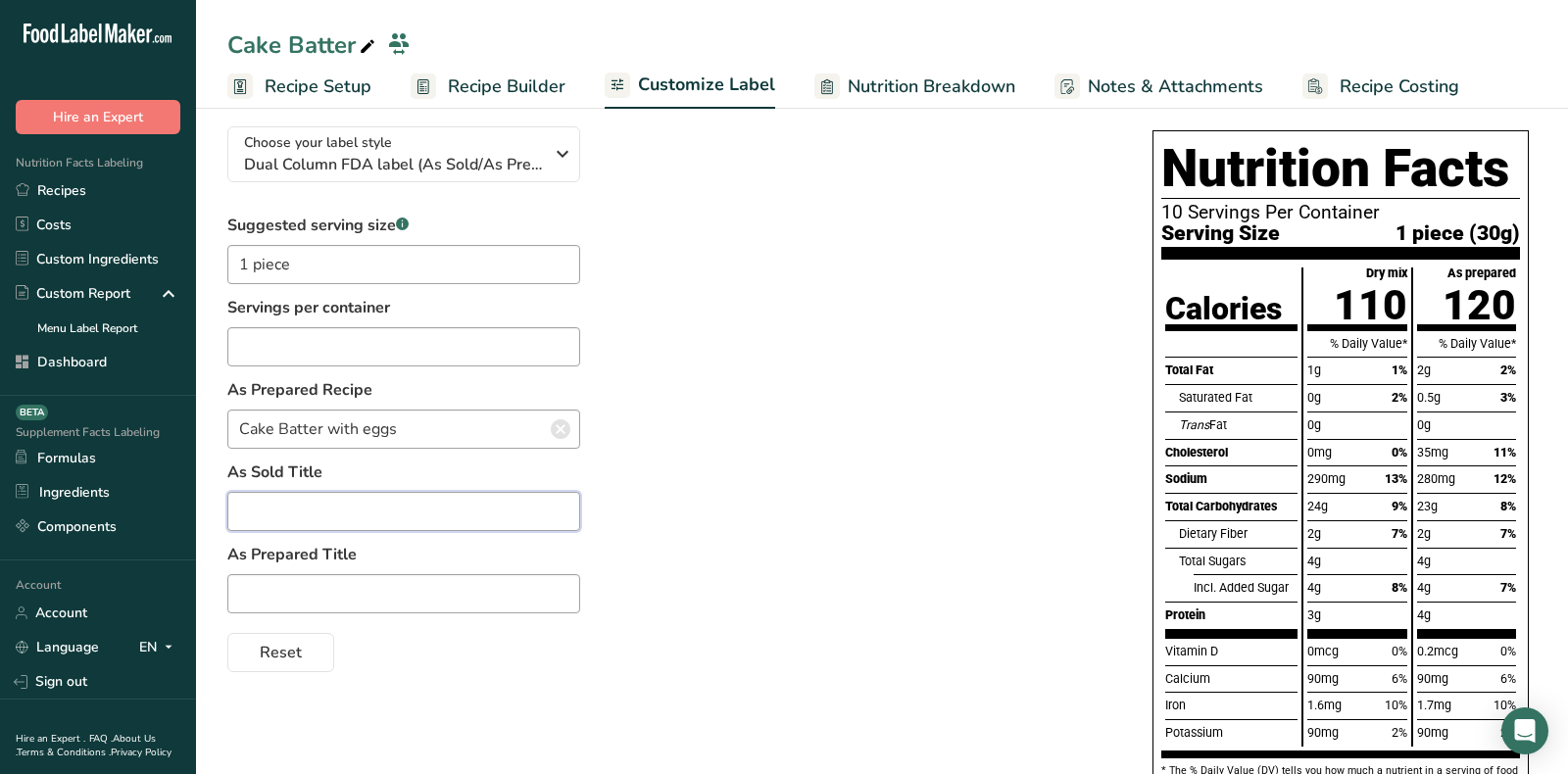 click at bounding box center (404, 511) 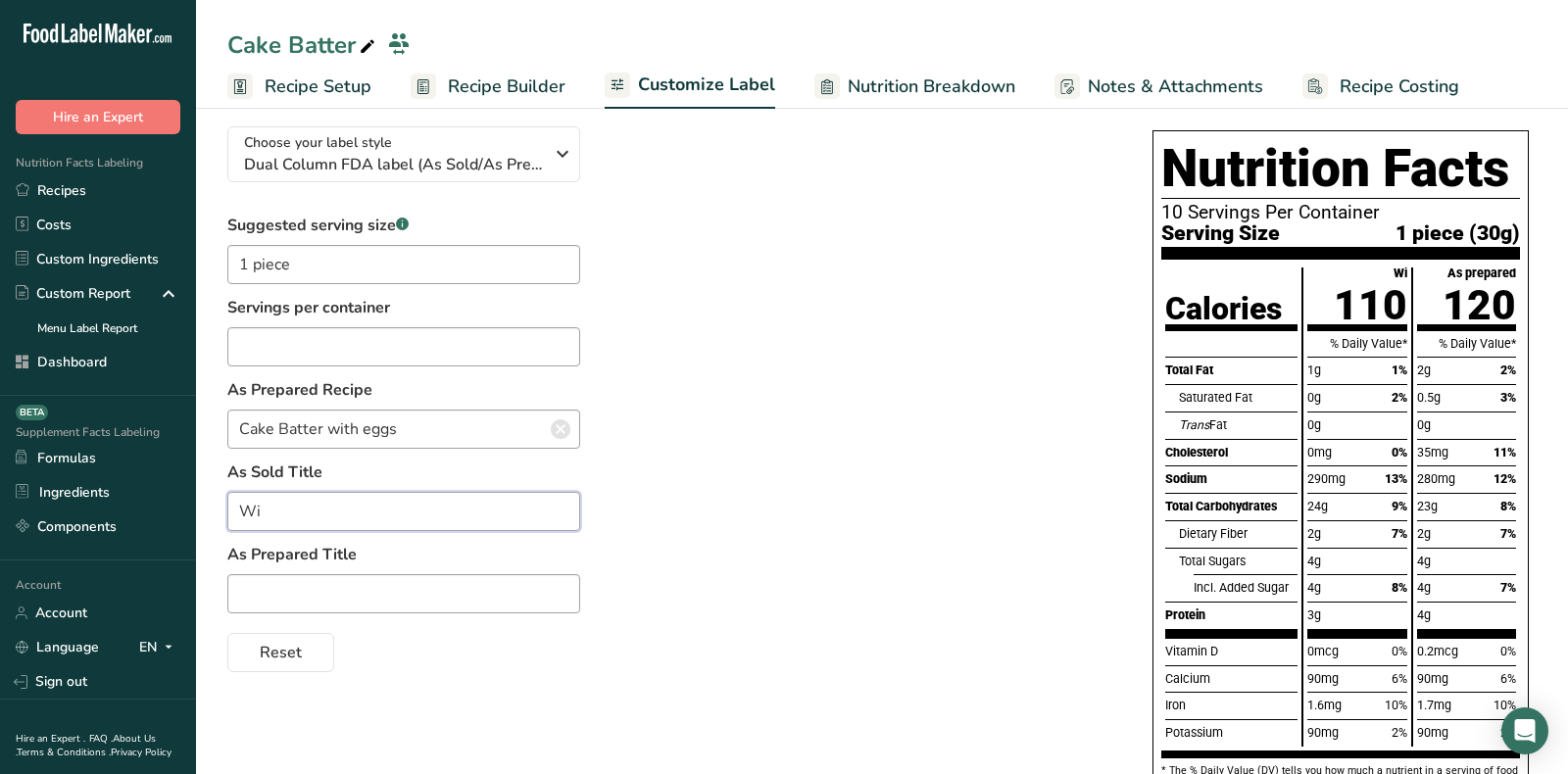 type on "W" 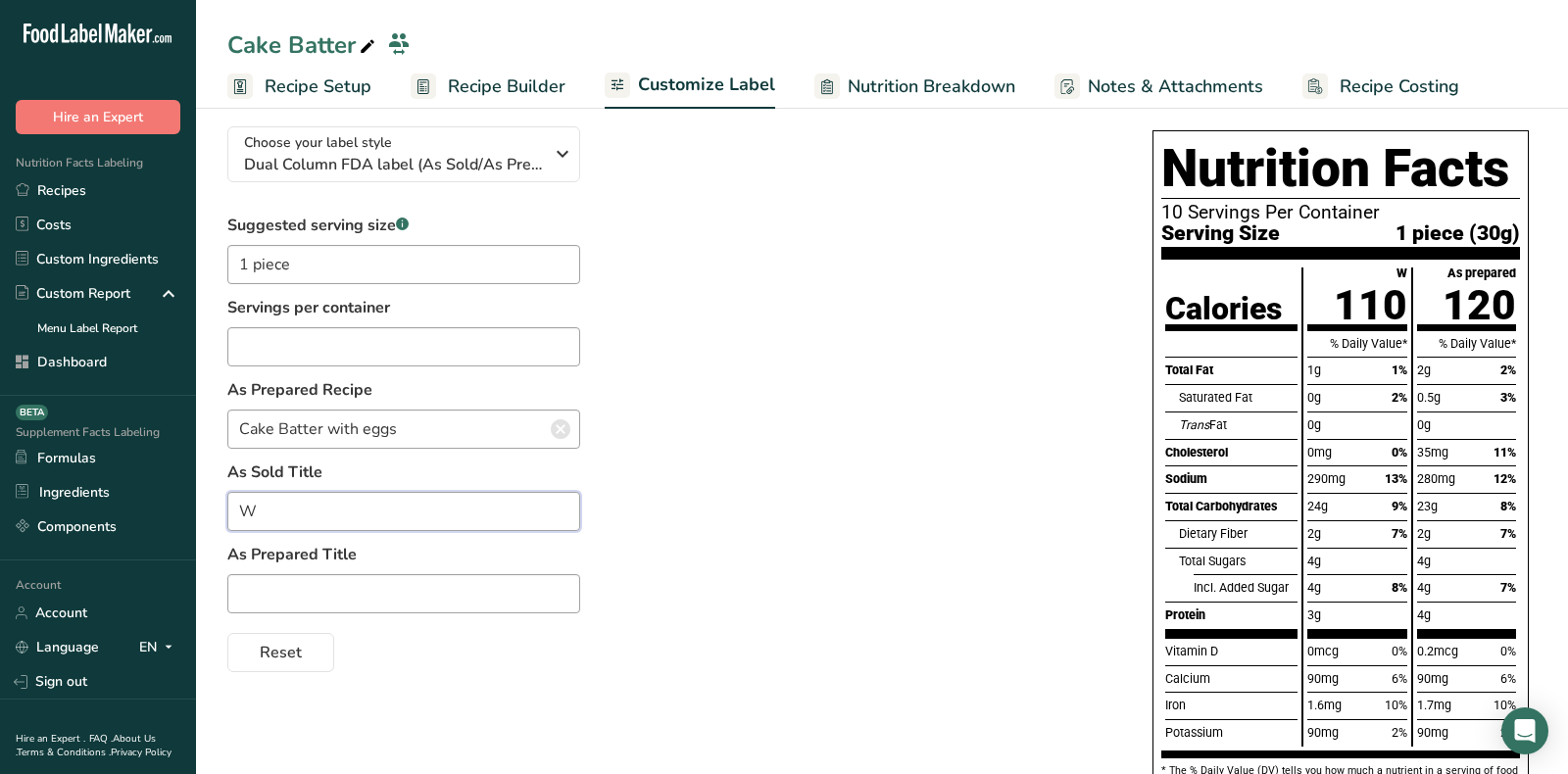 type 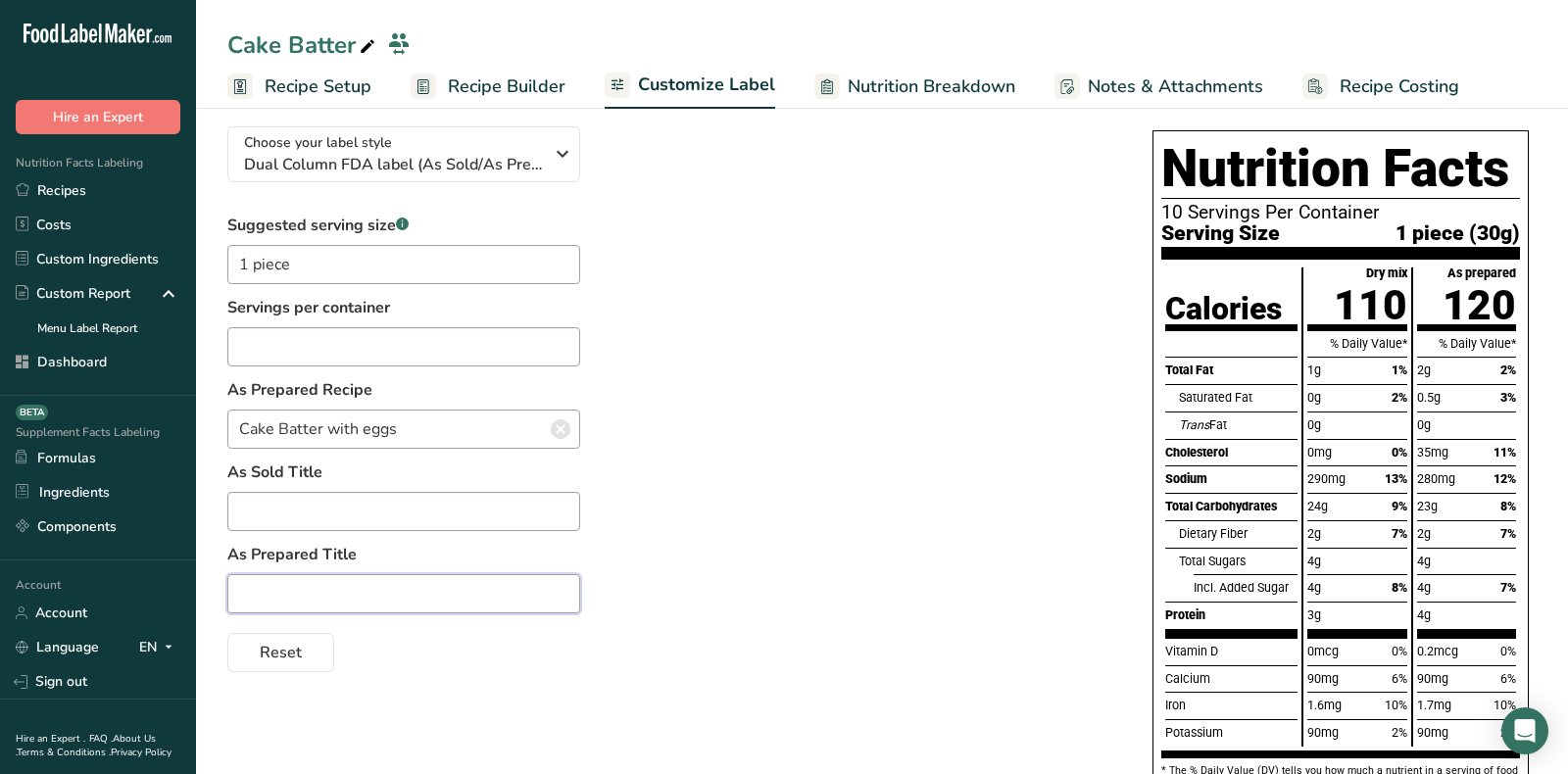 click at bounding box center (404, 594) 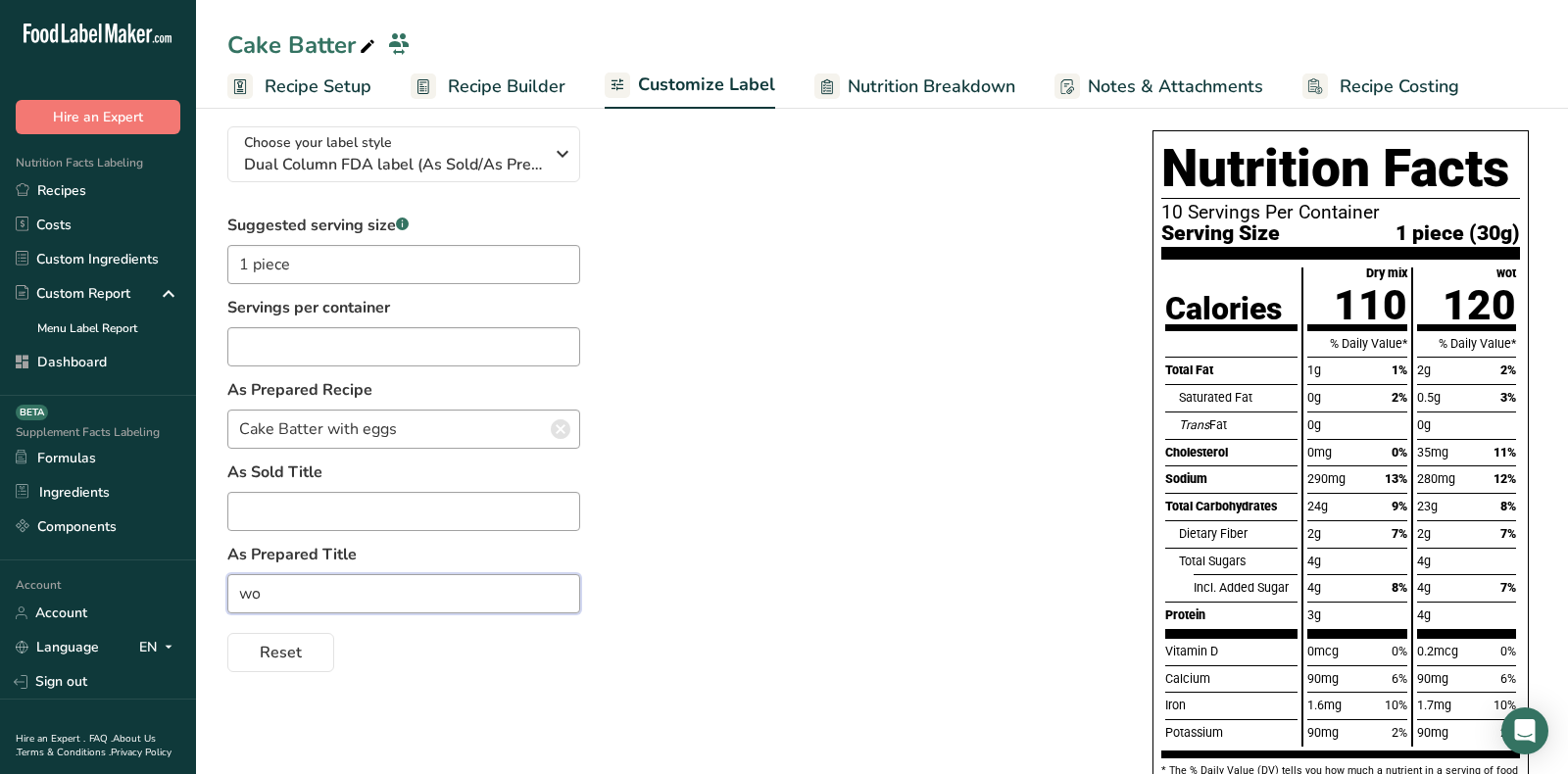 type on "w" 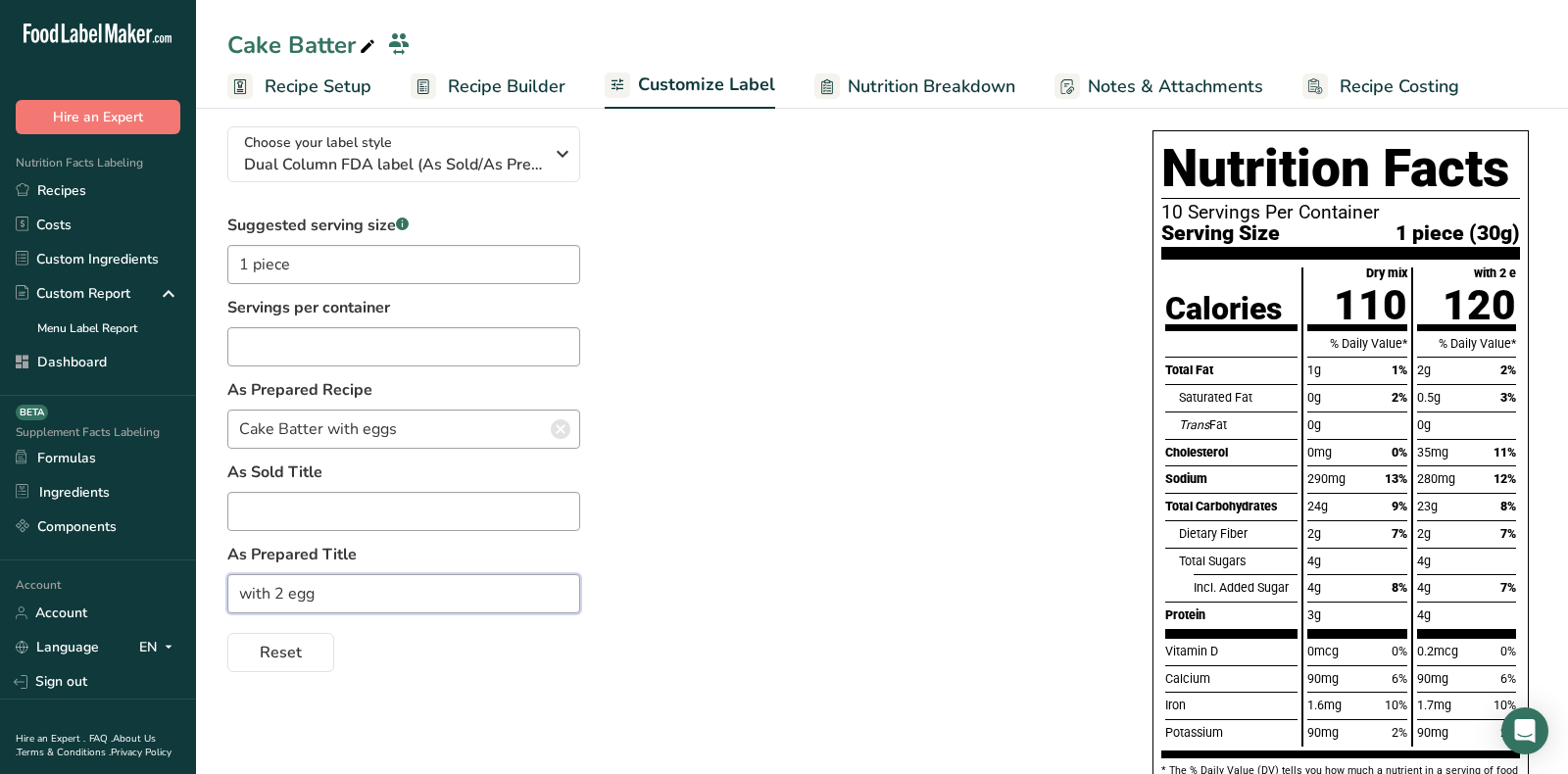 type on "with 2 eggs" 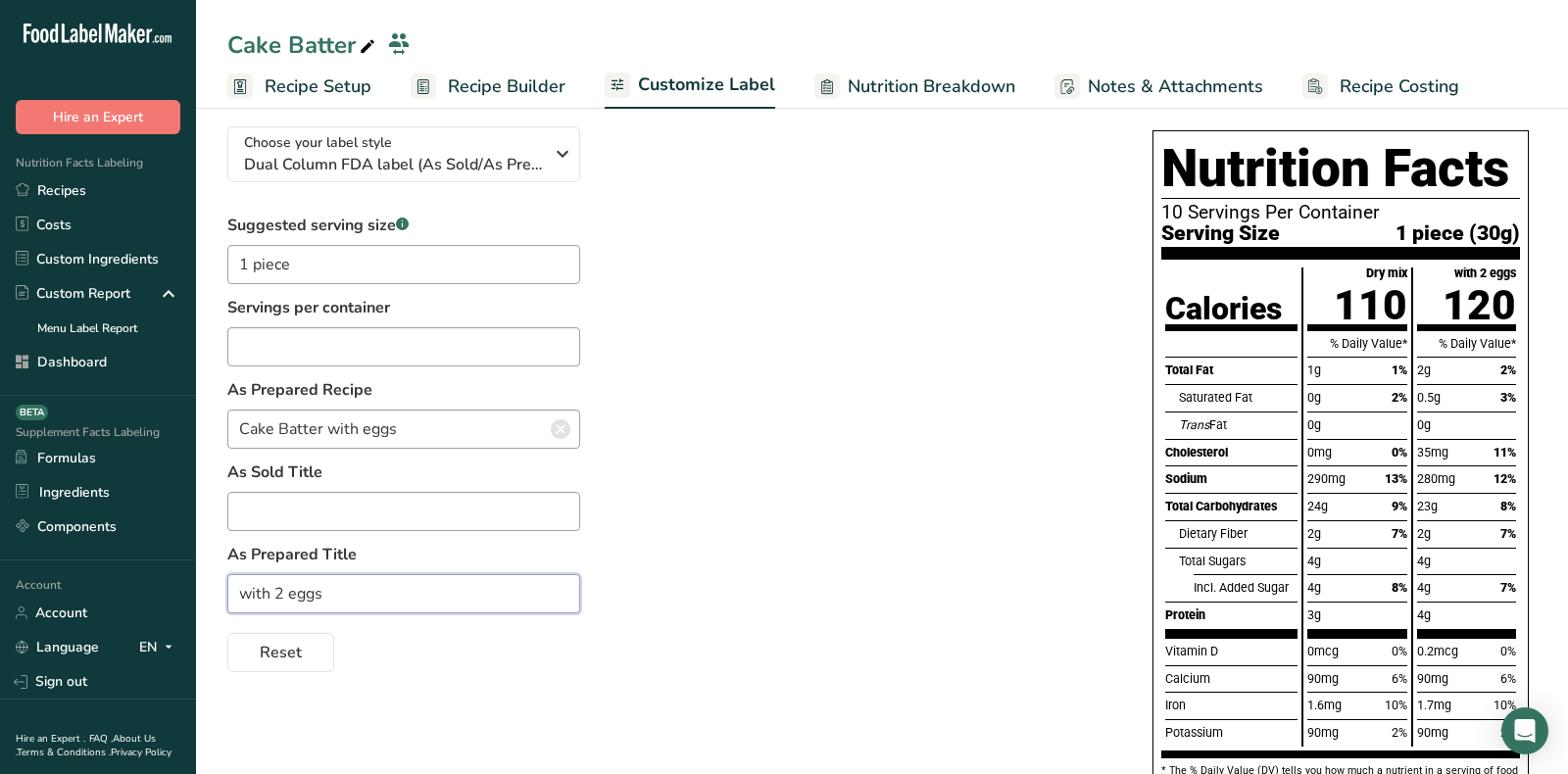 click on "with 2 eggs" at bounding box center [404, 594] 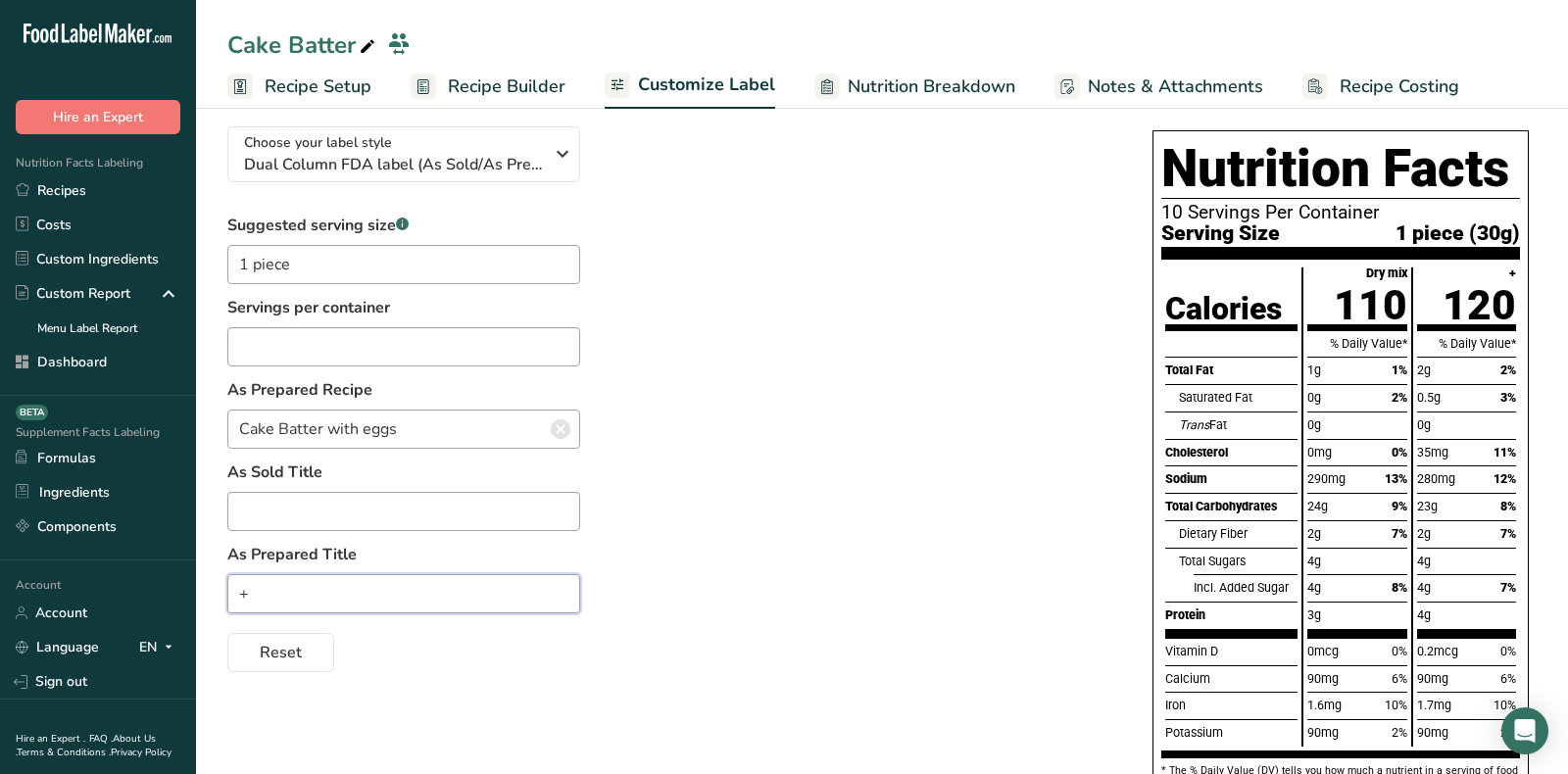 type on "+" 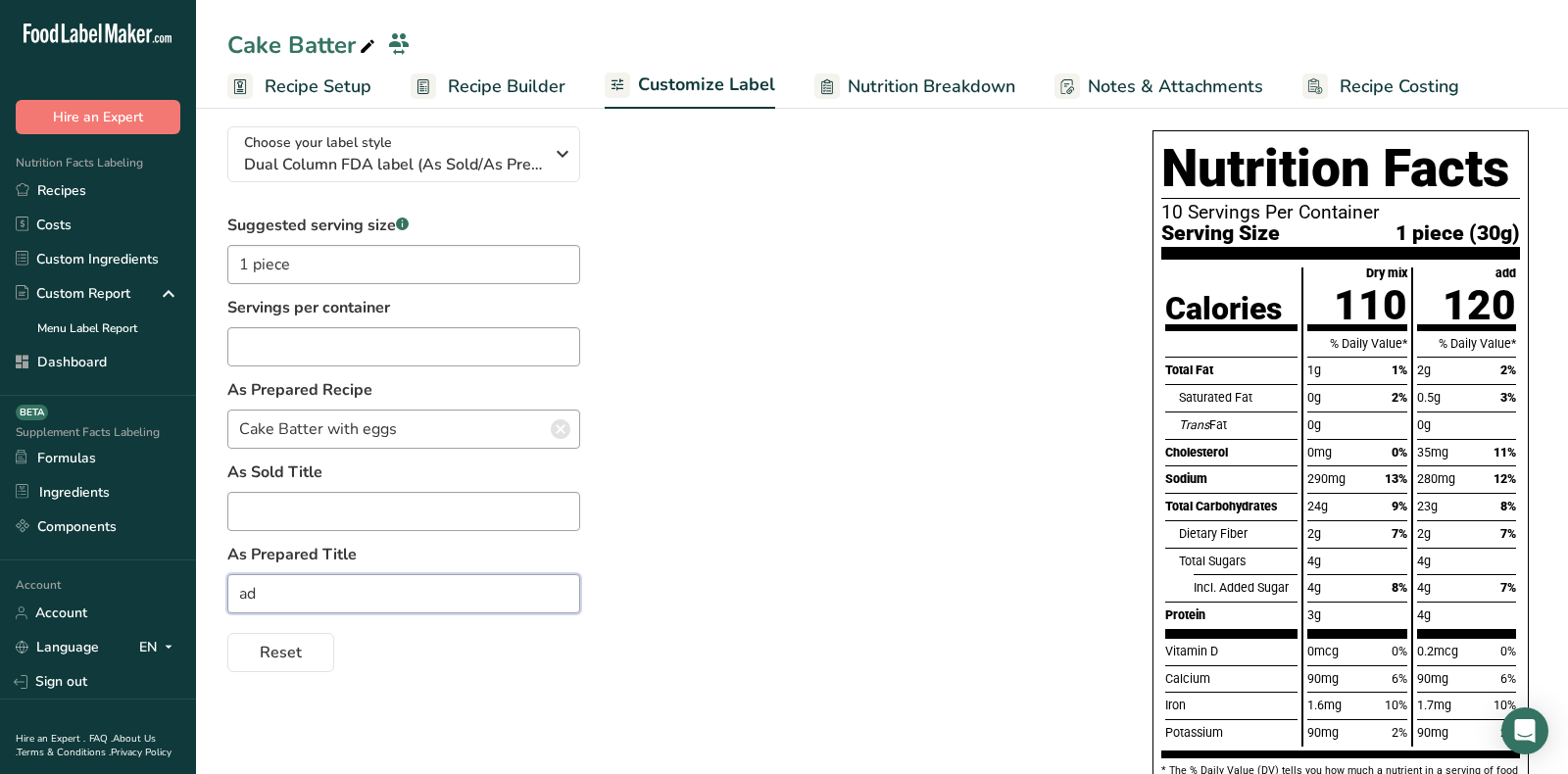 type on "a" 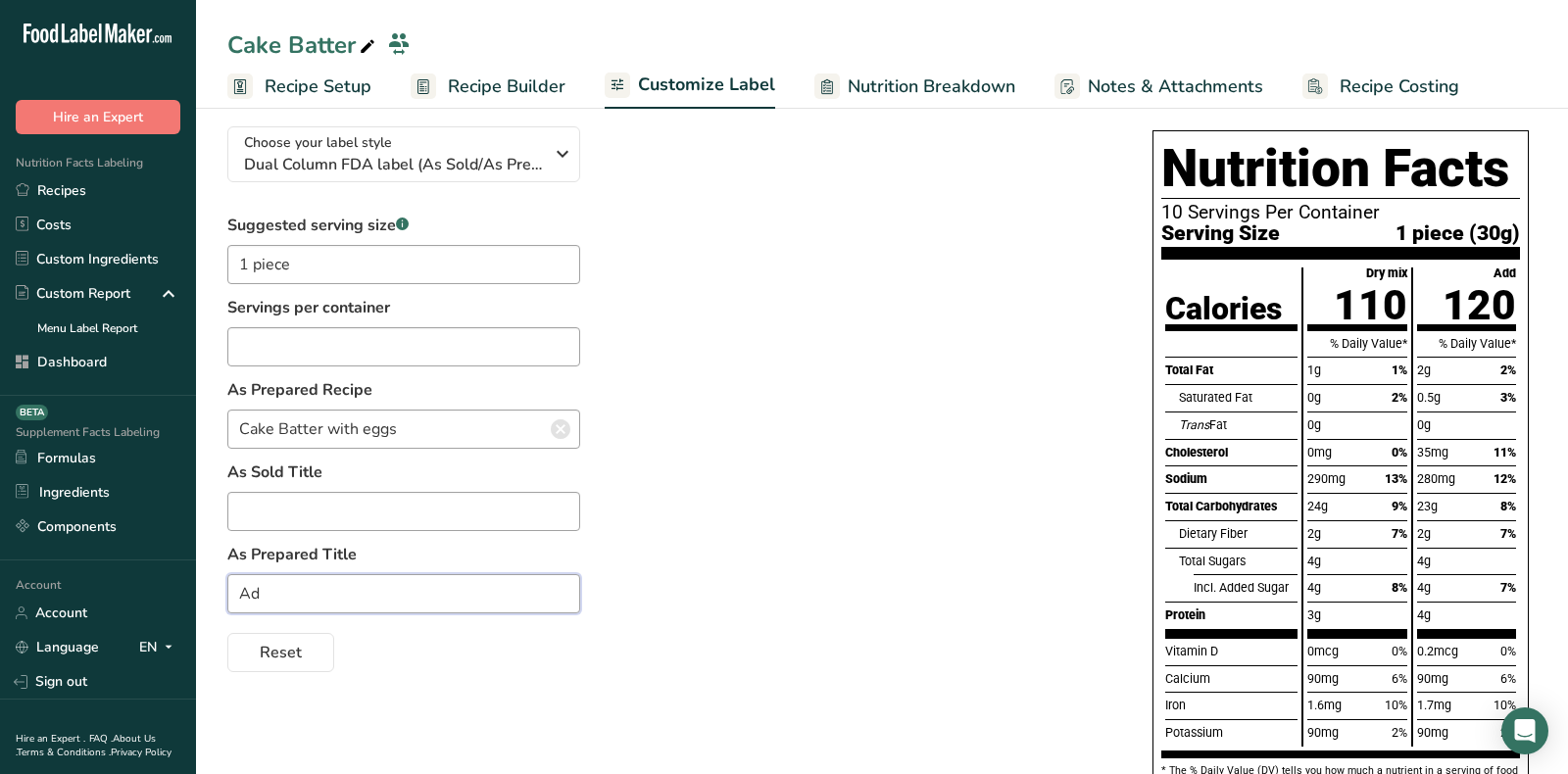 type on "A" 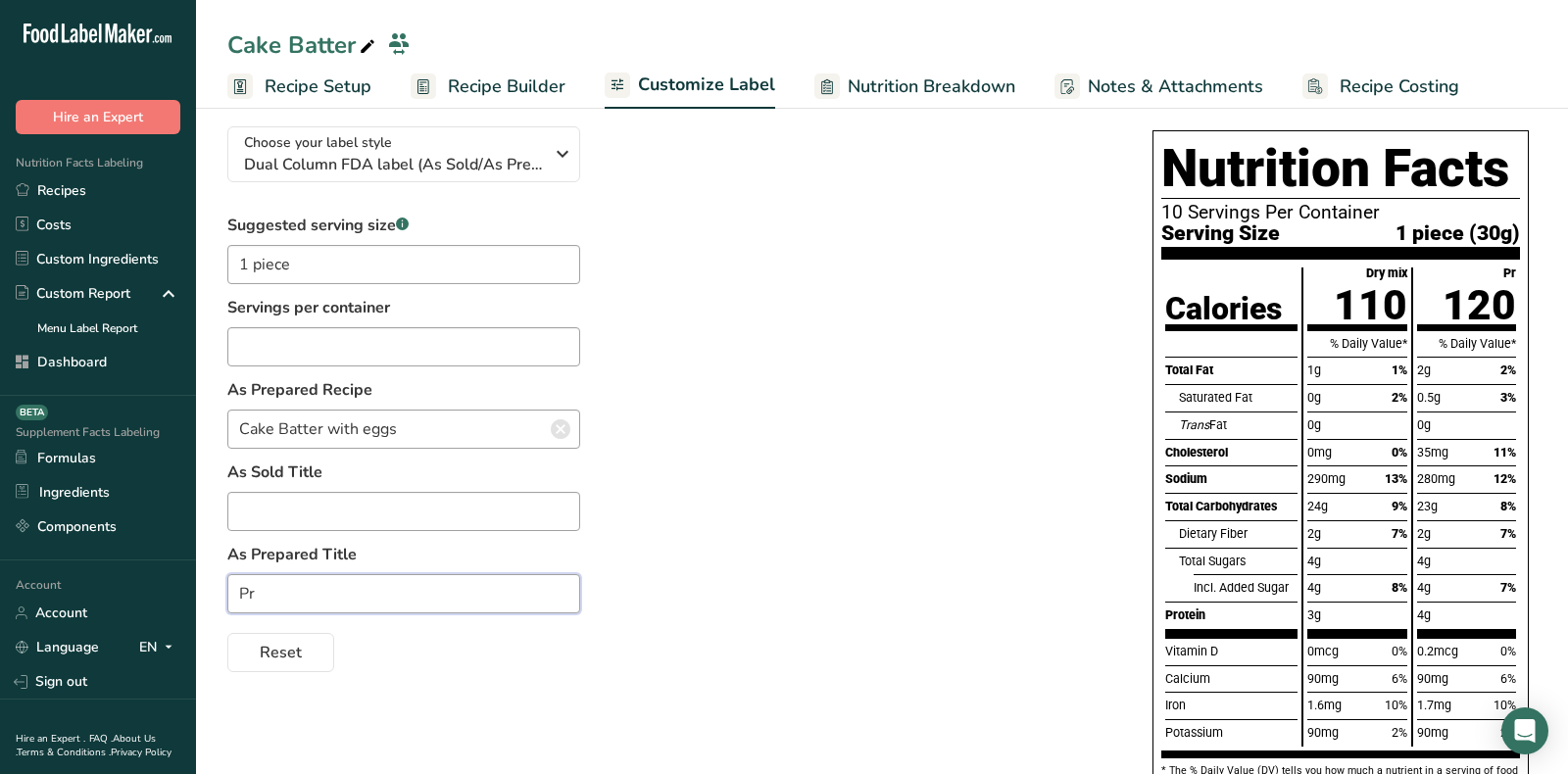 type on "P" 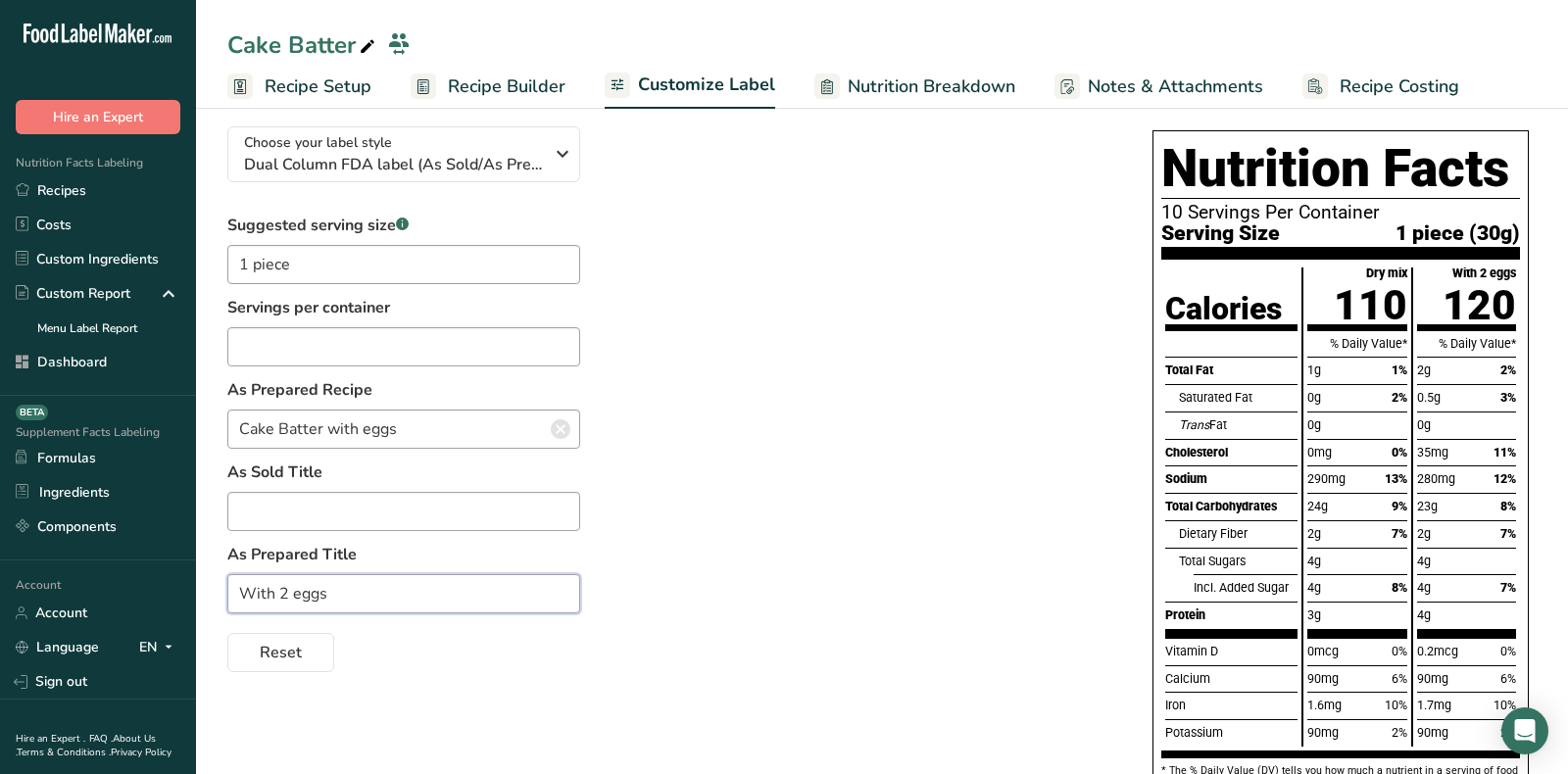 type on "With 2 eggs" 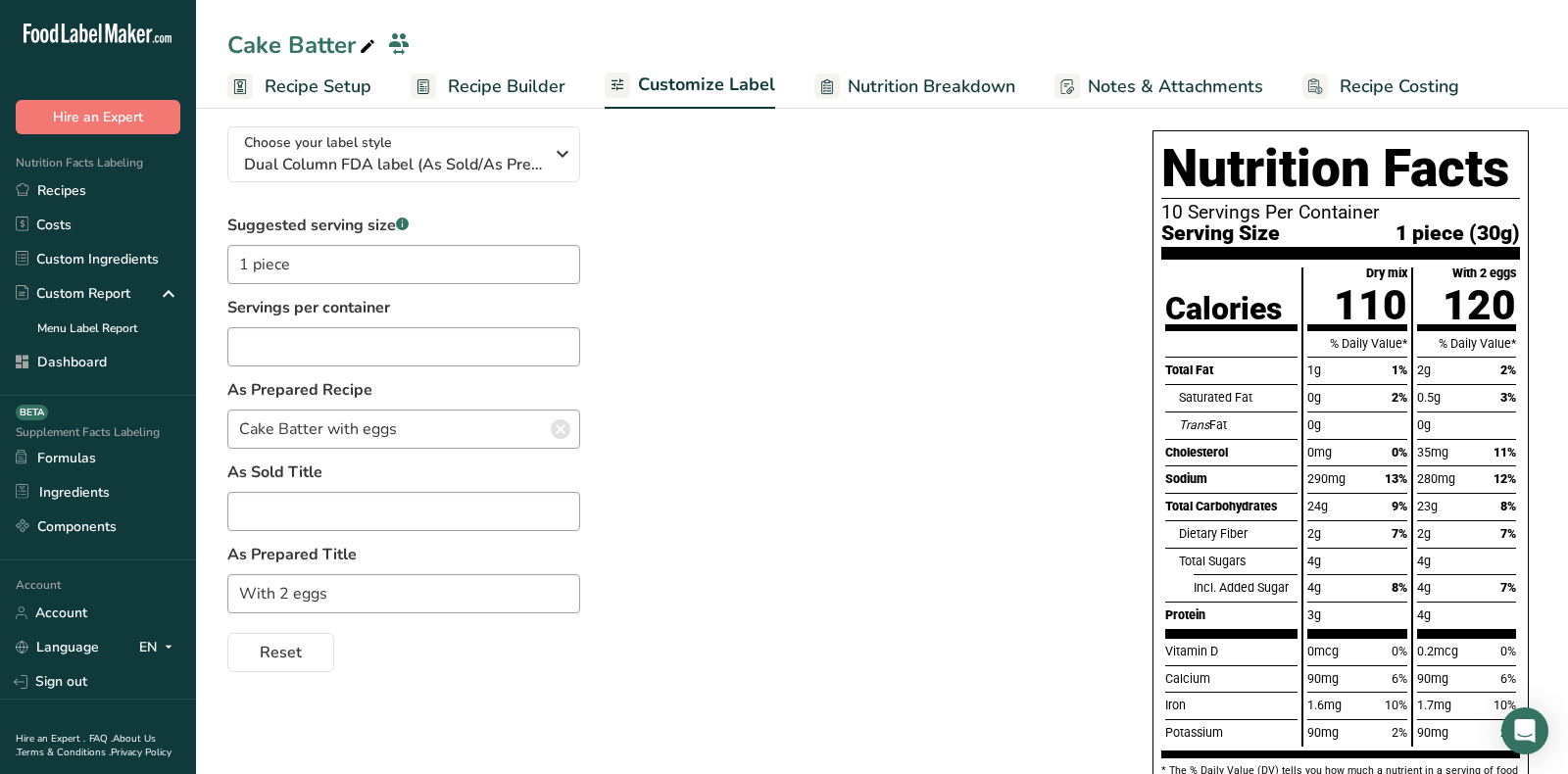 click on "Suggested serving size
.a-a{fill:#347362;}.b-a{fill:#fff;}           1 piece
Servings per container
As Prepared Recipe Cake Batter with eggs  Cake Batter with eggs   Main Cake Recipe   Chocolate Cake   Orange Cake        As Sold Title   As Prepared Title With 2 eggs
Reset" at bounding box center (670, 443) 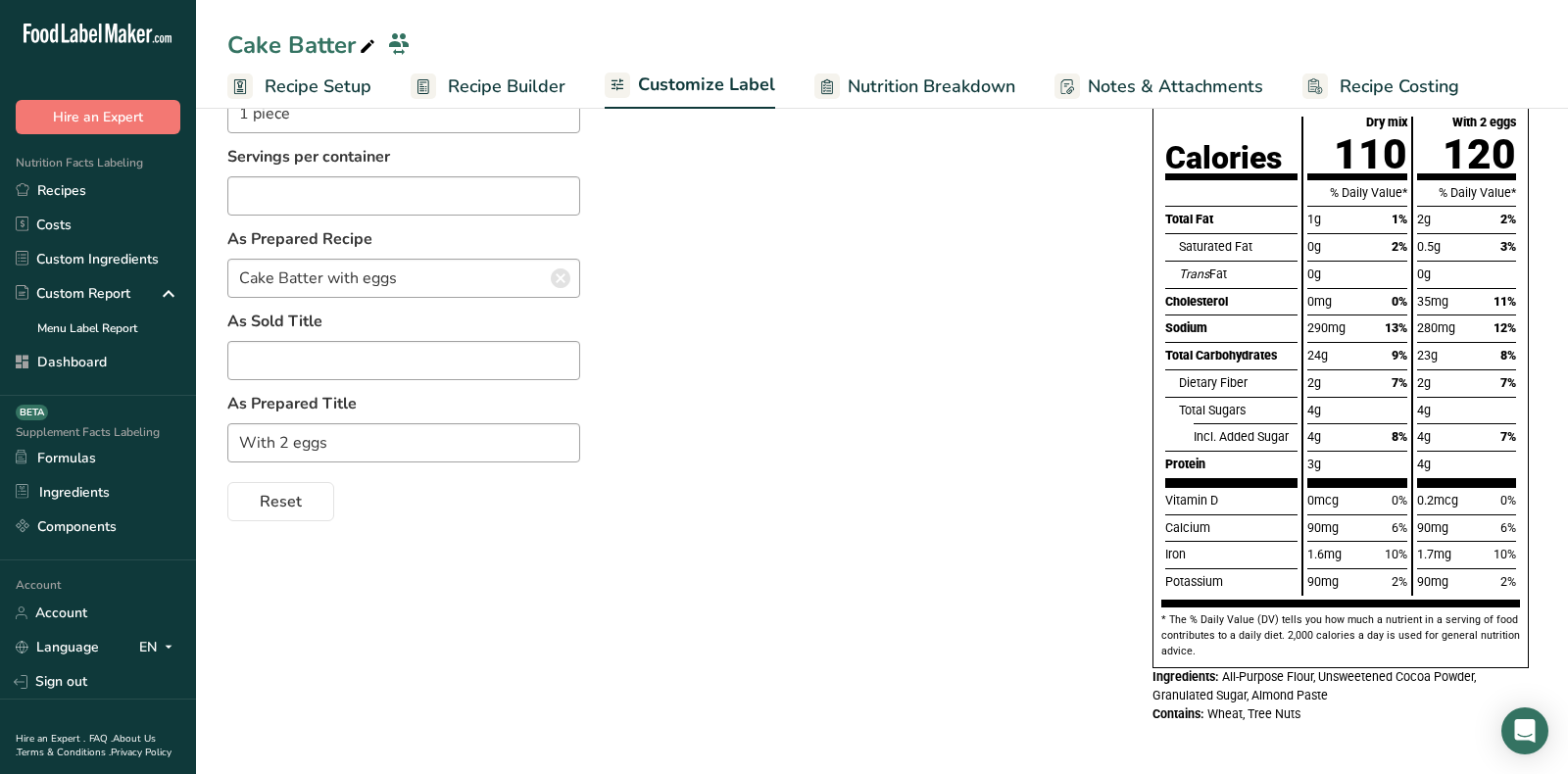 scroll, scrollTop: 0, scrollLeft: 0, axis: both 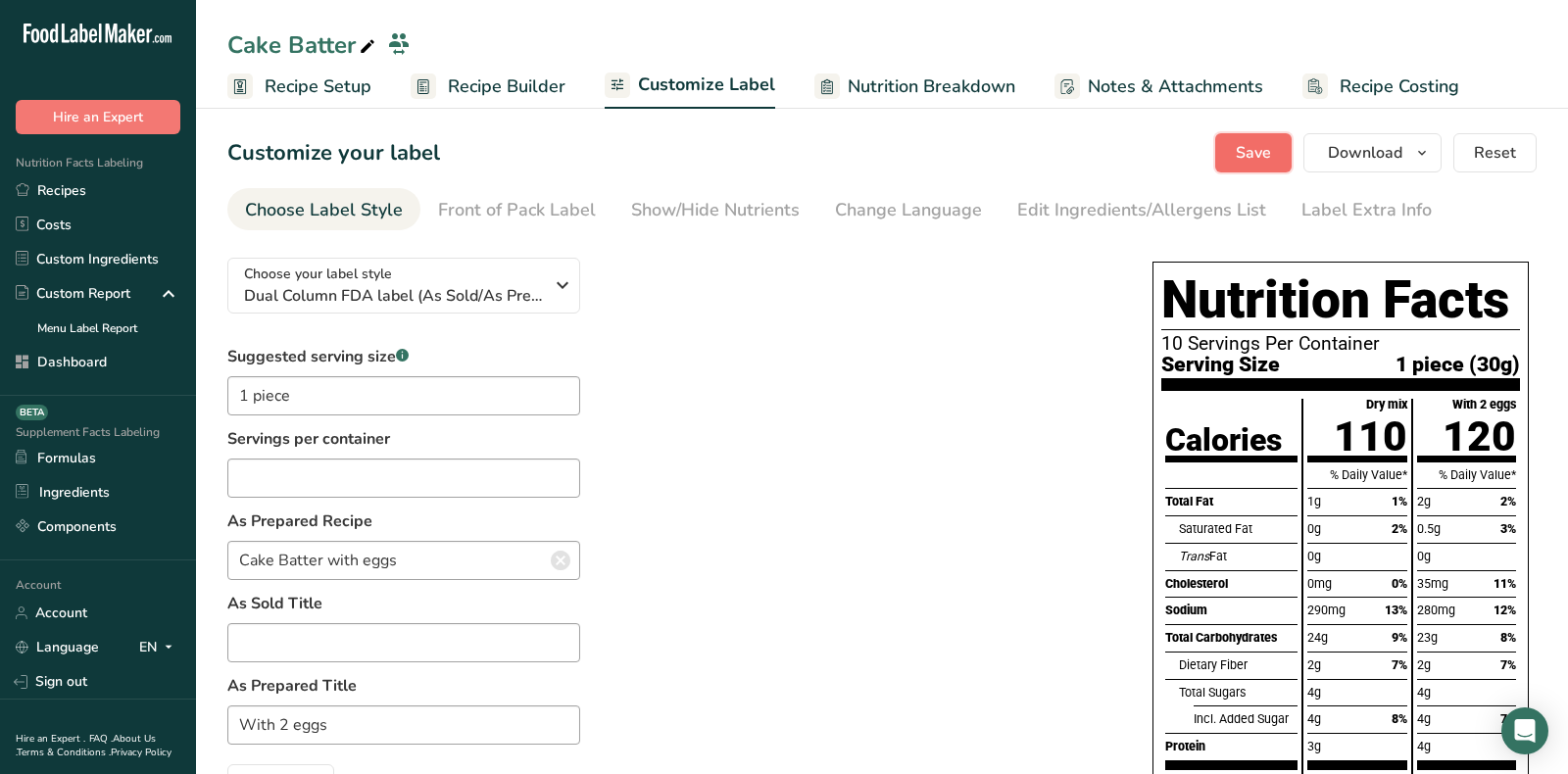 click on "Save" at bounding box center (1253, 153) 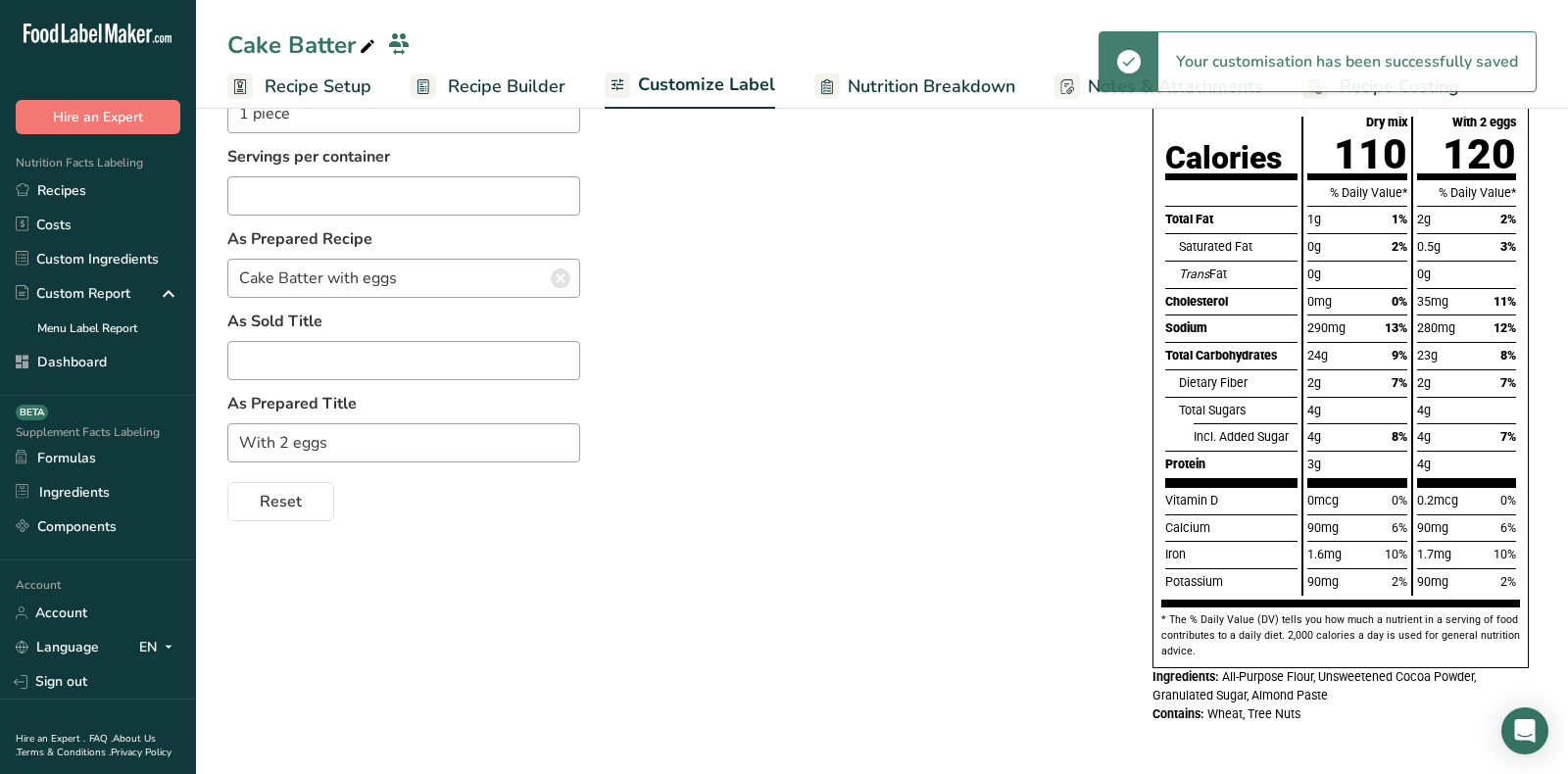 scroll, scrollTop: 0, scrollLeft: 0, axis: both 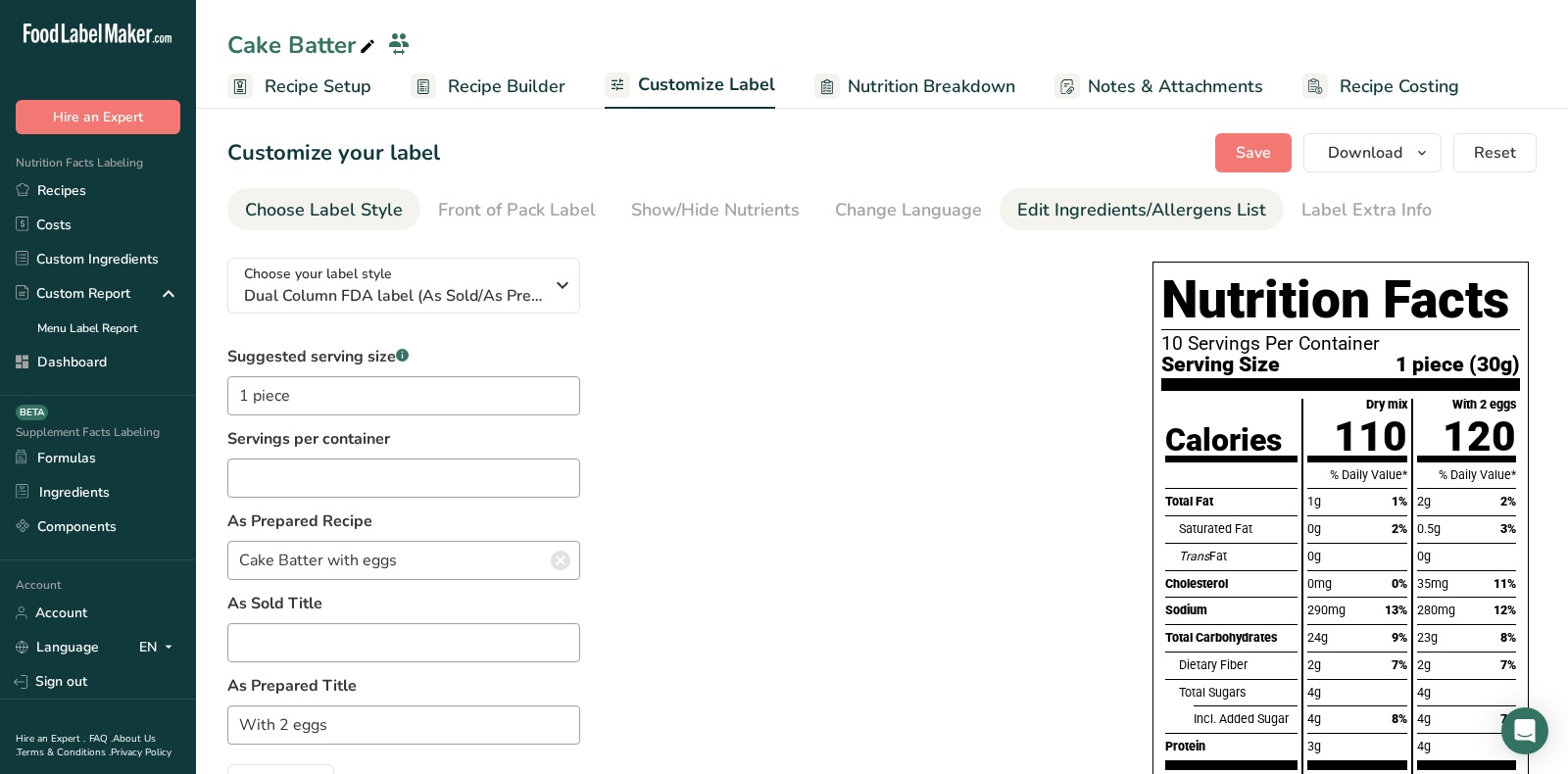 click on "Edit Ingredients/Allergens List" at bounding box center [1142, 210] 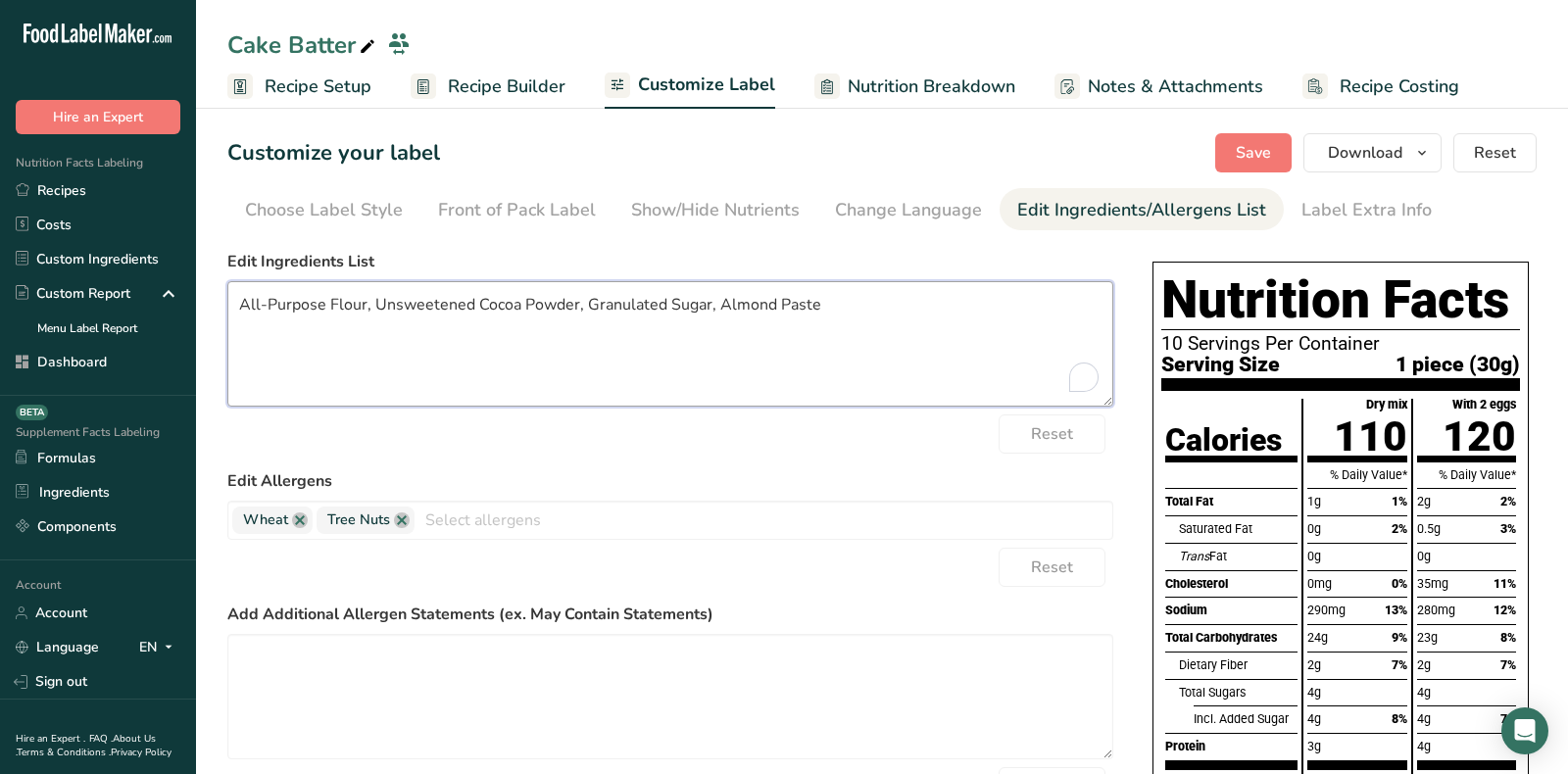 click on "All-Purpose Flour, Unsweetened Cocoa Powder, Granulated Sugar, Almond Paste" at bounding box center (670, 344) 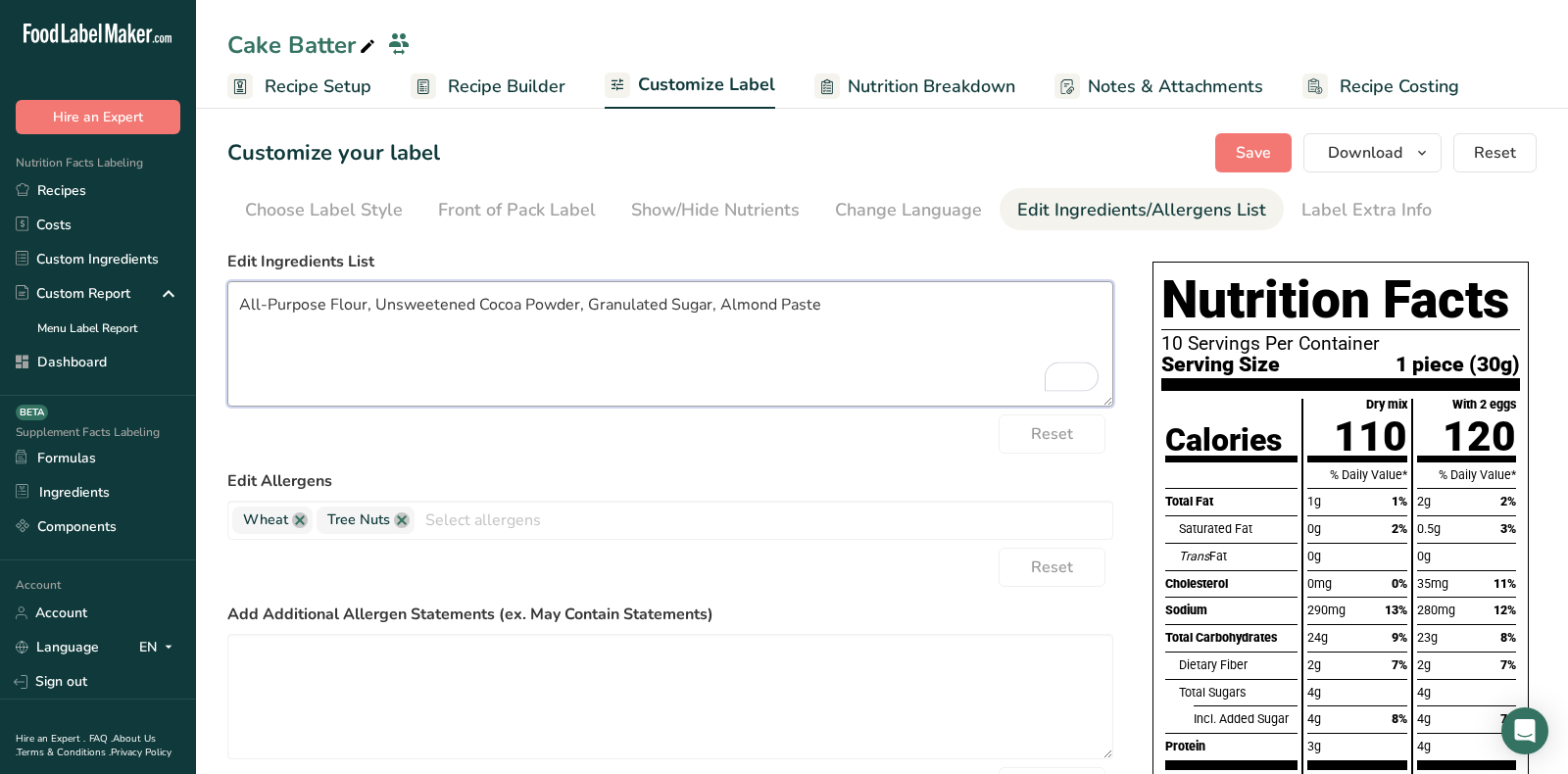 scroll, scrollTop: 140, scrollLeft: 0, axis: vertical 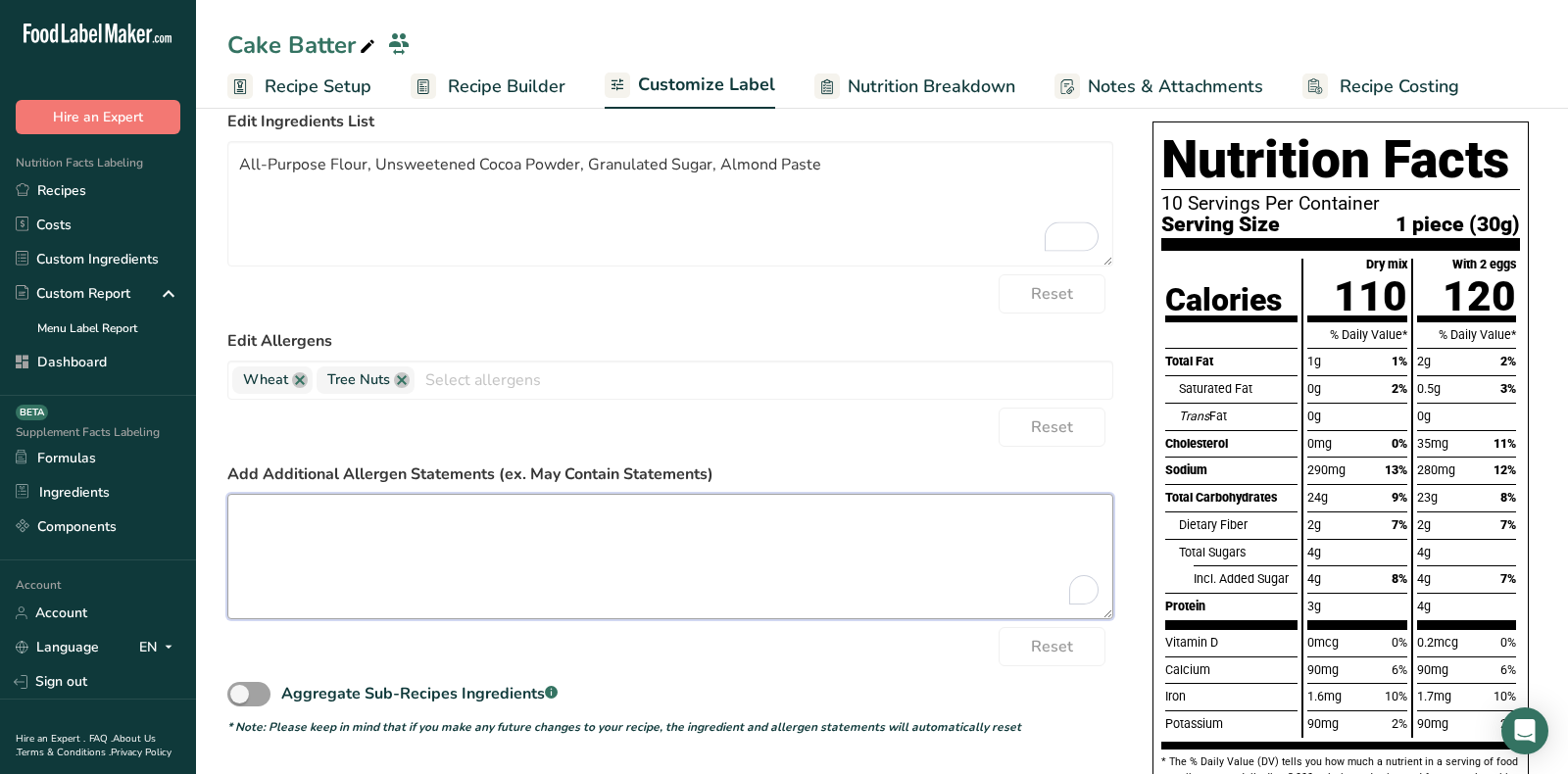 click at bounding box center [670, 556] 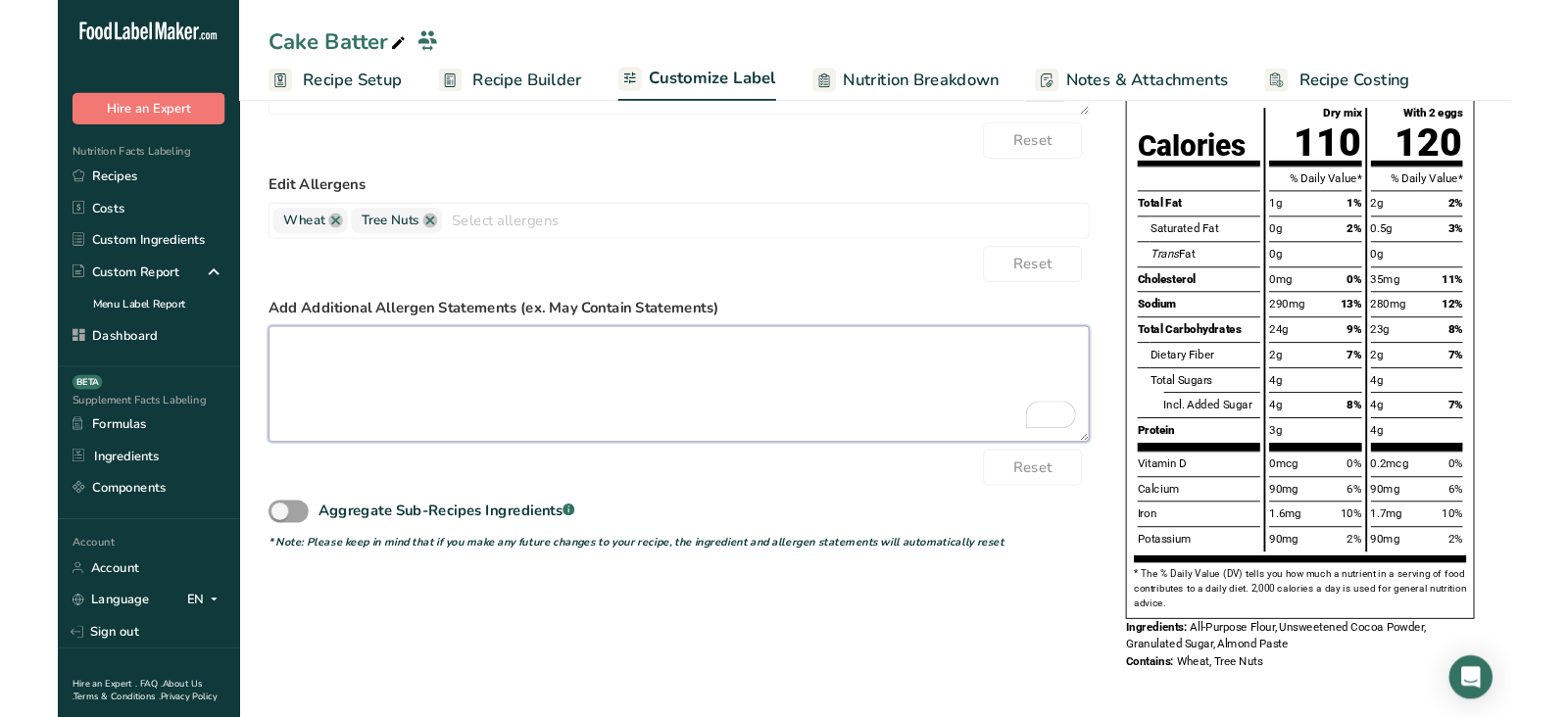 scroll, scrollTop: 0, scrollLeft: 0, axis: both 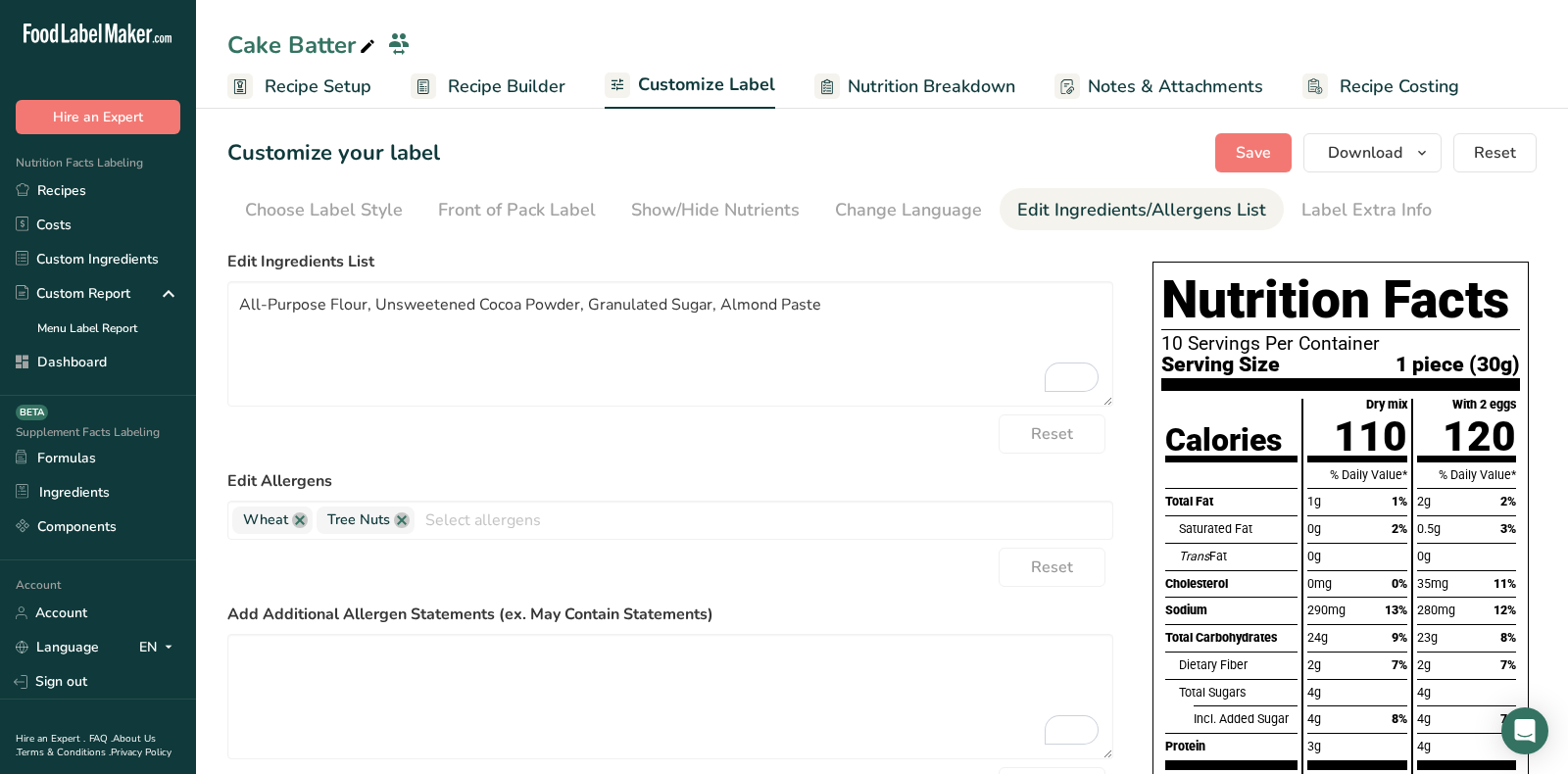 click on "Recipe Builder" at bounding box center [507, 86] 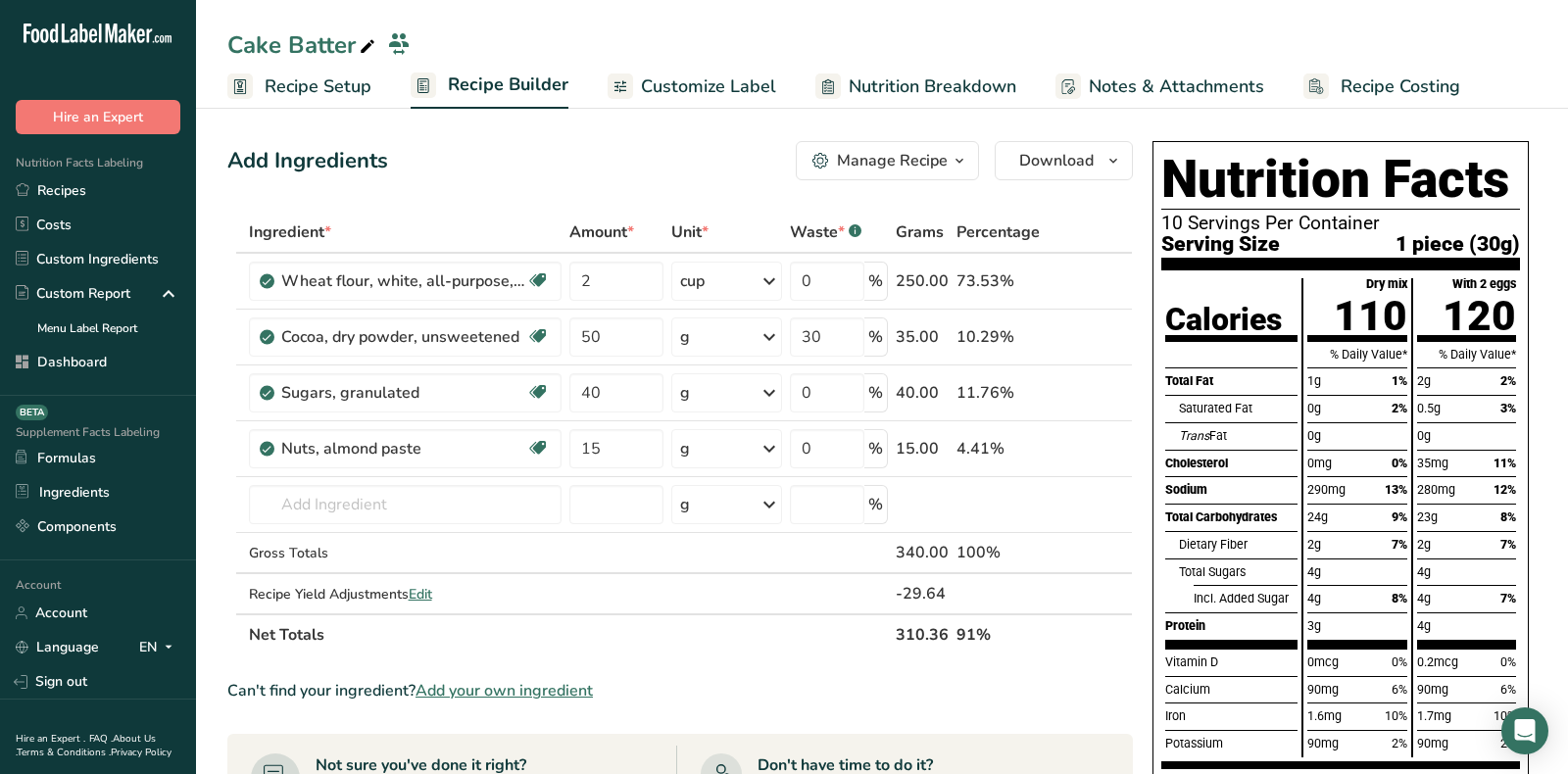 click on "Add Ingredients
Manage Recipe         Delete Recipe           Duplicate Recipe             Scale Recipe             Save as Sub-Recipe   .a-a{fill:#347362;}.b-a{fill:#fff;}                               Nutrition Breakdown                 Recipe Card
NEW
Amino Acids Pattern Report           Activity History
Download
Choose your preferred label style
Standard FDA label
Standard FDA label
The most common format for nutrition facts labels in compliance with the FDA's typeface, style and requirements
Tabular FDA label
A label format compliant with the FDA regulations presented in a tabular (horizontal) display.
Linear FDA label
A simple linear display for small sized packages.
Simplified FDA label" at bounding box center [882, 733] 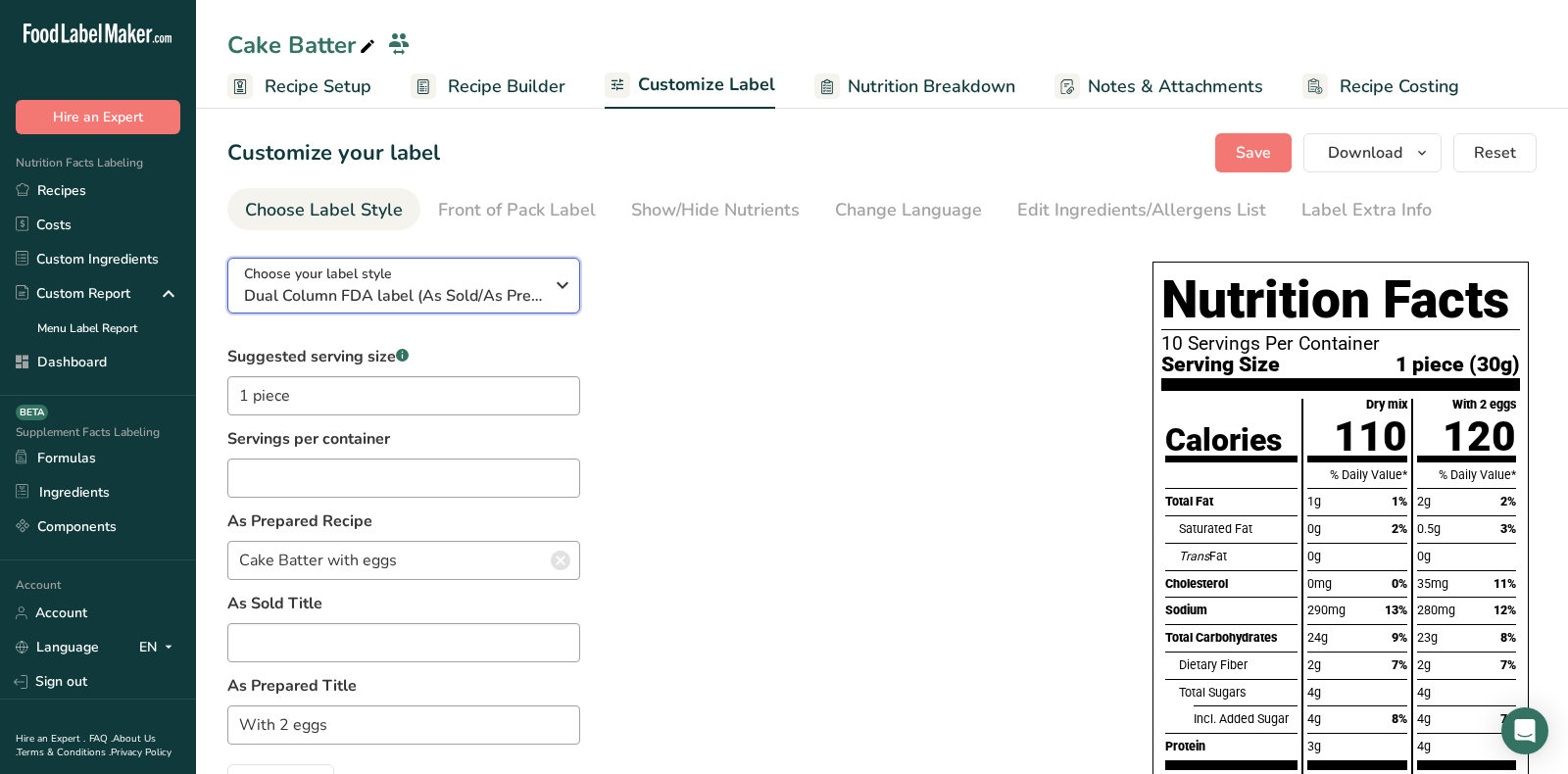 click on "Dual Column FDA label (As Sold/As Prepared)" at bounding box center (393, 296) 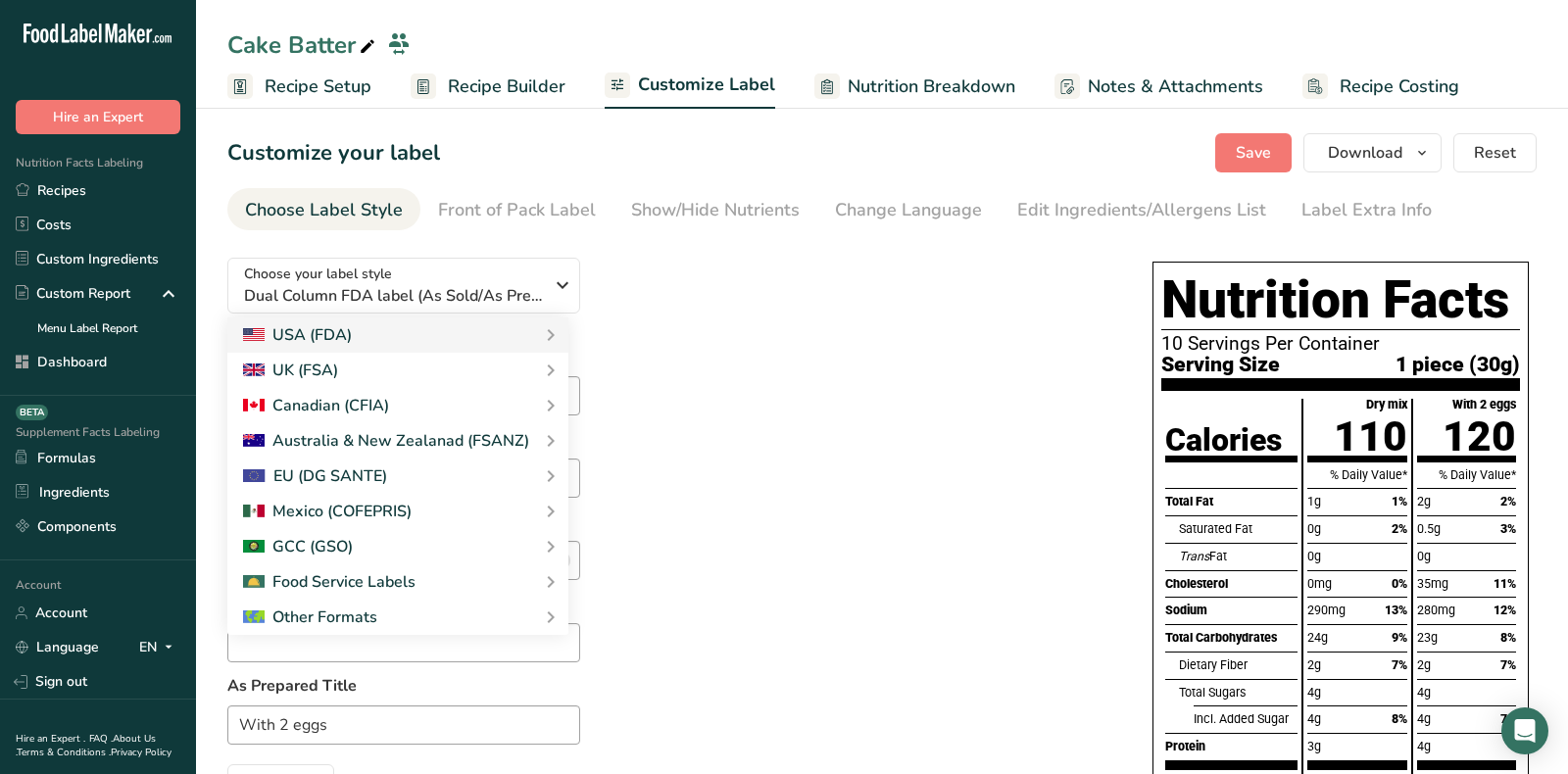 click on "Standard FDA label" at bounding box center (0, 0) 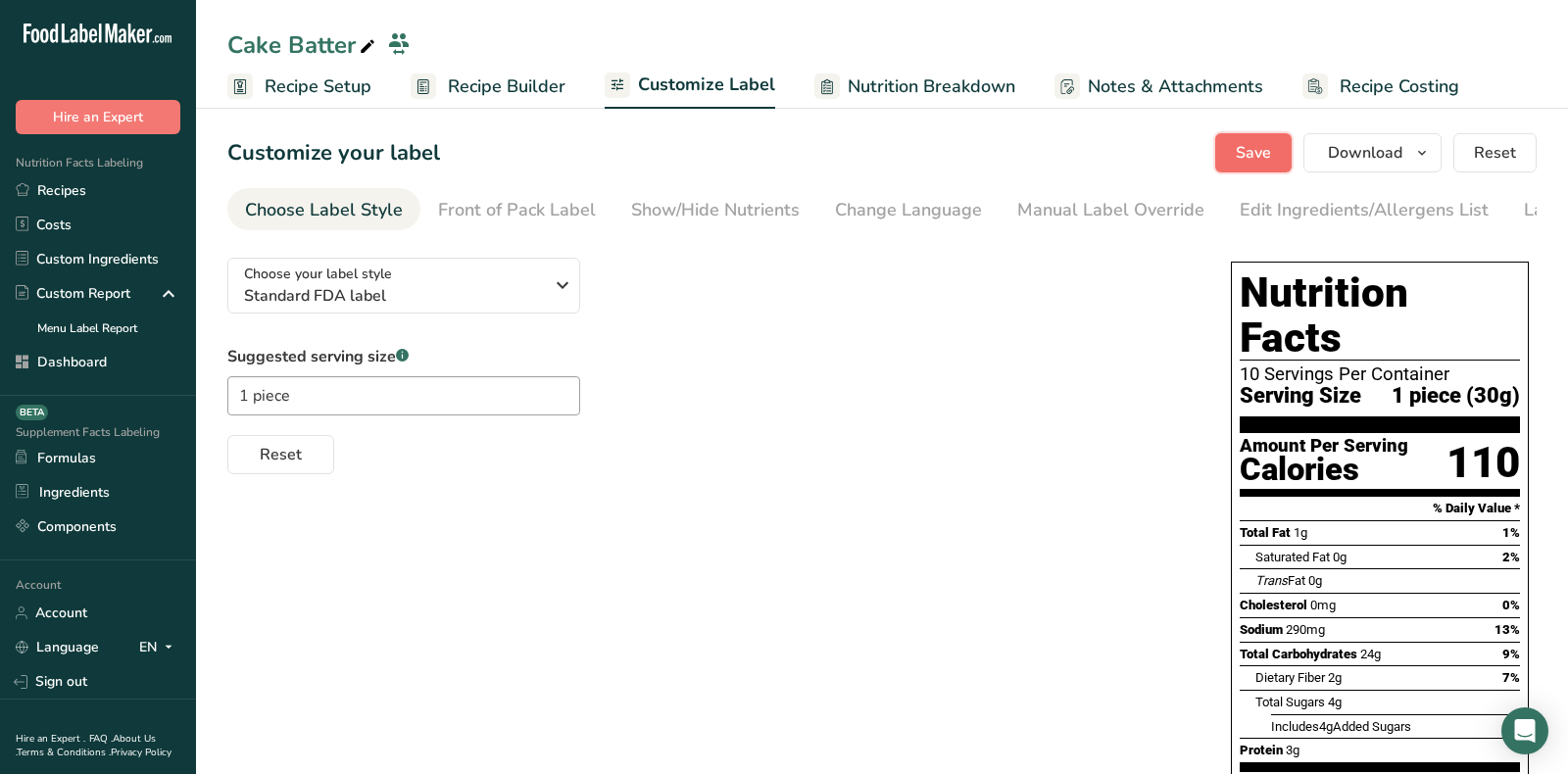 click on "Save" at bounding box center (1253, 153) 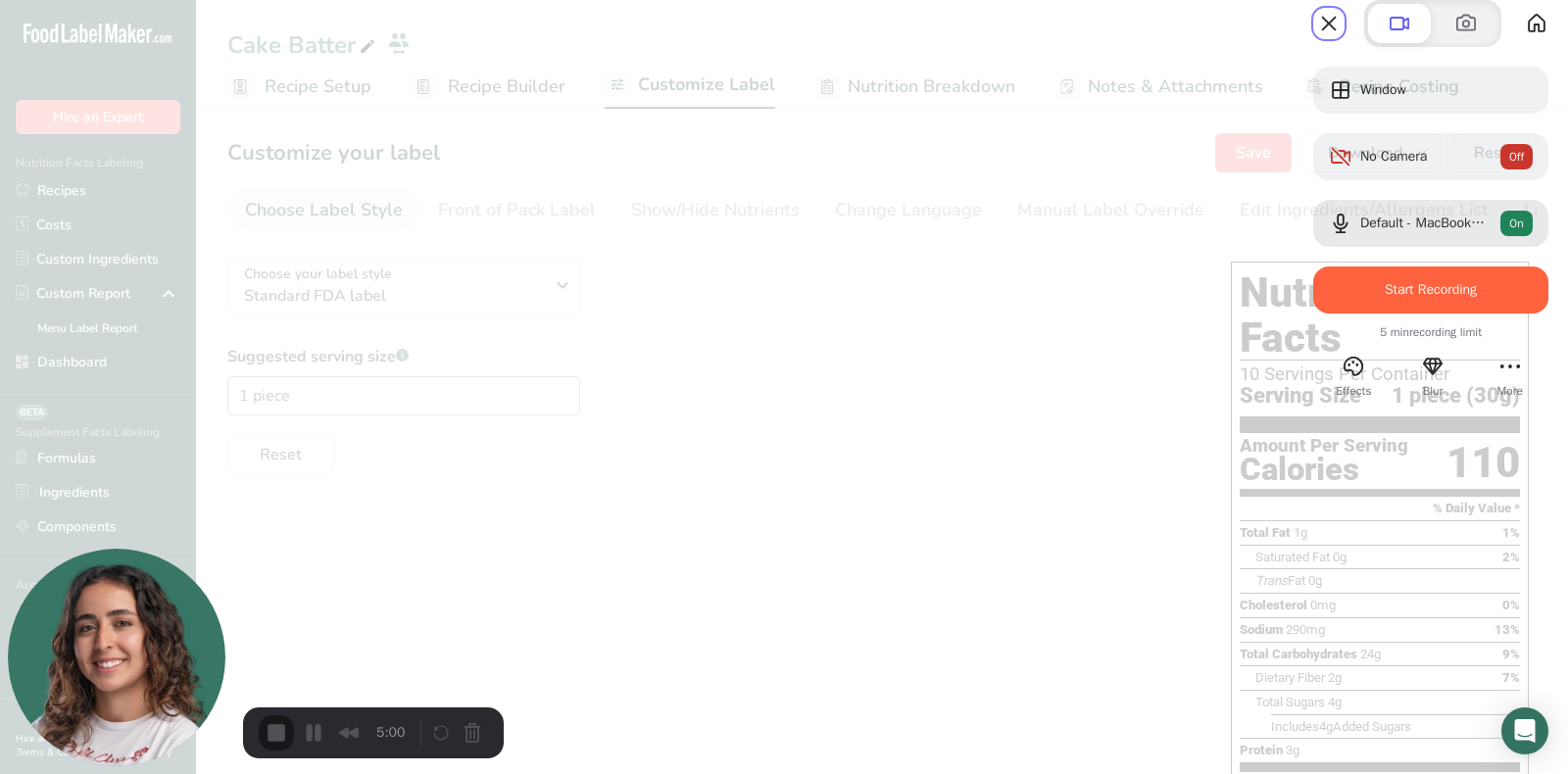 click at bounding box center [459, 733] 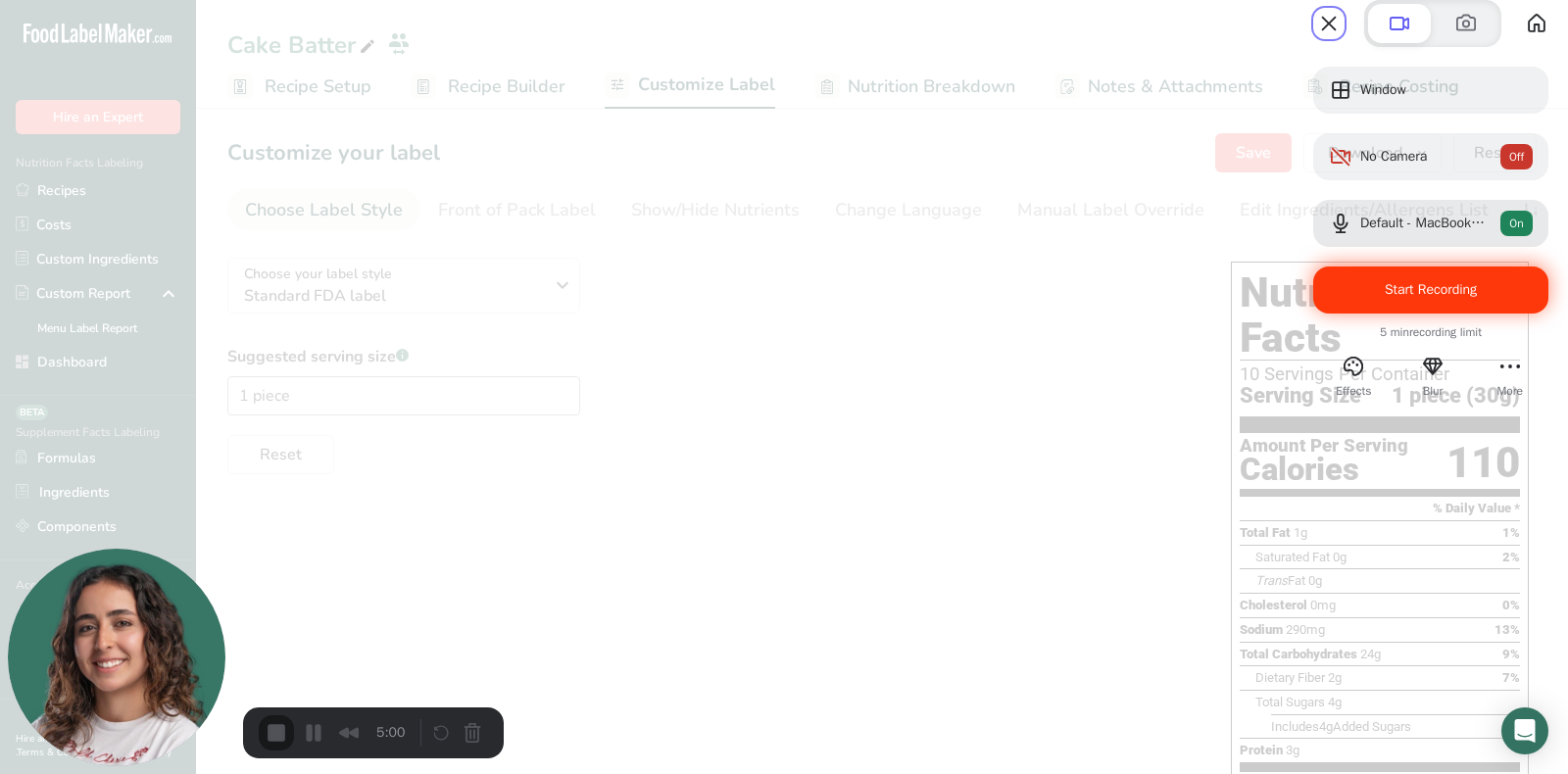 click on "Start Recording" at bounding box center (1431, 289) 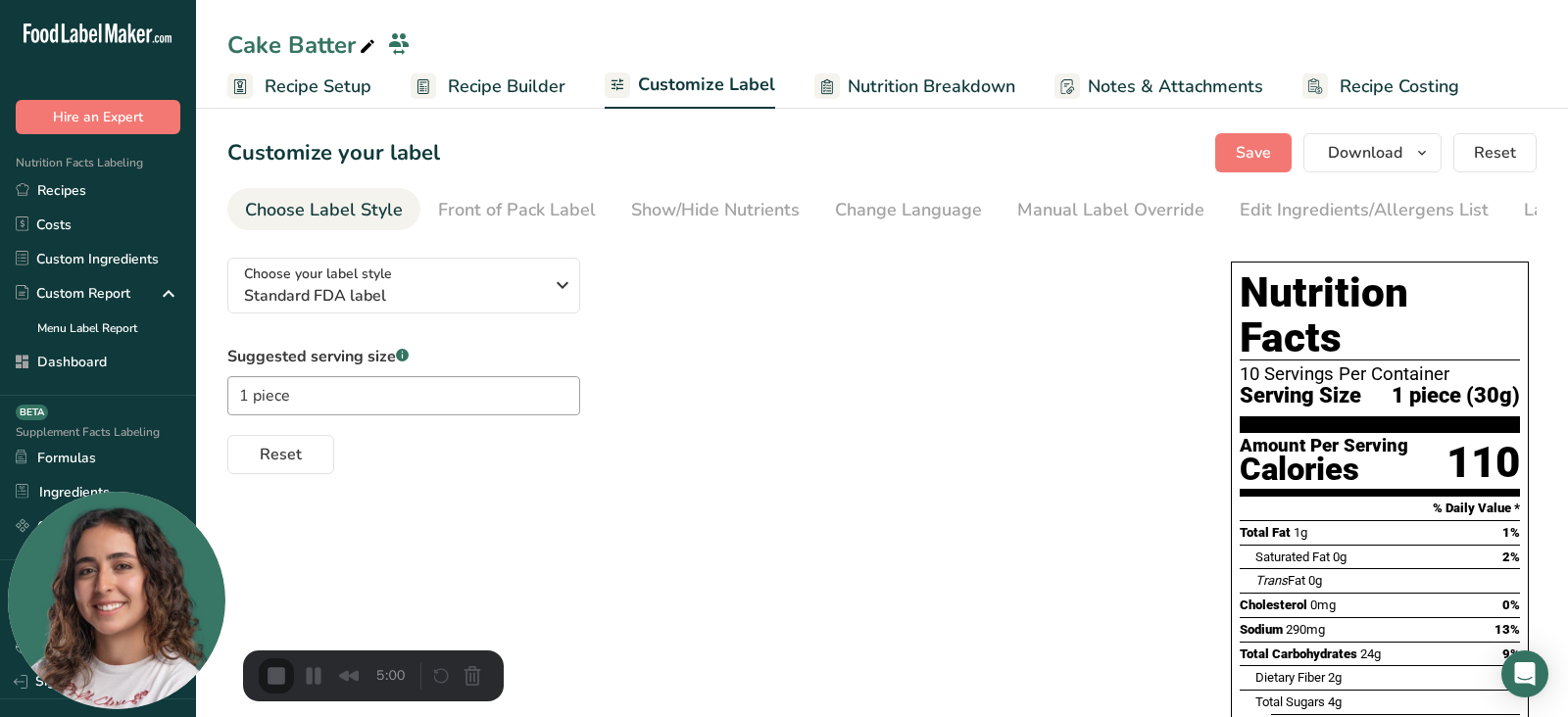 click on "Start Recording" at bounding box center [53, 768] 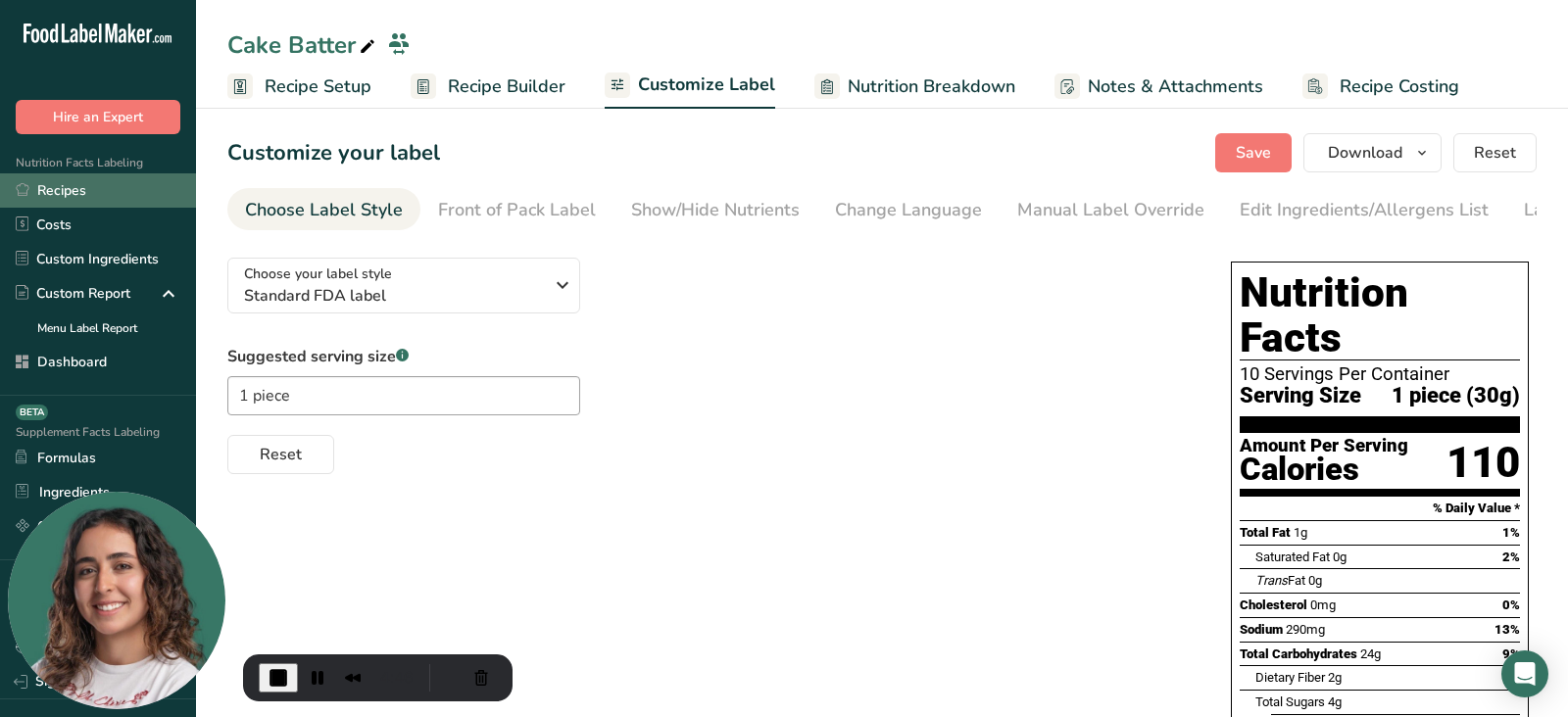 click on "Recipes" at bounding box center (98, 190) 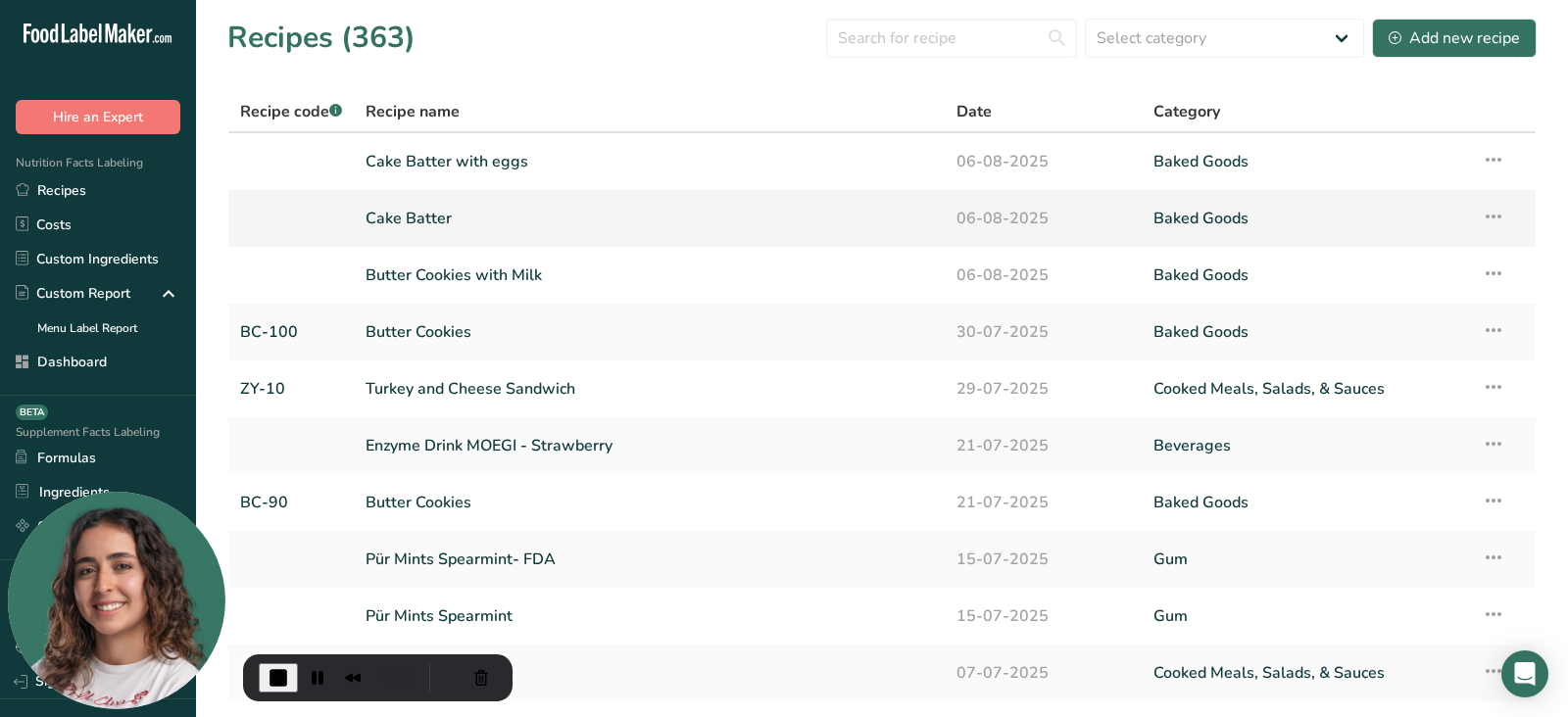 click on "Cake Batter" at bounding box center (649, 218) 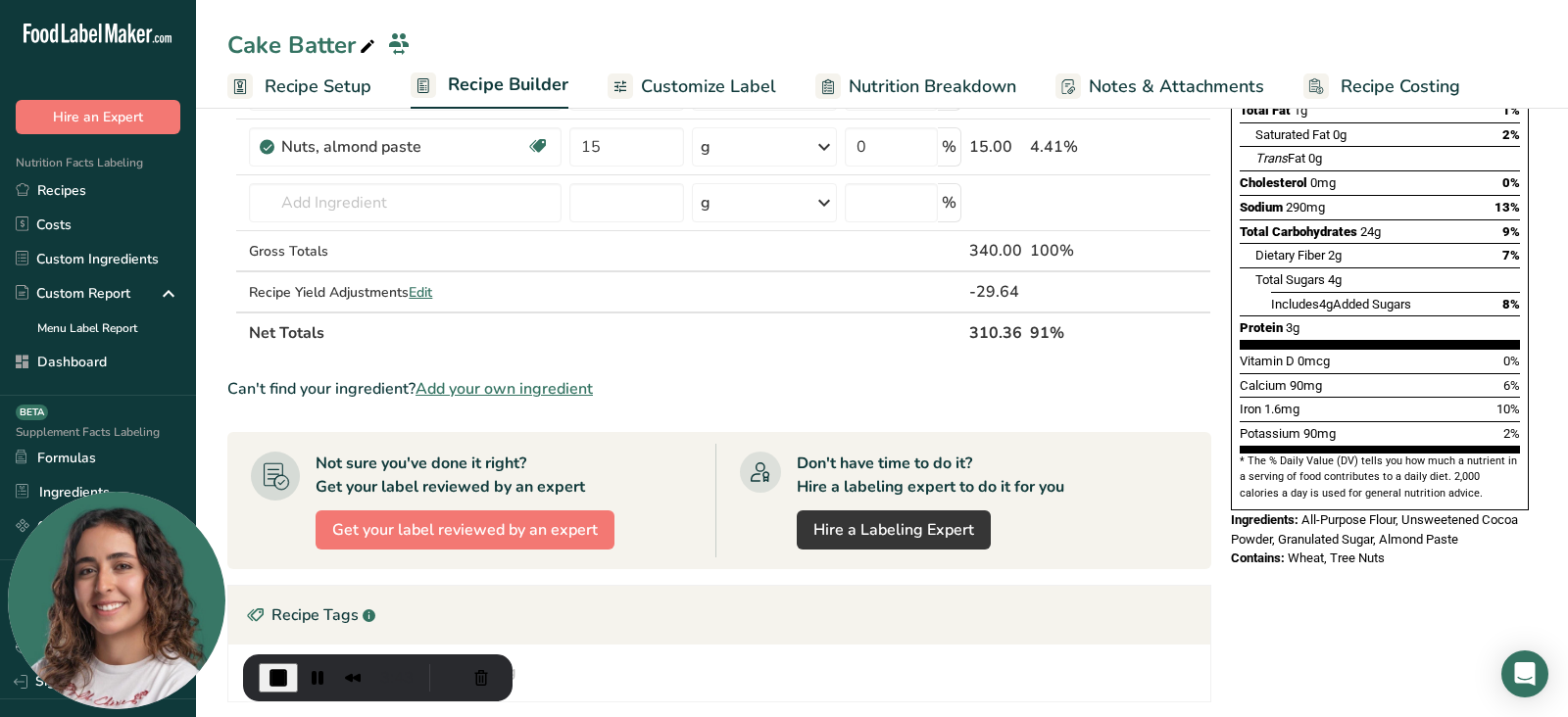 scroll, scrollTop: 0, scrollLeft: 0, axis: both 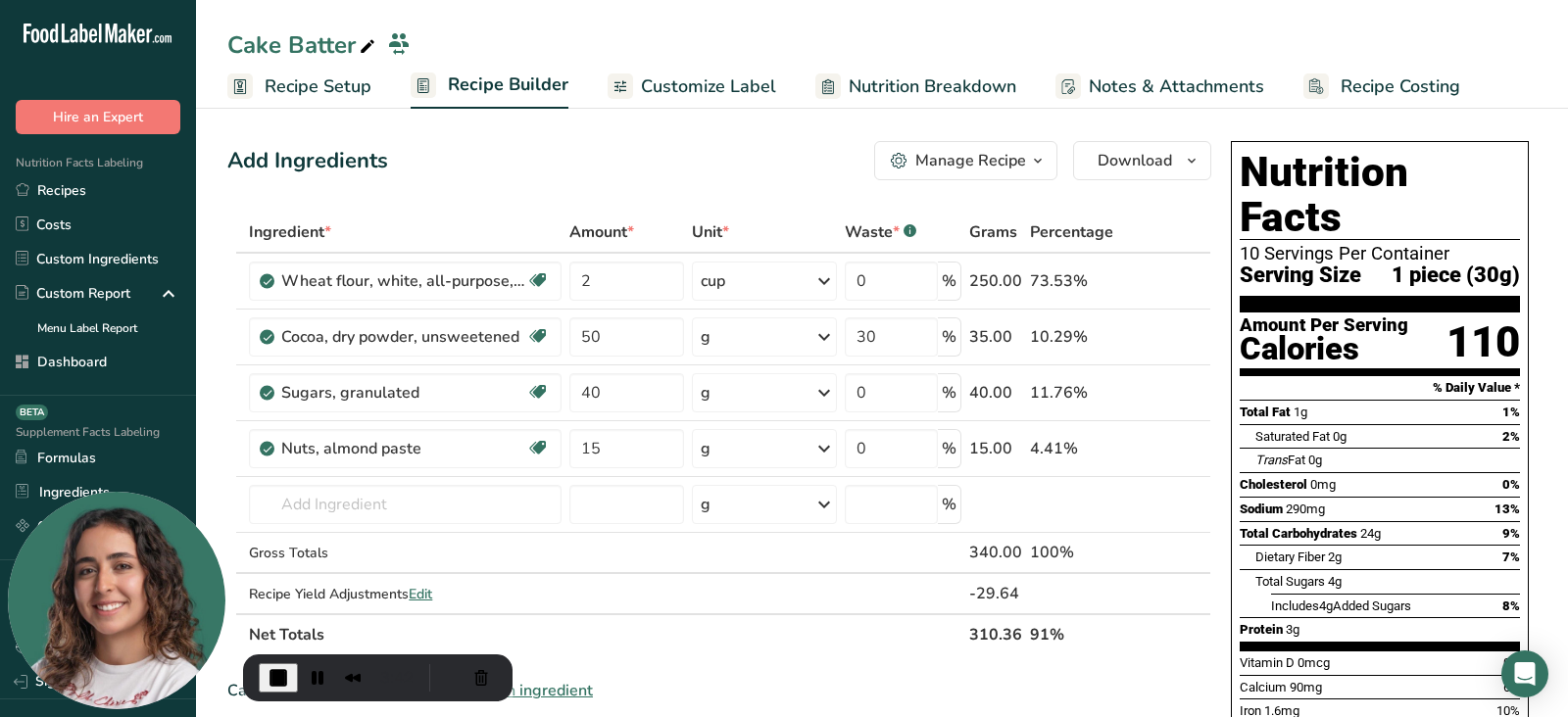 drag, startPoint x: 1474, startPoint y: 226, endPoint x: 1527, endPoint y: 226, distance: 53 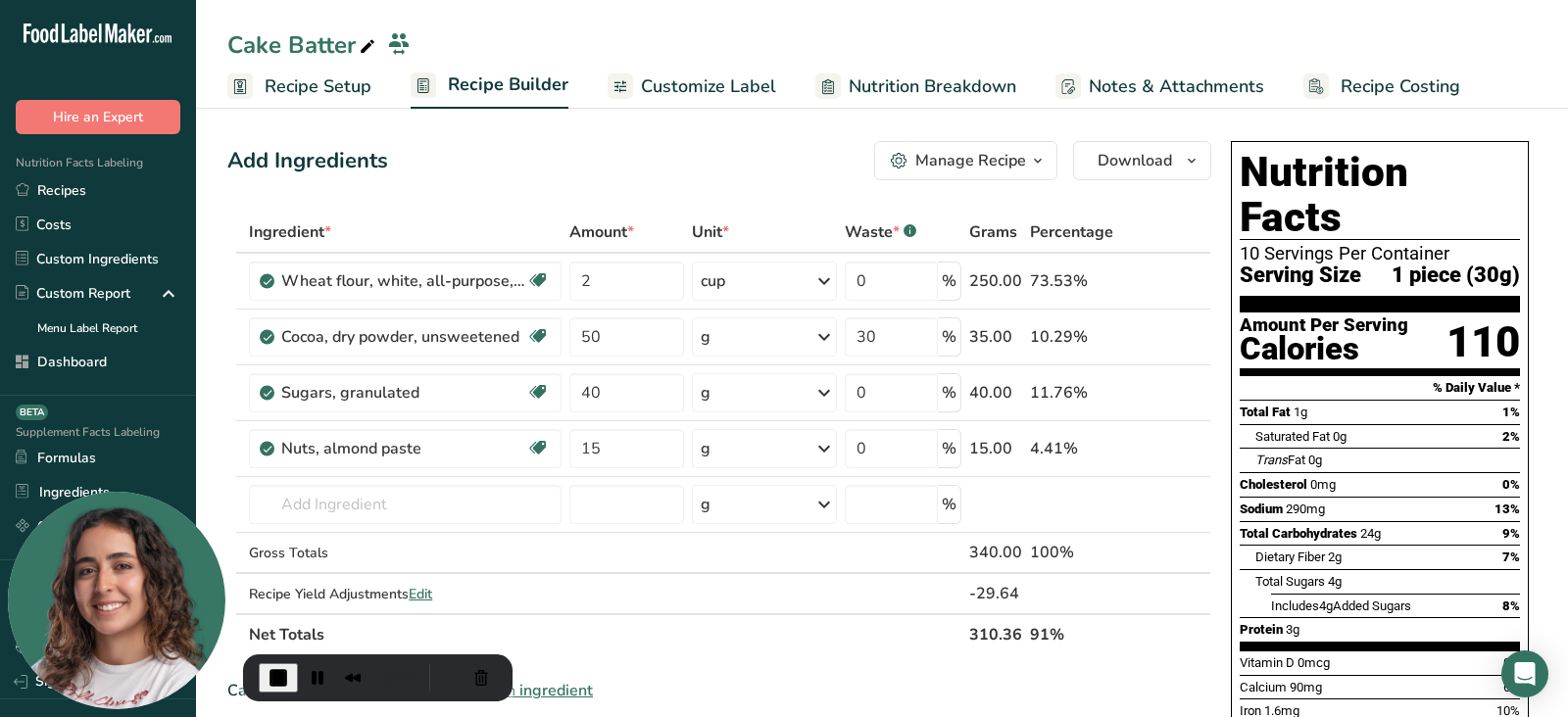 drag, startPoint x: 1394, startPoint y: 226, endPoint x: 1496, endPoint y: 225, distance: 102.0049 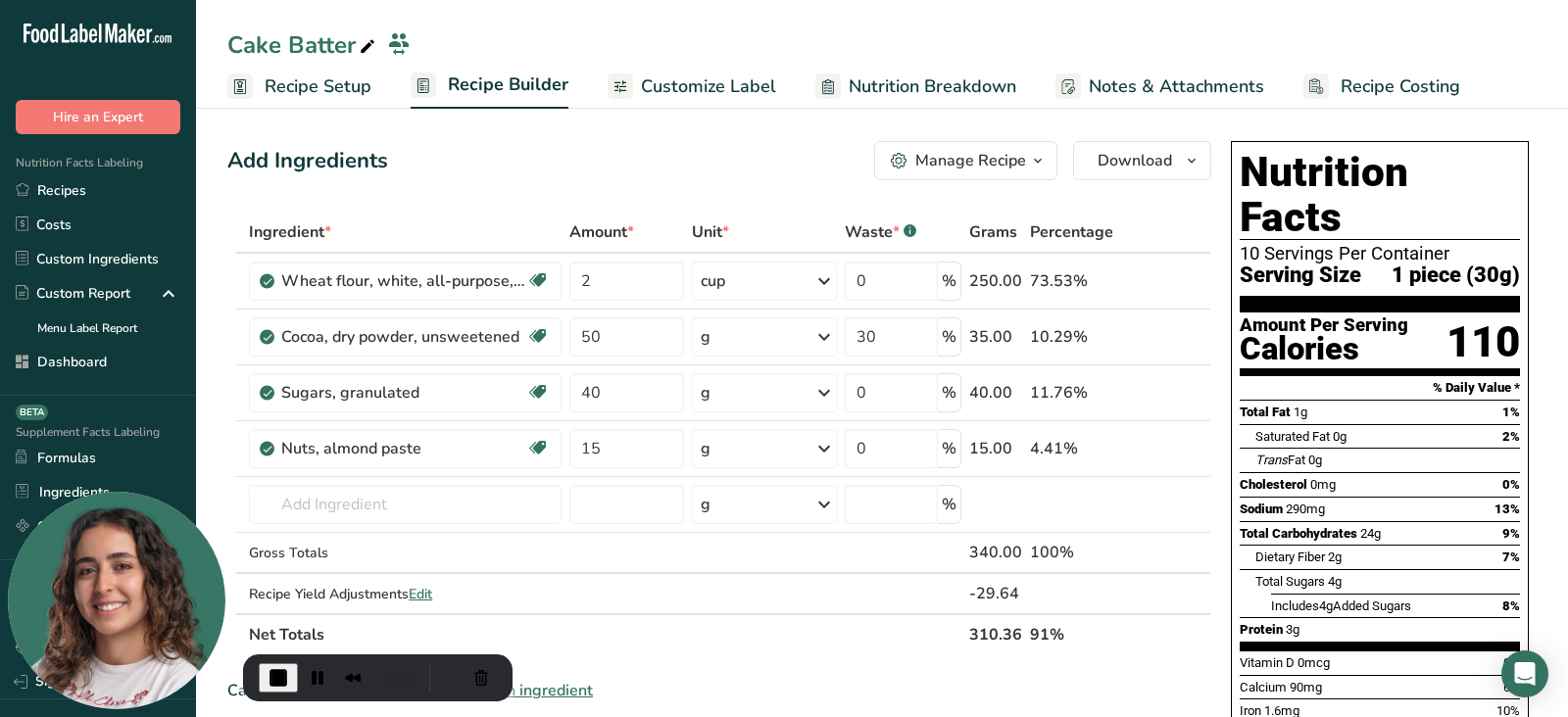 click on "Add Ingredients
Manage Recipe         Delete Recipe           Duplicate Recipe             Scale Recipe             Save as Sub-Recipe   .a-a{fill:#347362;}.b-a{fill:#fff;}                               Nutrition Breakdown                 Recipe Card
NEW
Amino Acids Pattern Report           Activity History
Download
Choose your preferred label style
Standard FDA label
Standard FDA label
The most common format for nutrition facts labels in compliance with the FDA's typeface, style and requirements
Tabular FDA label
A label format compliant with the FDA regulations presented in a tabular (horizontal) display.
Linear FDA label
A simple linear display for small sized packages.
Simplified FDA label" at bounding box center (719, 161) 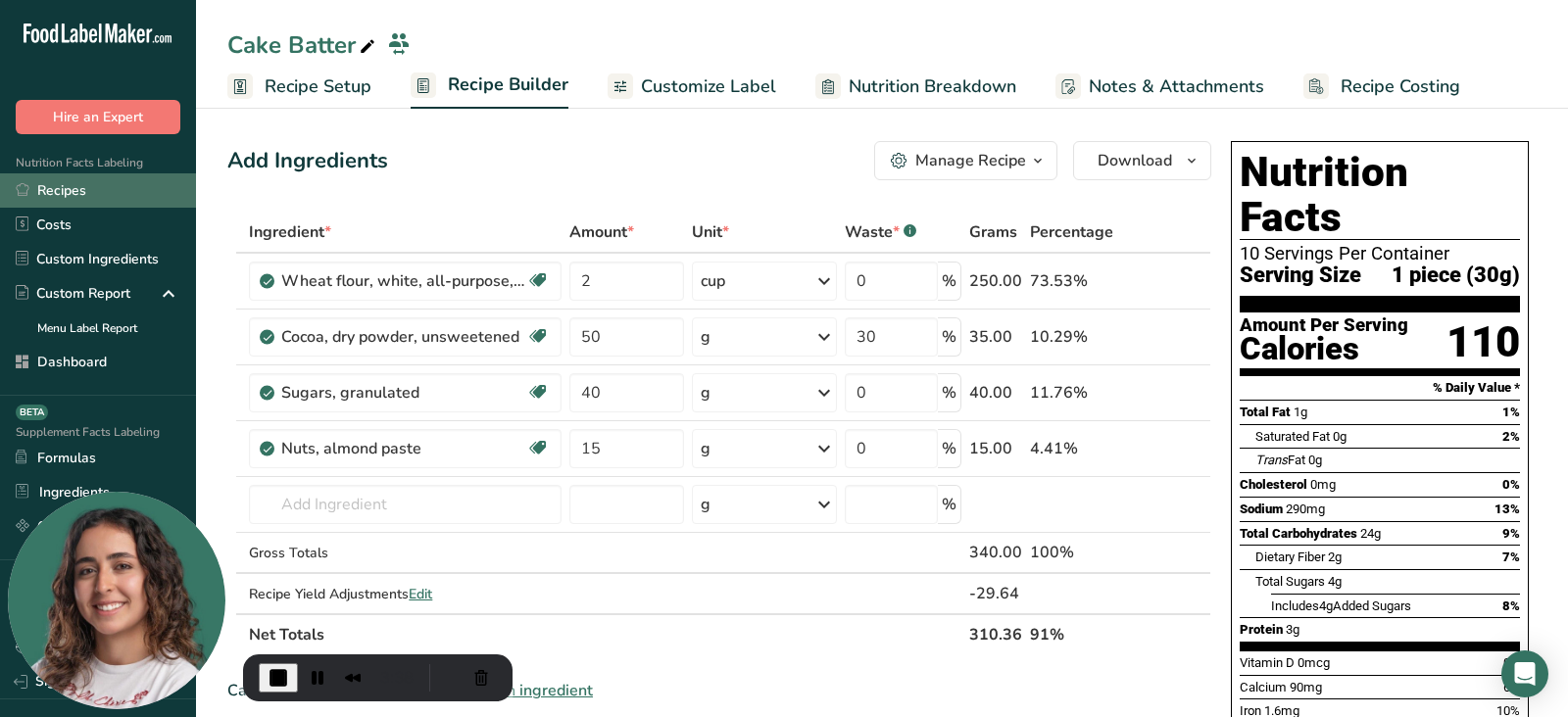 click on "Recipes" at bounding box center (98, 190) 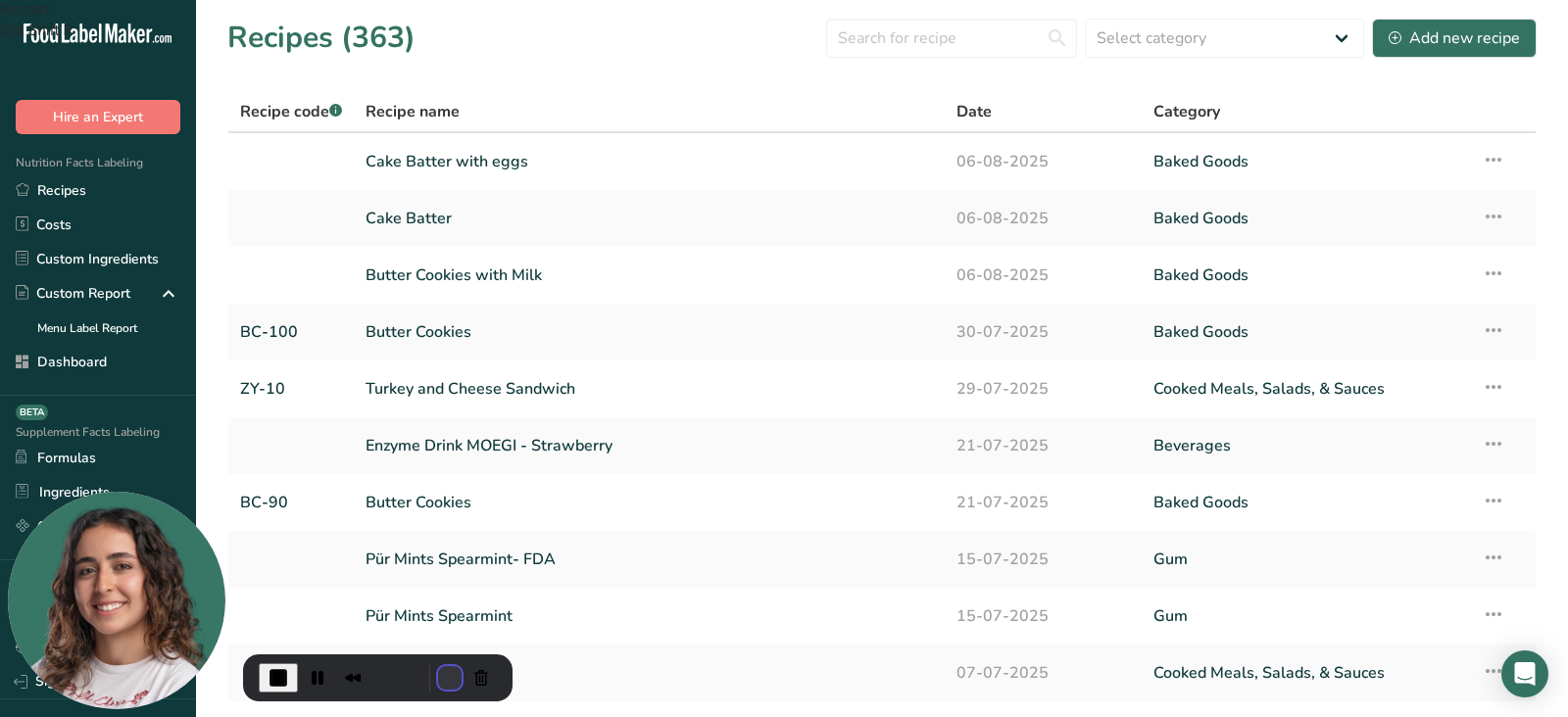 click at bounding box center (450, 678) 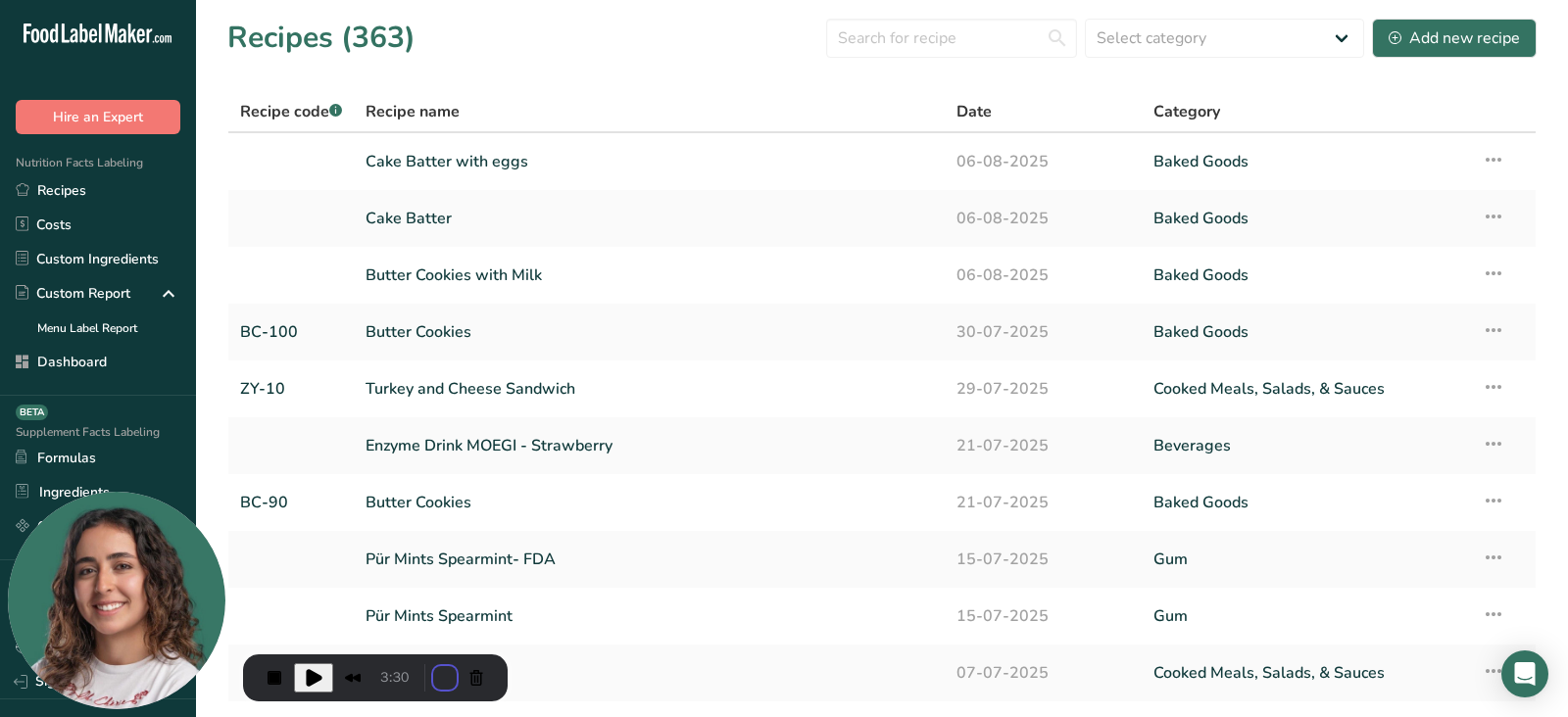 click on "Restart recording" at bounding box center [619, 838] 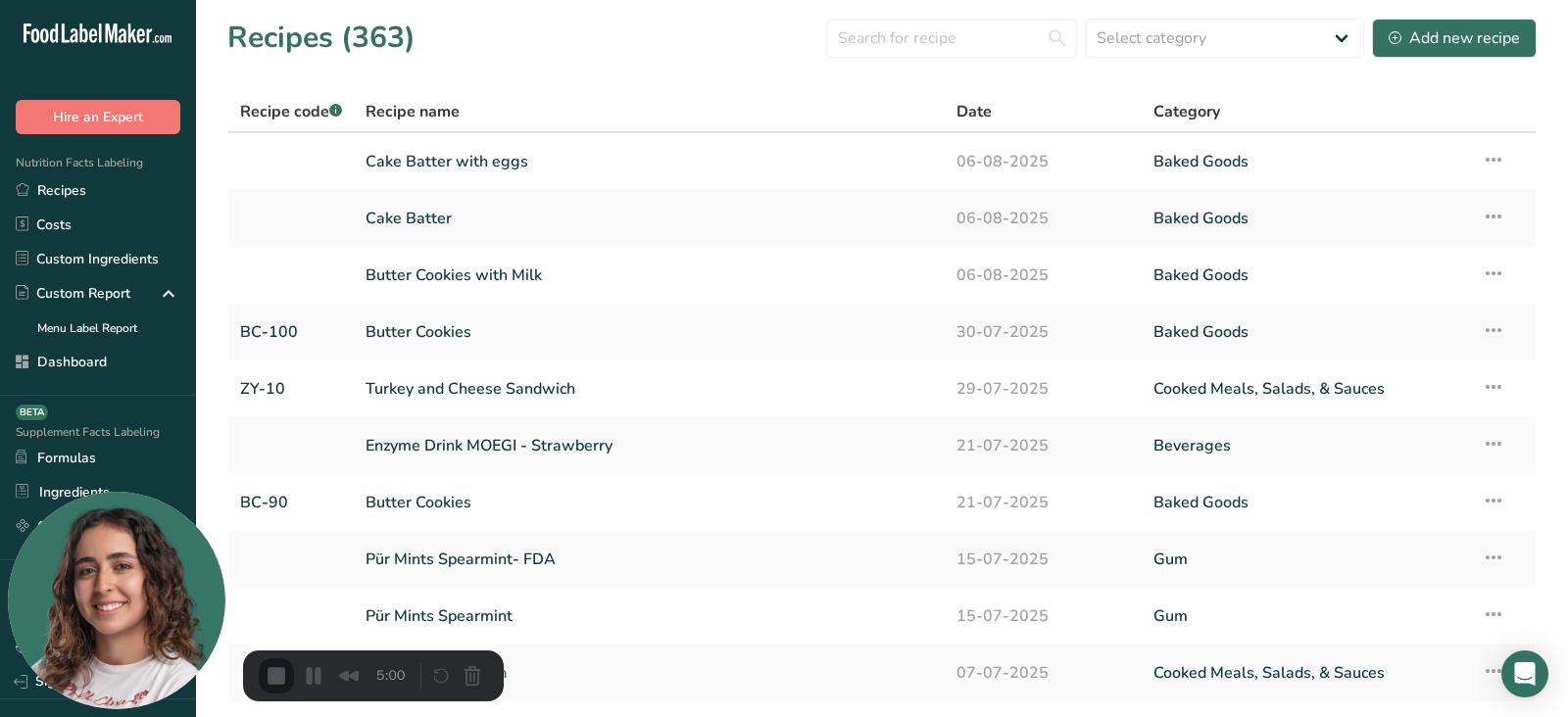 click at bounding box center [784, 717] 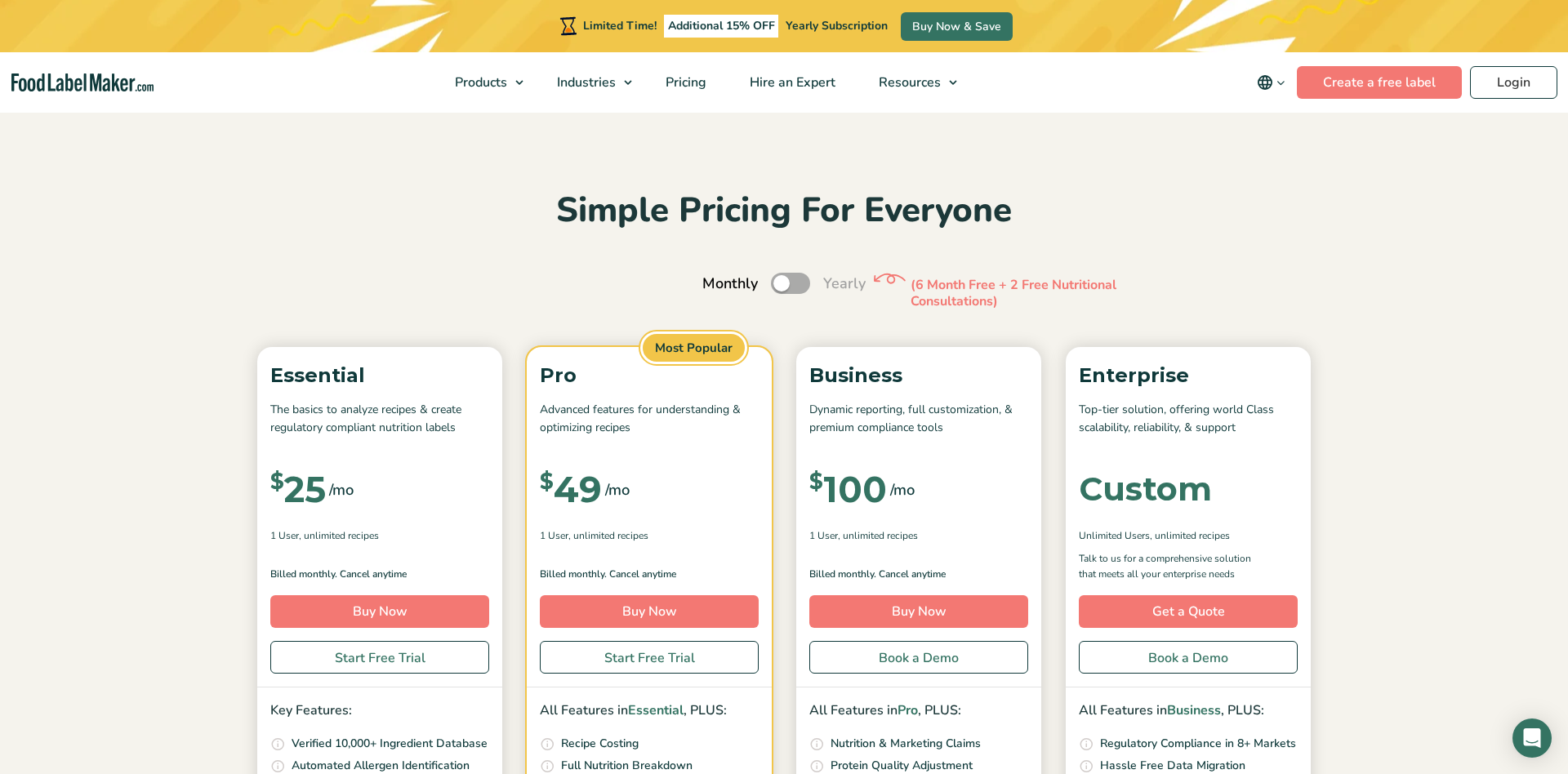 scroll, scrollTop: 0, scrollLeft: 0, axis: both 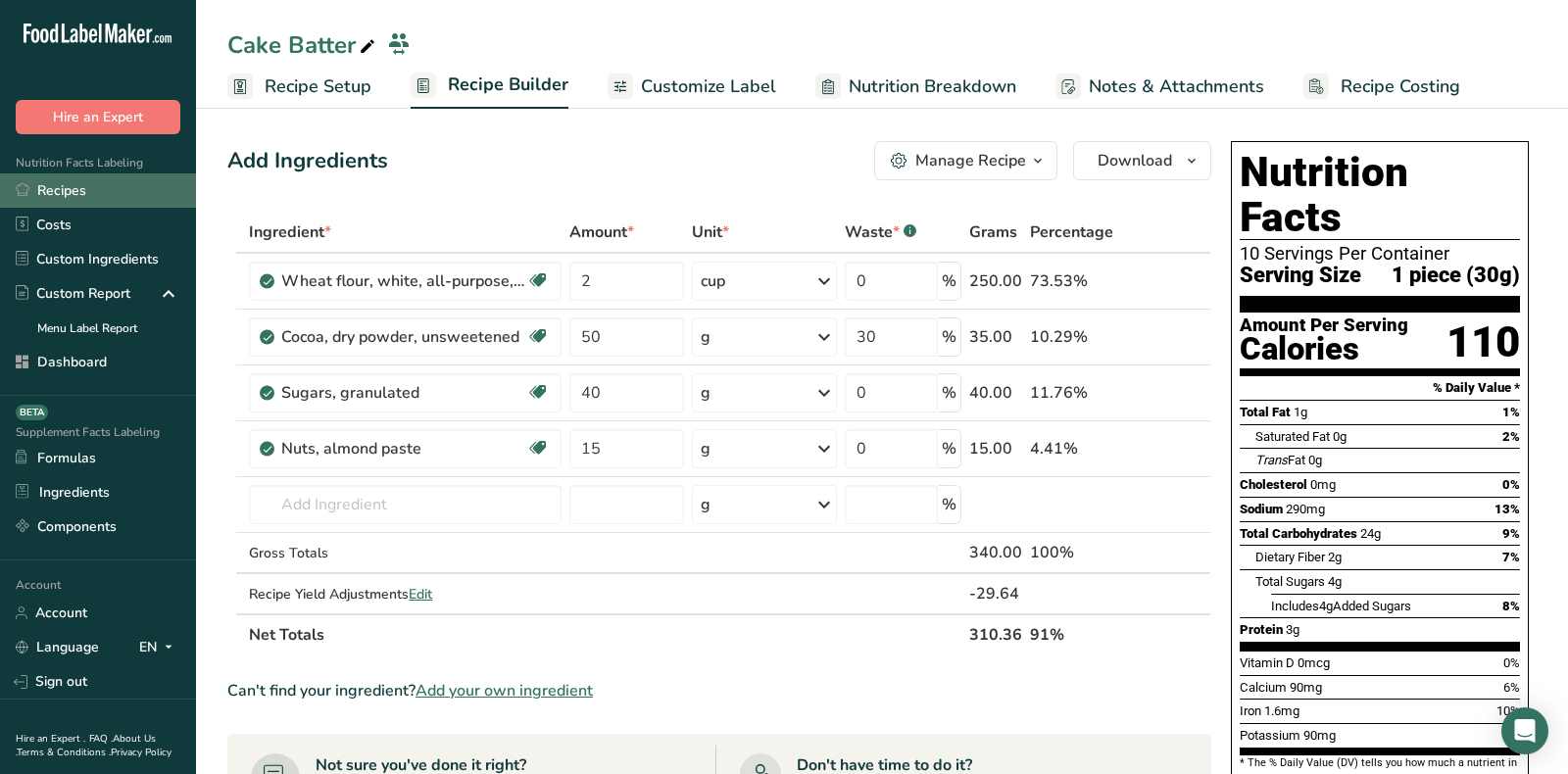 click on "Recipes" at bounding box center (98, 190) 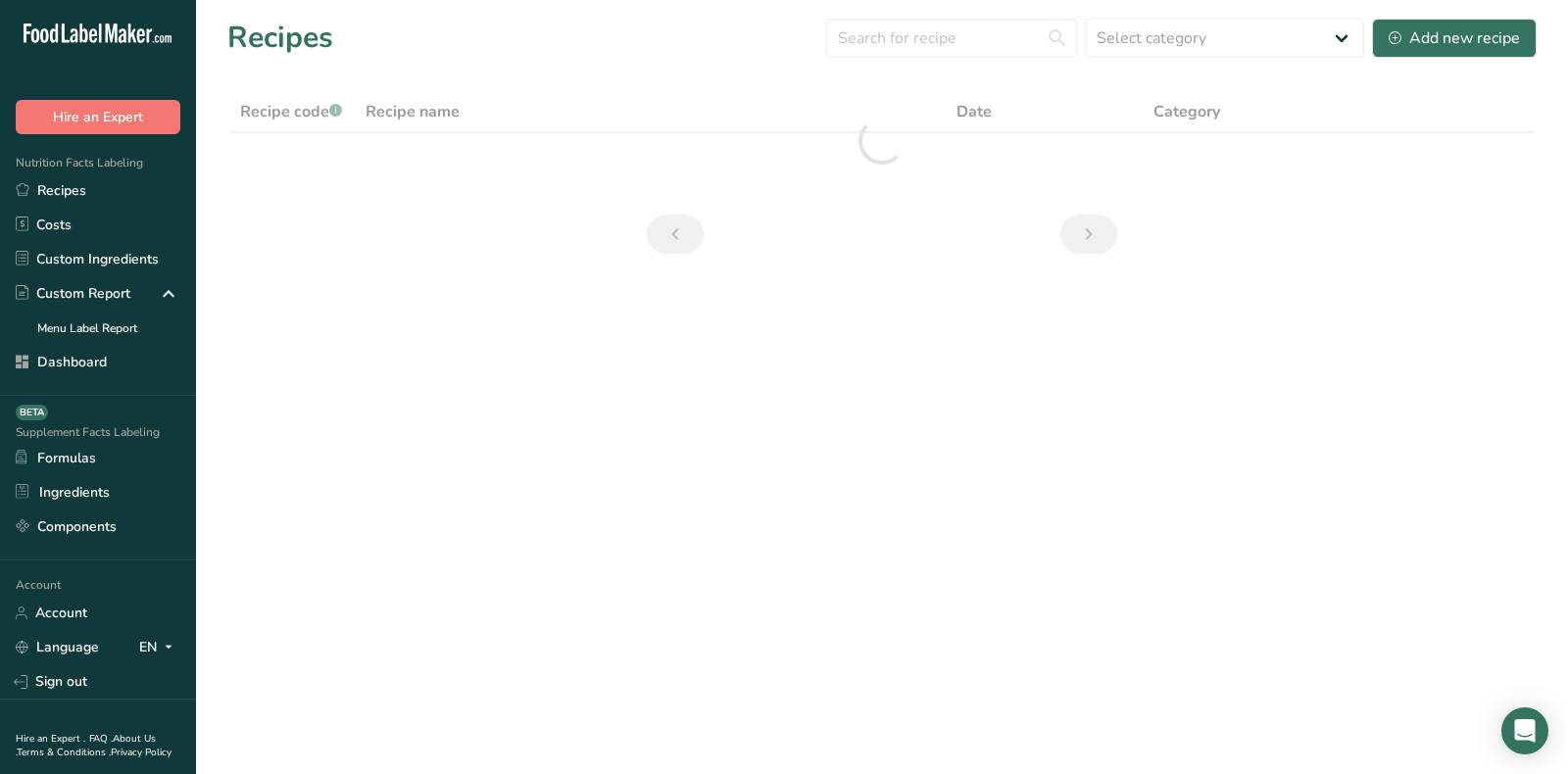 click on "Recipes
Select category
All
Baked Goods
Beverages
breakfast
butter cookies, batch X
Confectionery
Cooked Meals, Salads, & Sauces
Cookies
Cookies-123- RD Testing
Dairy
Deli
Frozen fish
Fruits
Gum
Ice cream
Jams Flavors
Nectar
Oils
Pasta
Pastries
Pat Thai
Popcorn
Raw hambrugers
Red Sauce Pasta
Salt" at bounding box center [882, 142] 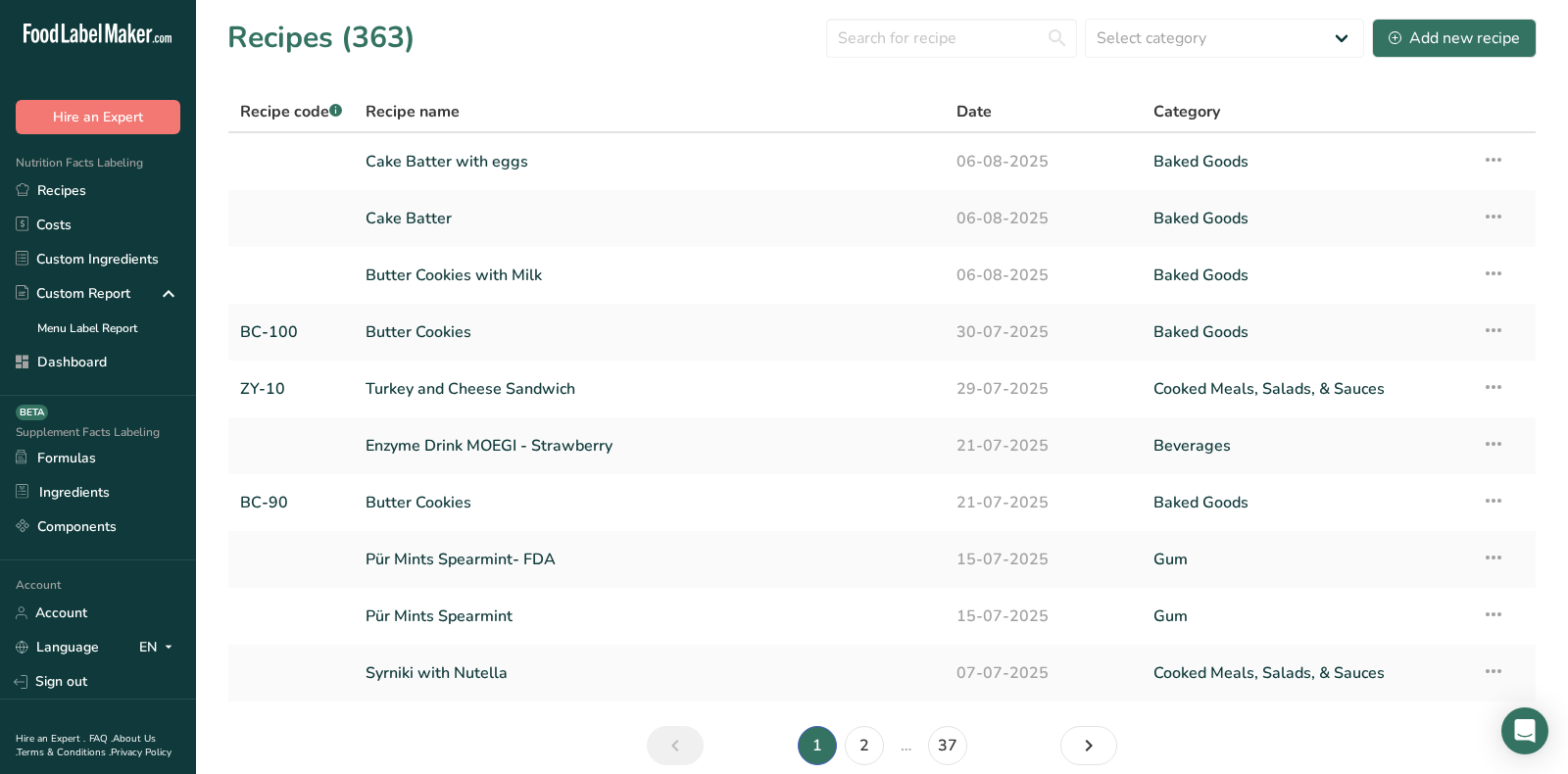 click on "Recipes (363)
Select category
All
Baked Goods
Beverages
breakfast
butter cookies, batch X
Confectionery
Cooked Meals, Salads, & Sauces
Cookies
Cookies-123- RD Testing
Dairy
Deli
Frozen fish
Fruits
Gum
Ice cream
Jams Flavors
Nectar
Oils
Pasta
Pastries
Pat Thai
Popcorn
Raw hambrugers
Red Sauce Pasta" at bounding box center [882, 37] 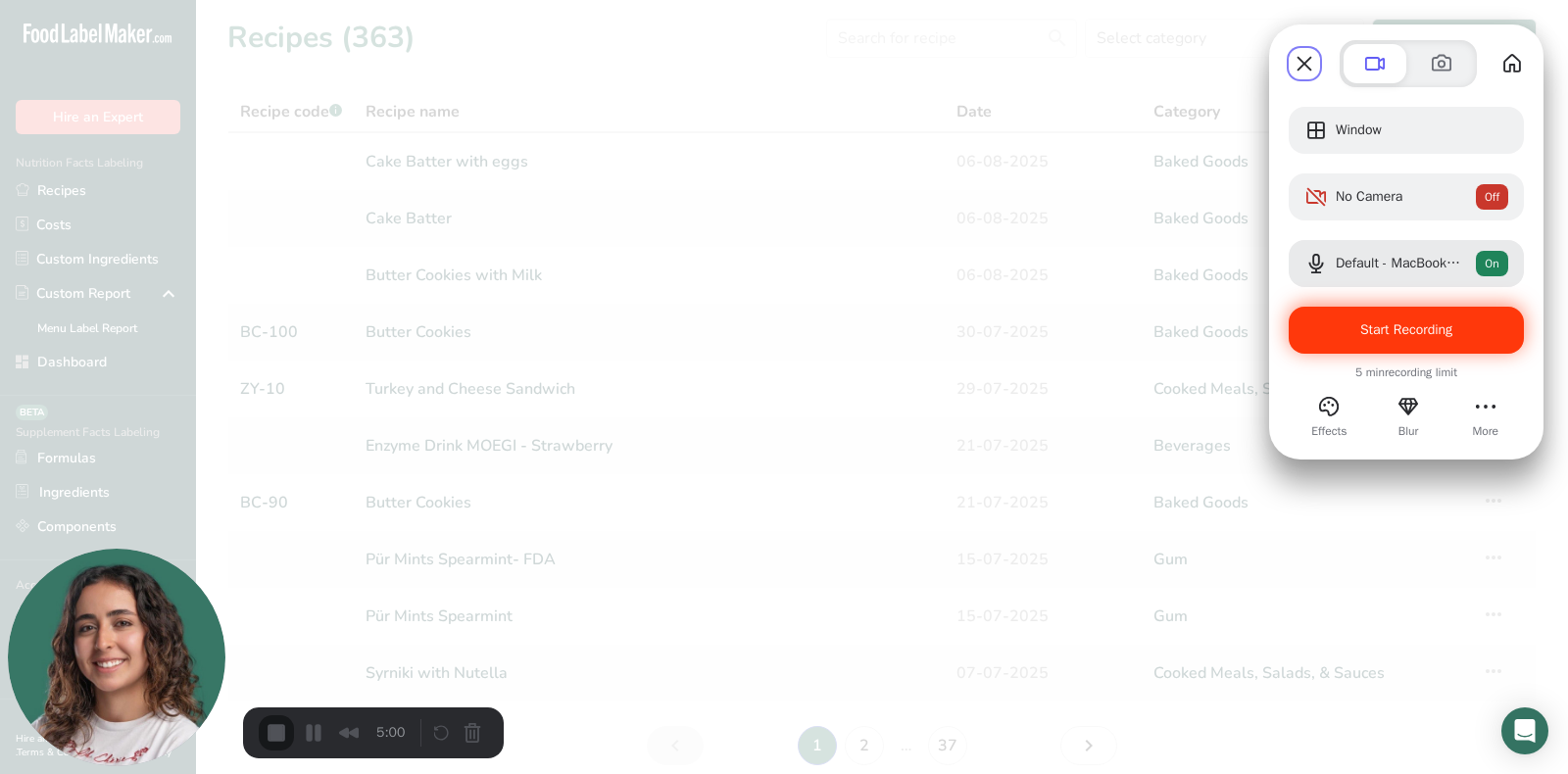 click on "Start Recording" at bounding box center [1406, 330] 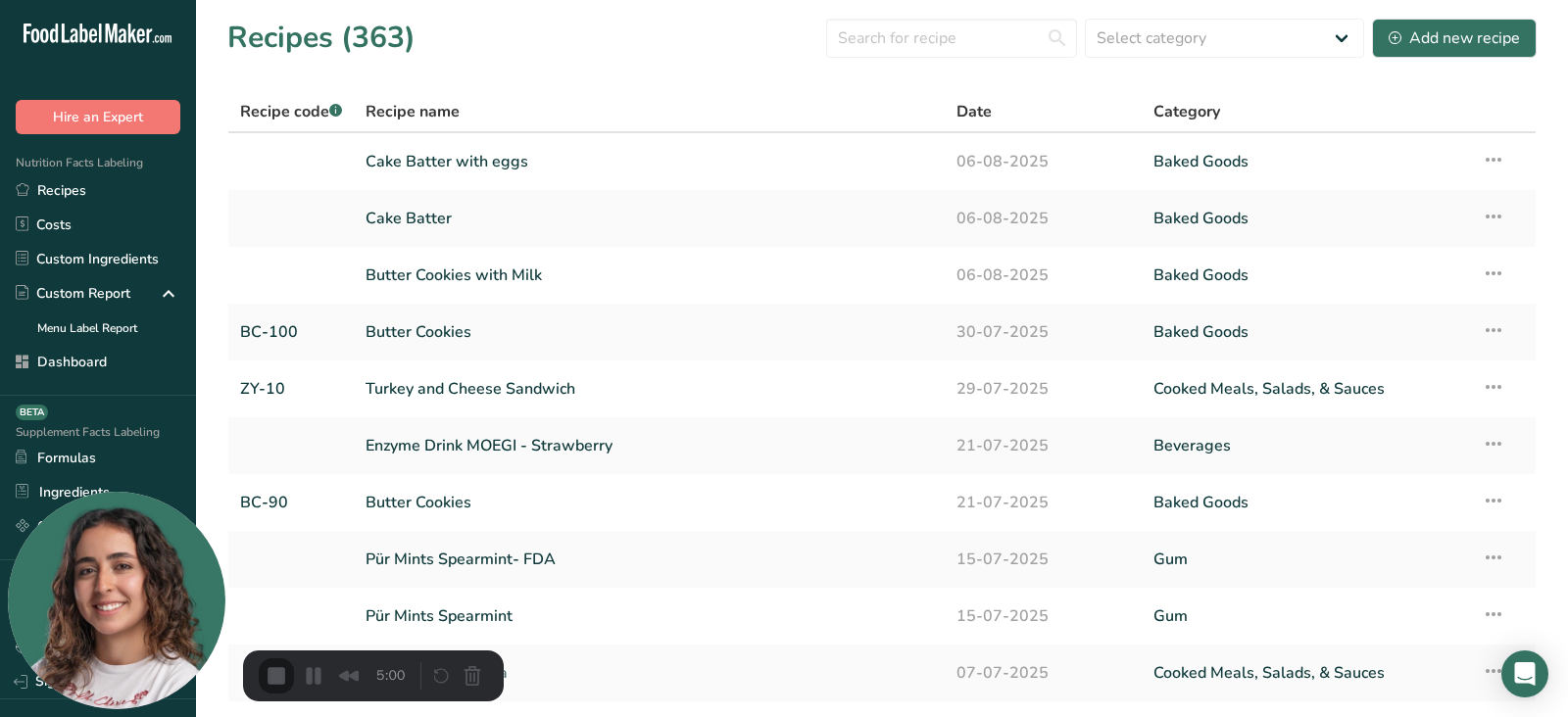 click on "Start Recording" at bounding box center (53, 768) 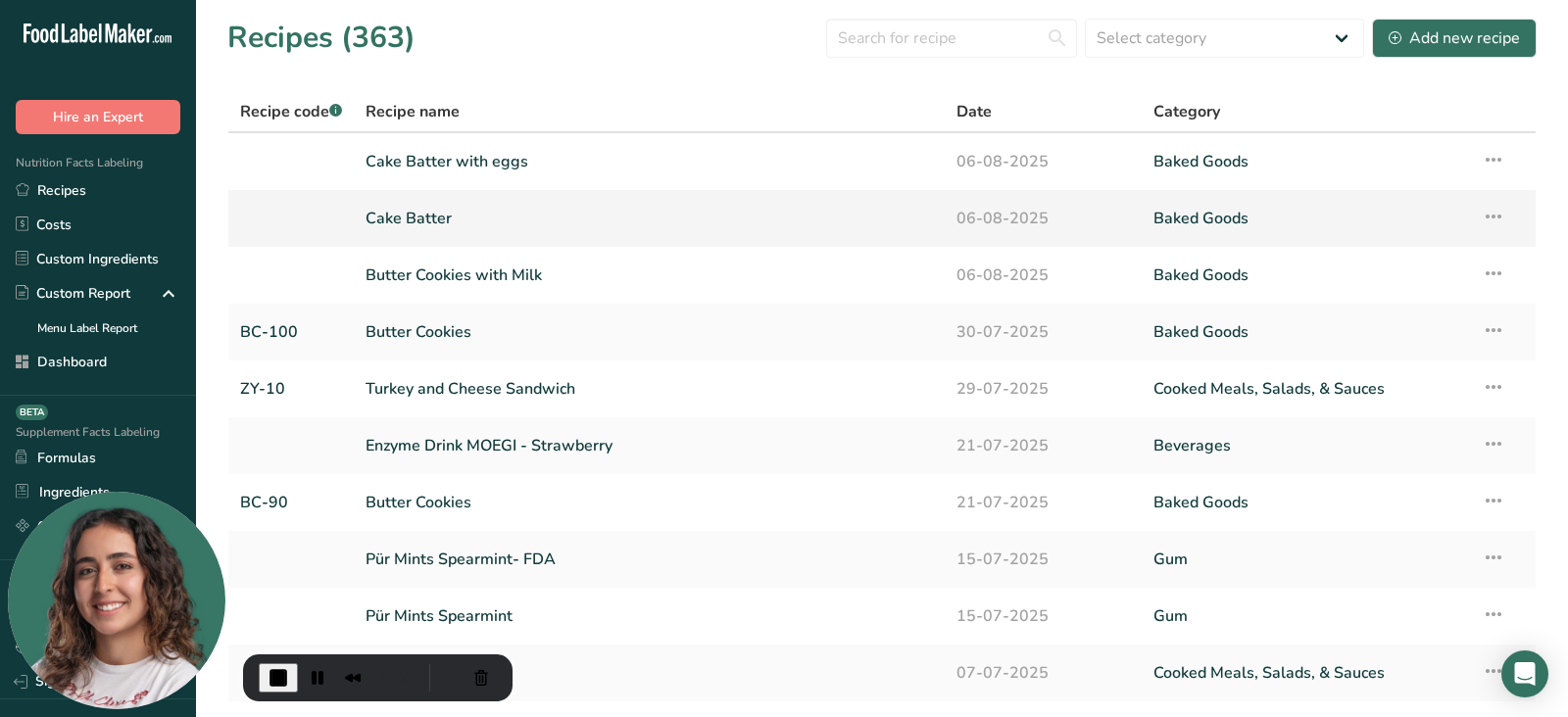 click on "Cake Batter" at bounding box center (649, 218) 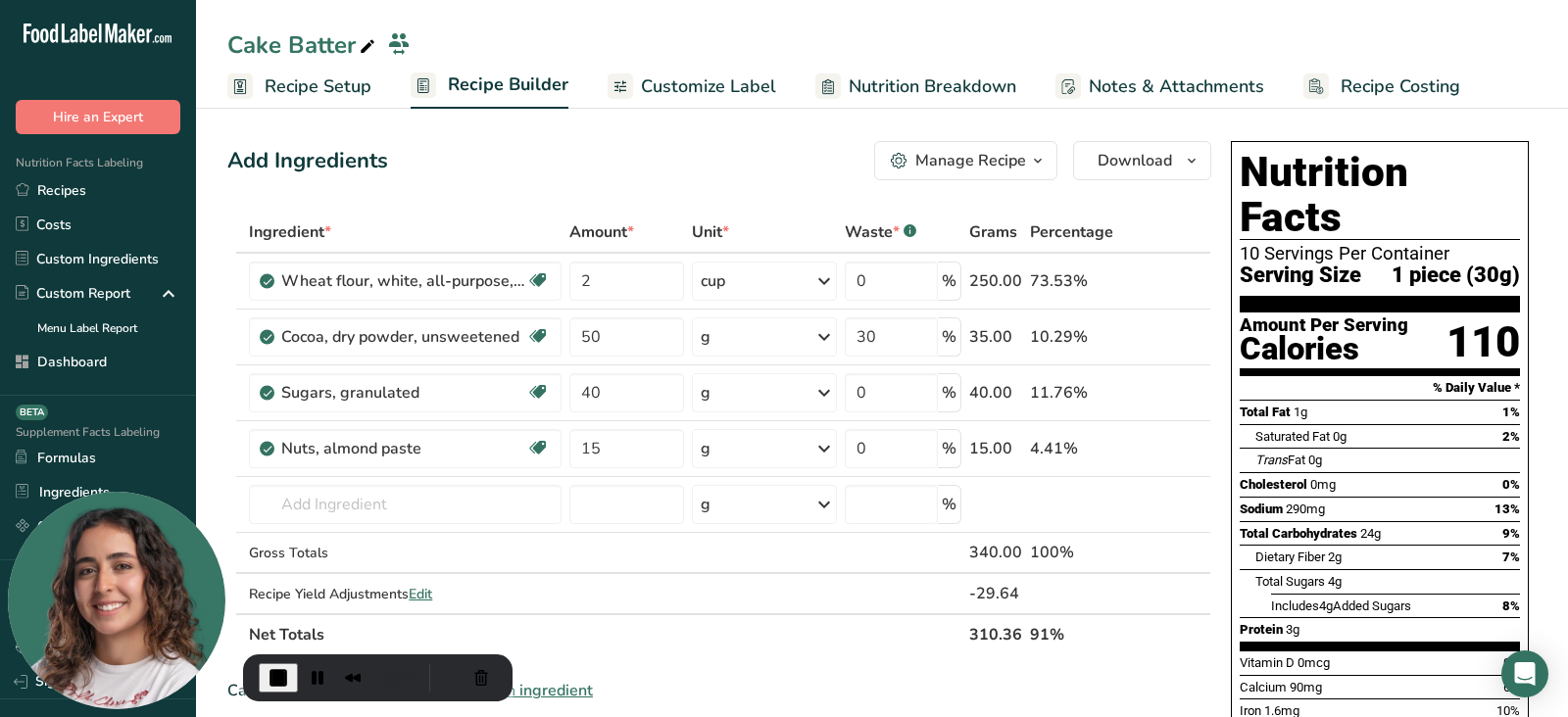 drag, startPoint x: 1479, startPoint y: 224, endPoint x: 1515, endPoint y: 225, distance: 36.01389 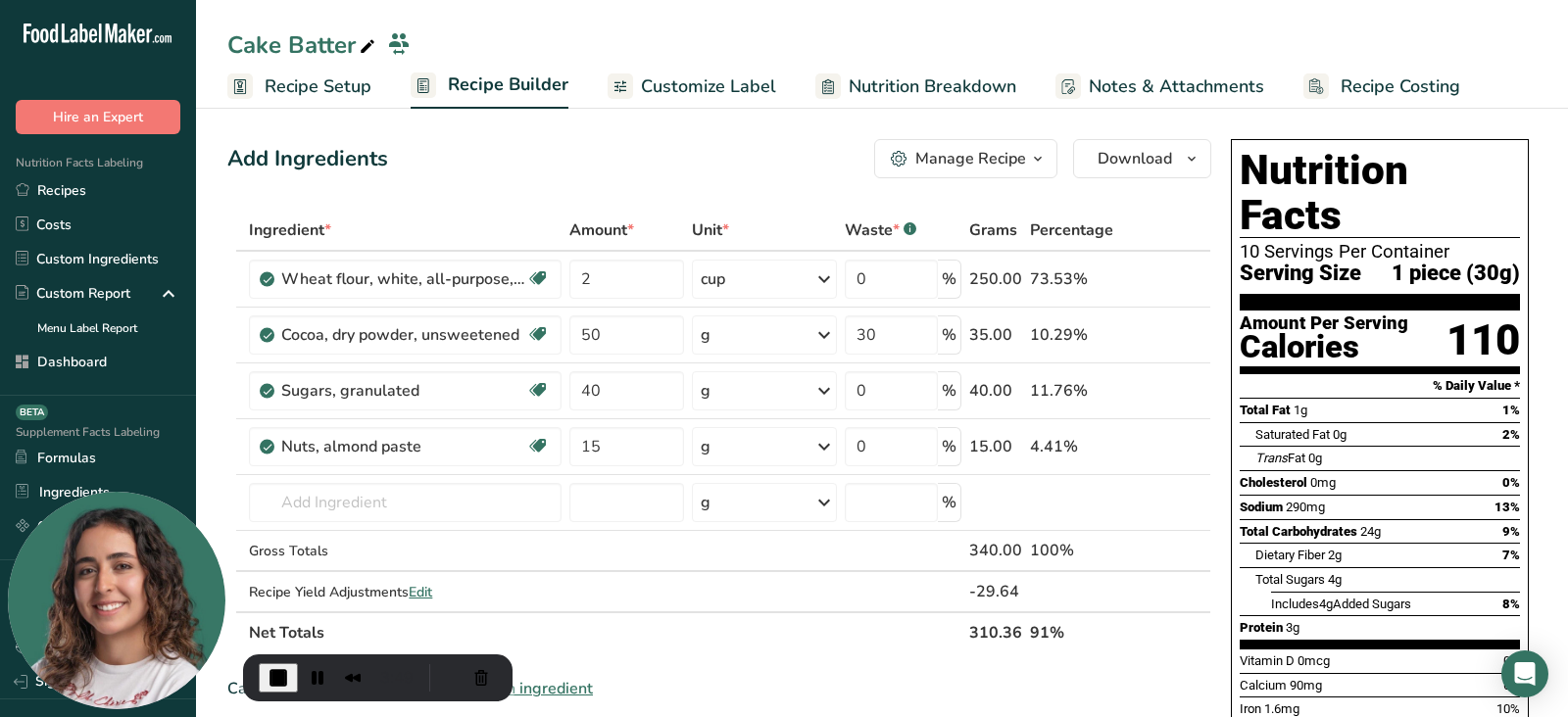 scroll, scrollTop: 0, scrollLeft: 0, axis: both 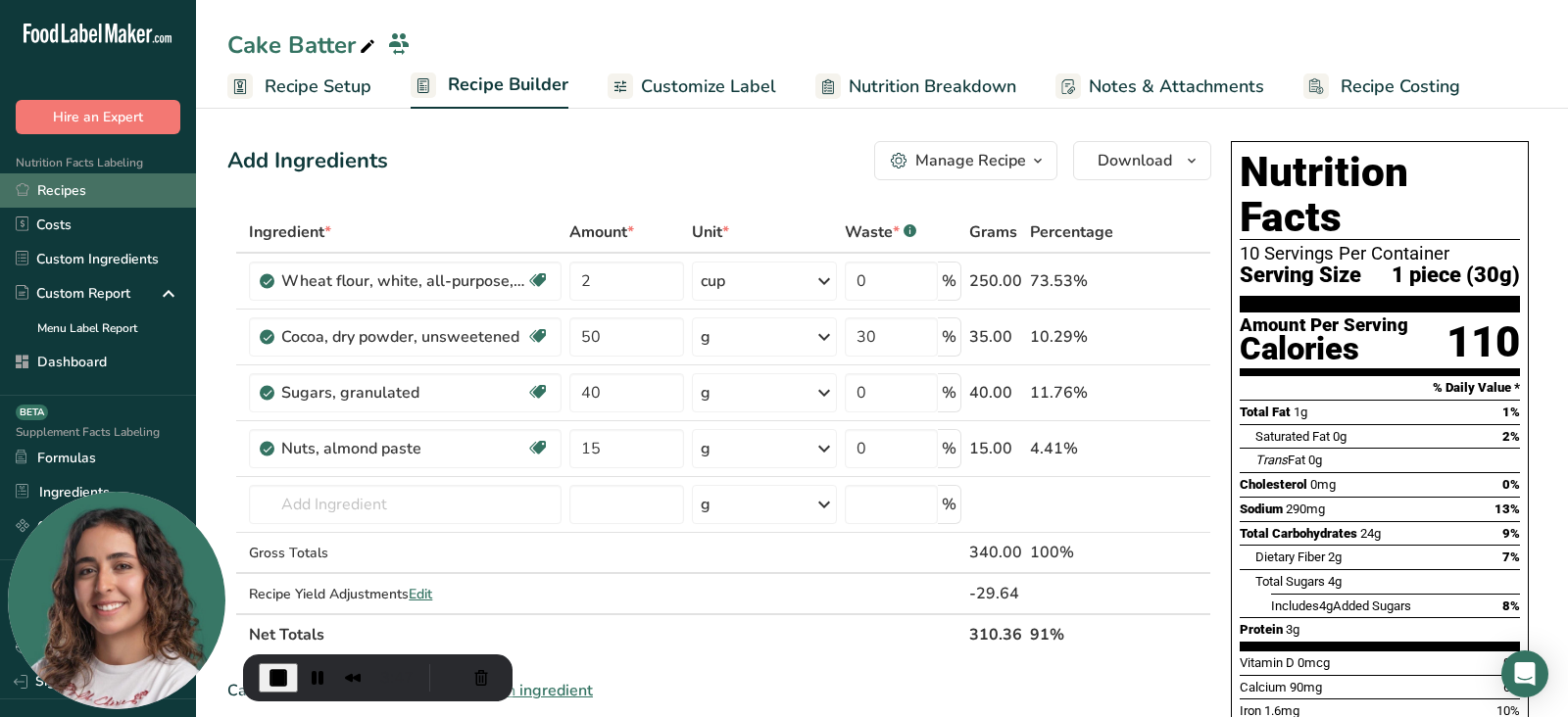 click on "Recipes" at bounding box center (98, 190) 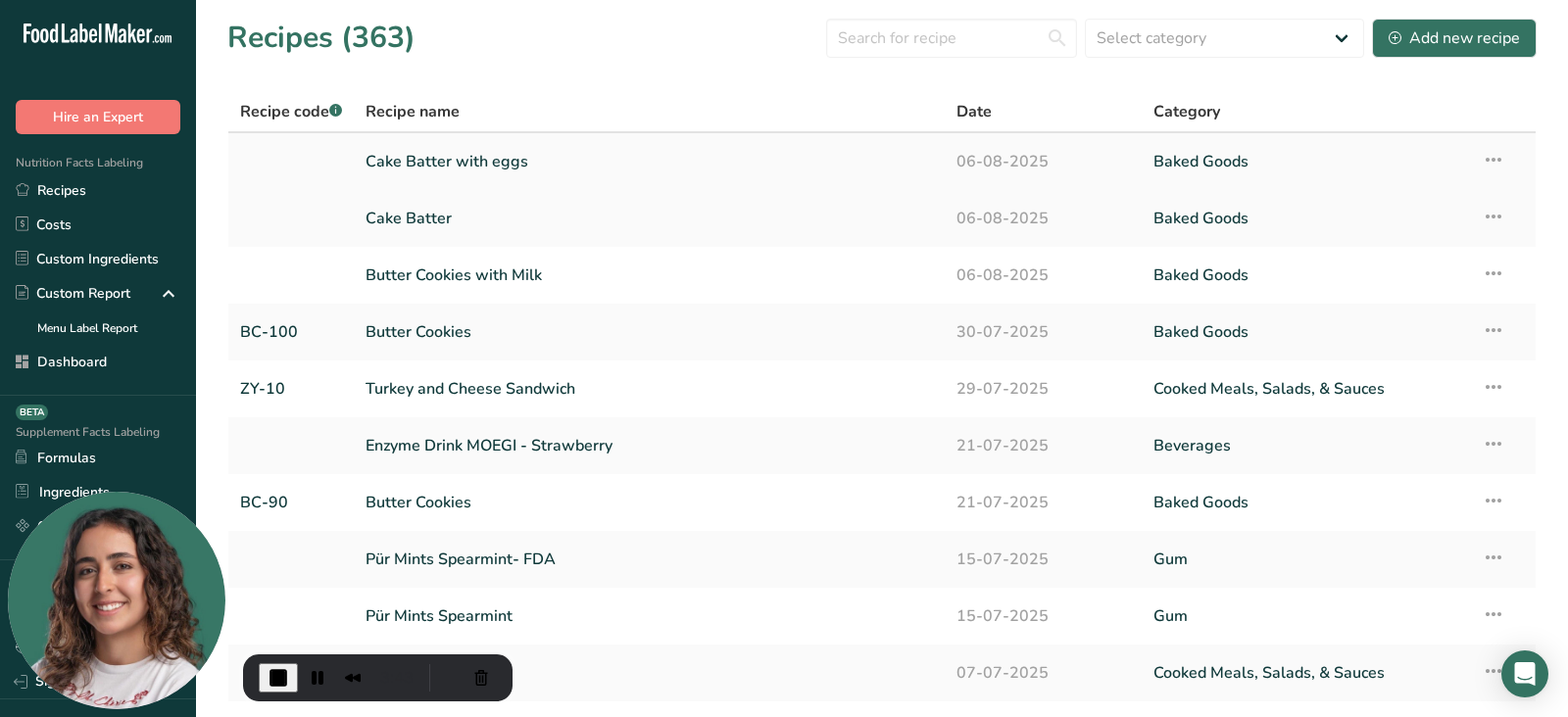click on "Cake Batter with eggs" at bounding box center (649, 162) 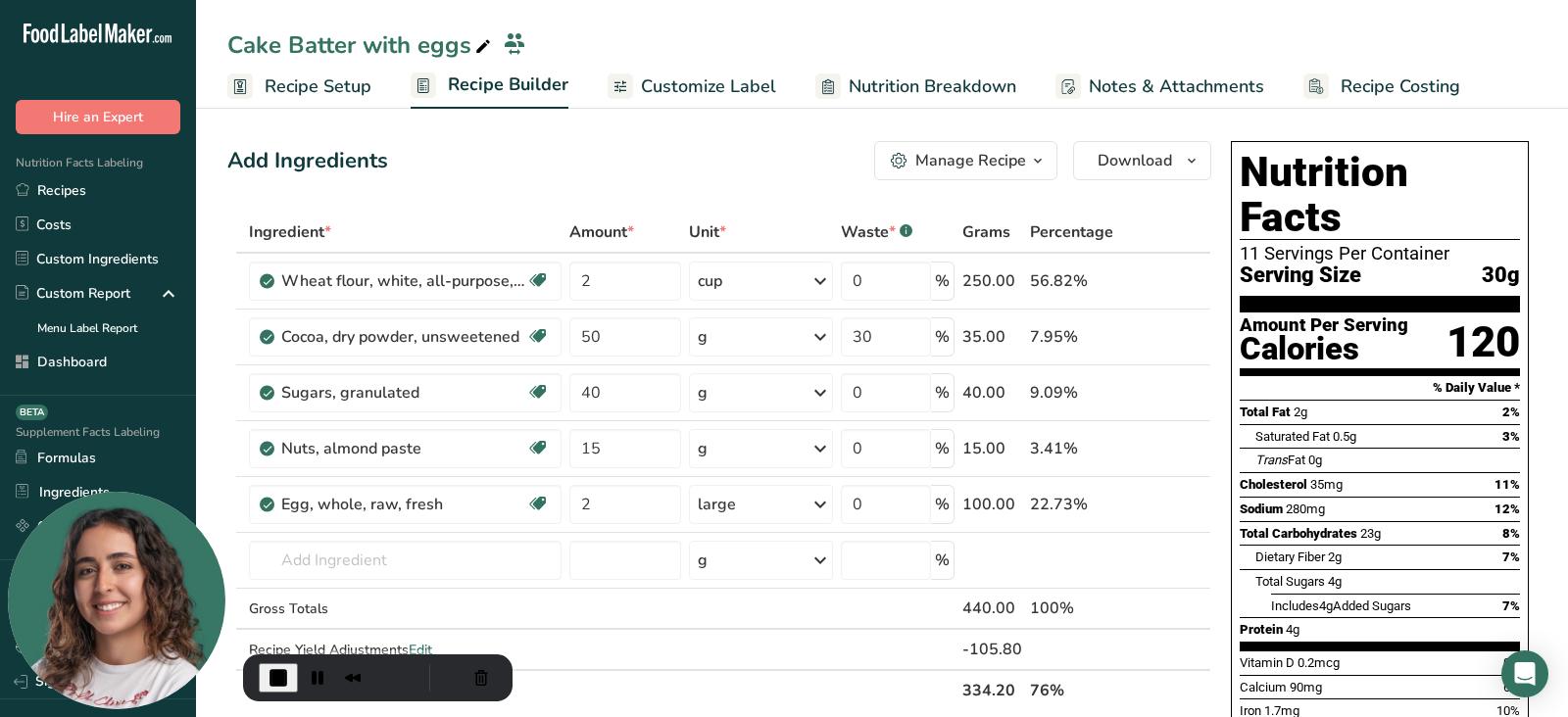 drag, startPoint x: 1490, startPoint y: 222, endPoint x: 1556, endPoint y: 222, distance: 66 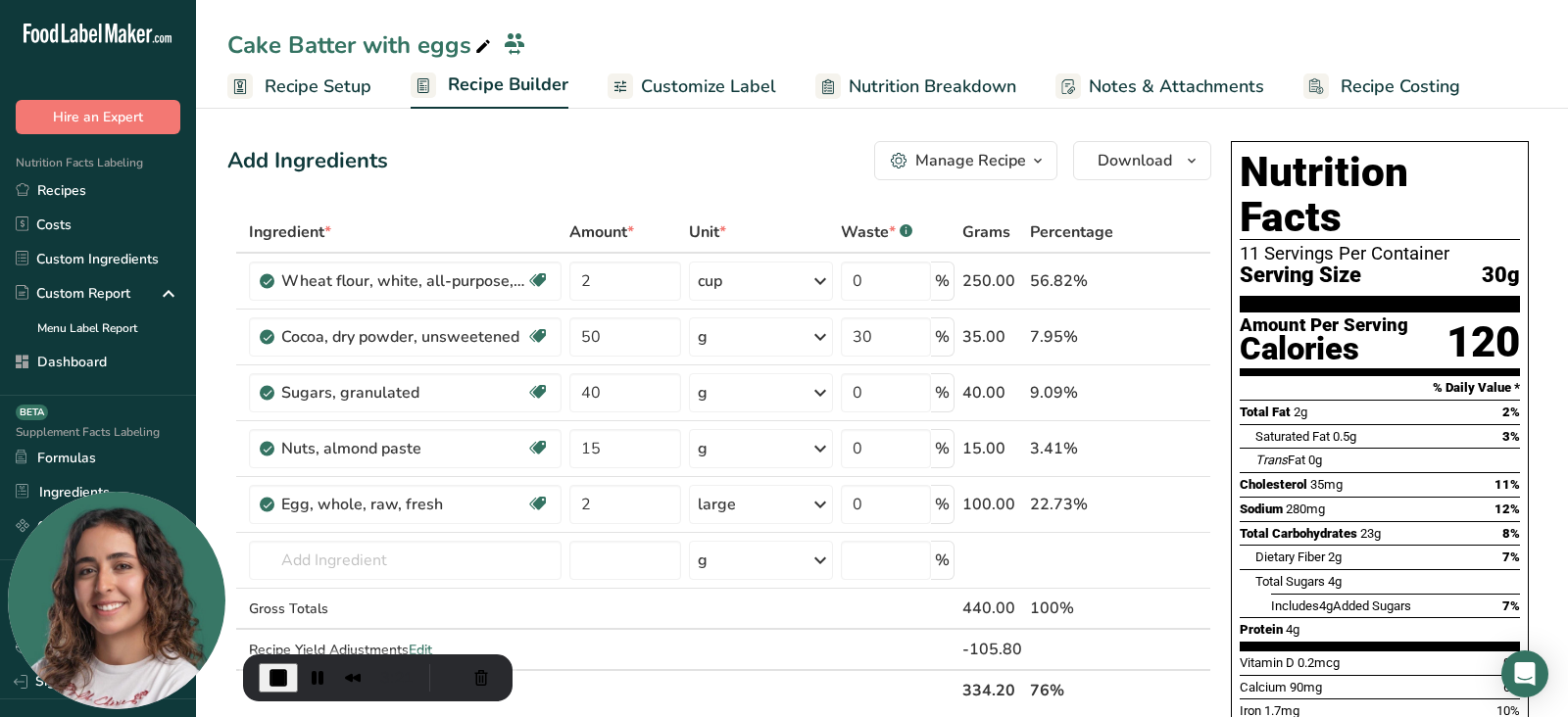 drag, startPoint x: 1480, startPoint y: 238, endPoint x: 1530, endPoint y: 238, distance: 50 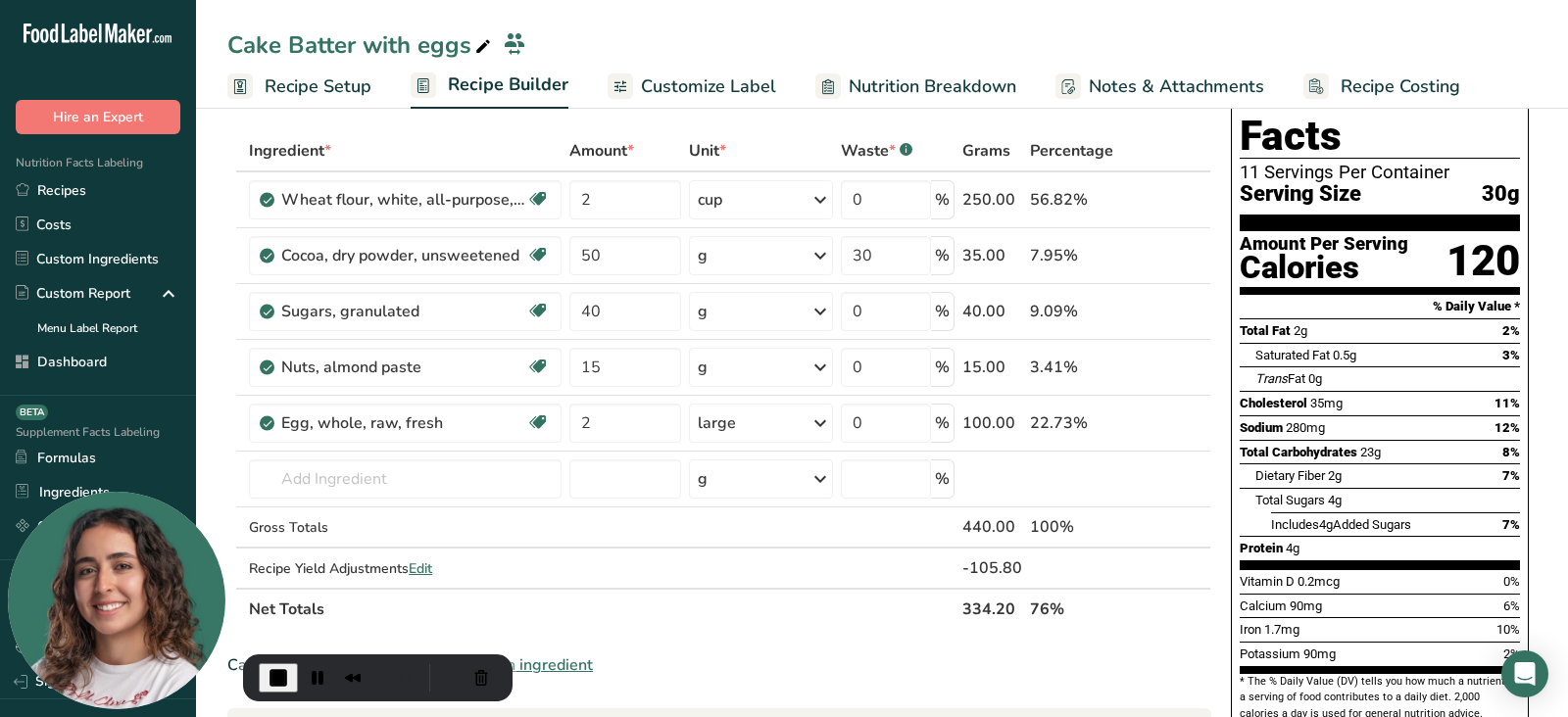 scroll, scrollTop: 0, scrollLeft: 0, axis: both 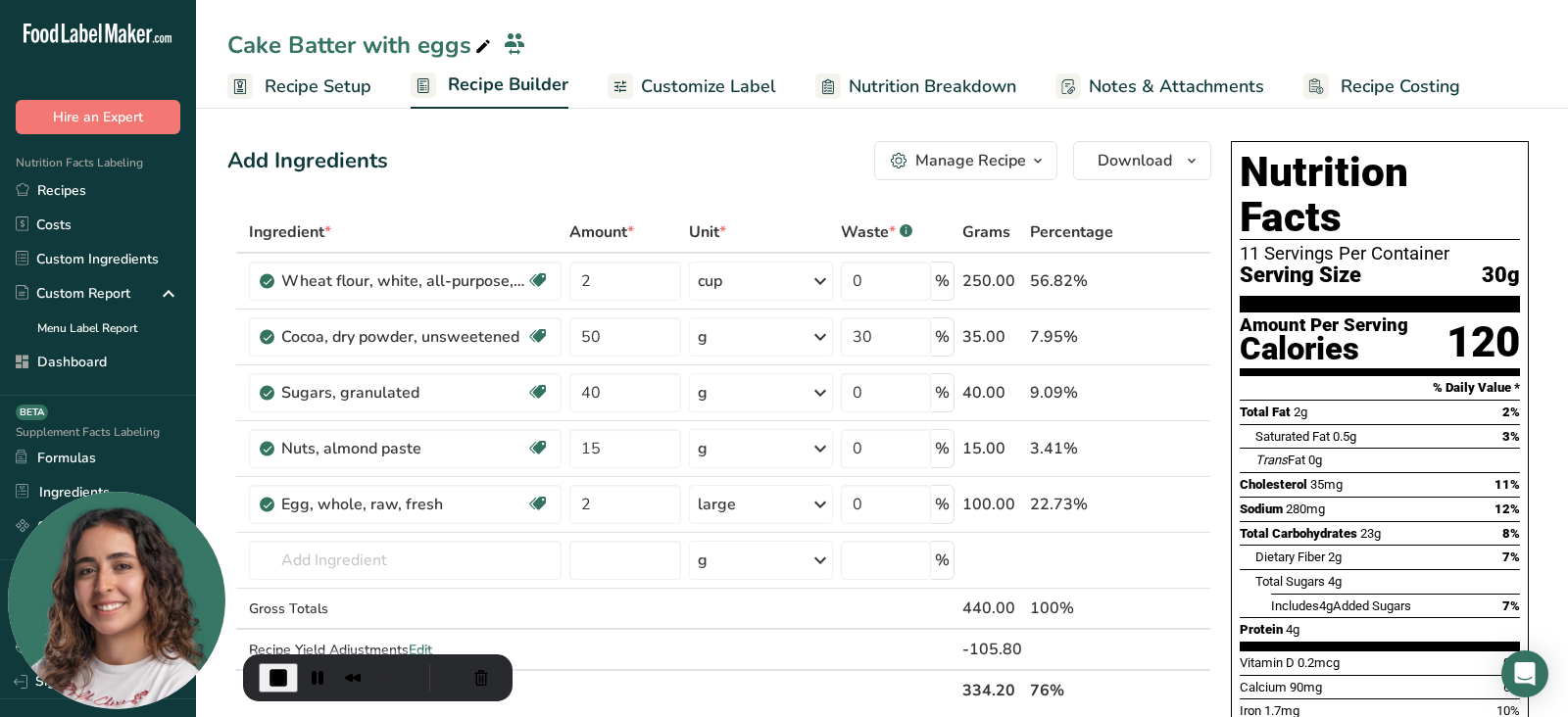 click on "Add Ingredients
Manage Recipe         Delete Recipe           Duplicate Recipe             Scale Recipe             Save as Sub-Recipe   .a-a{fill:#347362;}.b-a{fill:#fff;}                               Nutrition Breakdown                 Recipe Card
NEW
Amino Acids Pattern Report           Activity History
Download
Choose your preferred label style
Standard FDA label
Standard FDA label
The most common format for nutrition facts labels in compliance with the FDA's typeface, style and requirements
Tabular FDA label
A label format compliant with the FDA regulations presented in a tabular (horizontal) display.
Linear FDA label
A simple linear display for small sized packages.
Simplified FDA label" at bounding box center (719, 161) 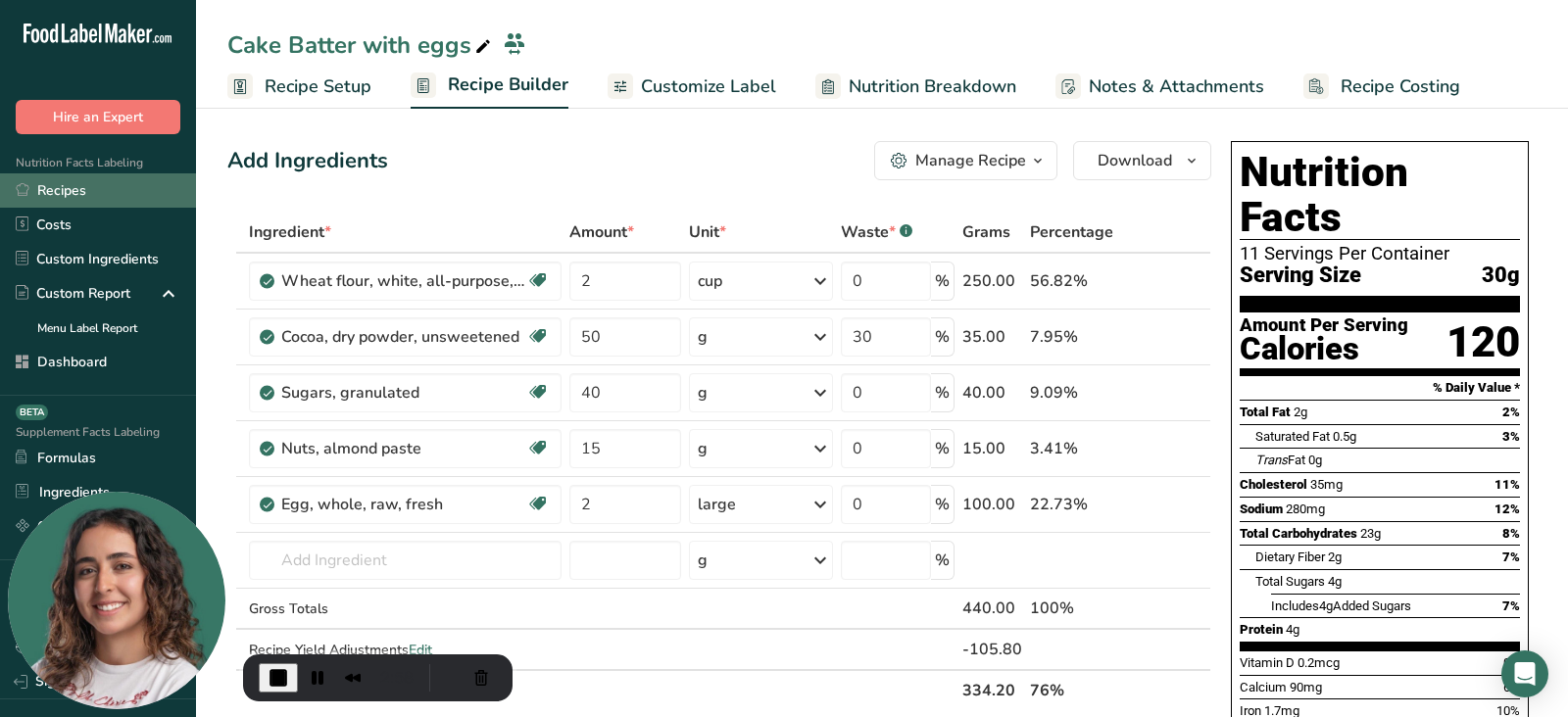 click on "Recipes" at bounding box center (98, 190) 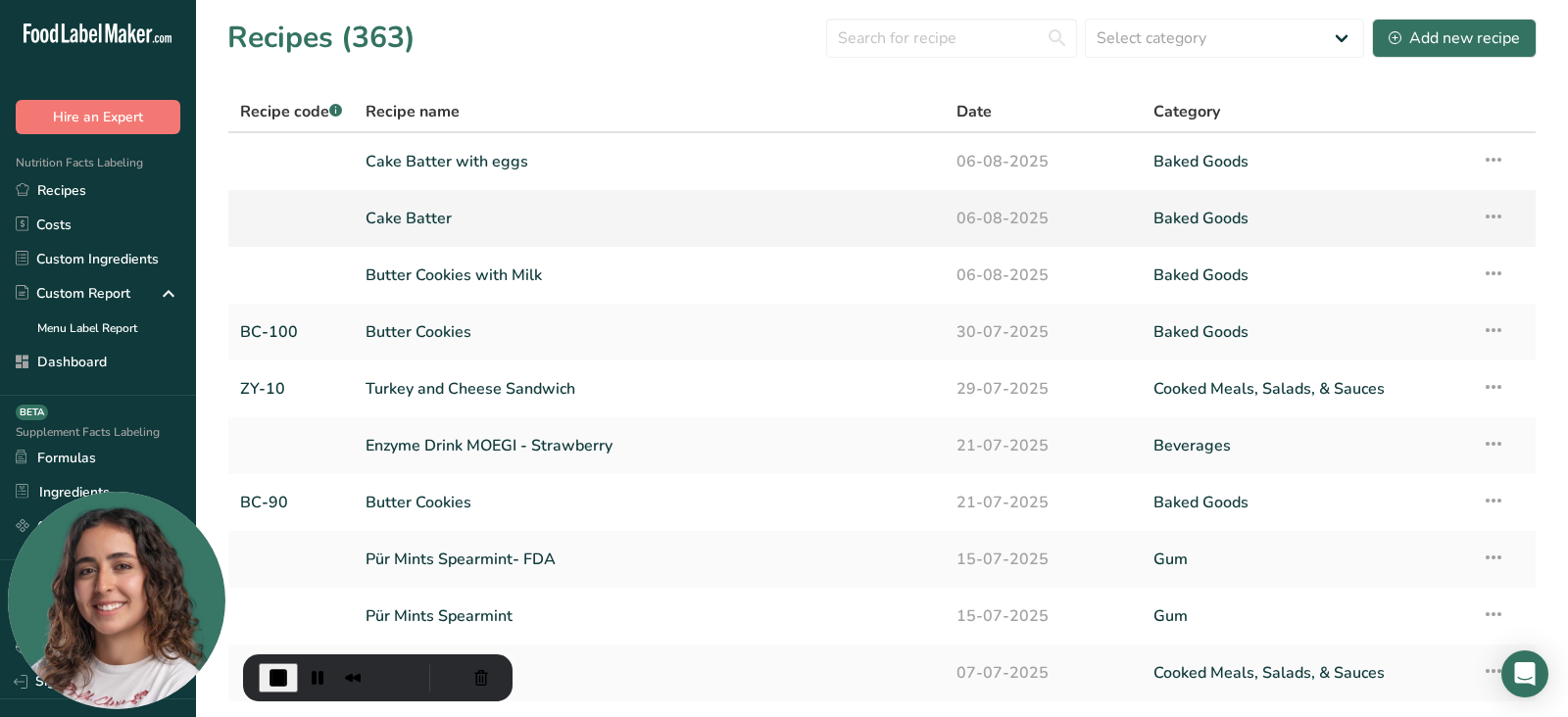 click on "Cake Batter" at bounding box center (649, 218) 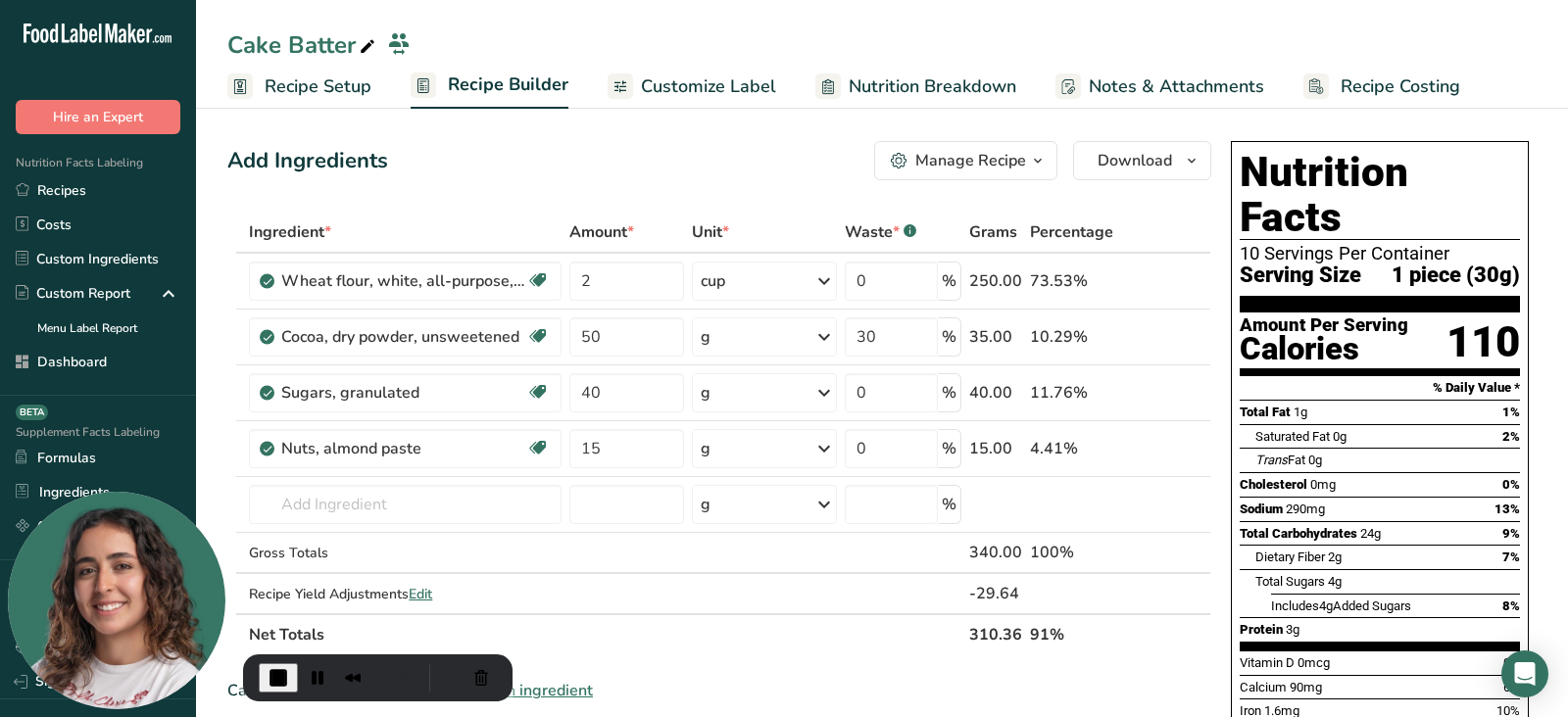 click on "Customize Label" at bounding box center (709, 86) 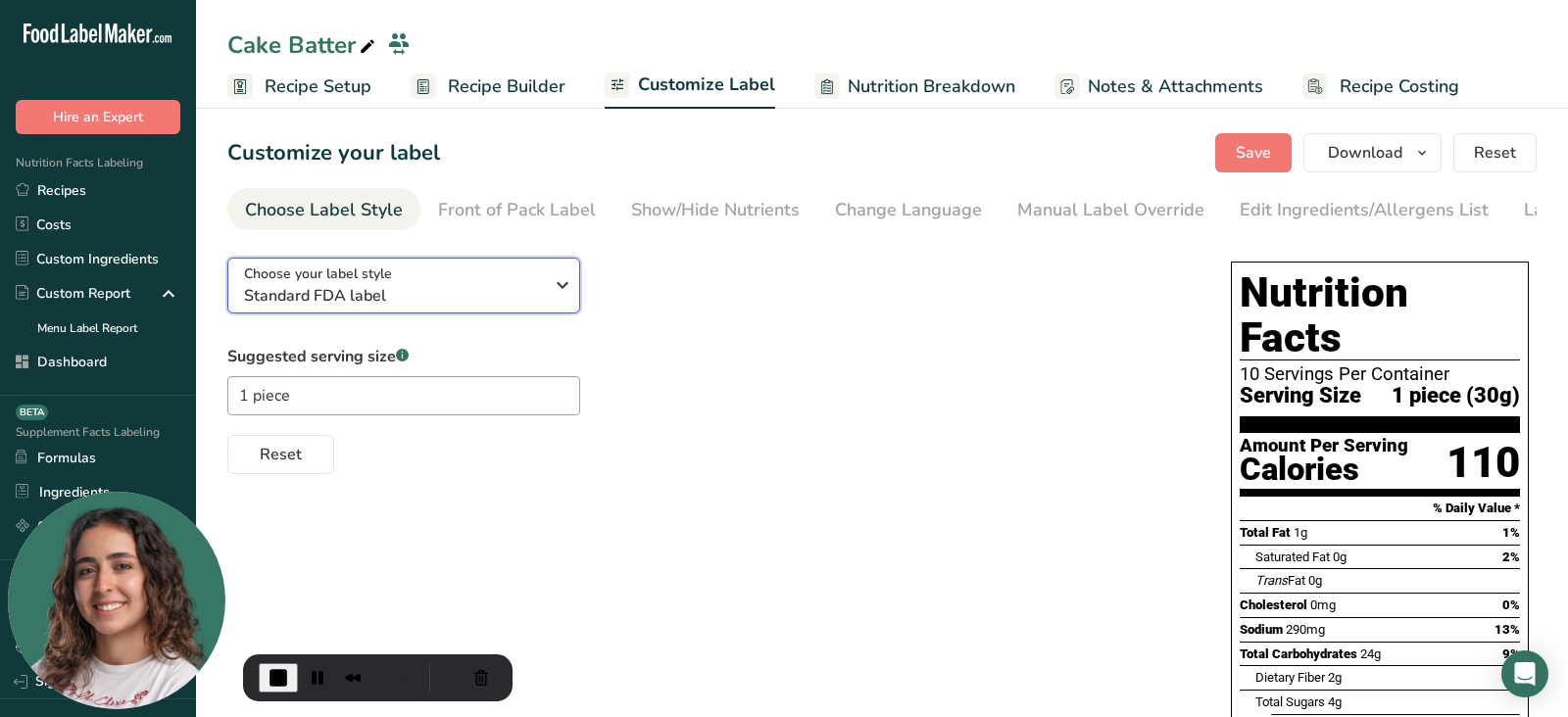 click on "Choose your label style
Standard FDA label" at bounding box center [393, 285] 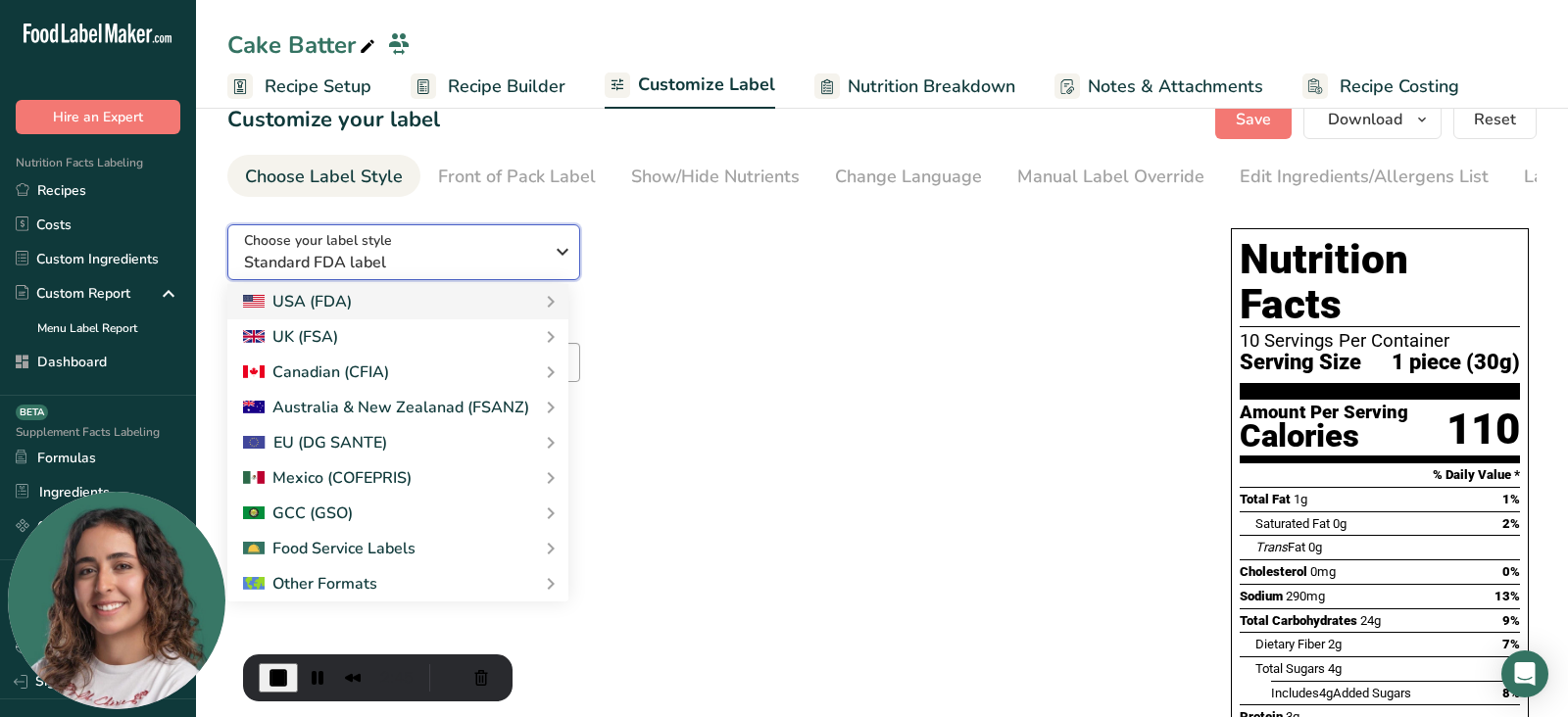 scroll, scrollTop: 49, scrollLeft: 0, axis: vertical 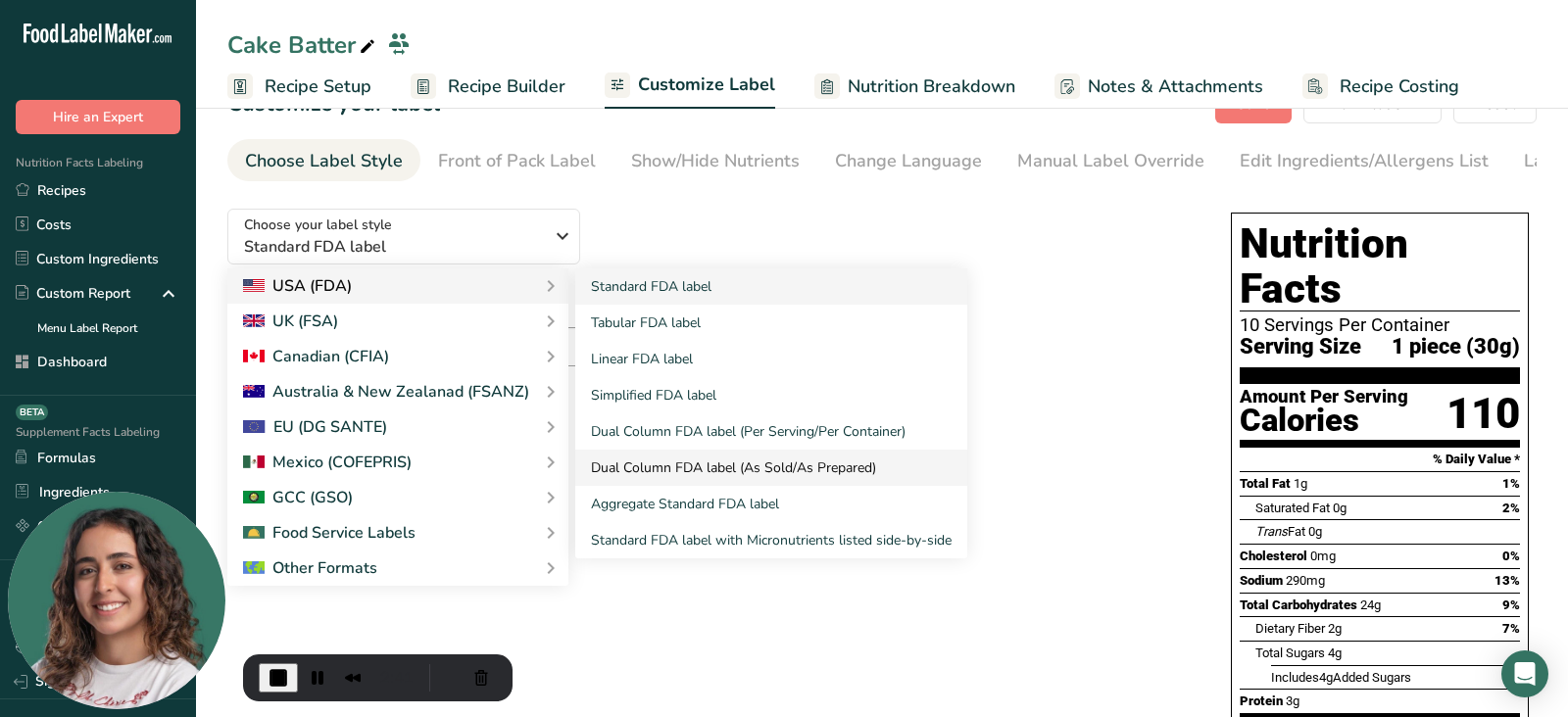click on "Dual Column FDA label (As Sold/As Prepared)" at bounding box center (771, 467) 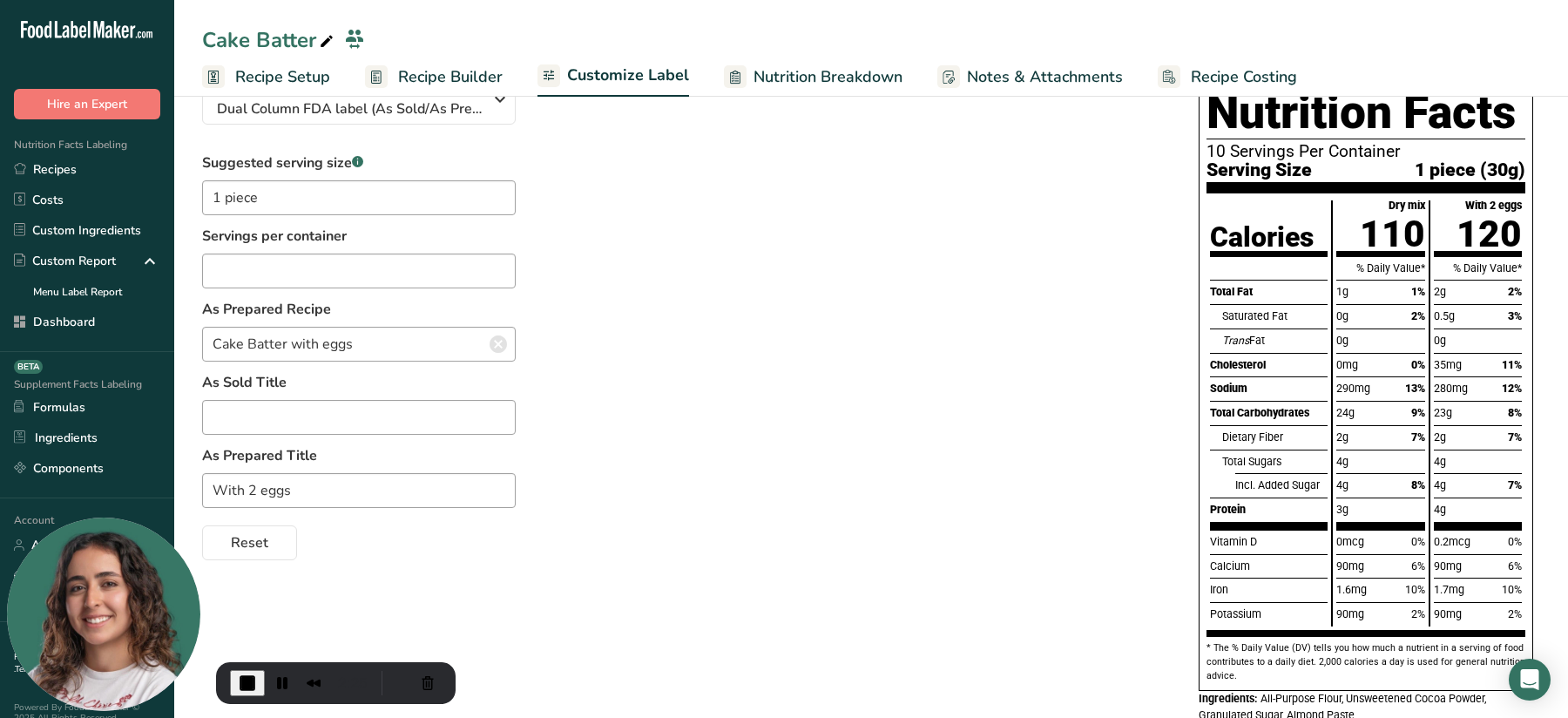 scroll, scrollTop: 150, scrollLeft: 0, axis: vertical 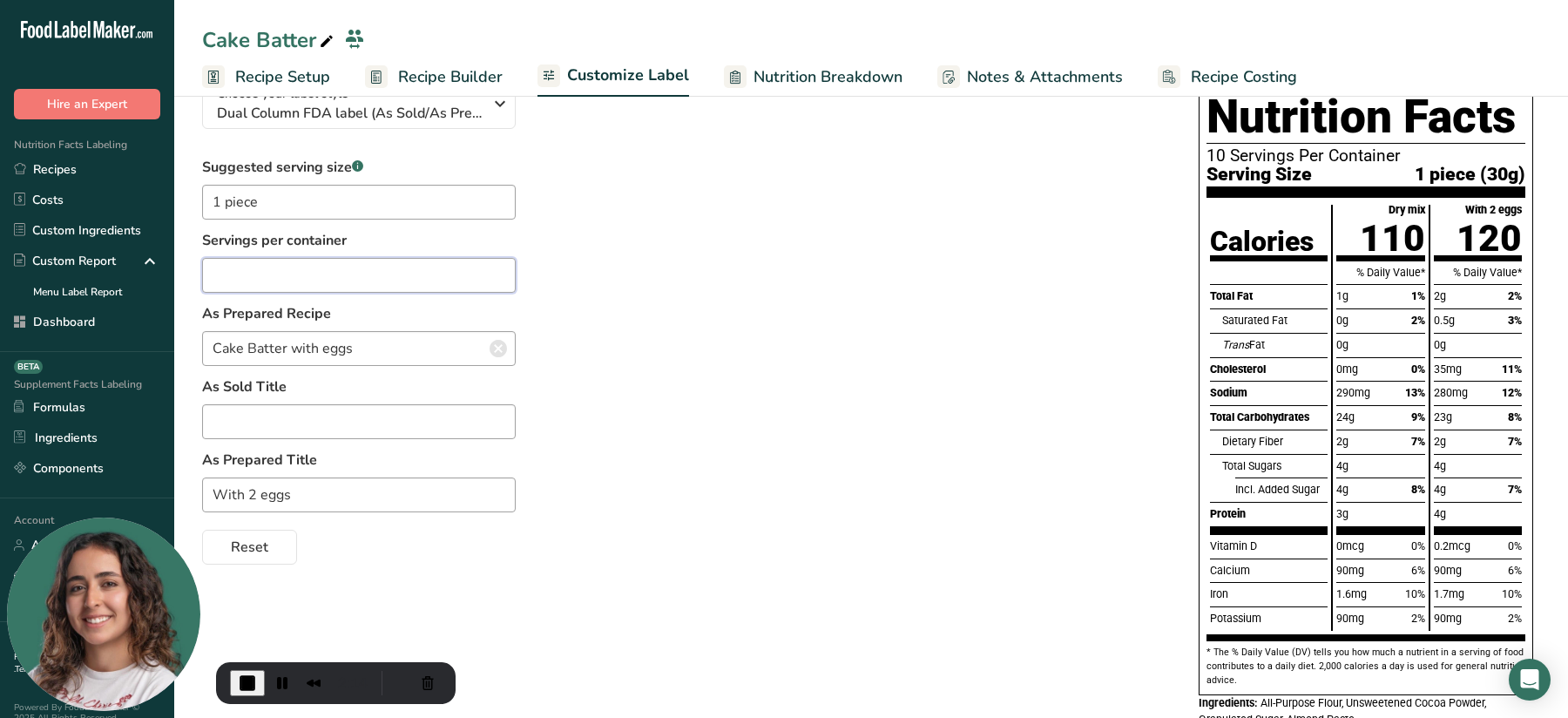 click at bounding box center [359, 275] 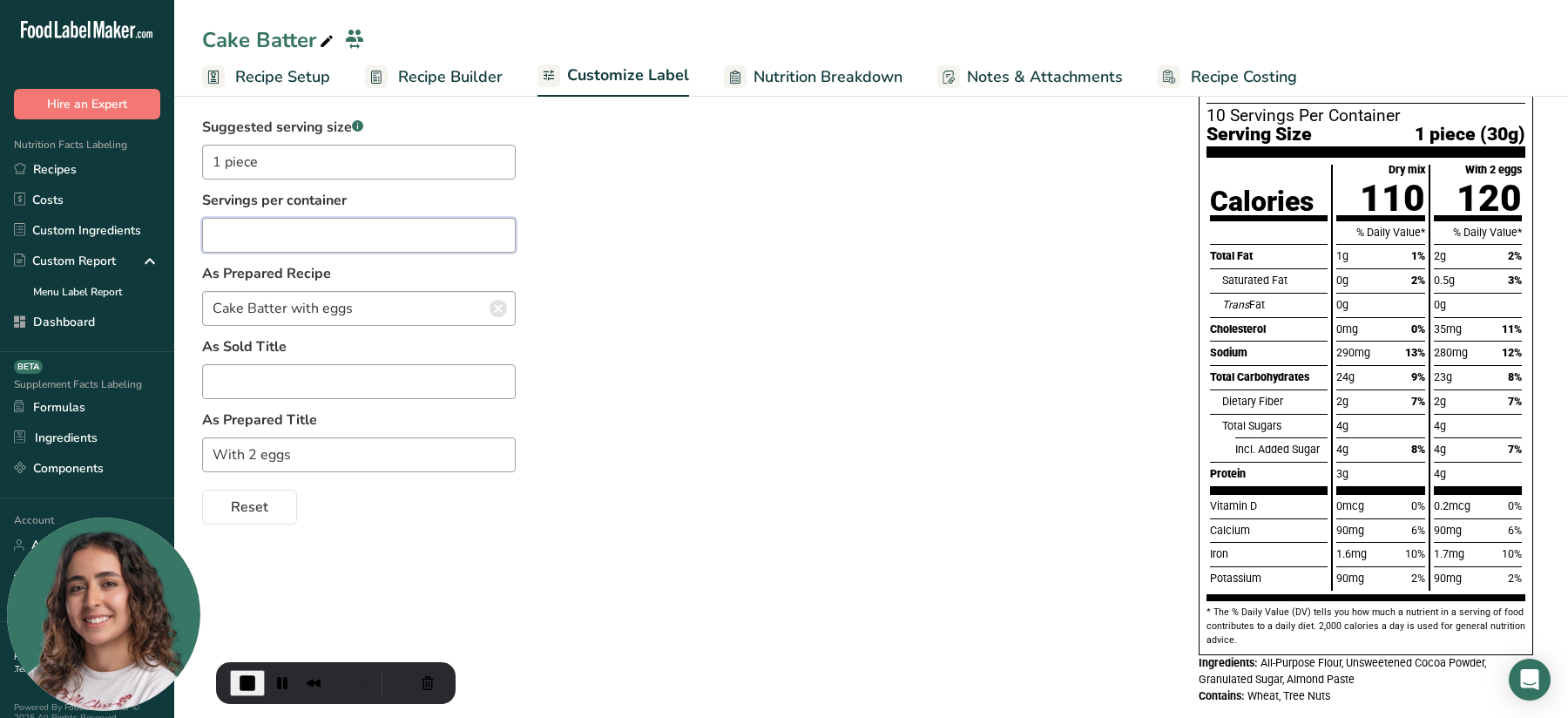 scroll, scrollTop: 201, scrollLeft: 0, axis: vertical 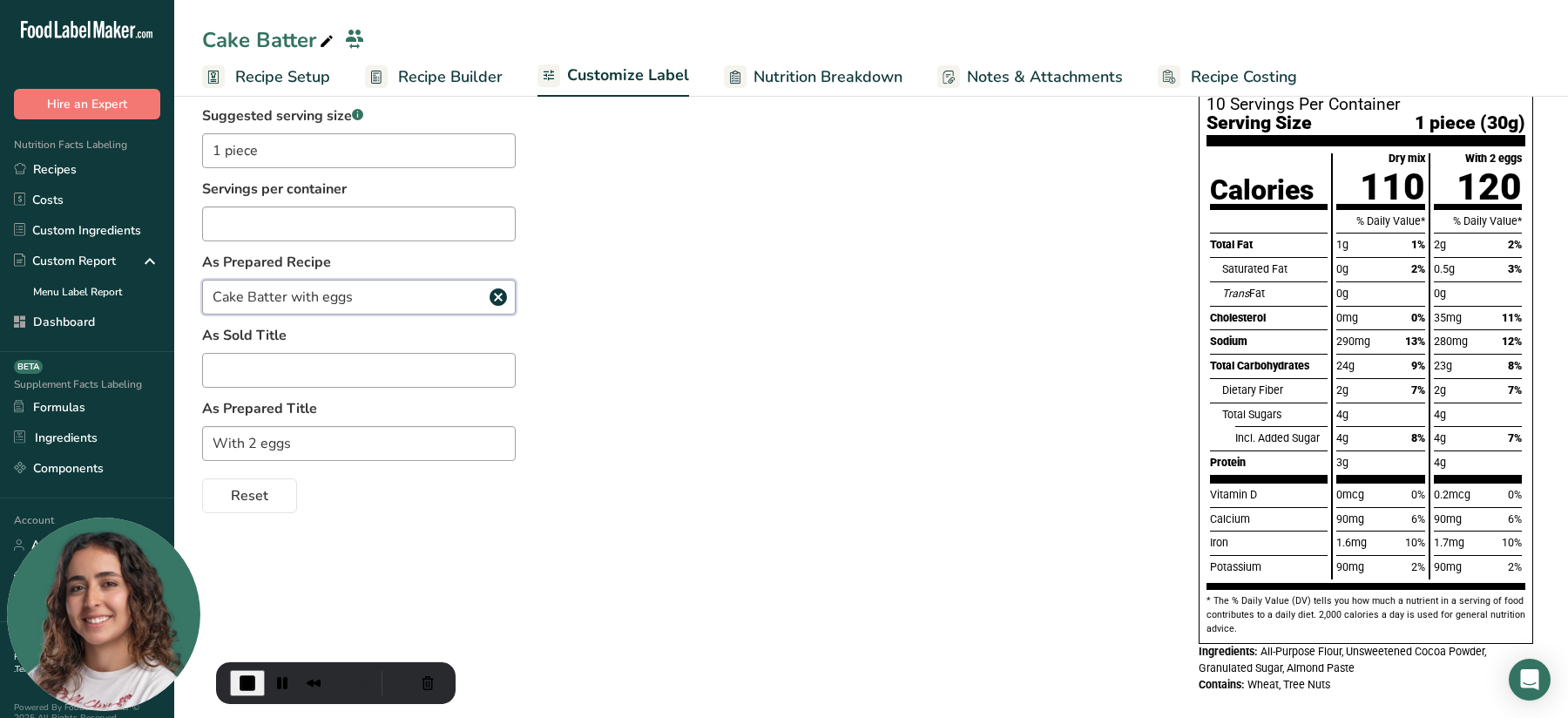 click on "Cake Batter with eggs" at bounding box center [359, 297] 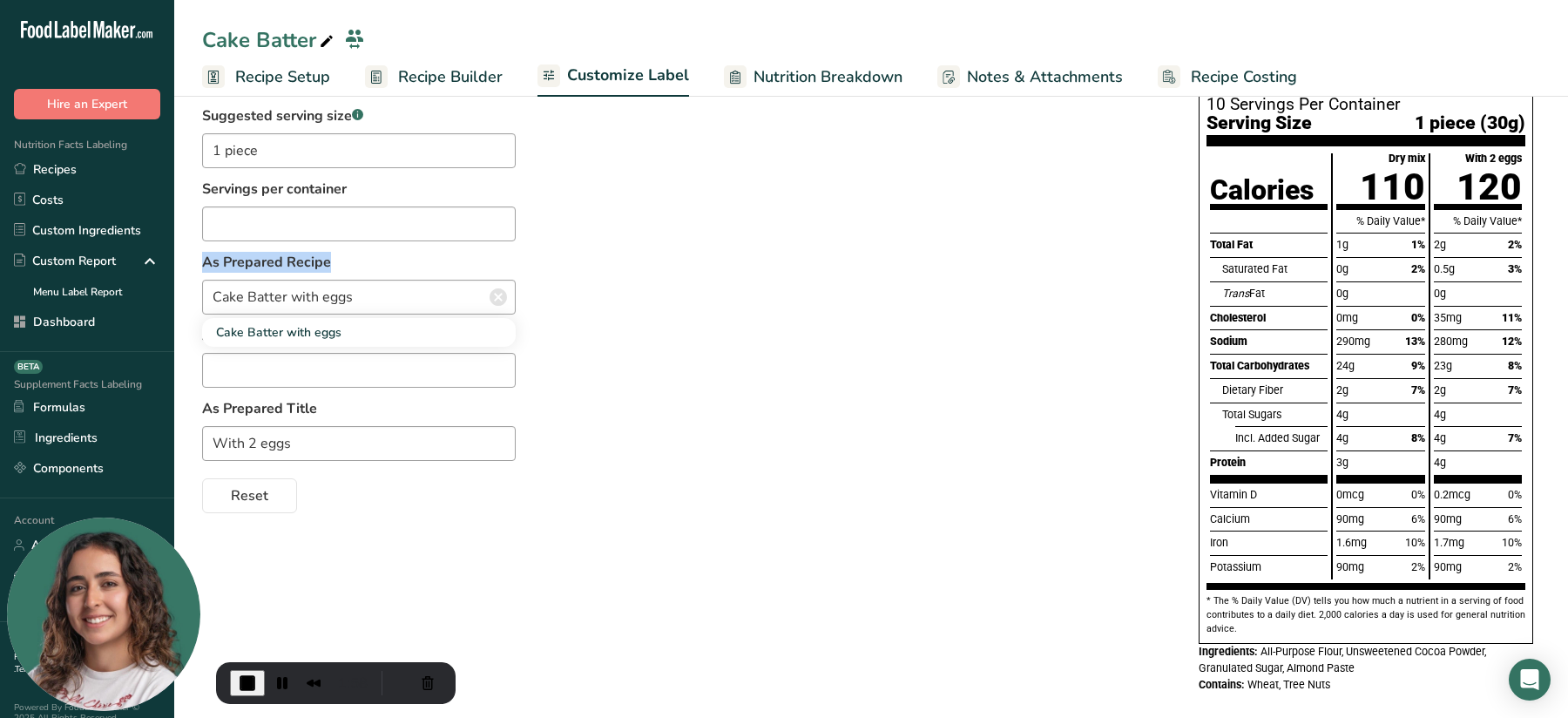 drag, startPoint x: 206, startPoint y: 261, endPoint x: 364, endPoint y: 257, distance: 158.05062 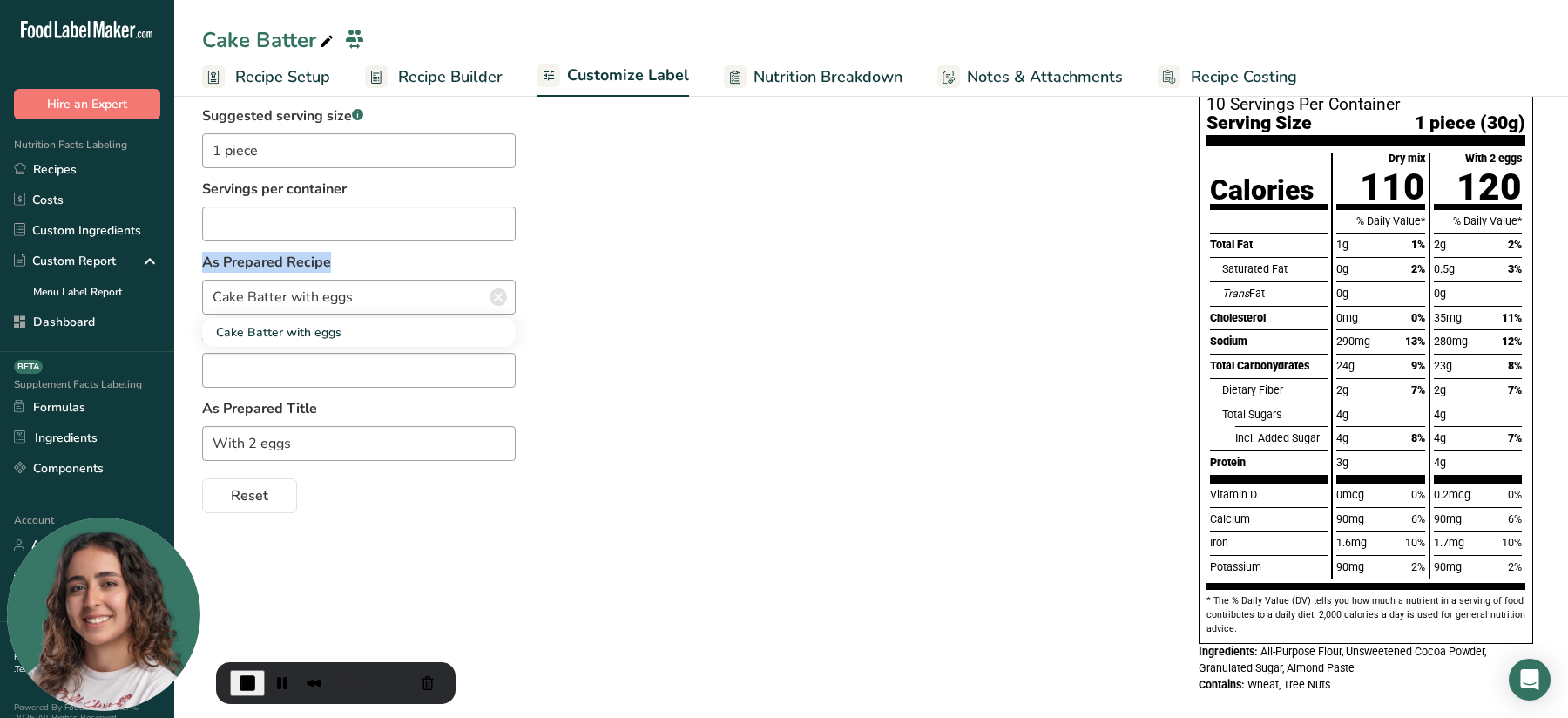 click on "As Prepared Recipe" at bounding box center [359, 262] 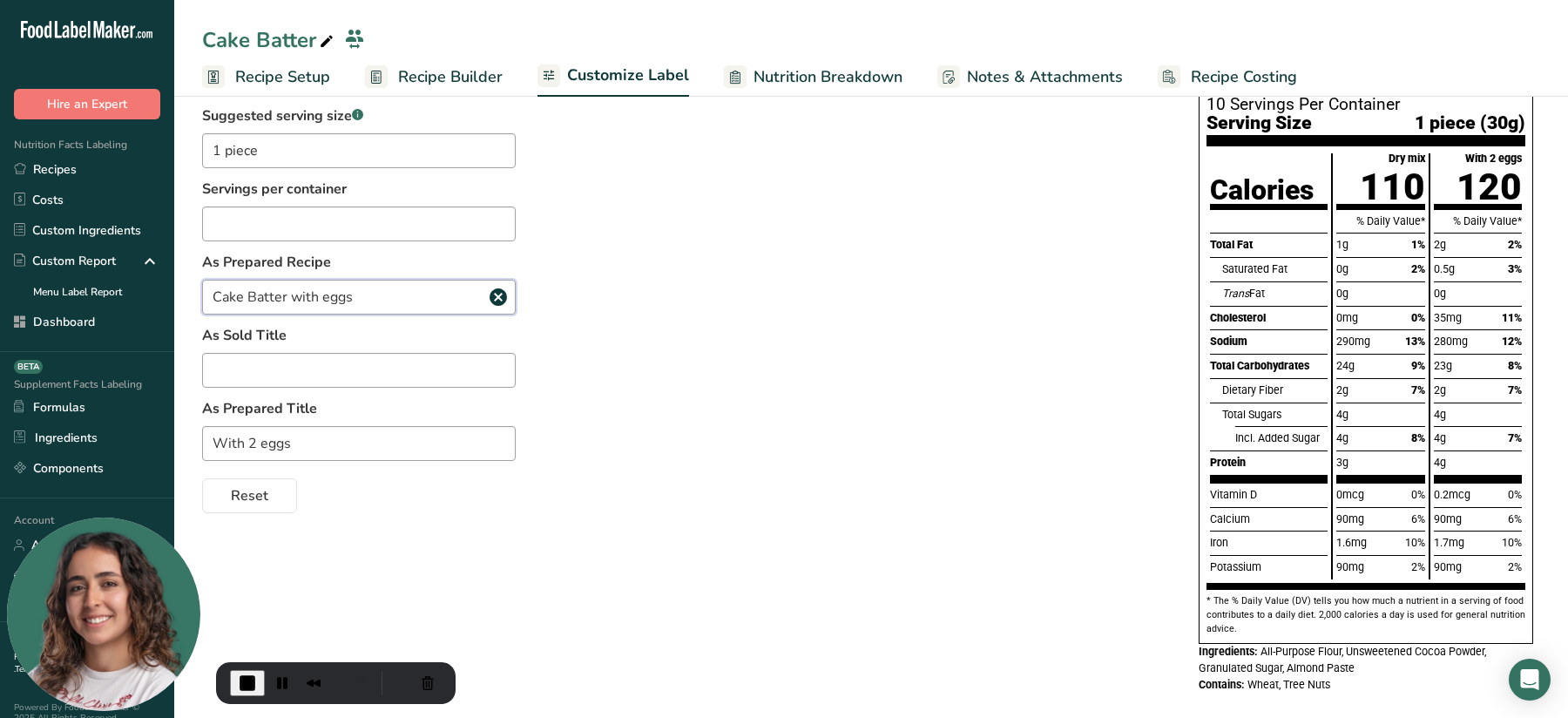 click on "Cake Batter with eggs" at bounding box center (359, 297) 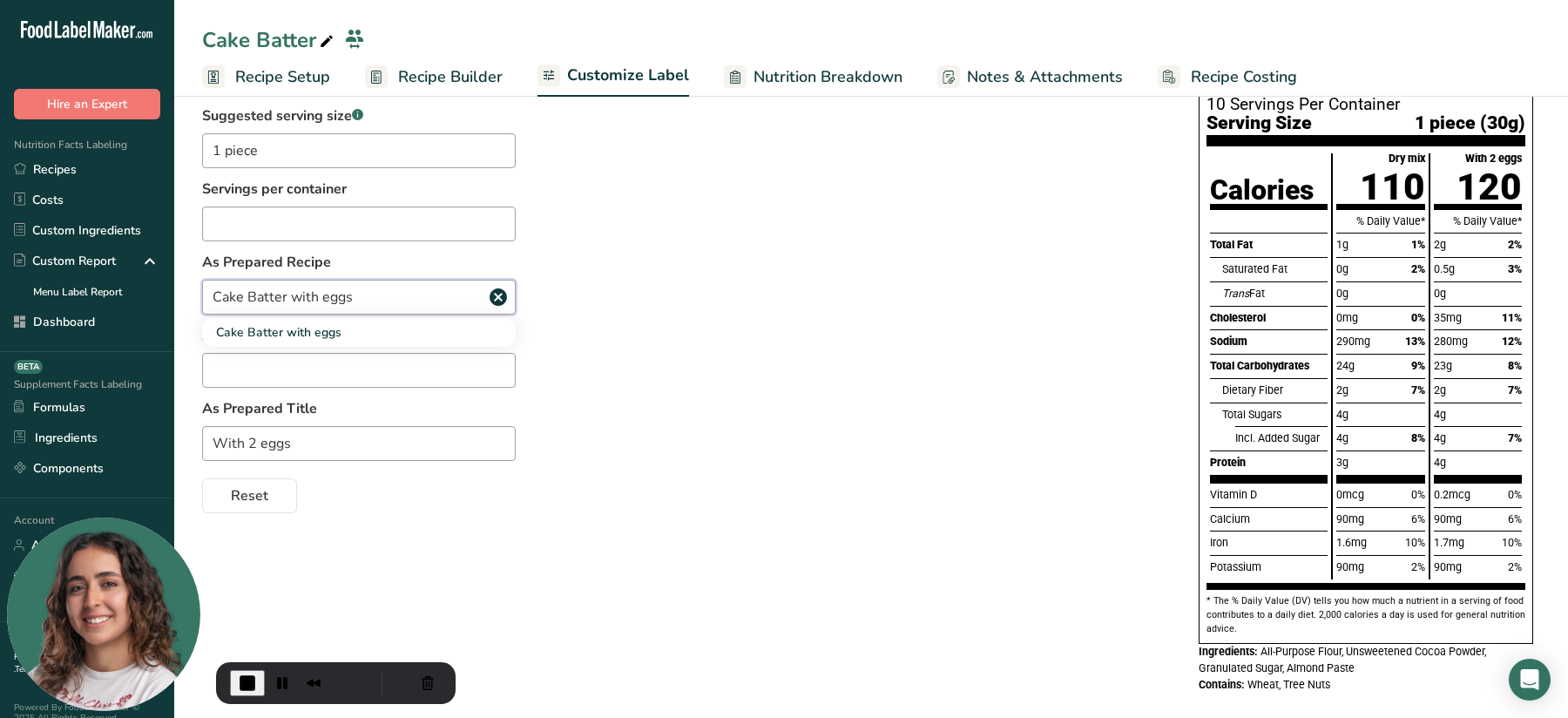 click on "Cake Batter with eggs" at bounding box center [359, 297] 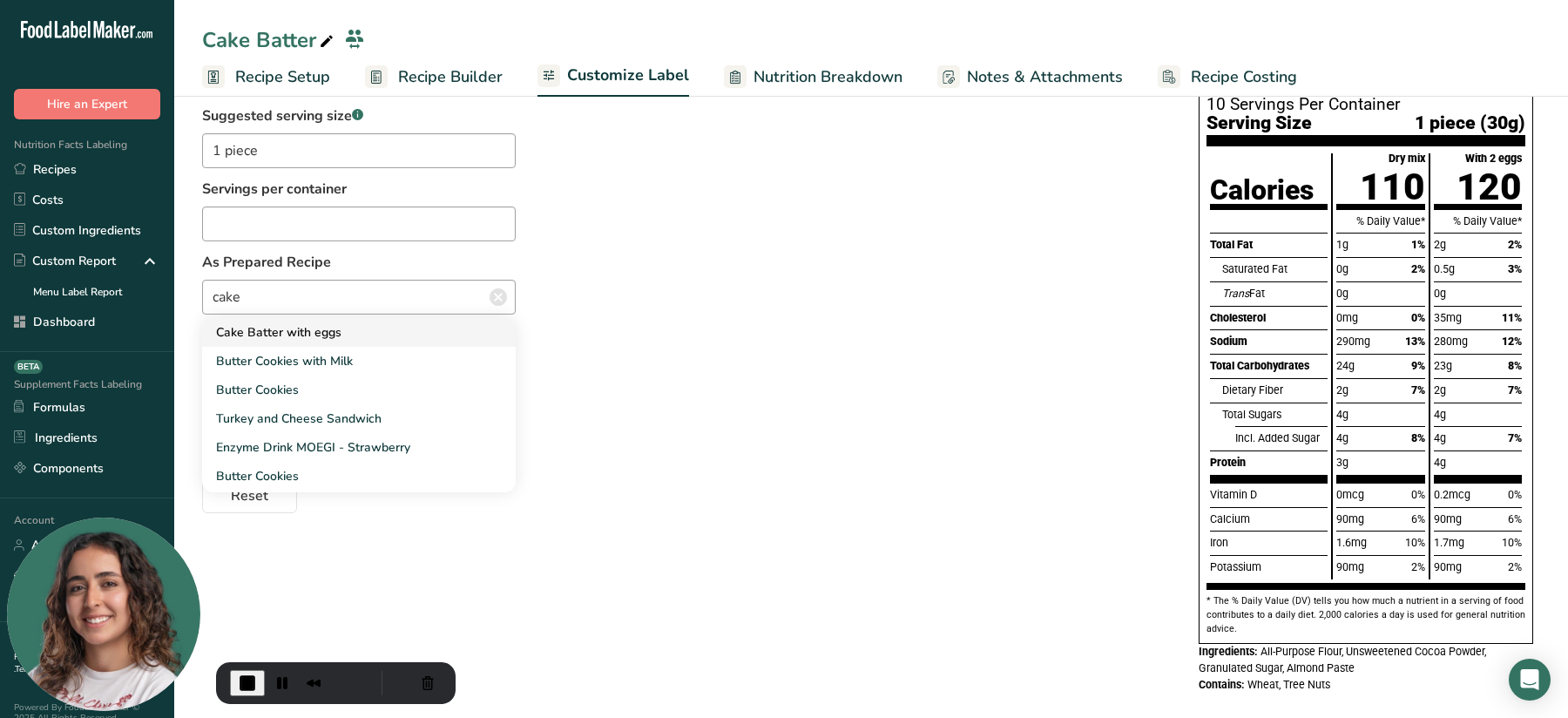 click on "Cake Batter with eggs" at bounding box center [359, 332] 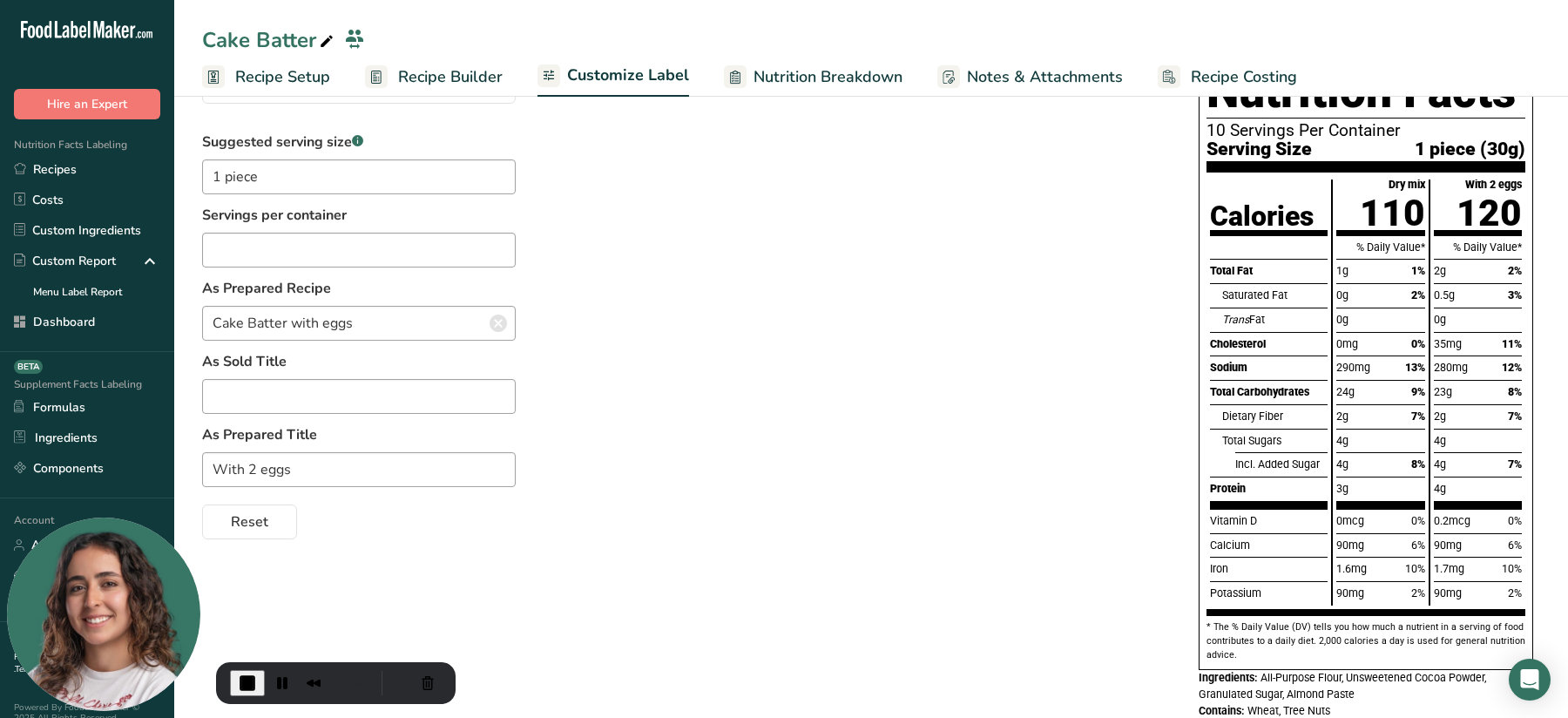 scroll, scrollTop: 173, scrollLeft: 0, axis: vertical 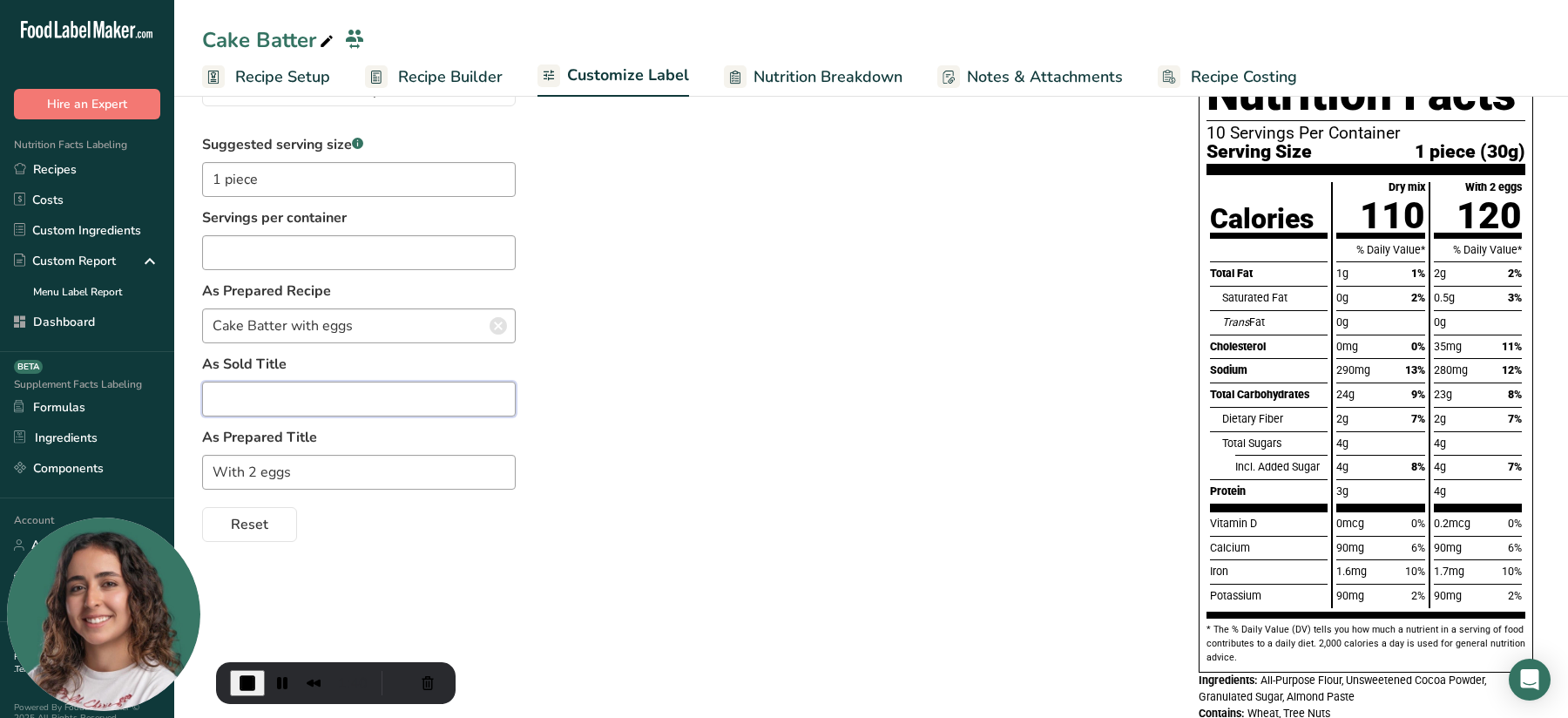 click at bounding box center (359, 399) 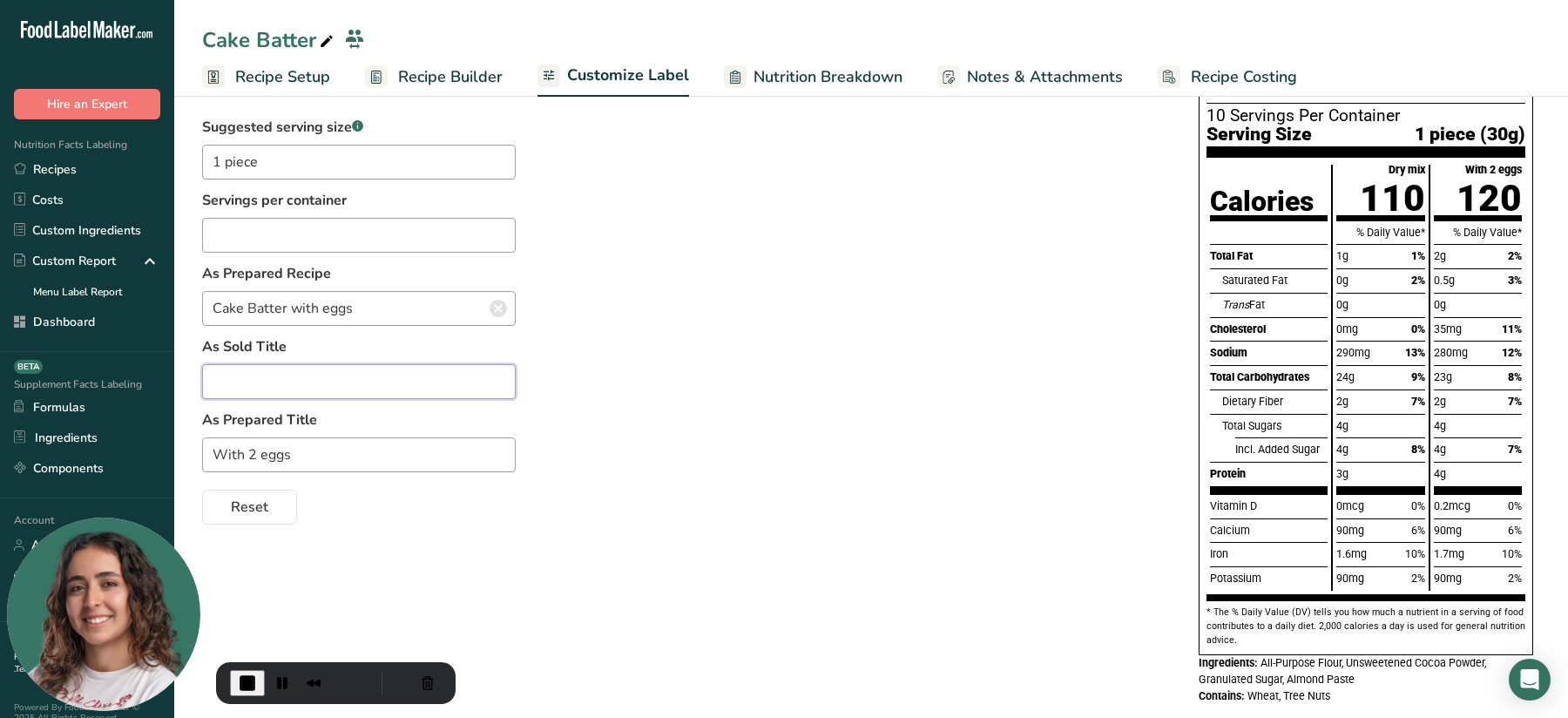 scroll, scrollTop: 198, scrollLeft: 0, axis: vertical 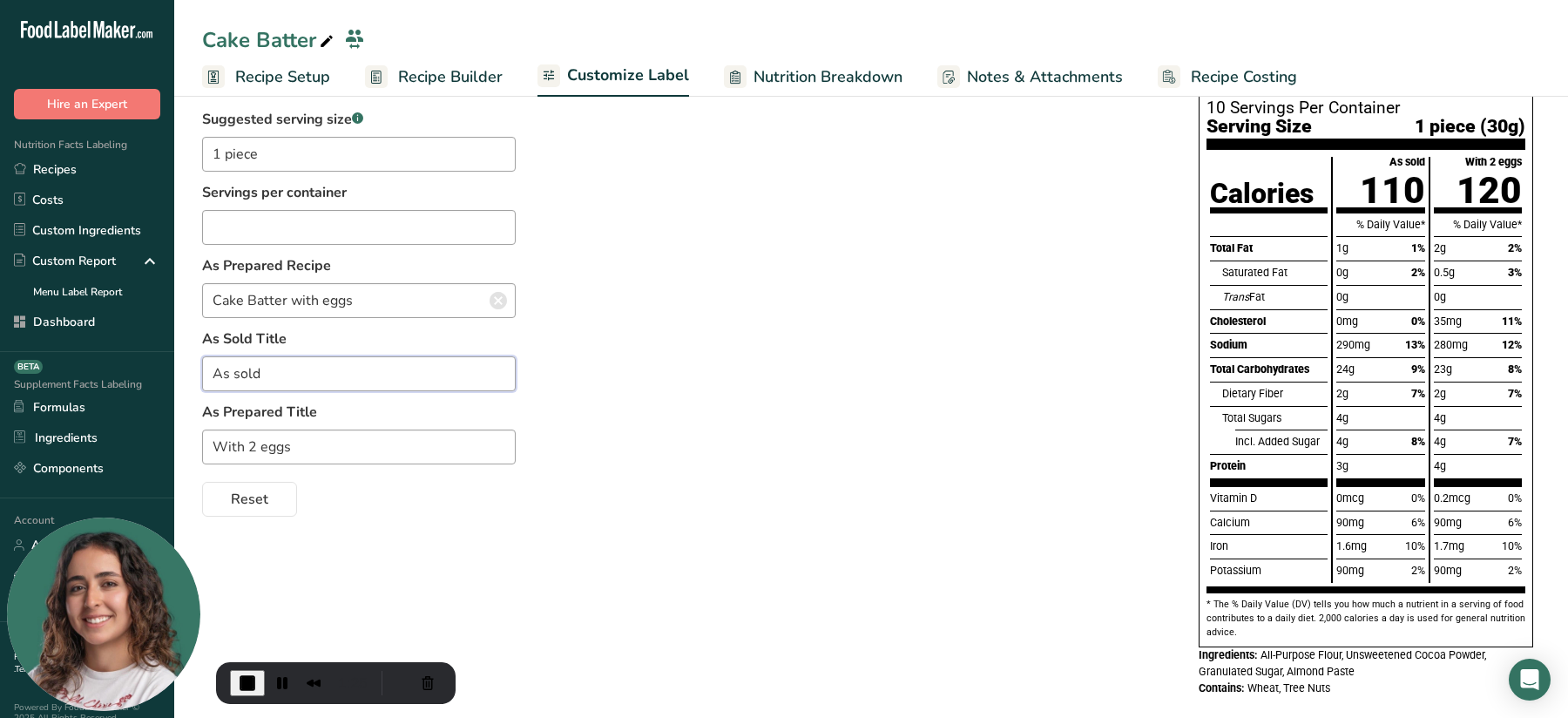 type on "As sold" 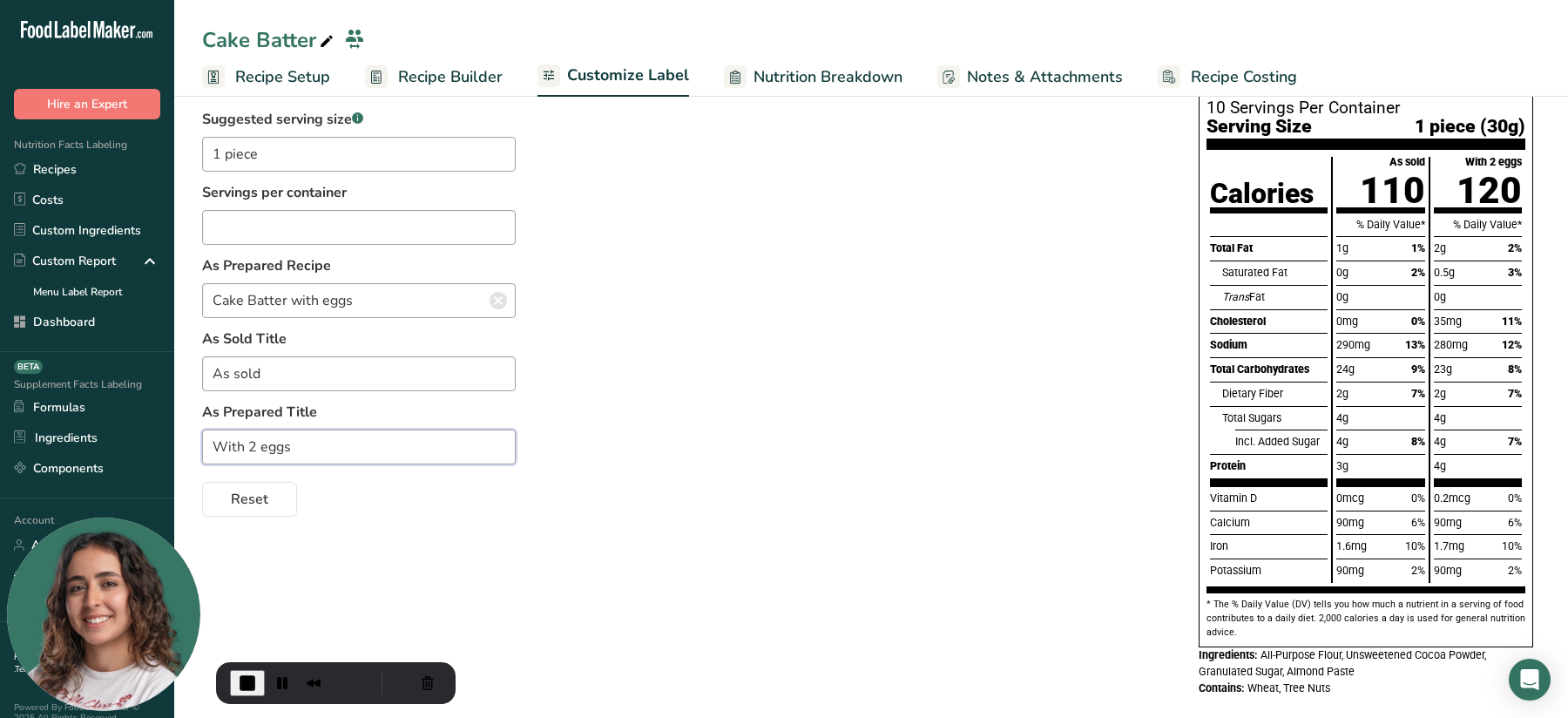 click on "With 2 eggs" at bounding box center [359, 447] 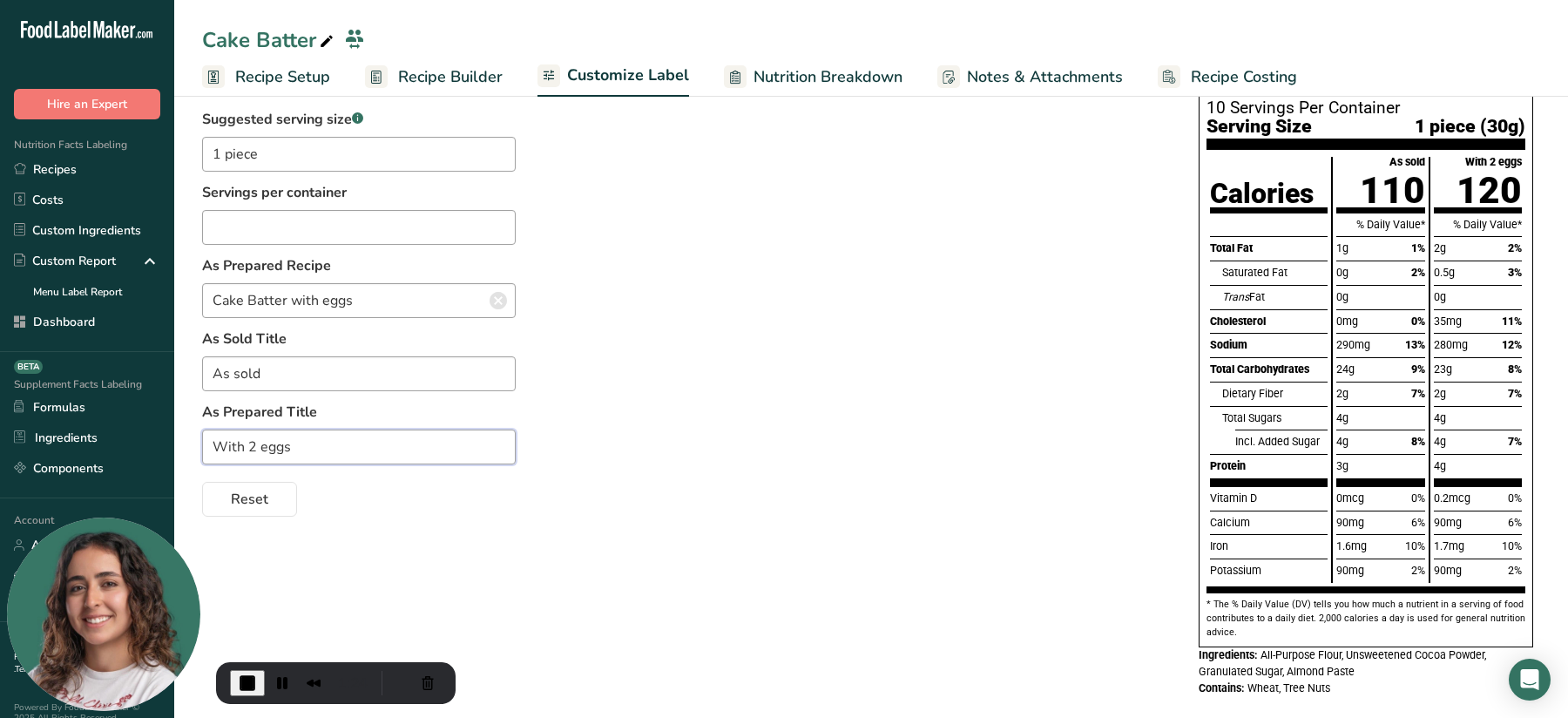 click on "With 2 eggs" at bounding box center (359, 447) 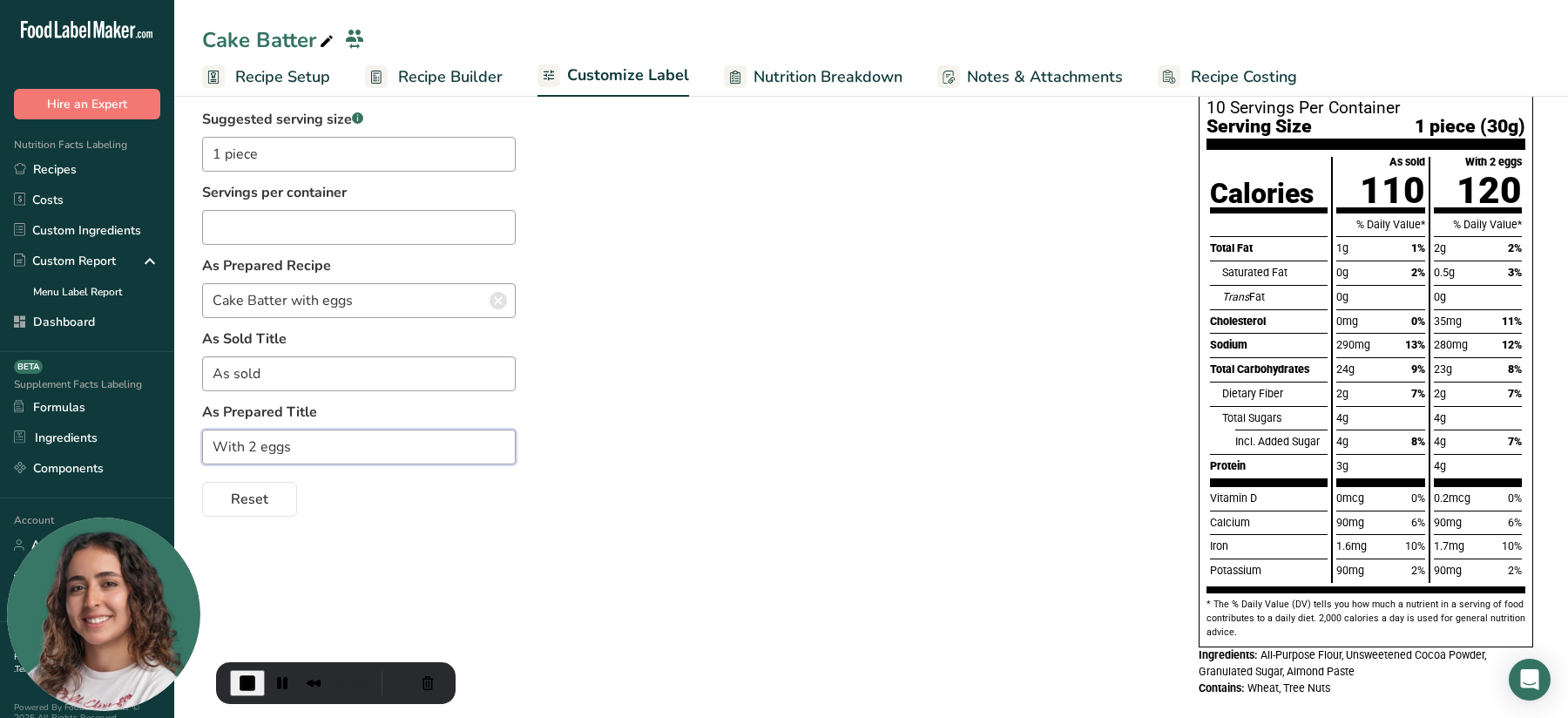 click on "With 2 eggs" at bounding box center (359, 447) 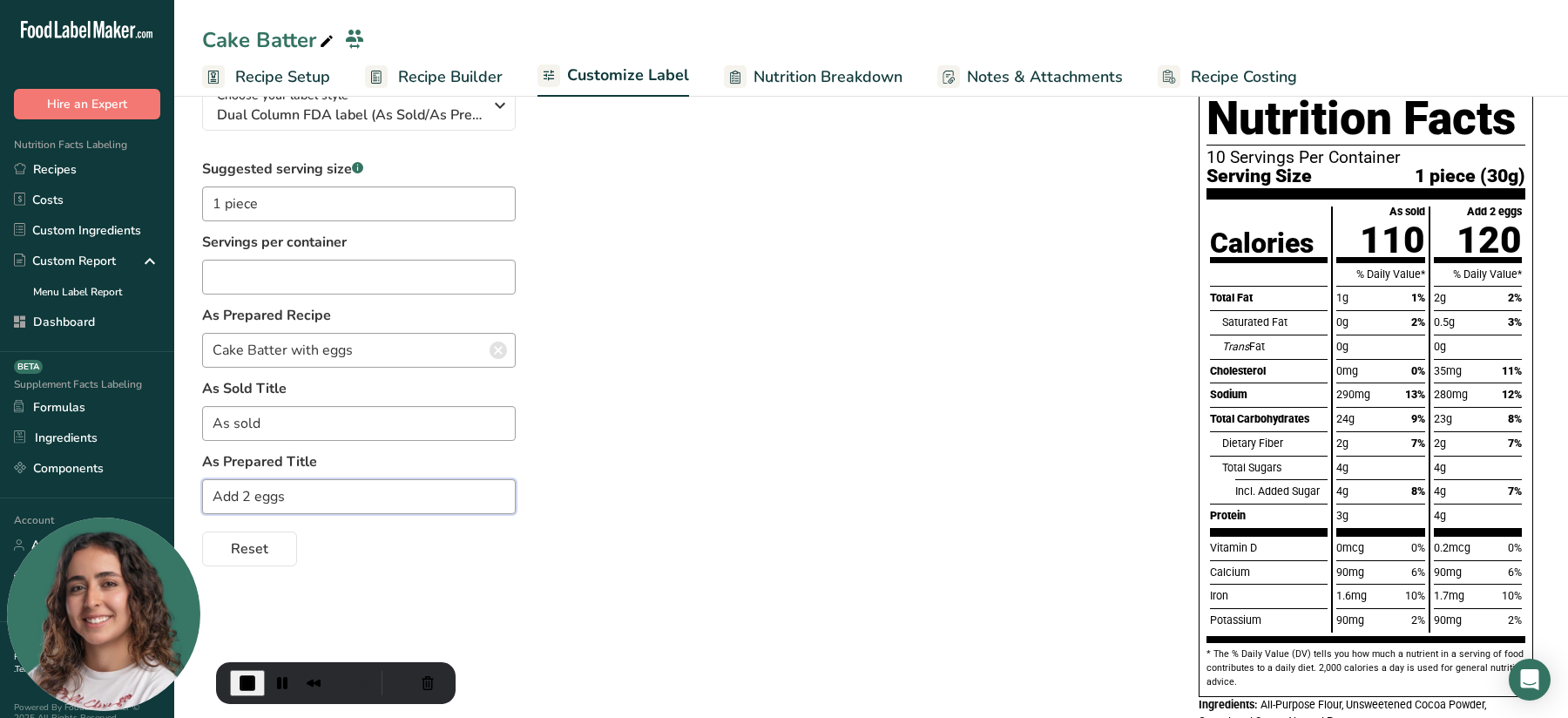 scroll, scrollTop: 0, scrollLeft: 0, axis: both 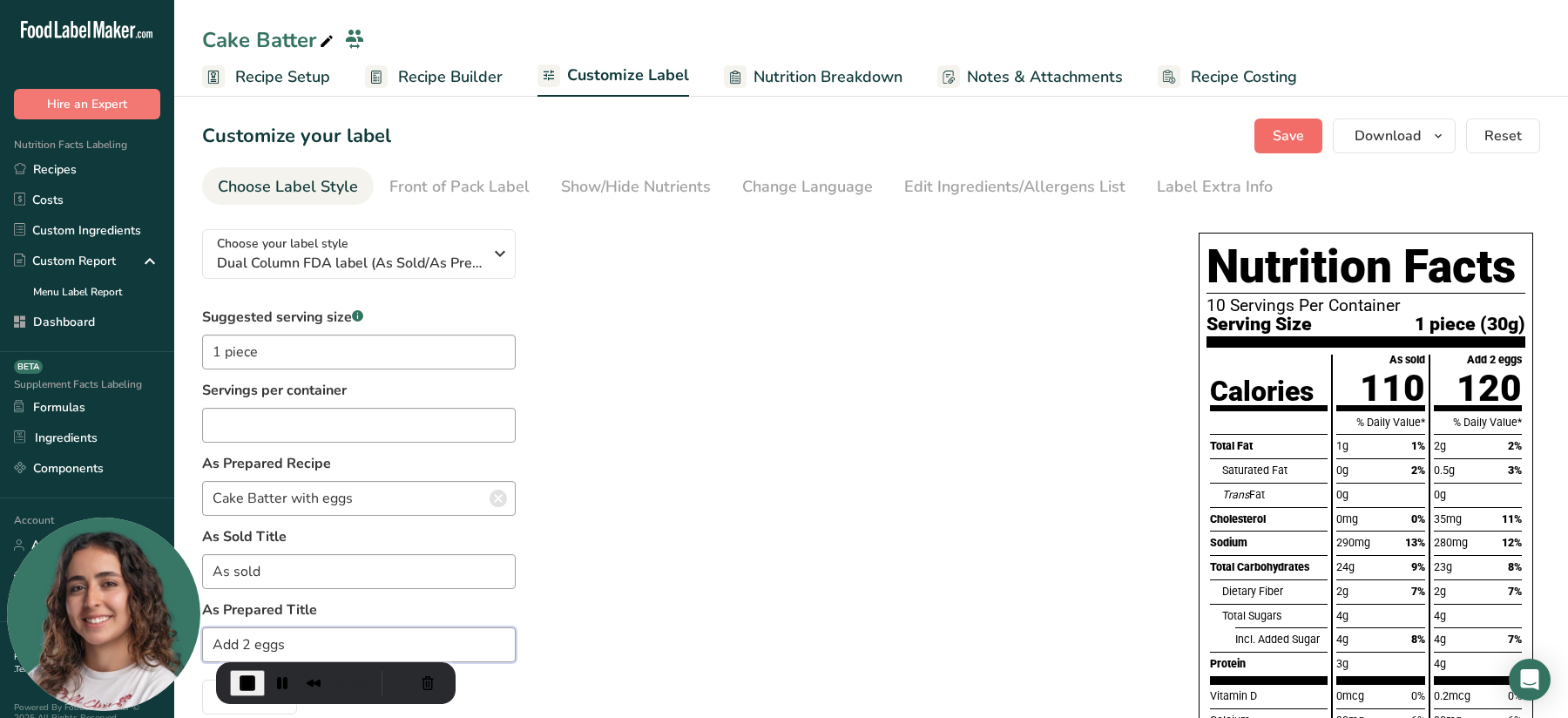 type on "Add 2 eggs" 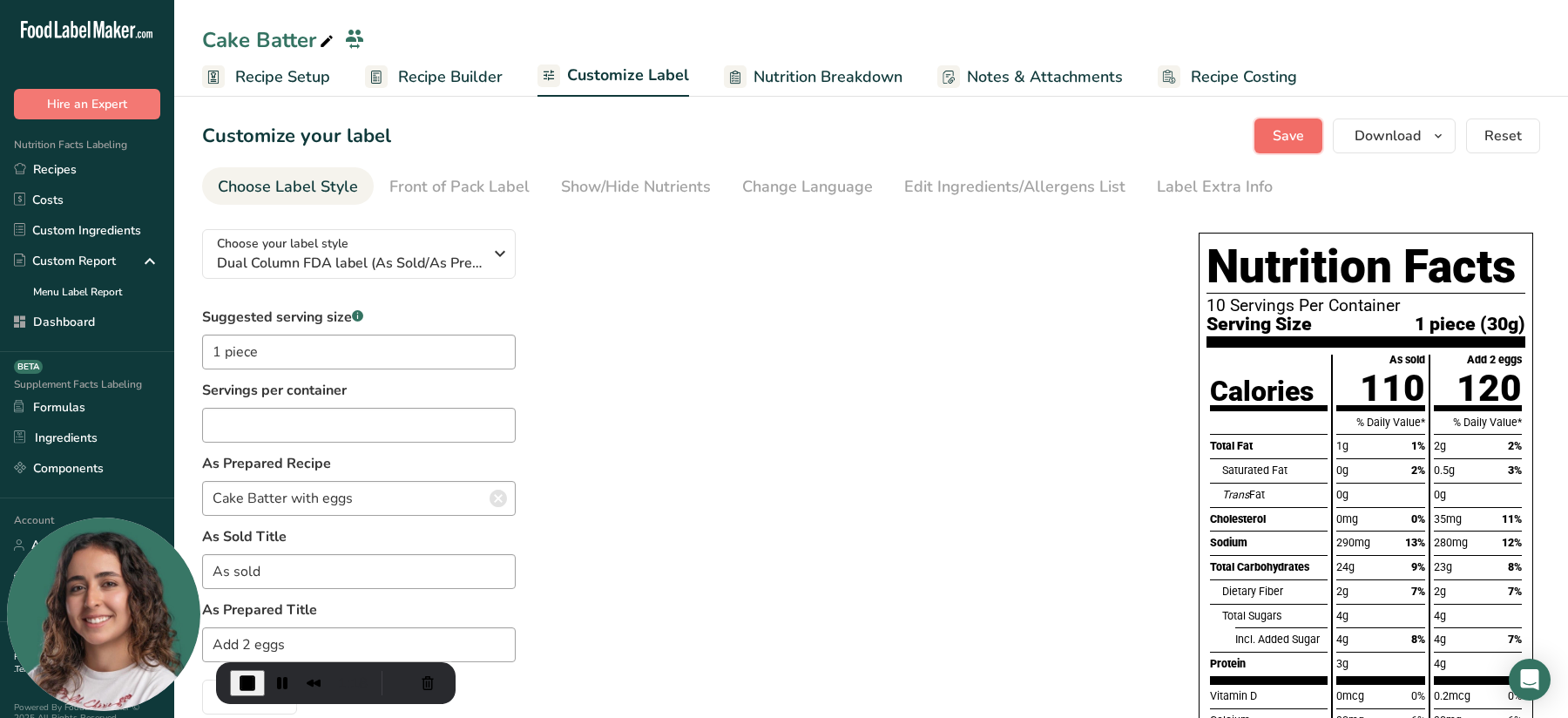 click on "Save" at bounding box center (1288, 136) 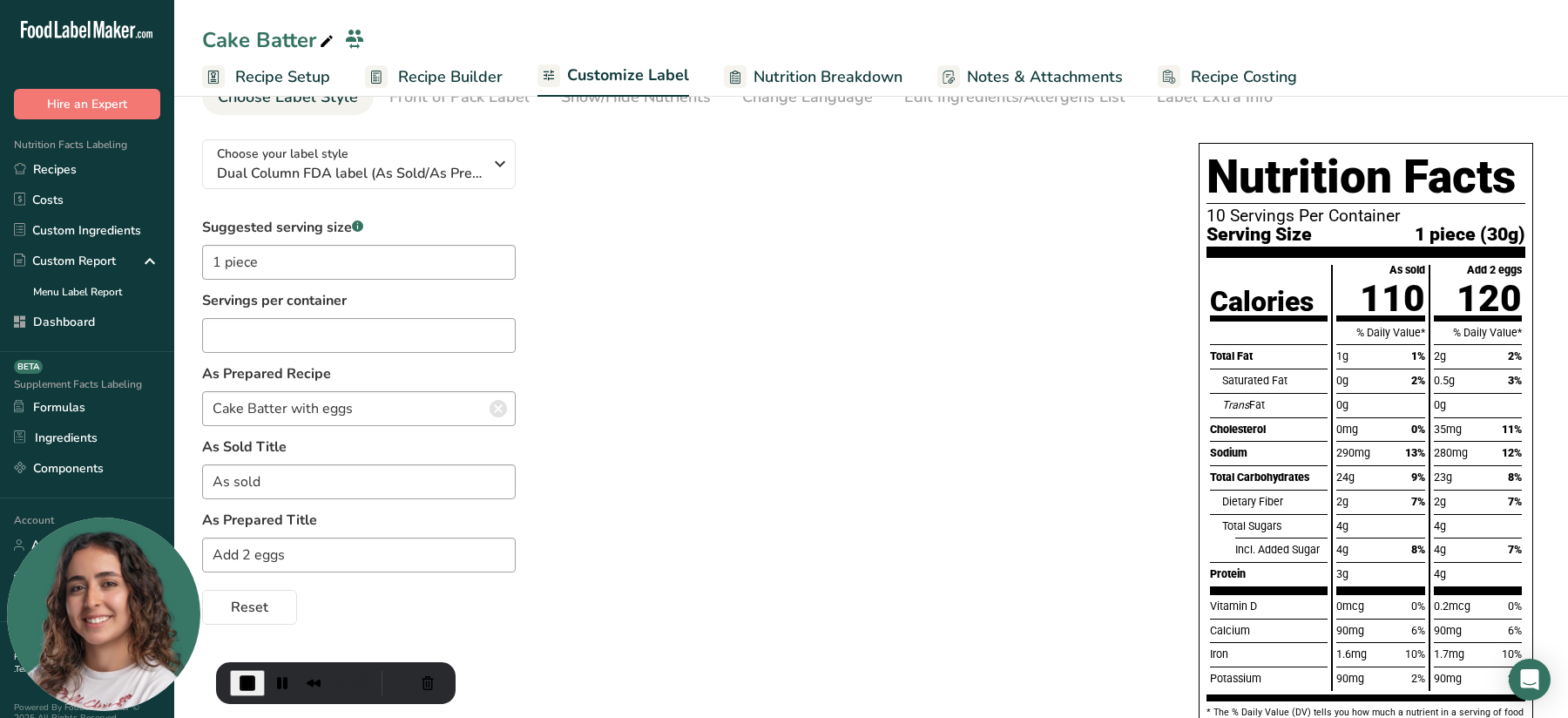 scroll, scrollTop: 224, scrollLeft: 0, axis: vertical 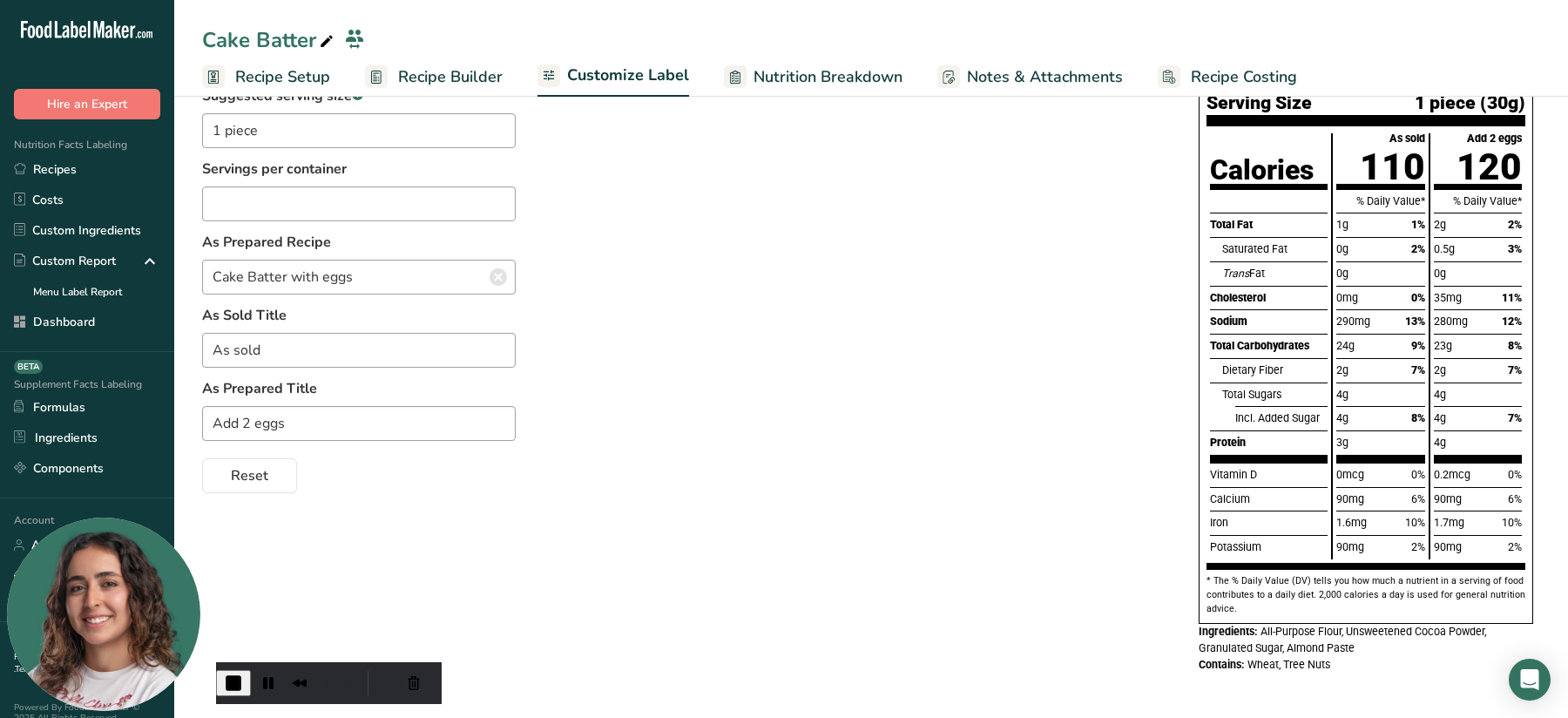 click on "Ingredients:" at bounding box center [1228, 631] 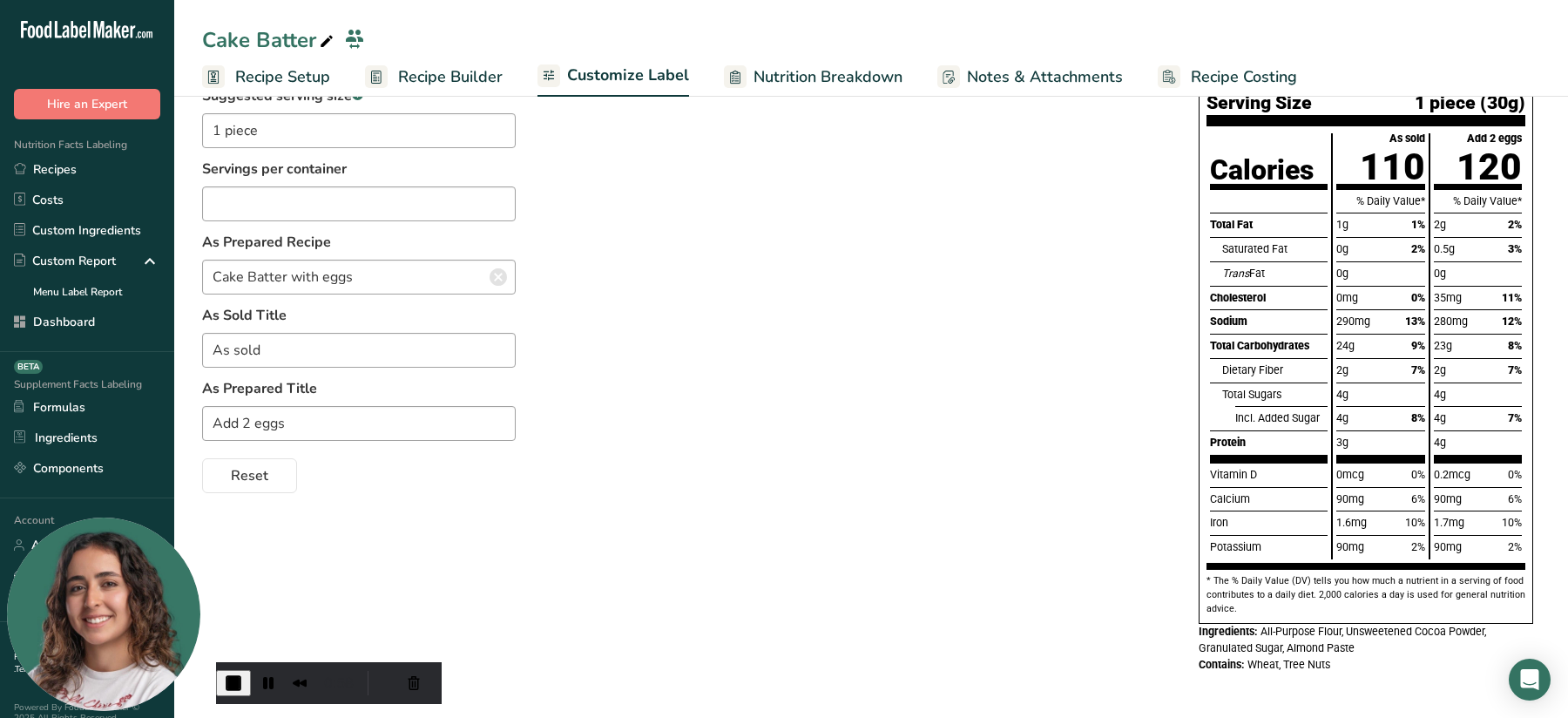 click on "Ingredients:" at bounding box center [1228, 631] 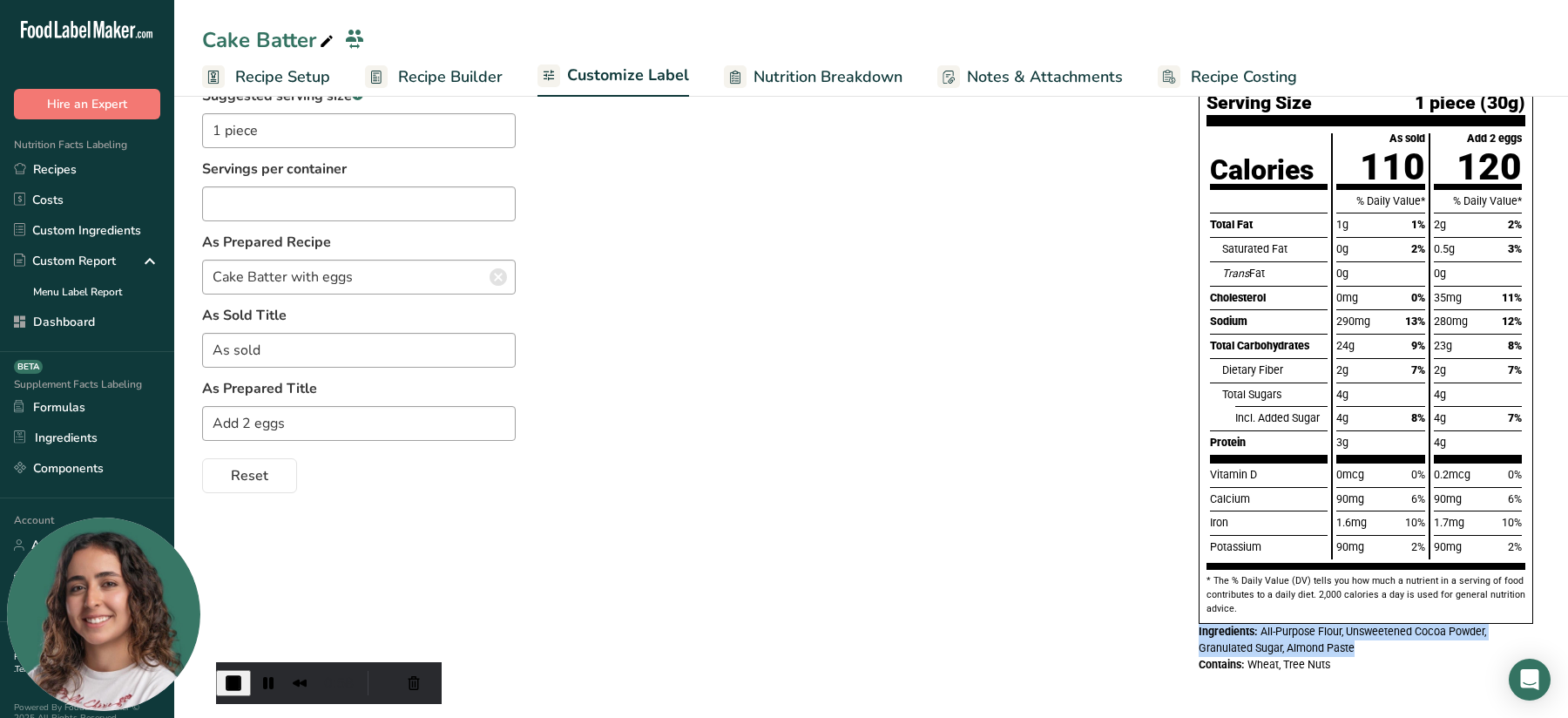 click on "Ingredients:" at bounding box center (1228, 631) 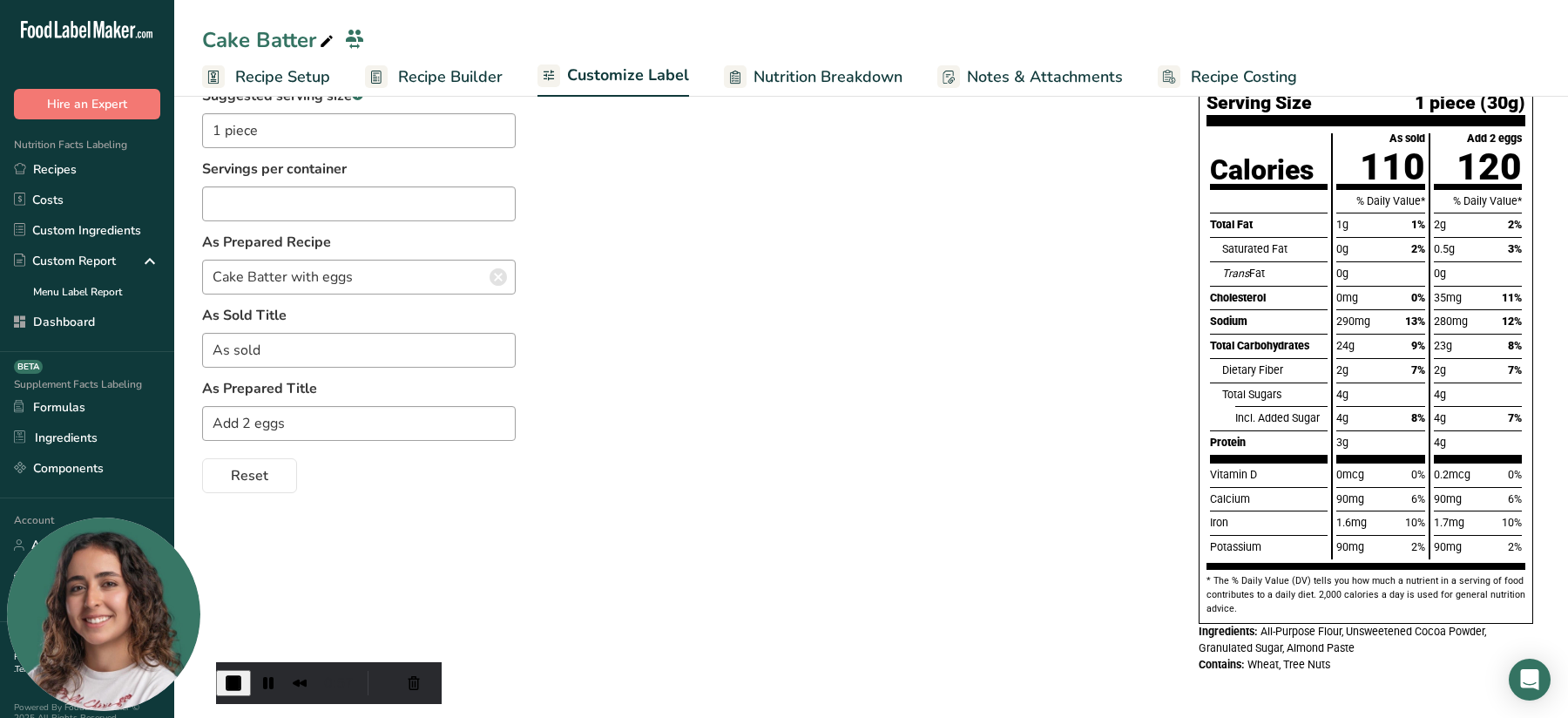 click on "Contains:" at bounding box center (1221, 664) 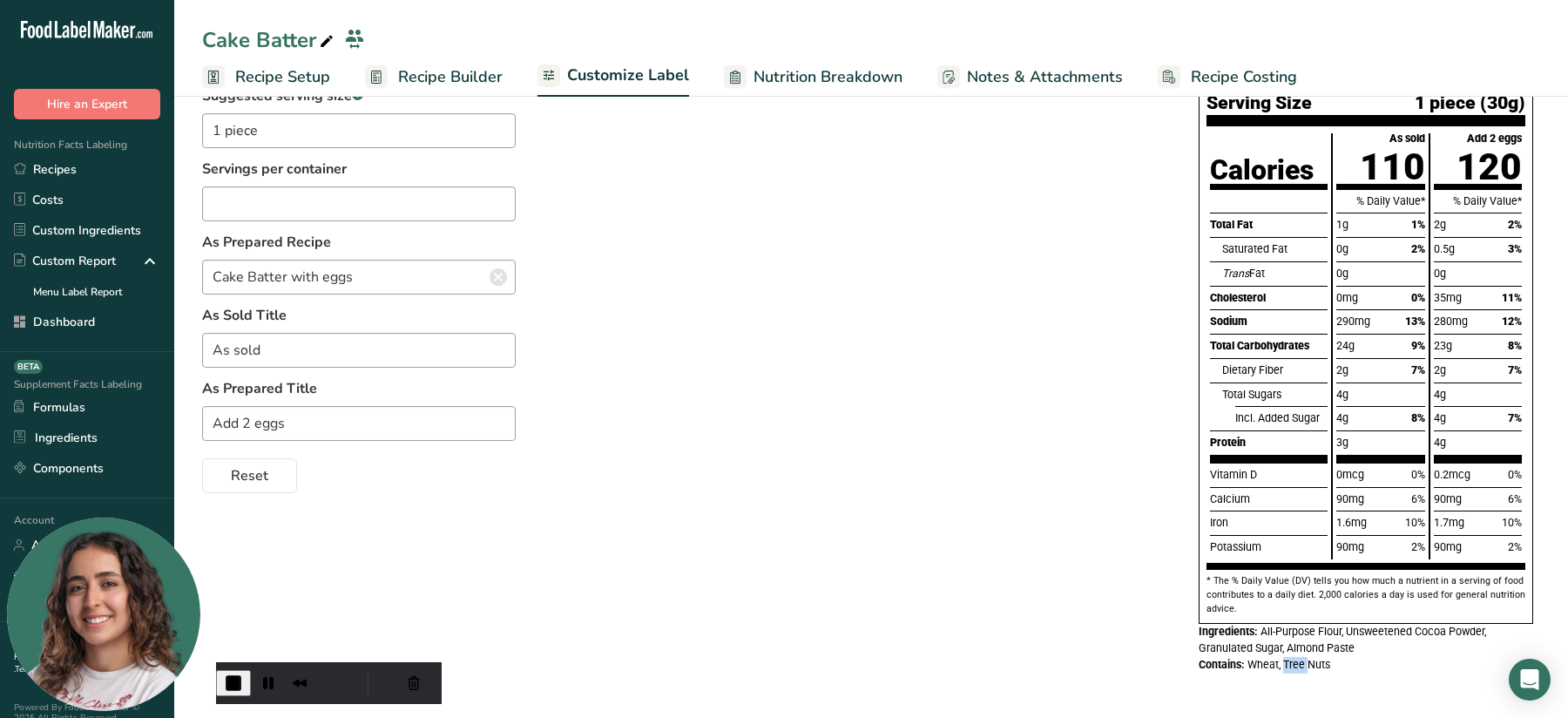 click on "Contains:" at bounding box center [1221, 664] 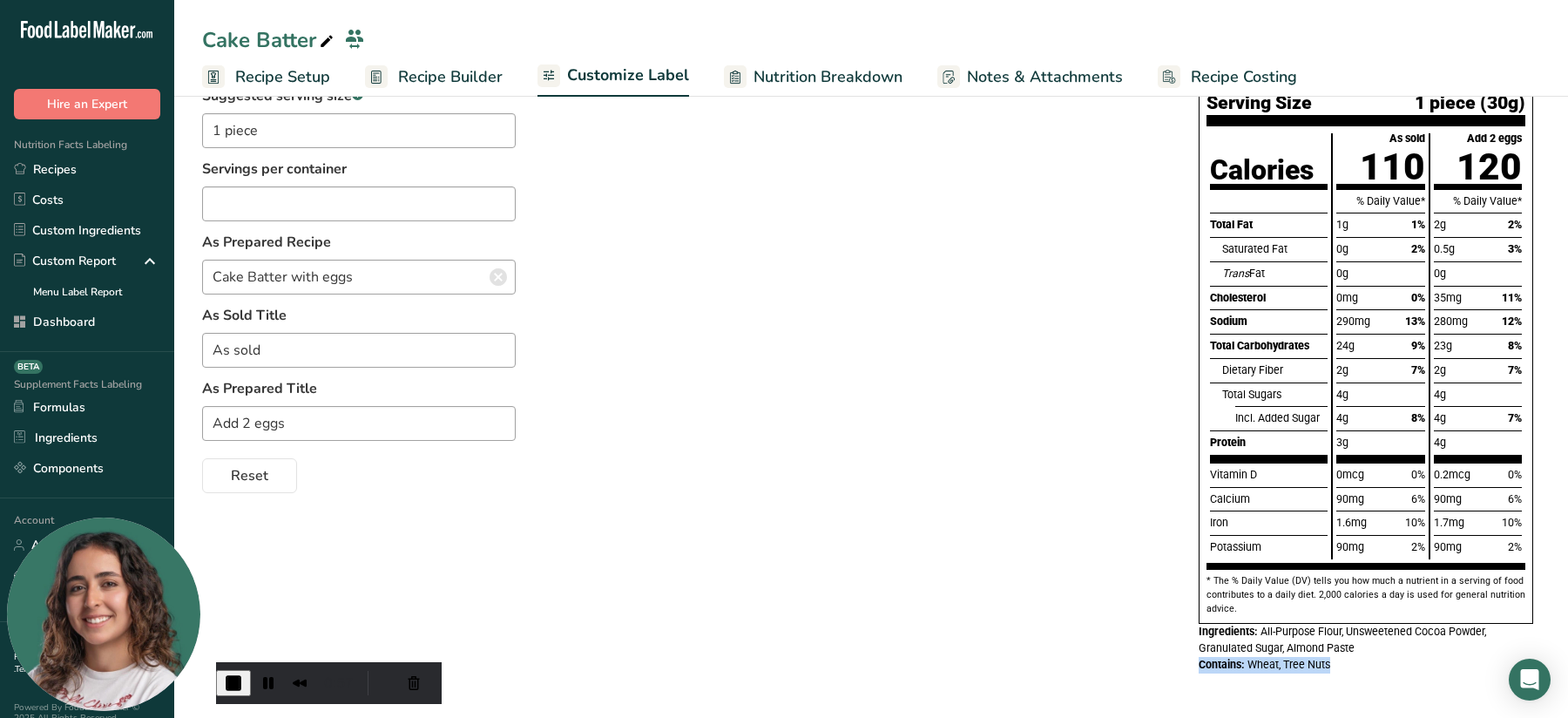 click on "Contains:" at bounding box center (1221, 664) 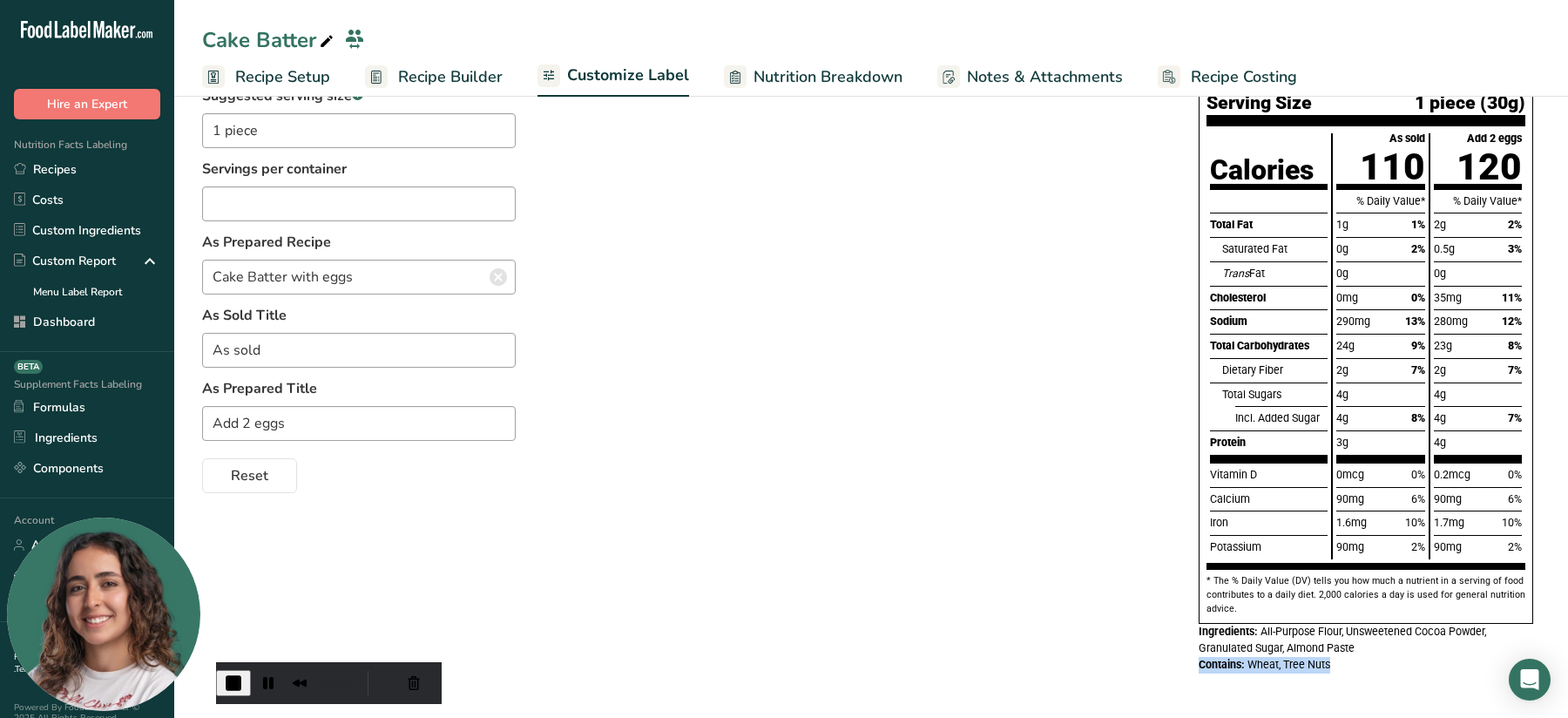 scroll, scrollTop: 0, scrollLeft: 0, axis: both 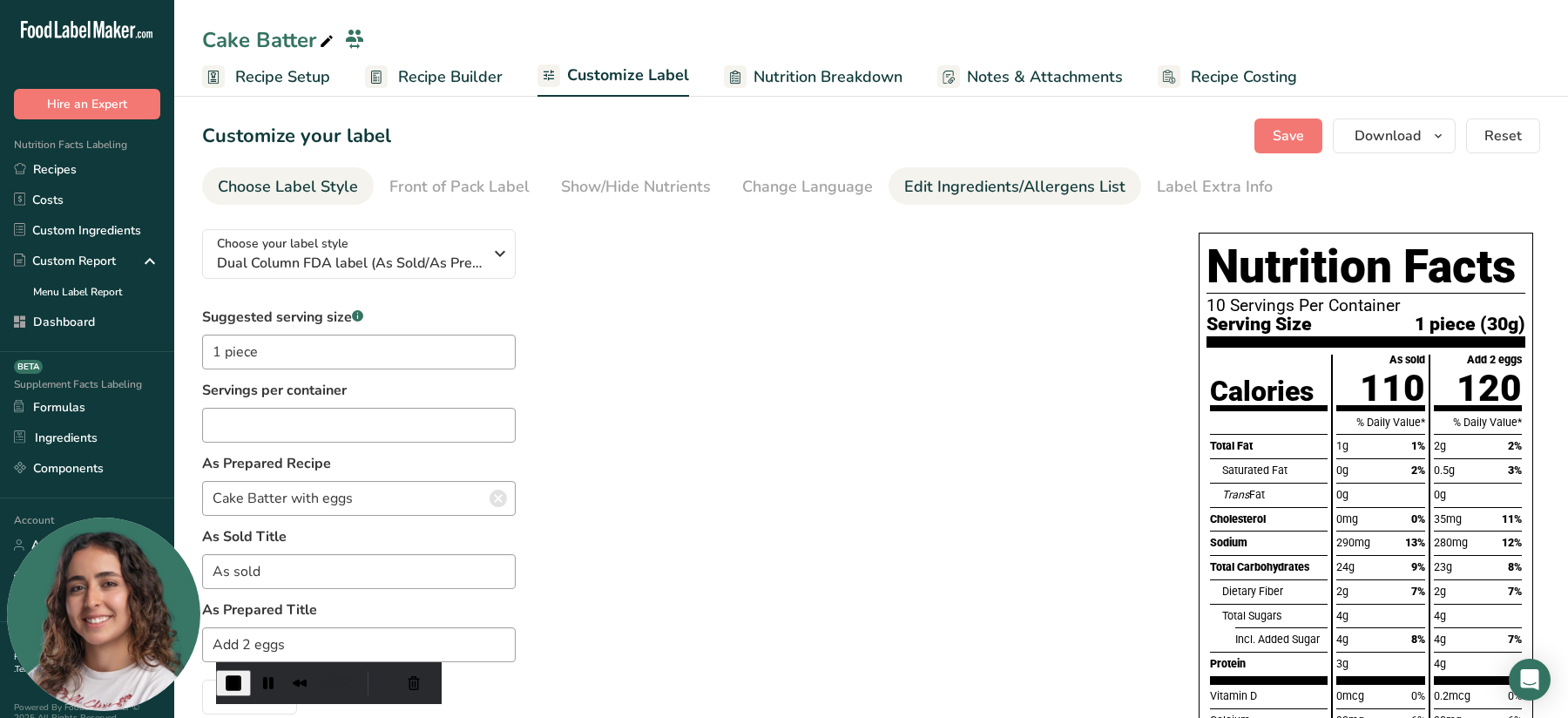 click on "Edit Ingredients/Allergens List" at bounding box center [1015, 186] 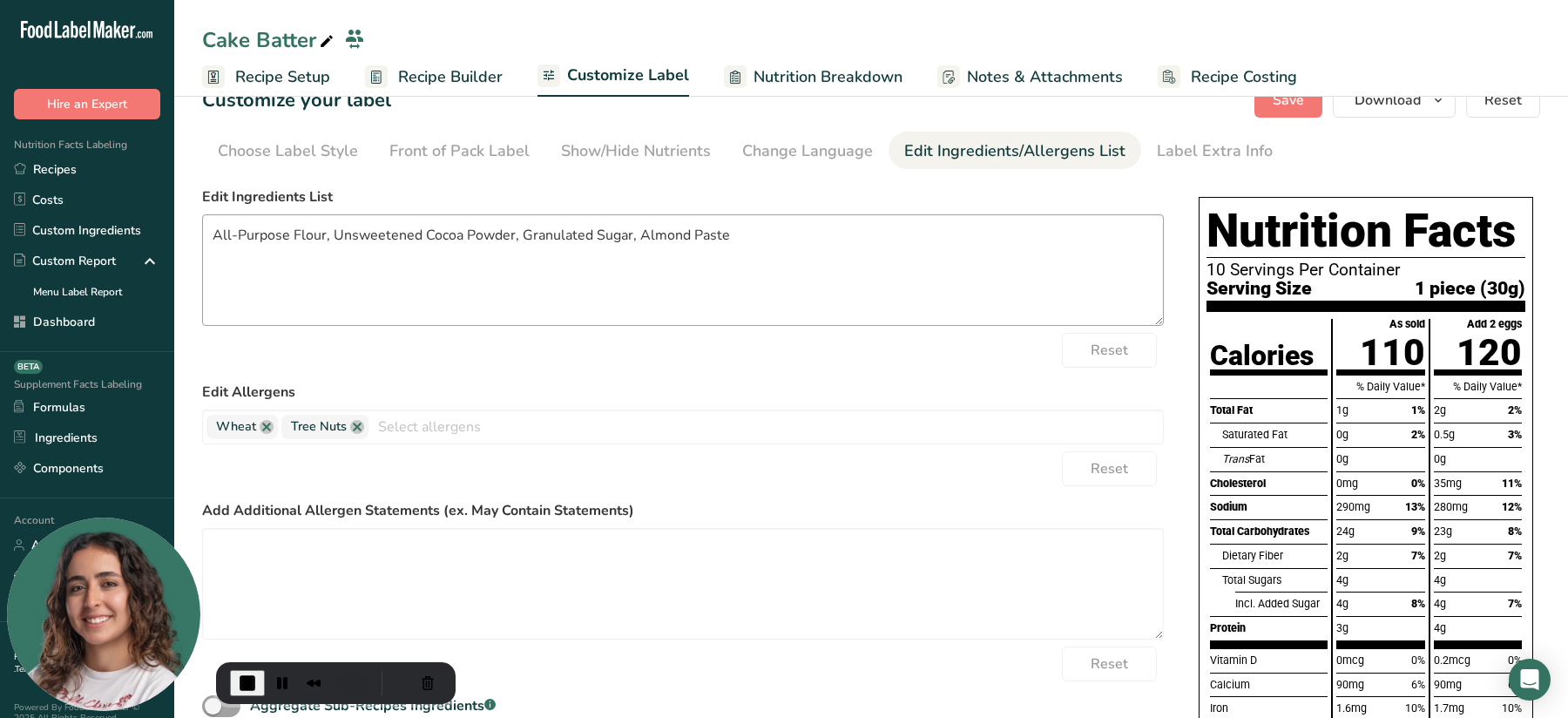 scroll, scrollTop: 0, scrollLeft: 0, axis: both 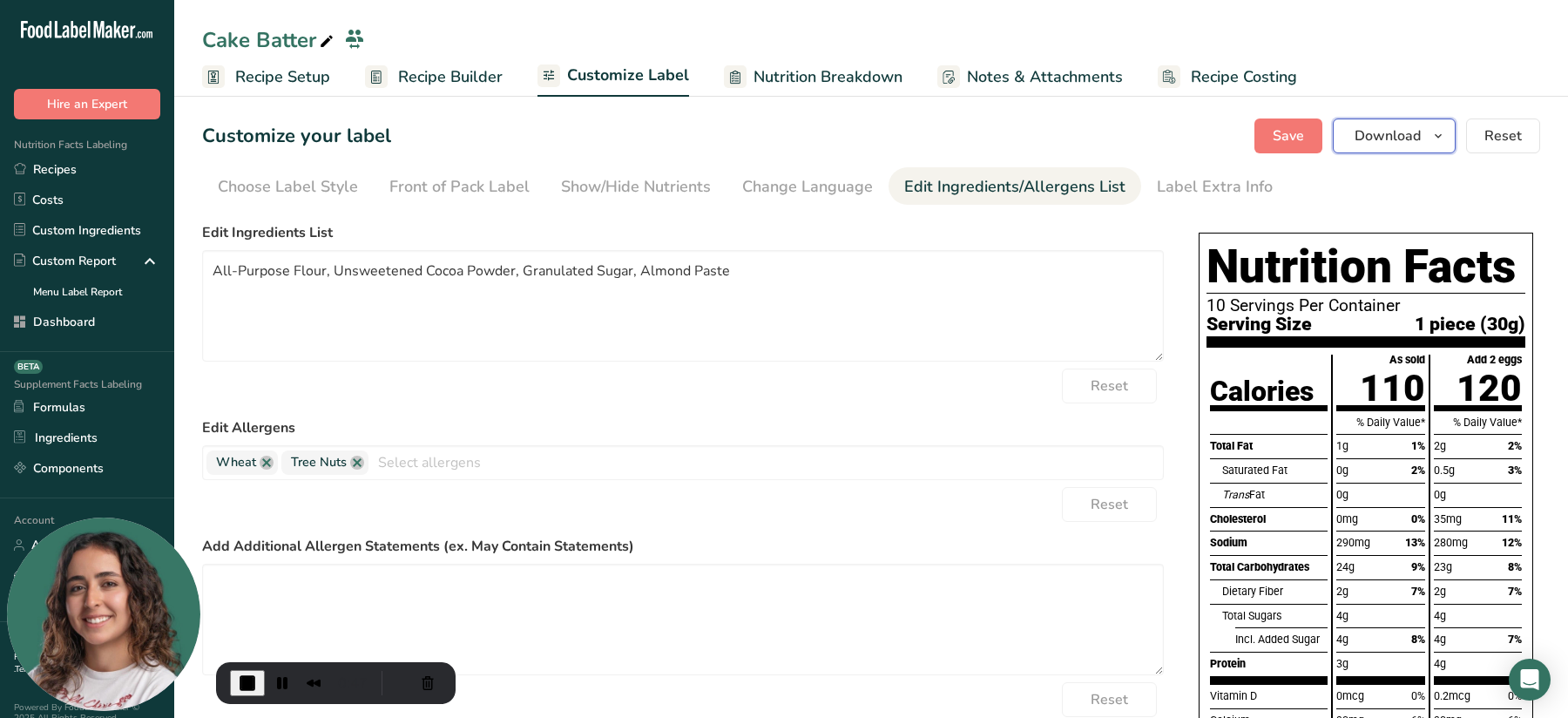 click at bounding box center (1438, 136) 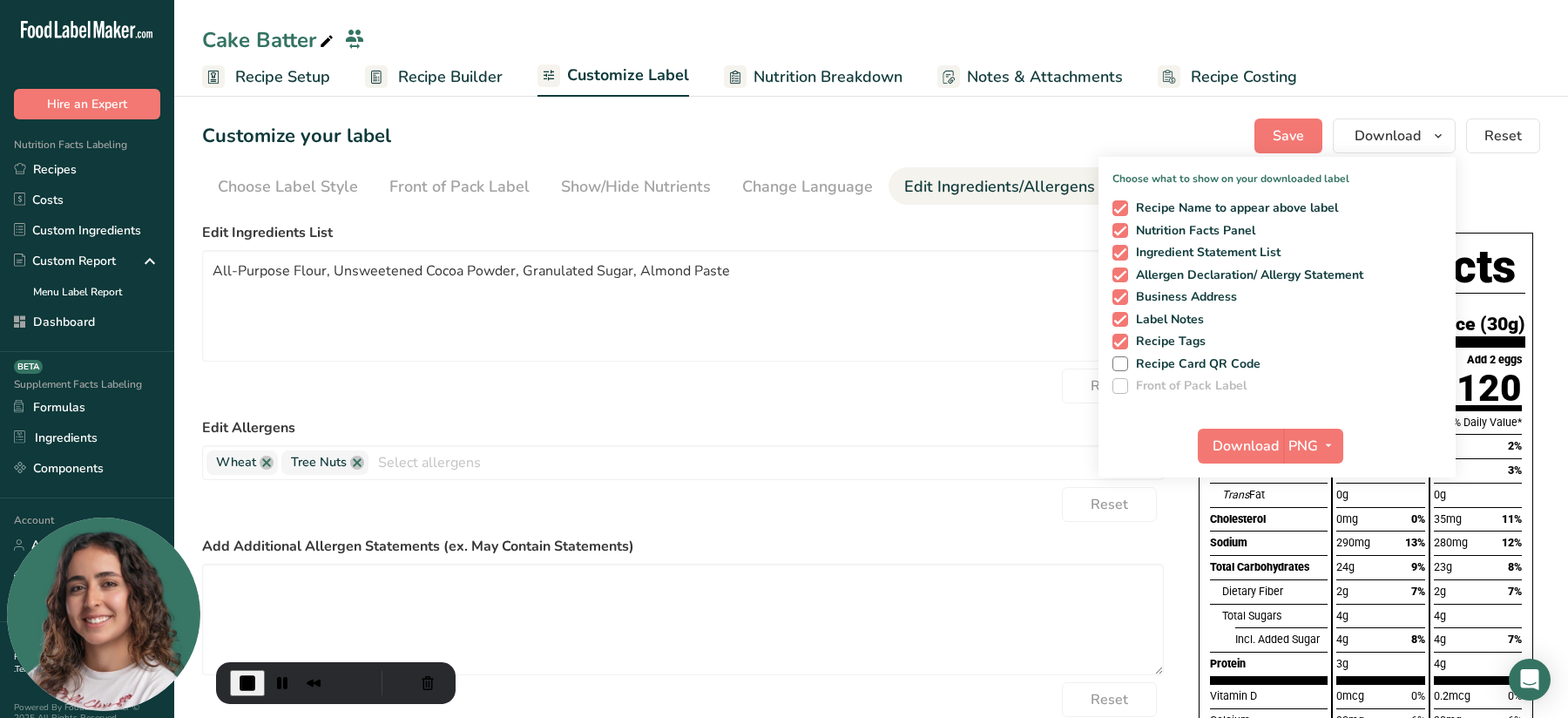 click on "Total Carbohydrates" at bounding box center (1268, 567) 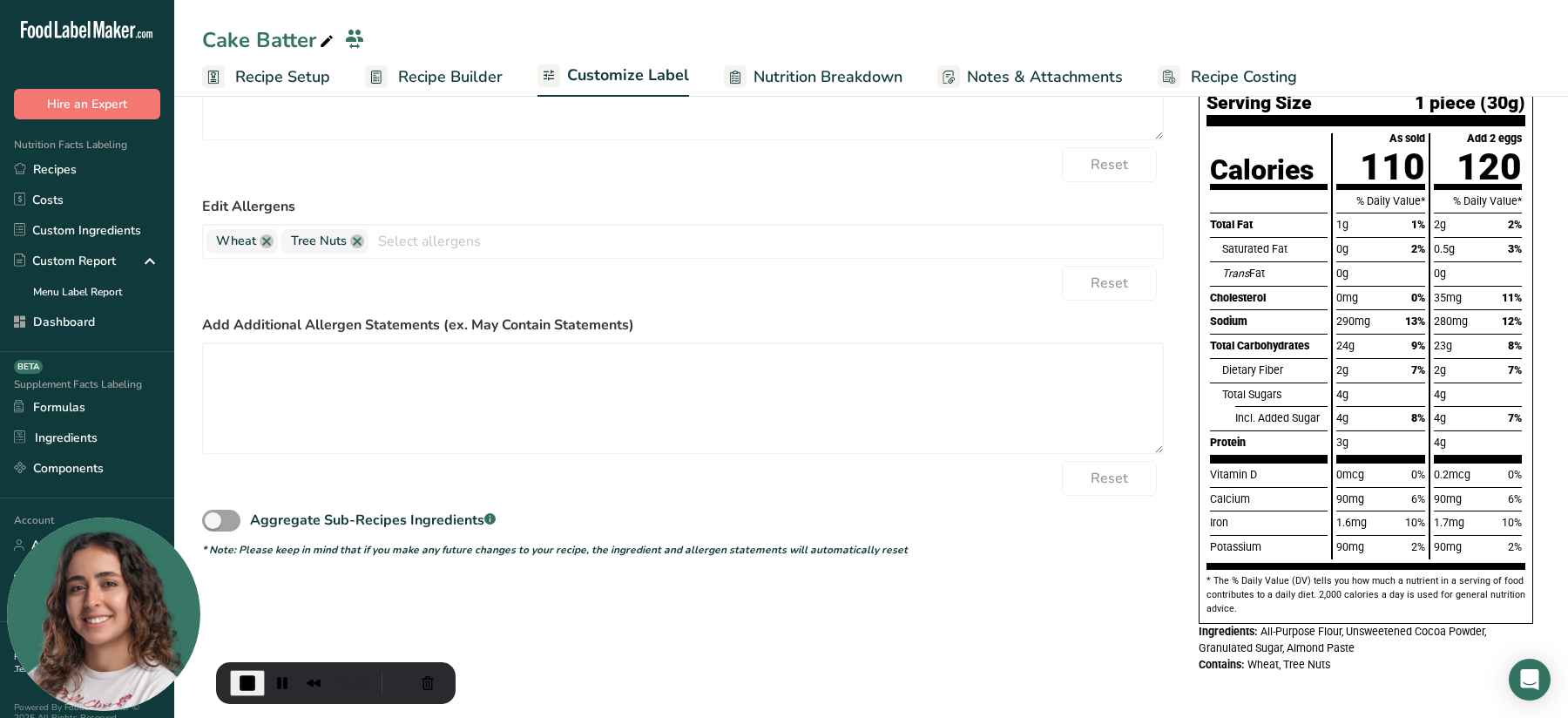 scroll, scrollTop: 224, scrollLeft: 0, axis: vertical 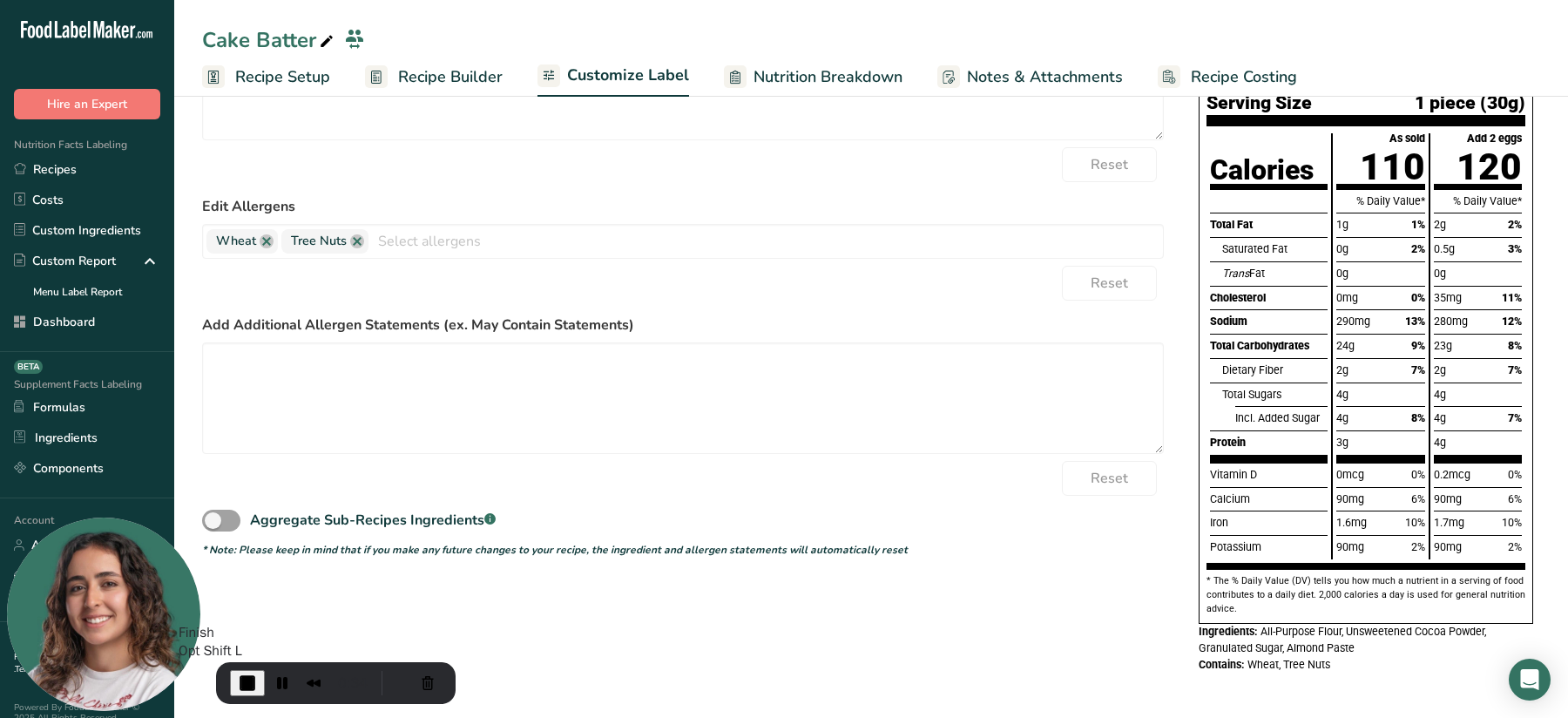 click at bounding box center [247, 683] 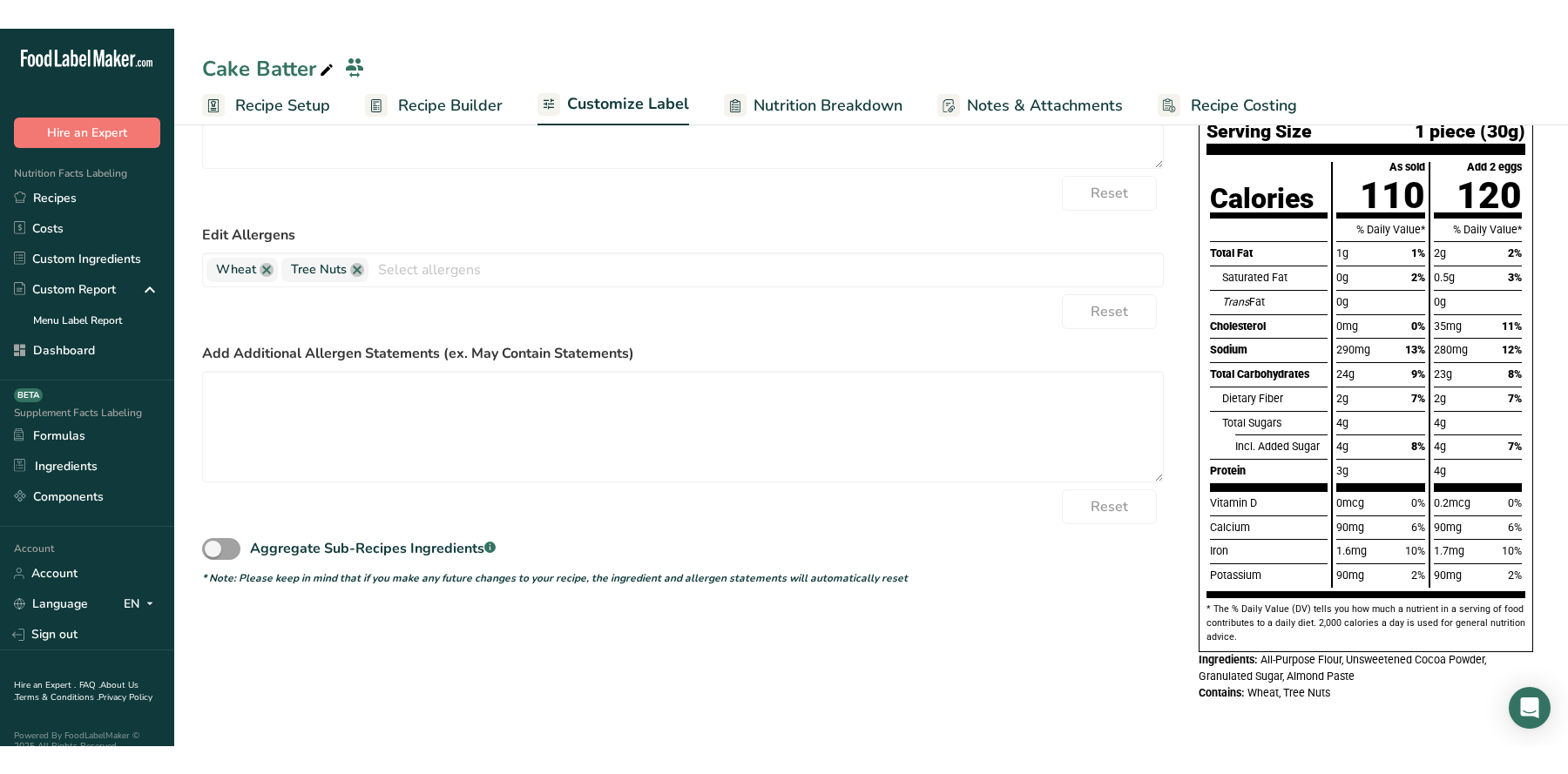 scroll, scrollTop: 167, scrollLeft: 0, axis: vertical 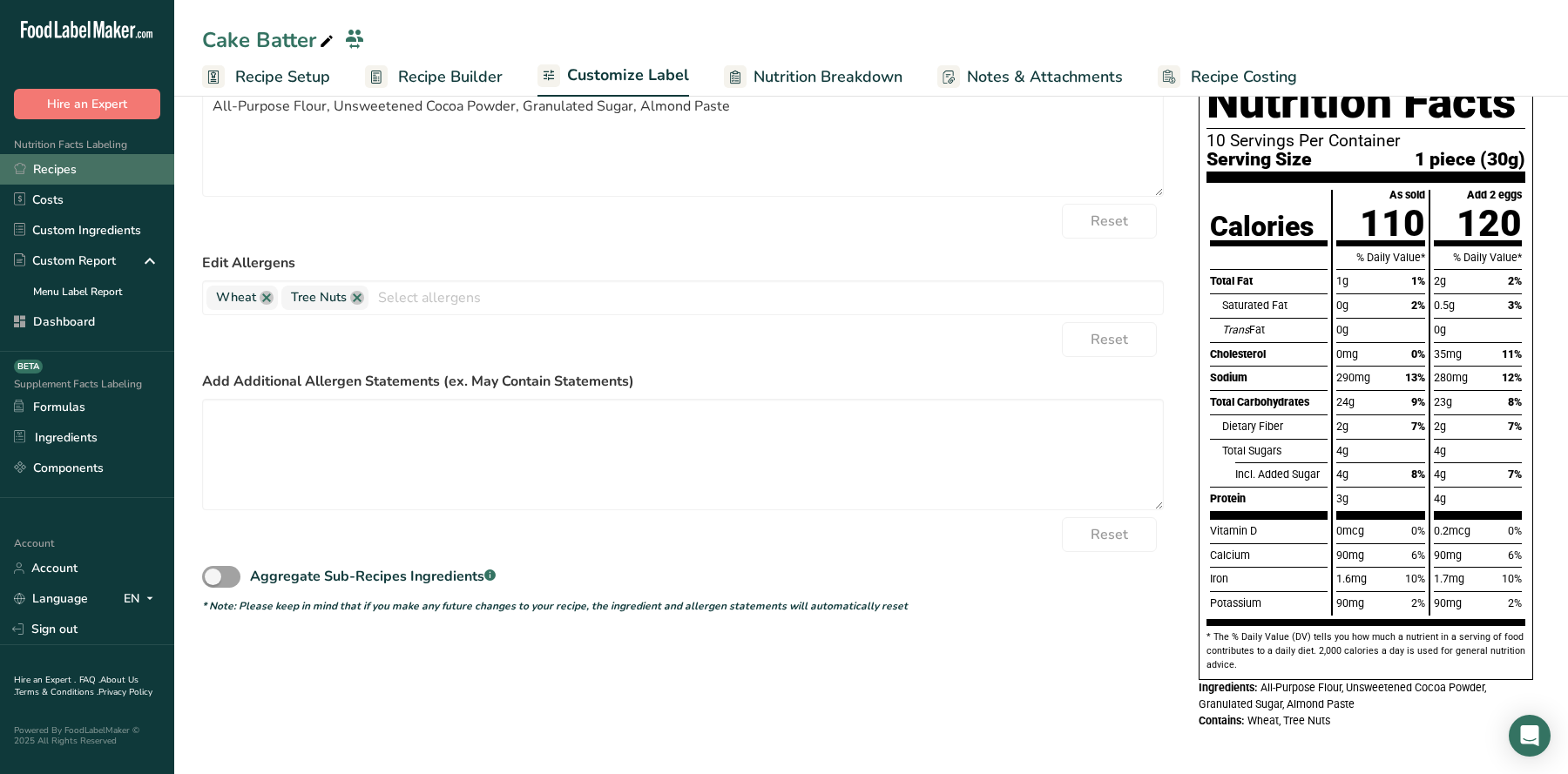 click on "Recipes" at bounding box center [87, 169] 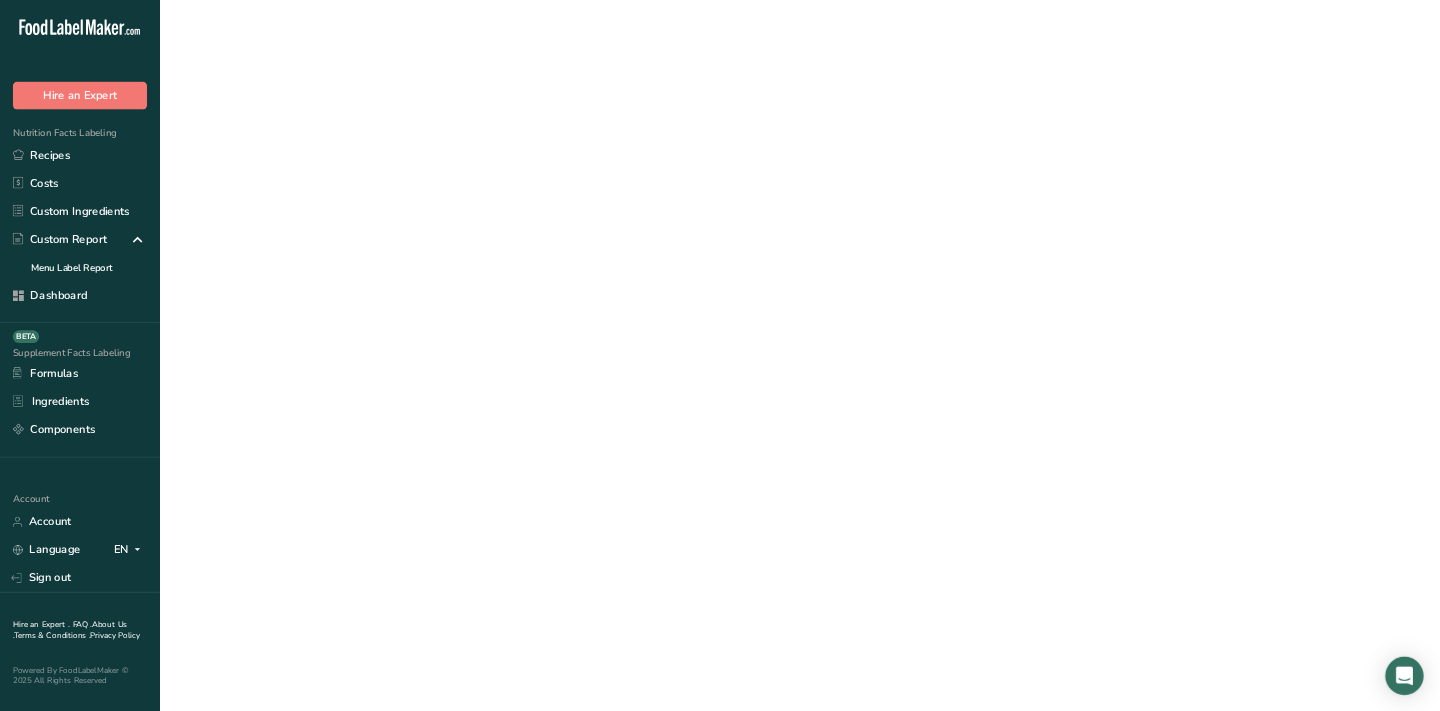 scroll, scrollTop: 0, scrollLeft: 0, axis: both 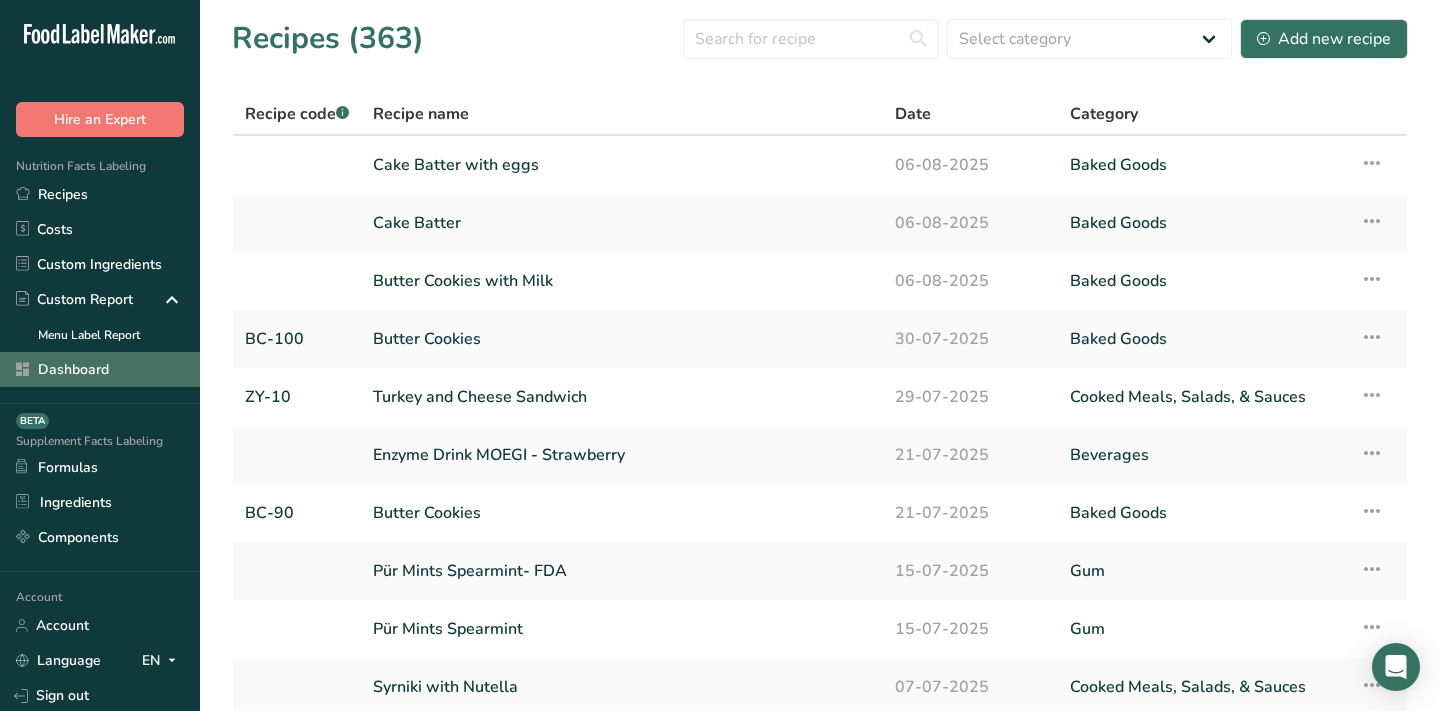 click on "Dashboard" at bounding box center (100, 369) 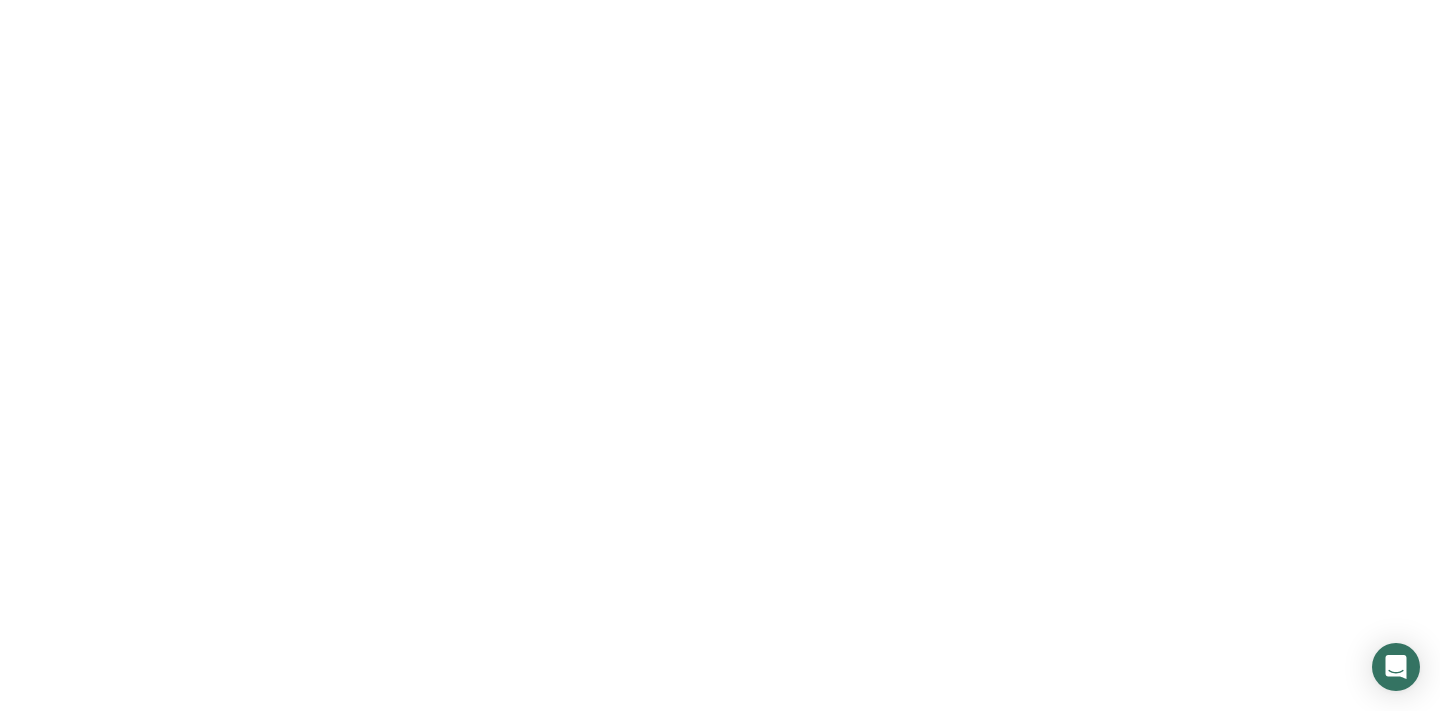 scroll, scrollTop: 135, scrollLeft: 0, axis: vertical 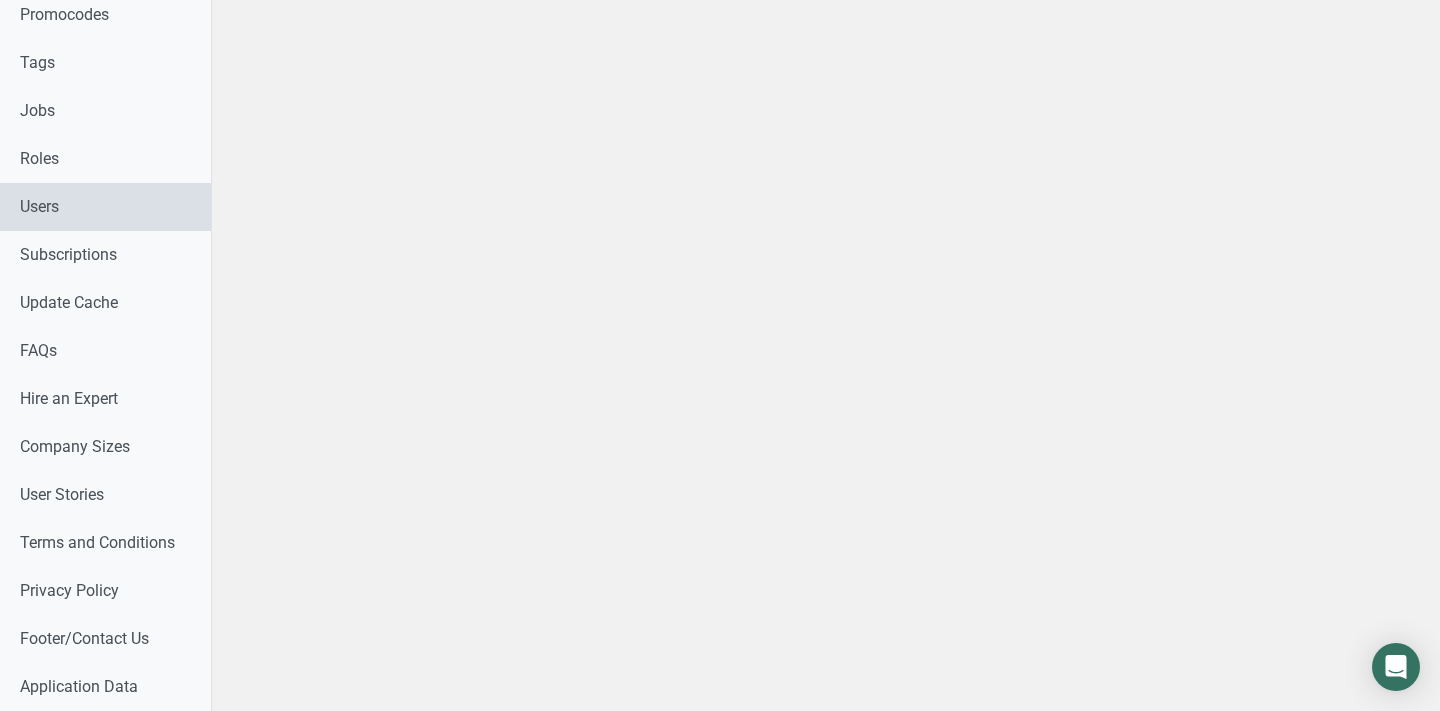 click on "Users" at bounding box center [105, 207] 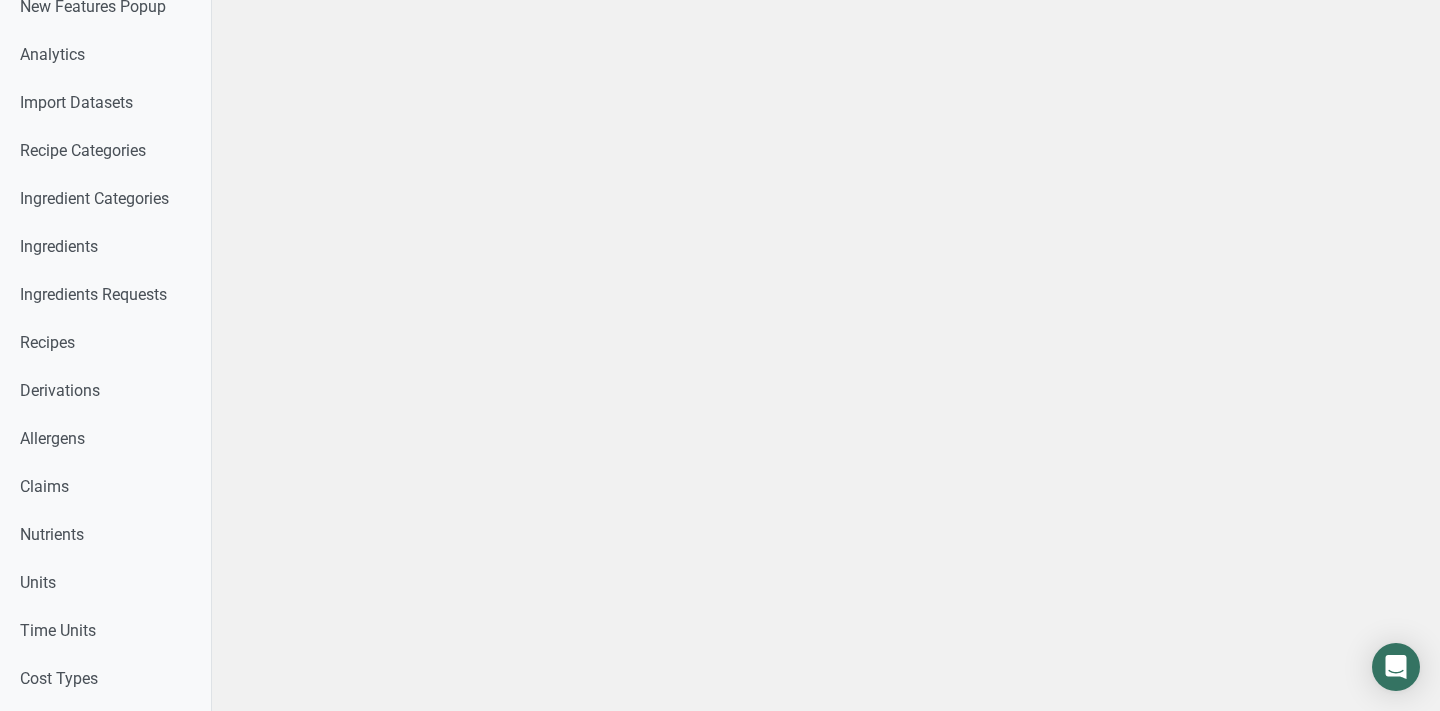 scroll, scrollTop: 0, scrollLeft: 0, axis: both 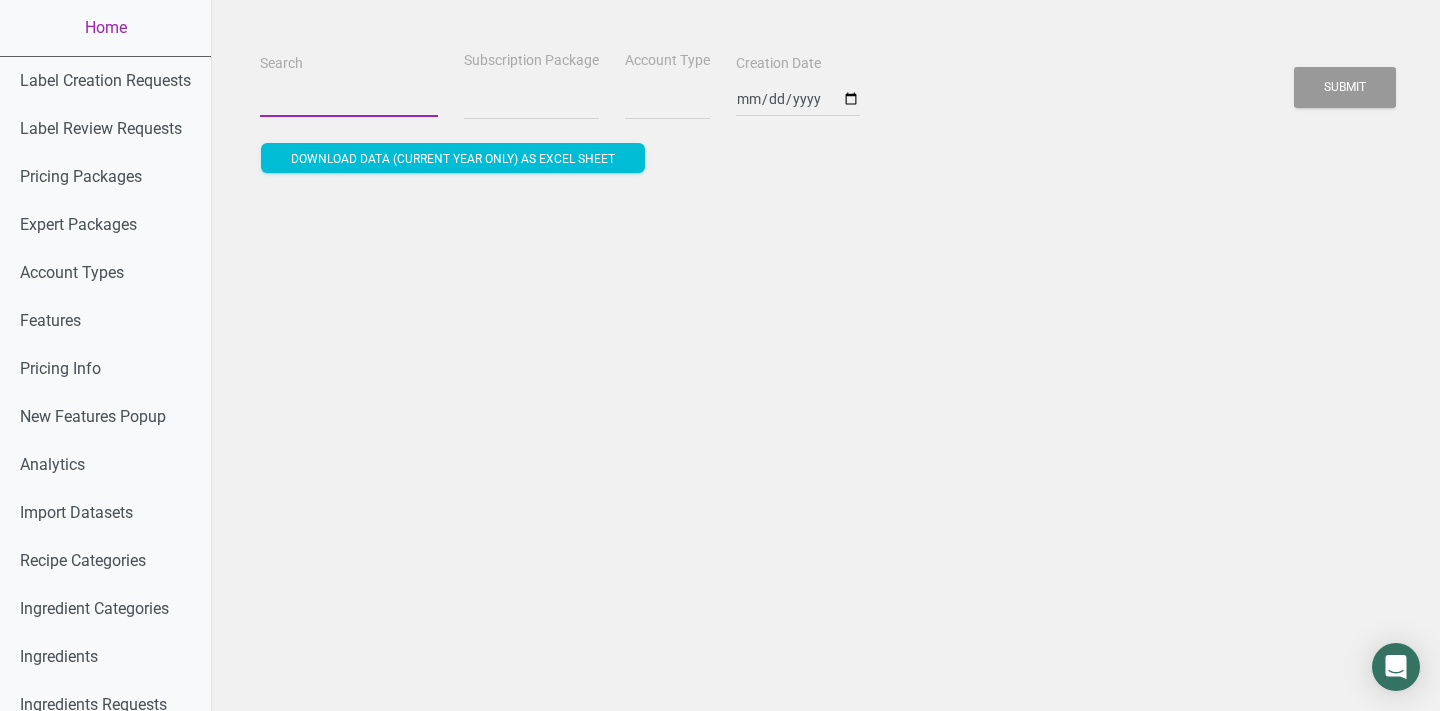 click on "Search" at bounding box center [349, 99] 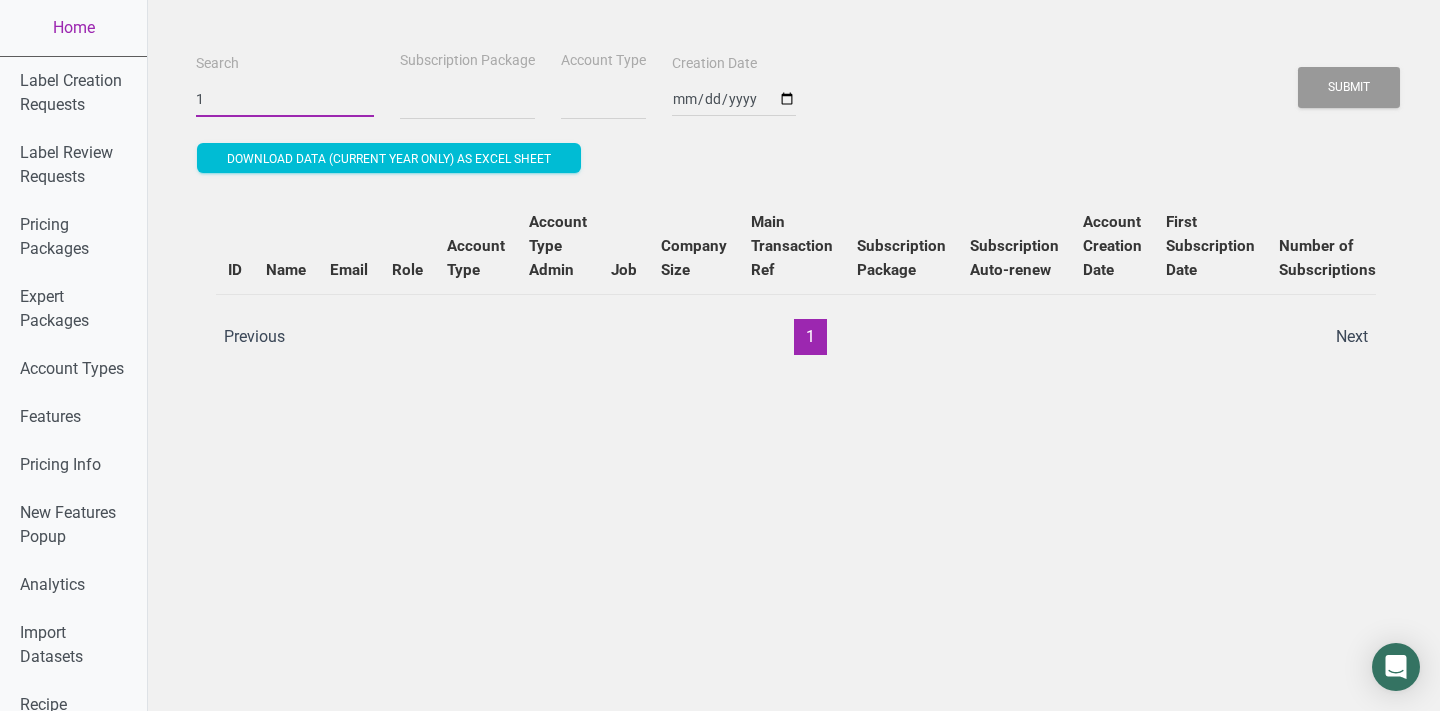 type on "18" 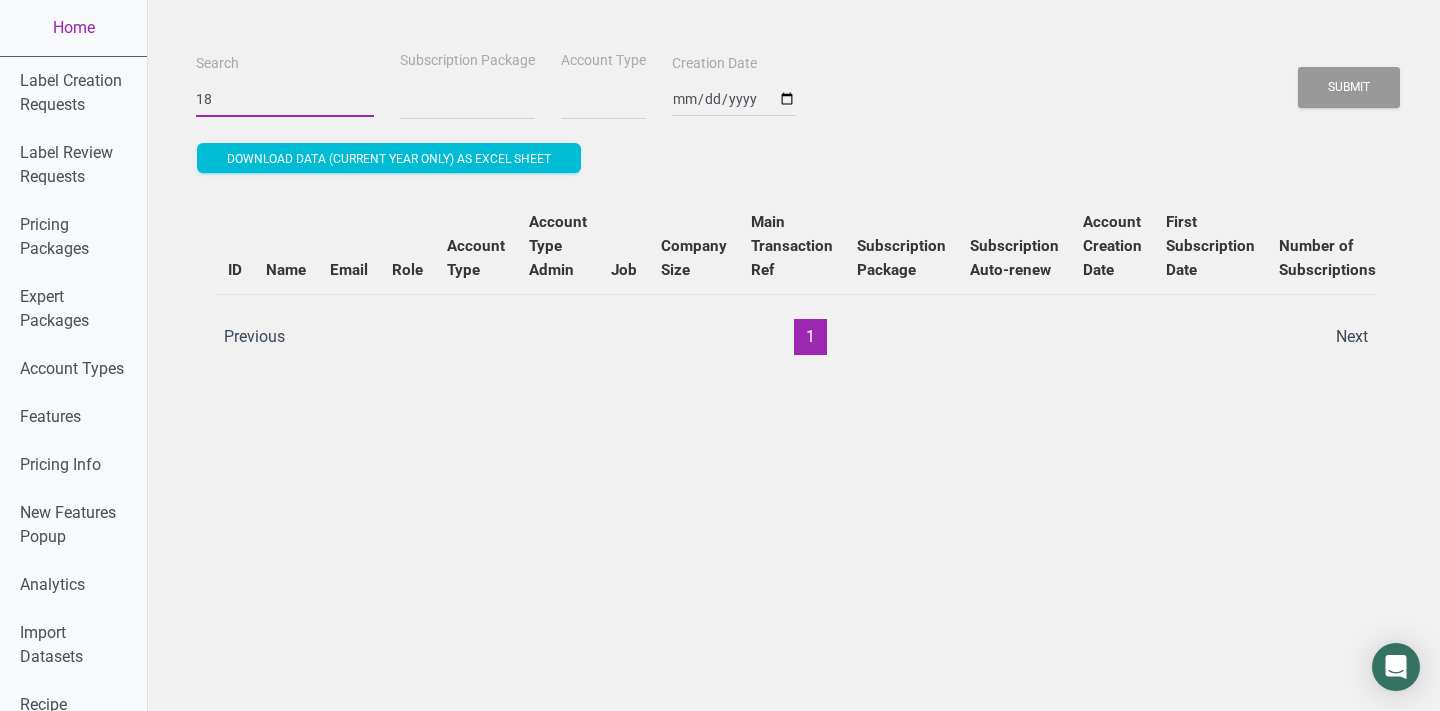 type on "180" 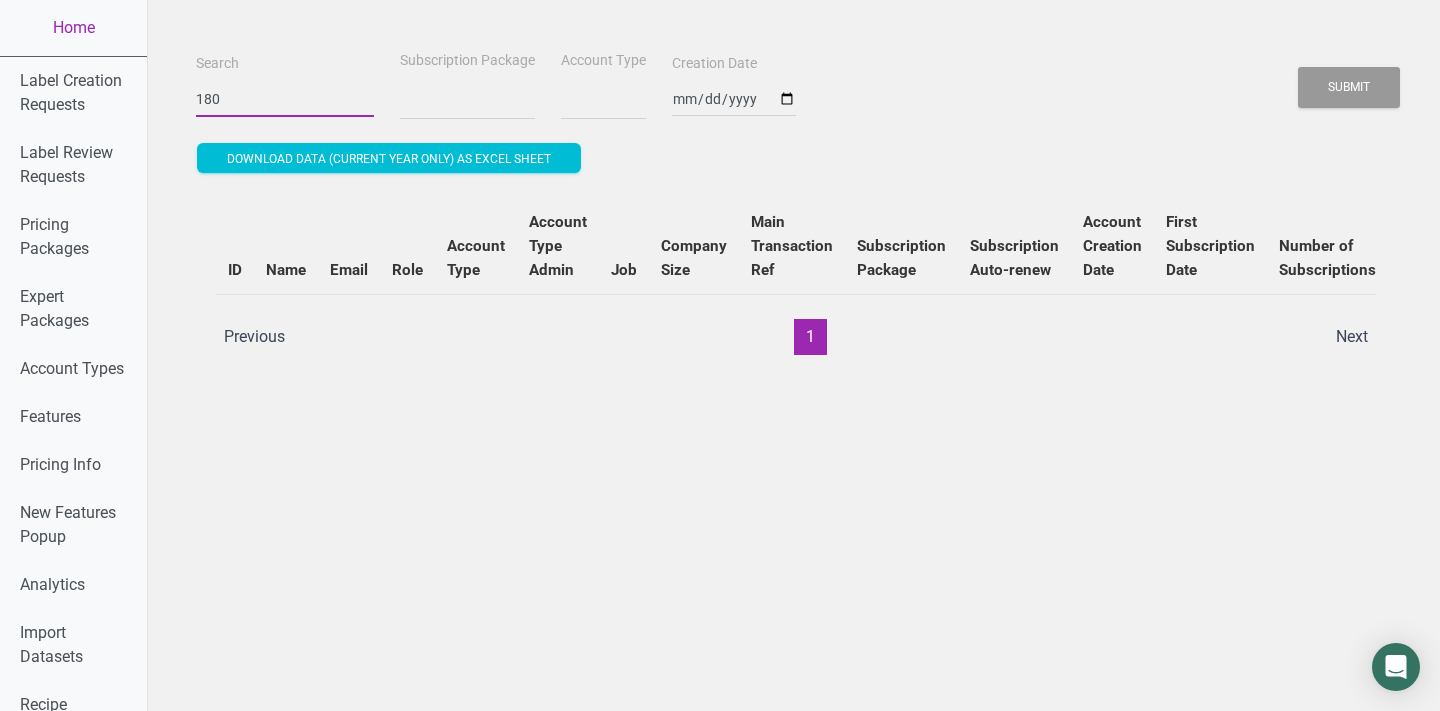 select 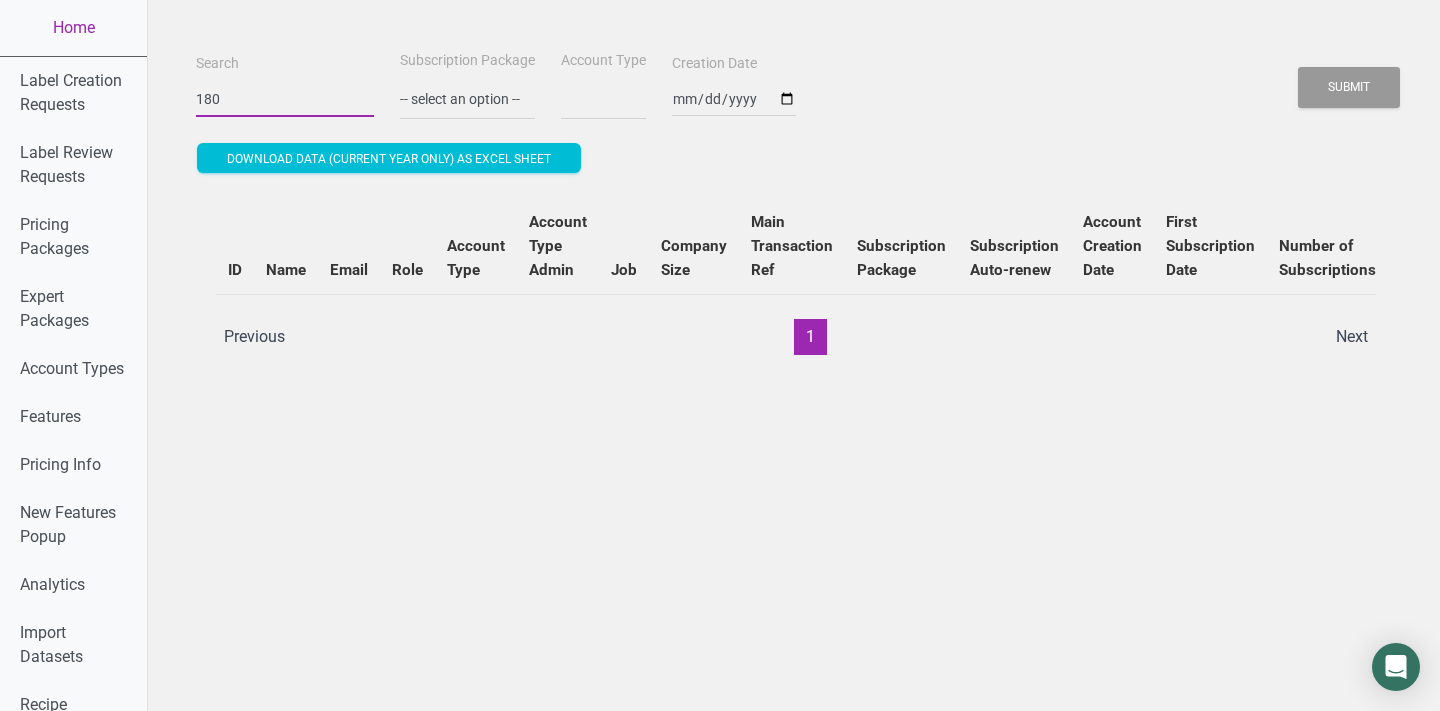 type on "180n" 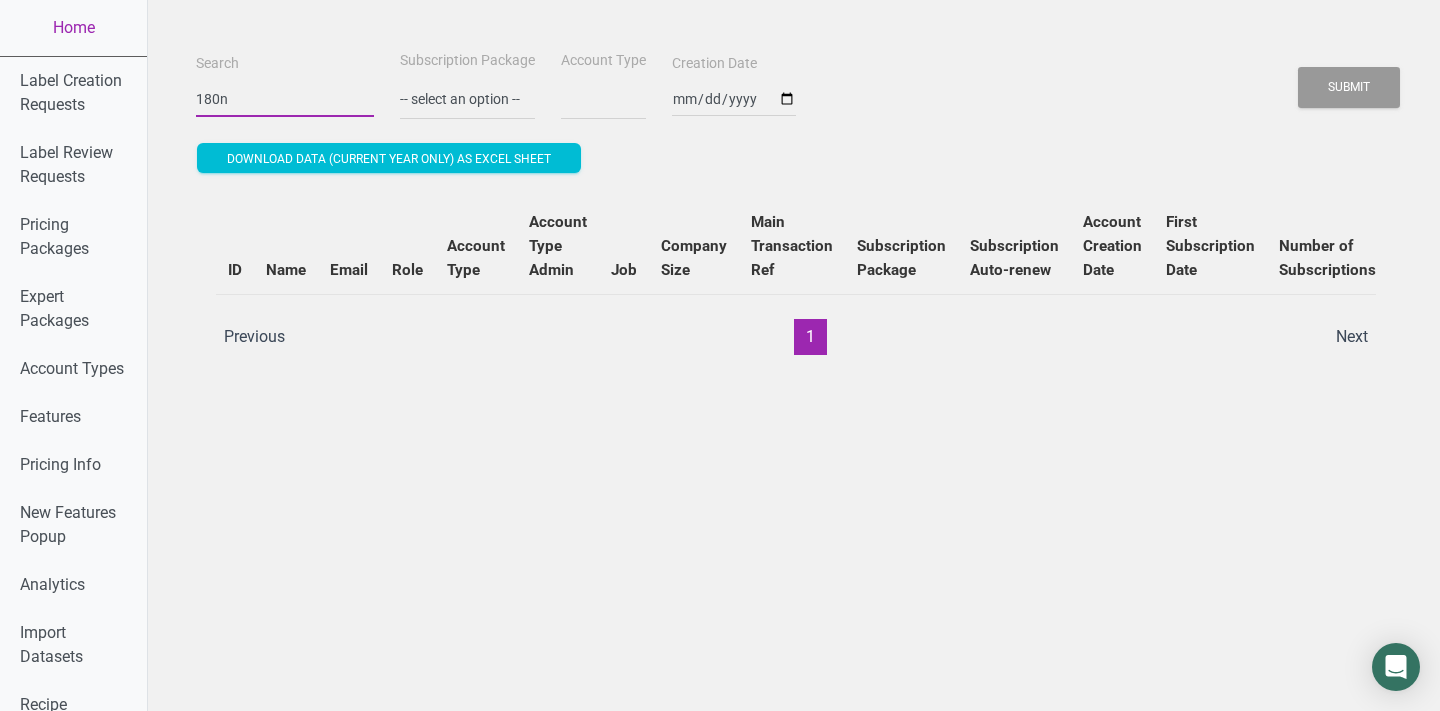 type on "180" 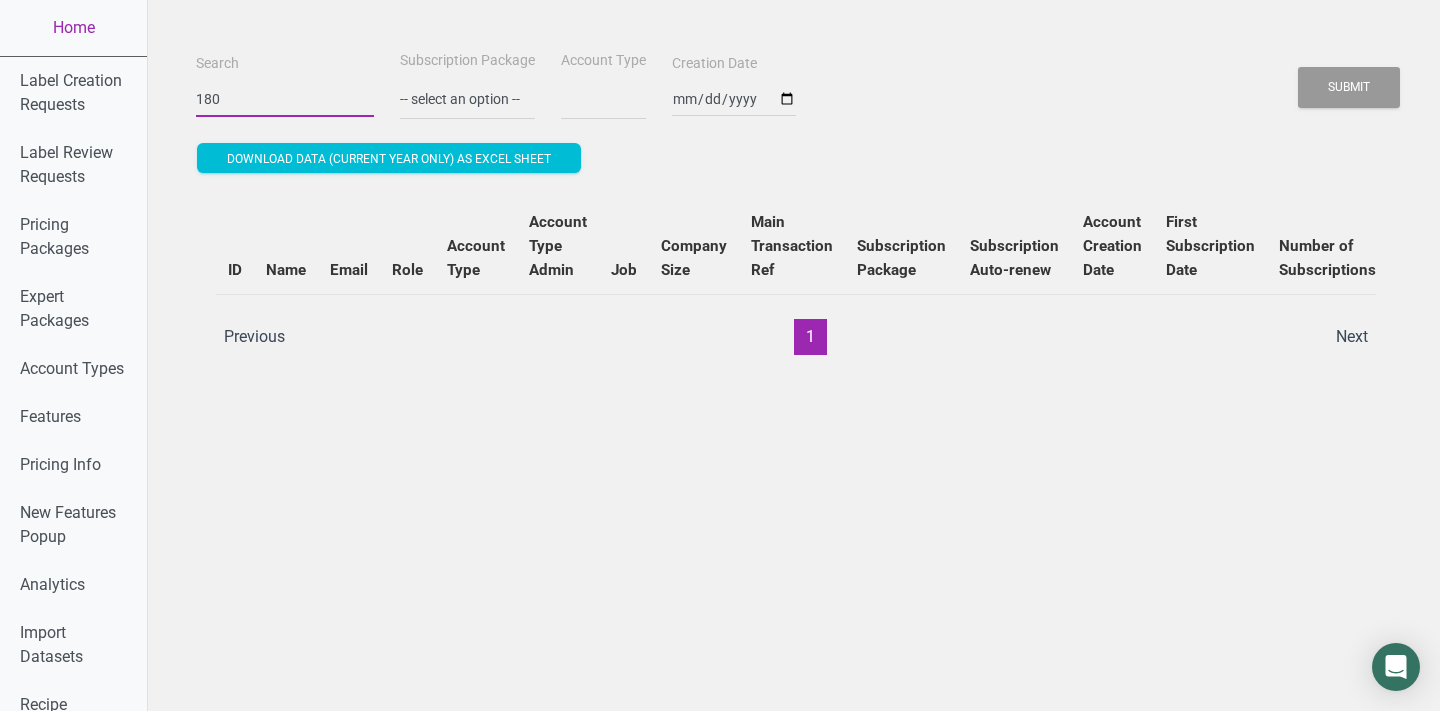 type on "180s" 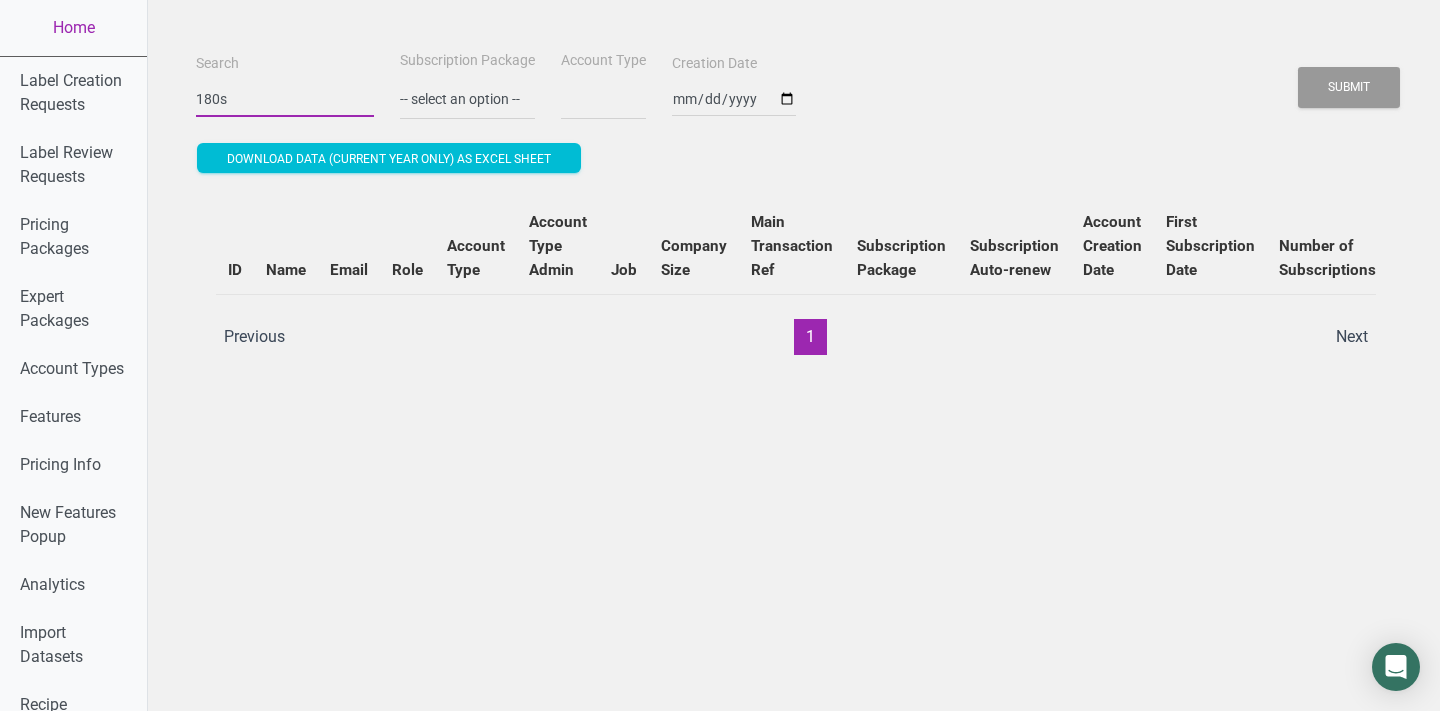 type on "180sn" 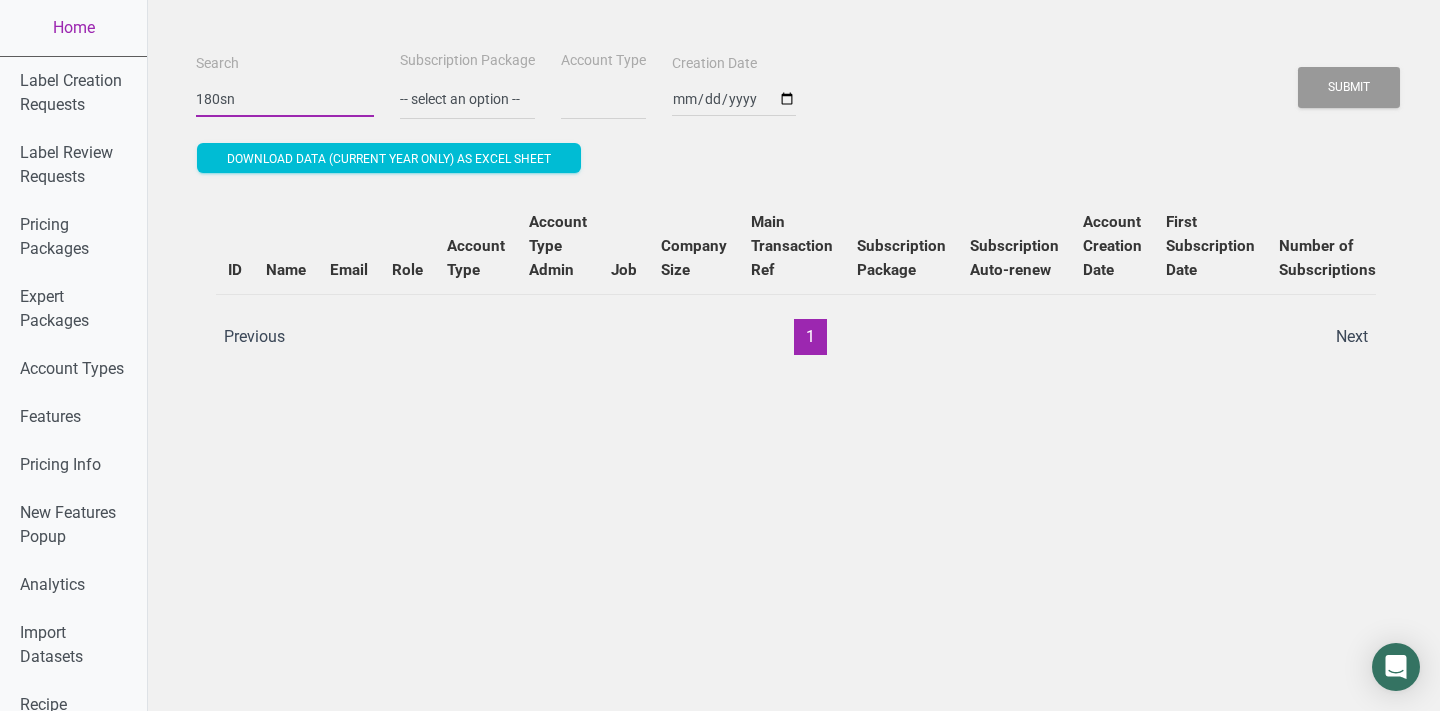 type on "180sna" 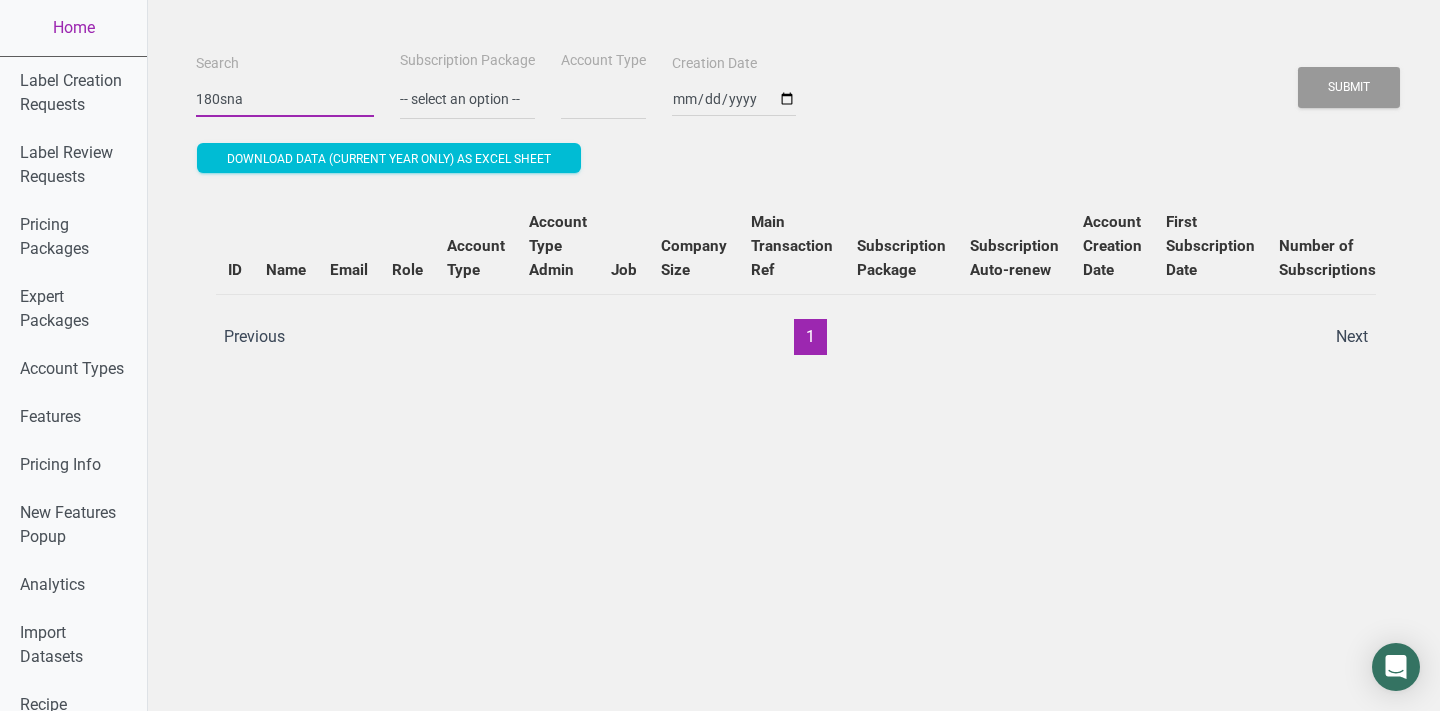 type on "180snac" 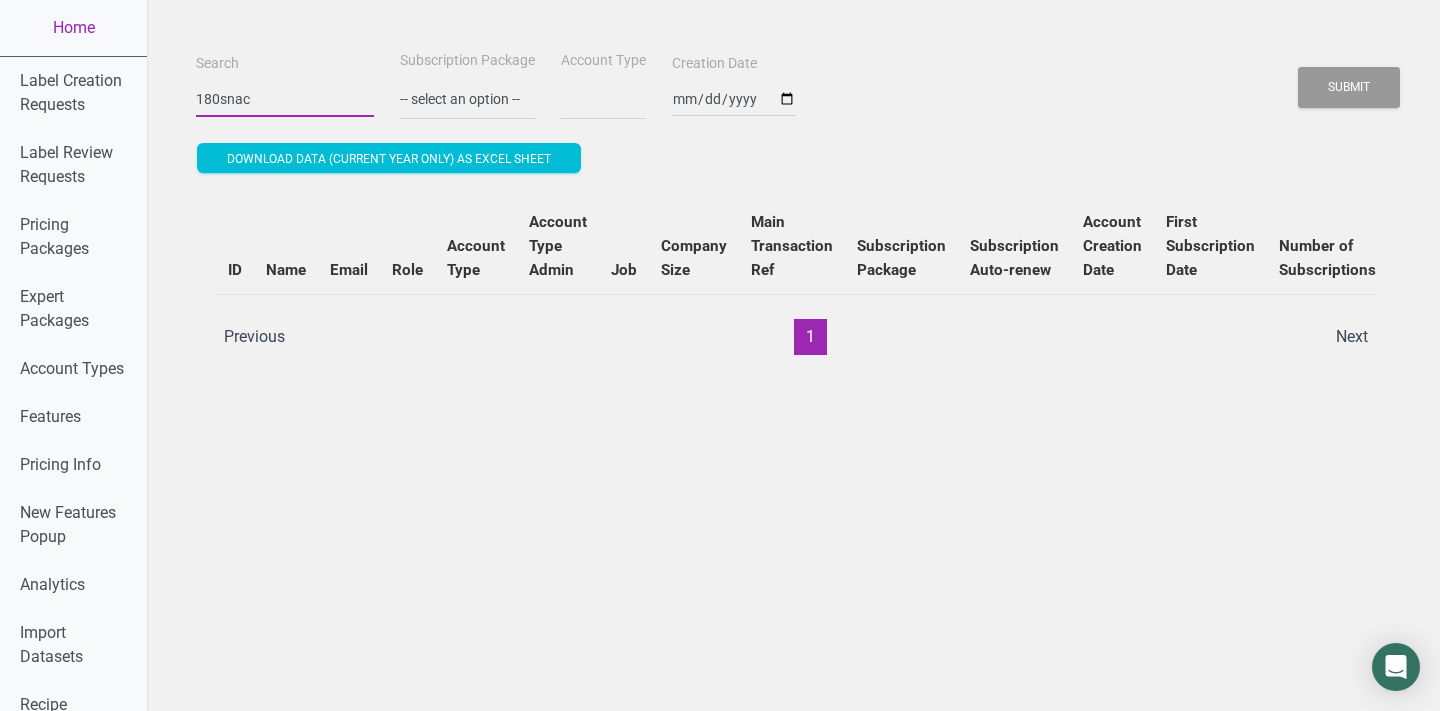 type on "180snack" 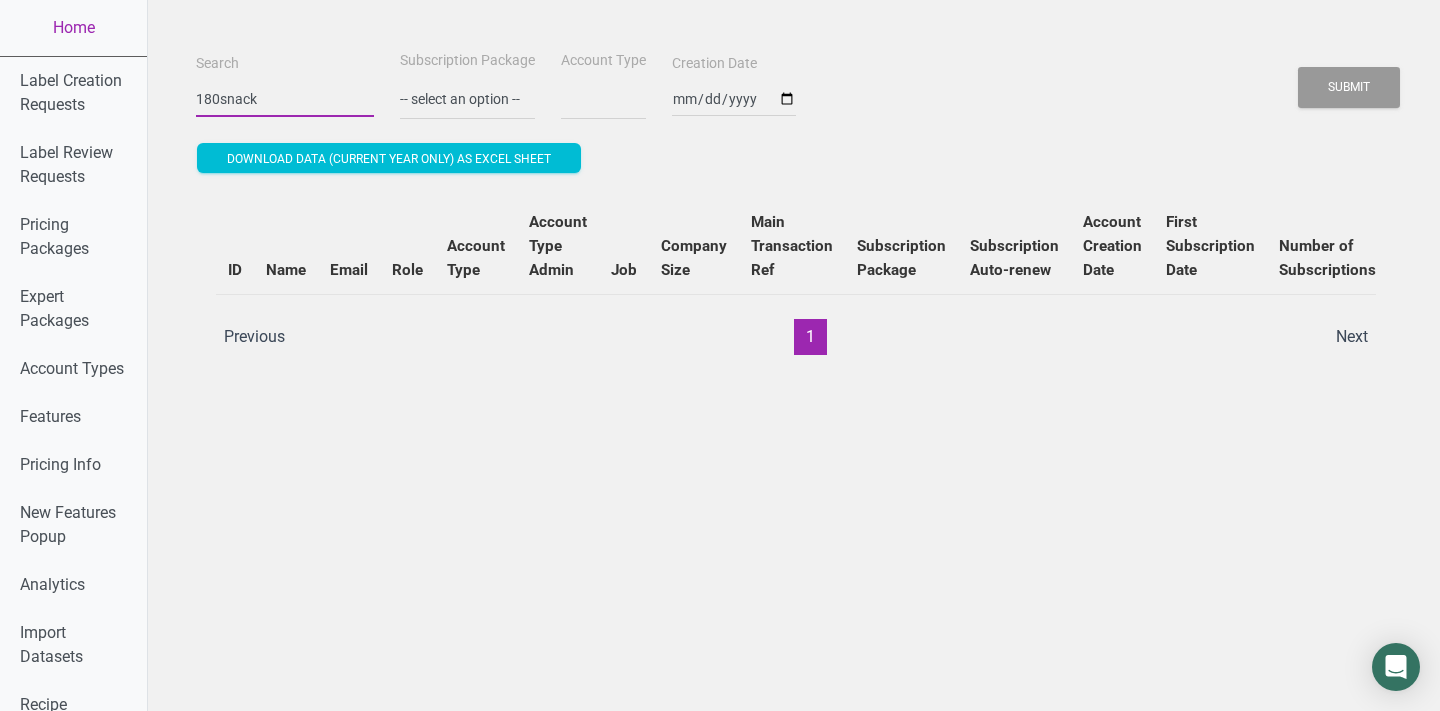 select 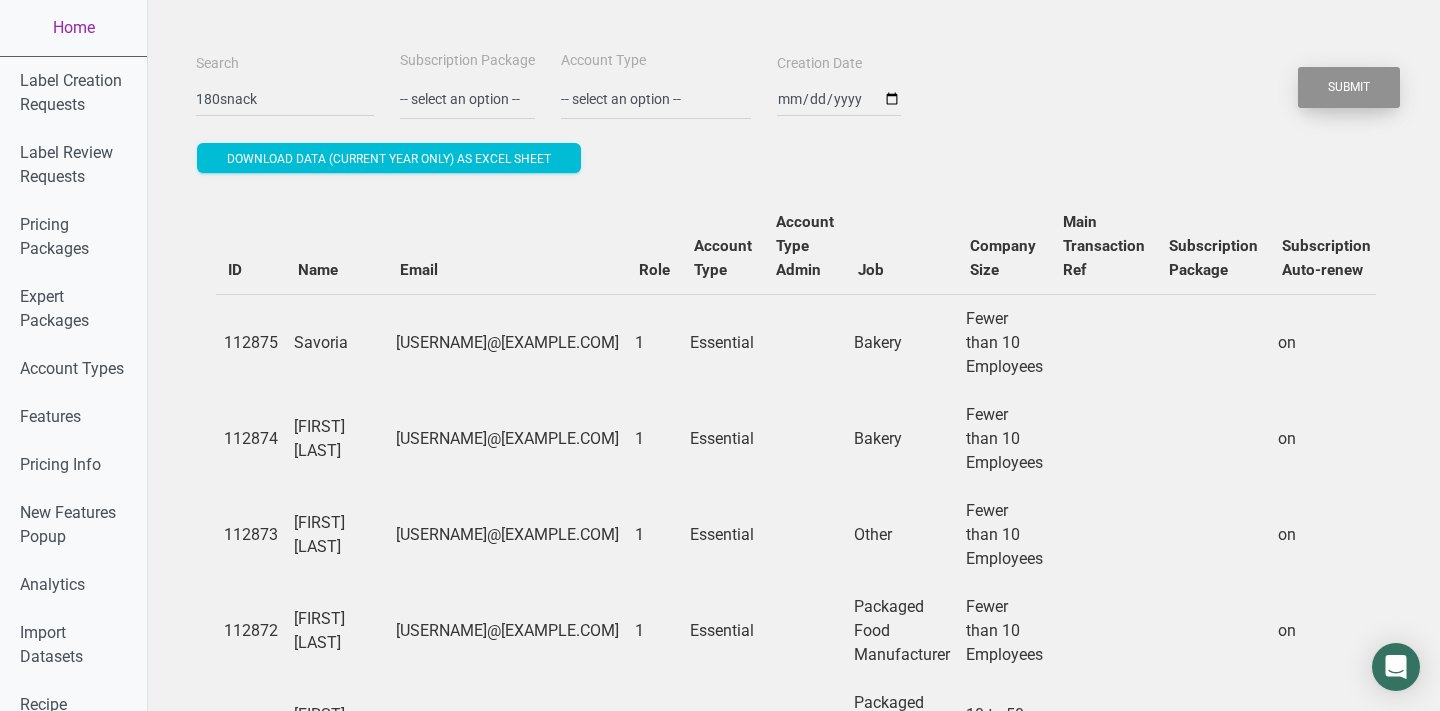 click on "Submit" at bounding box center [1349, 87] 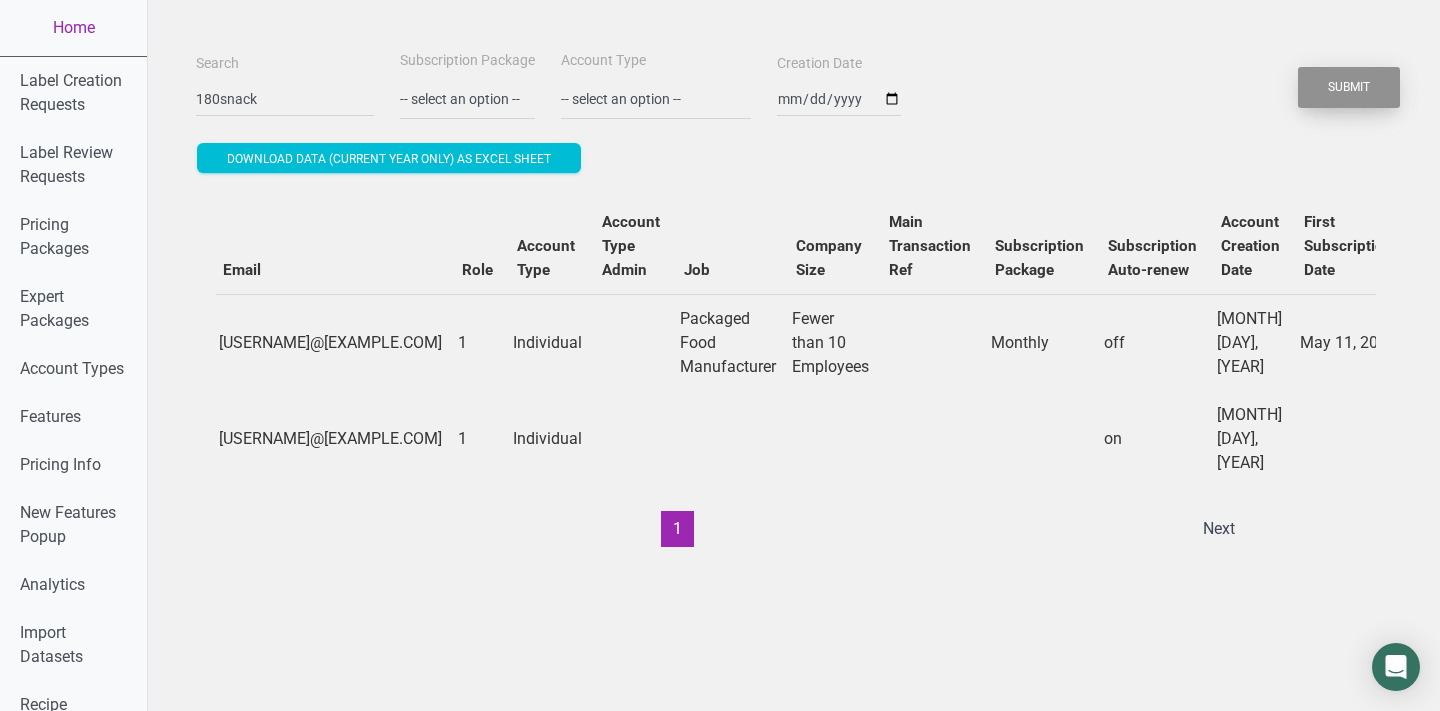 scroll, scrollTop: 0, scrollLeft: 0, axis: both 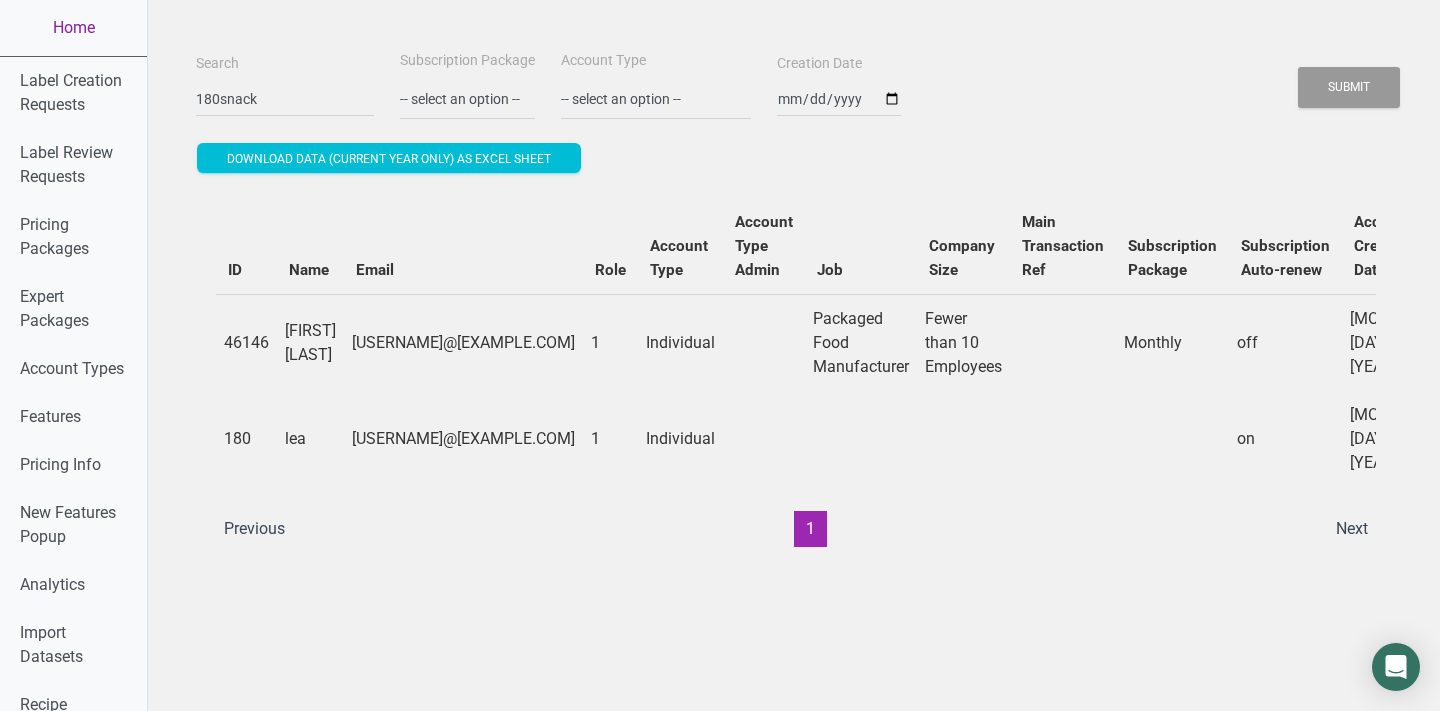 click on "Home" at bounding box center (73, 28) 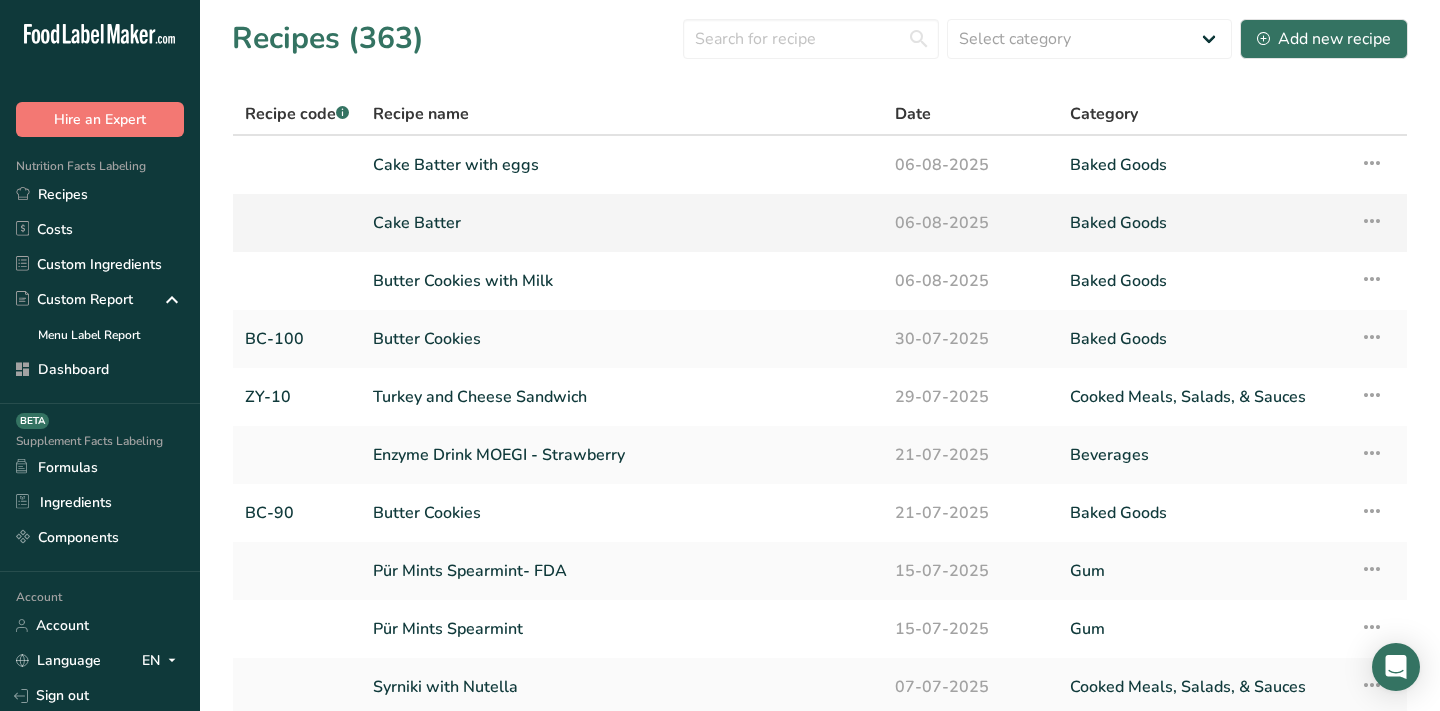 click on "Cake Batter" at bounding box center (622, 223) 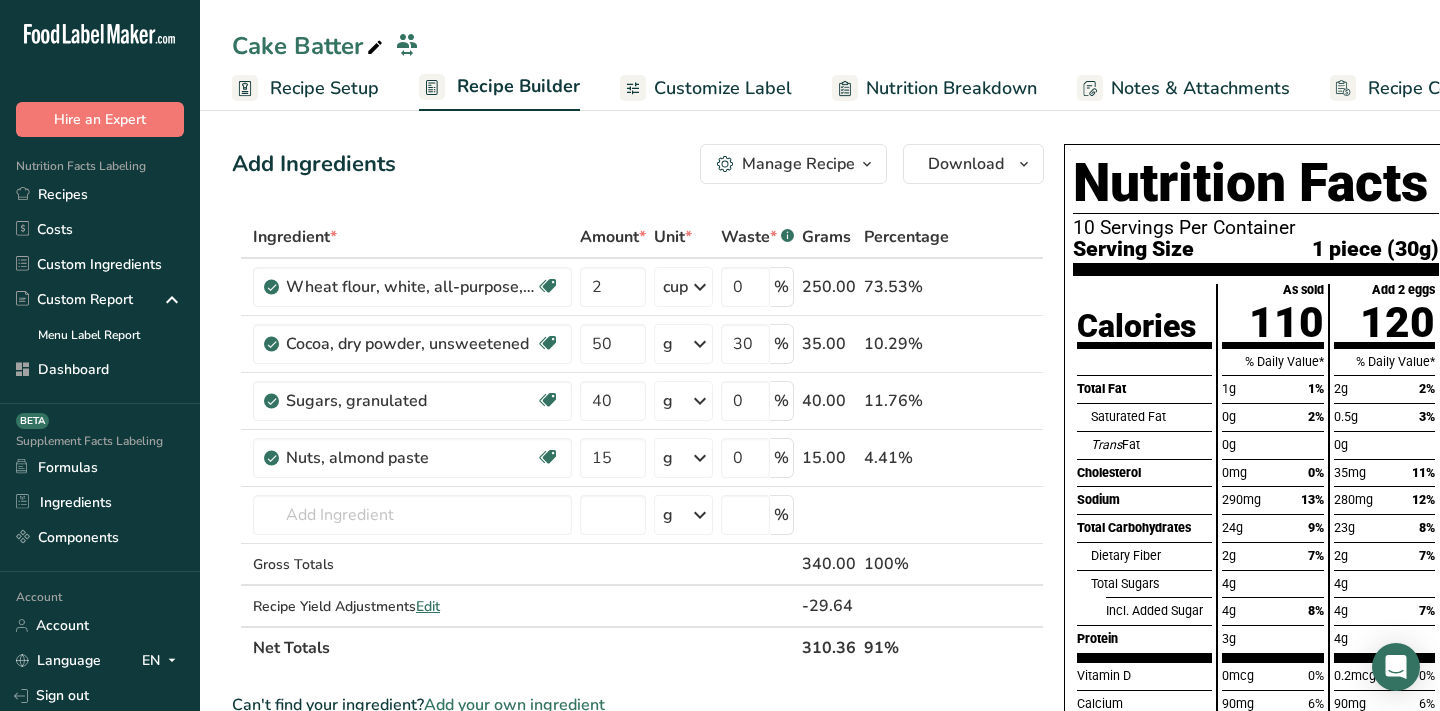 click on "Customize Label" at bounding box center (723, 88) 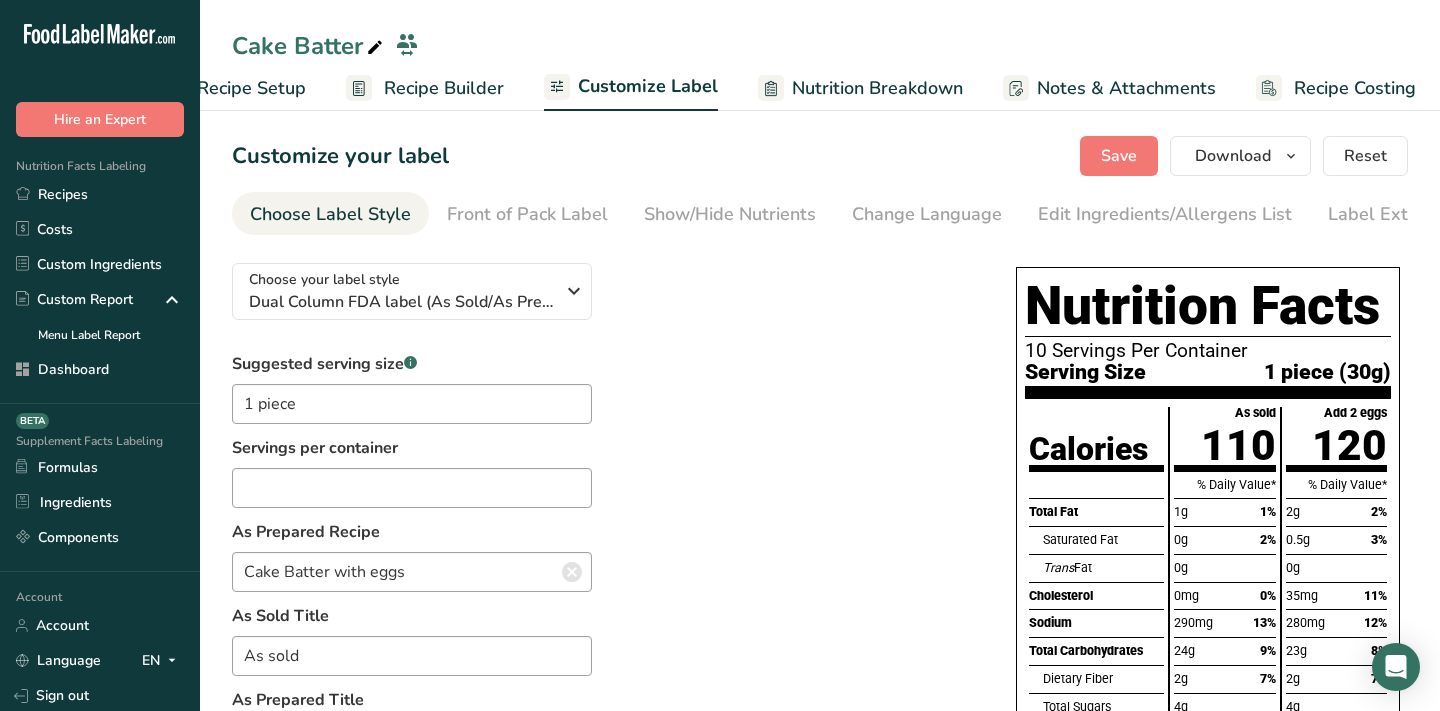 scroll, scrollTop: 0, scrollLeft: 81, axis: horizontal 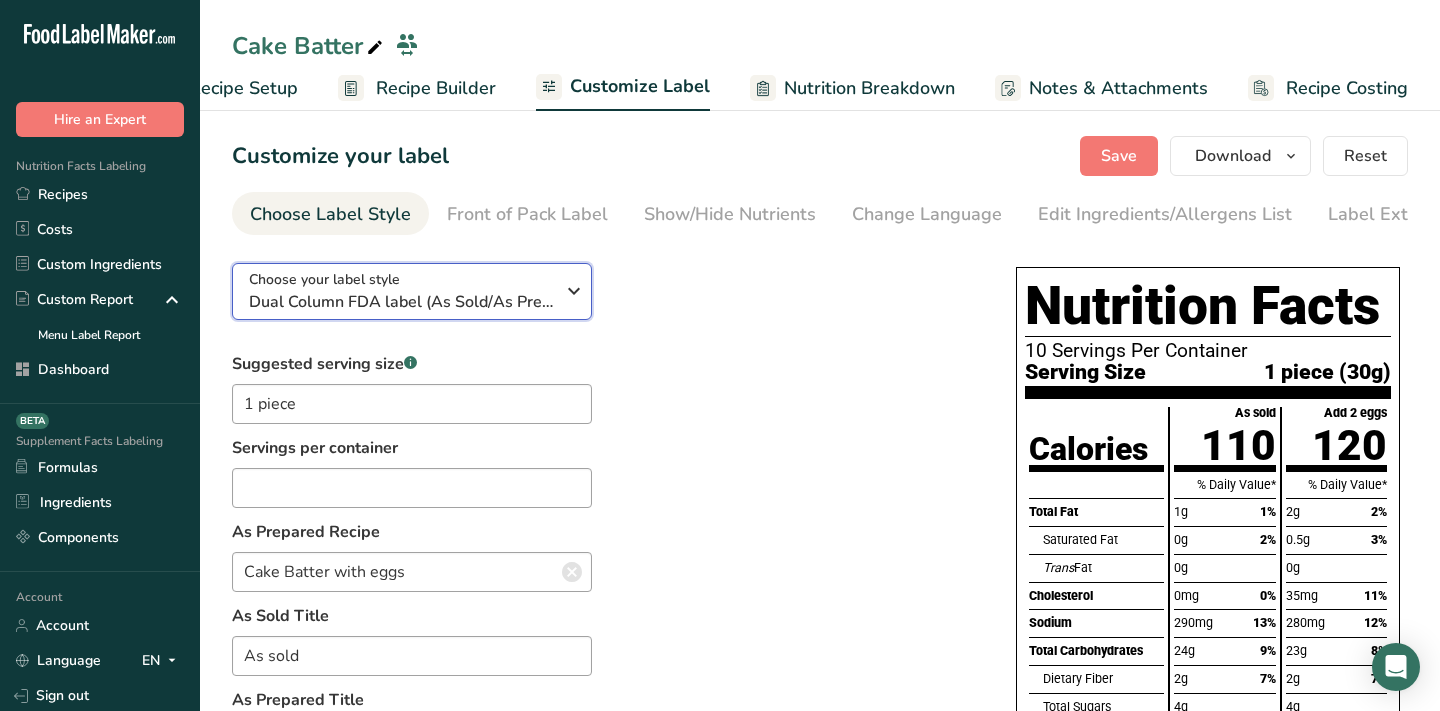 click on "Choose your label style
Dual Column FDA label (As Sold/As Prepared)" at bounding box center [401, 291] 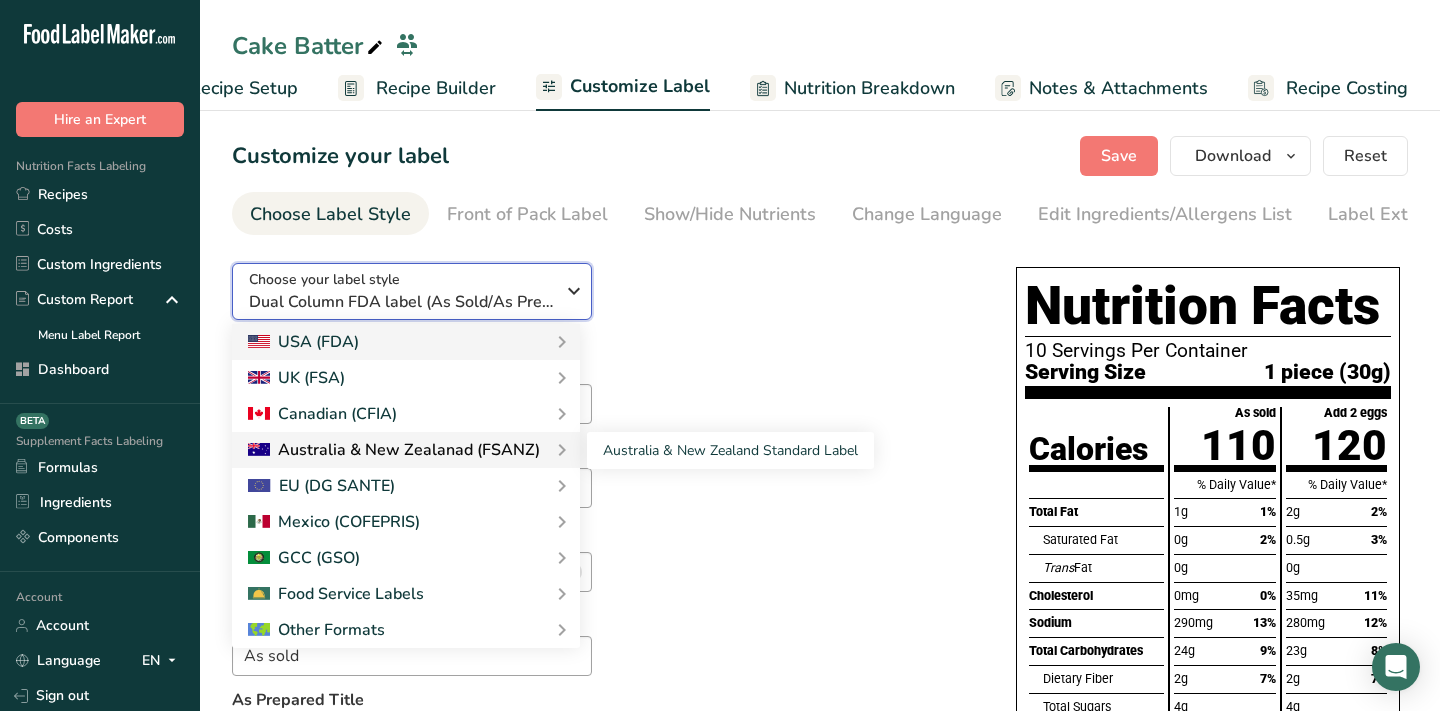 scroll, scrollTop: 4, scrollLeft: 0, axis: vertical 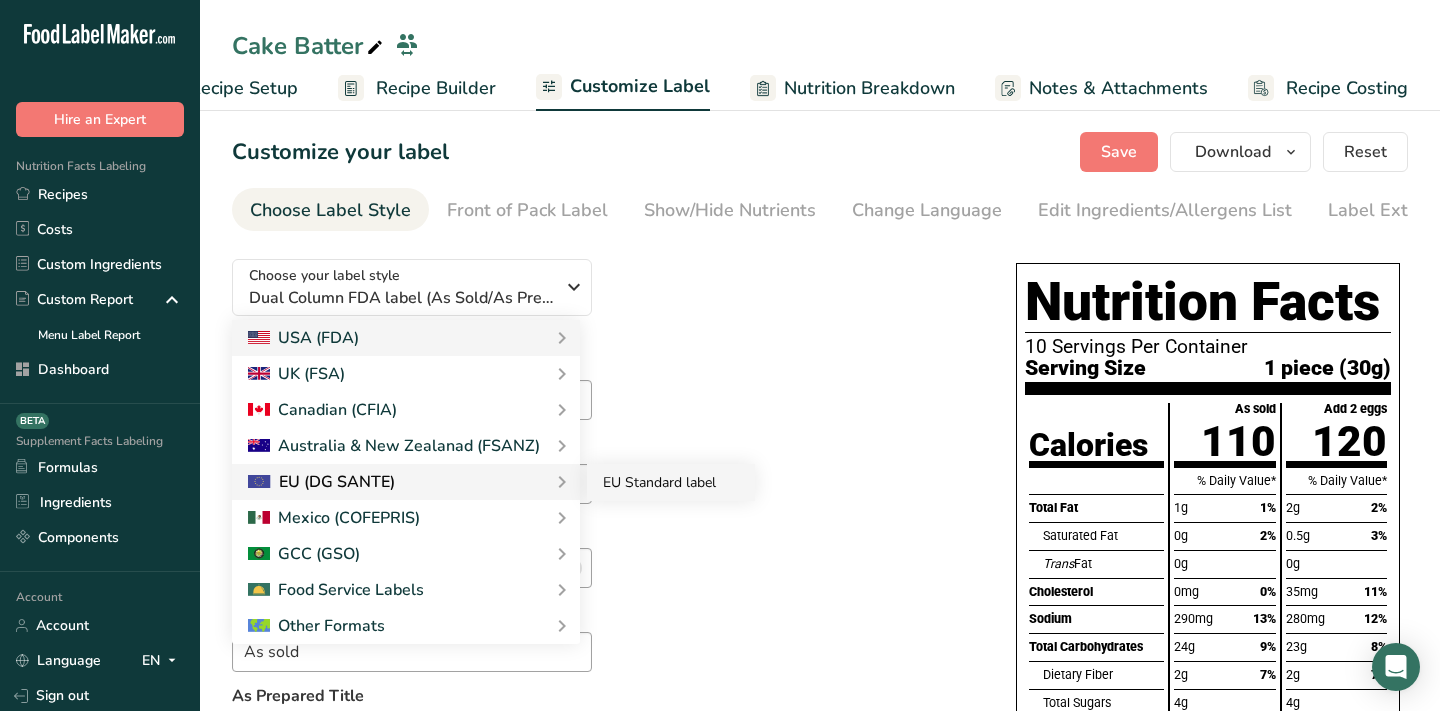 click on "EU Standard label" at bounding box center [671, 482] 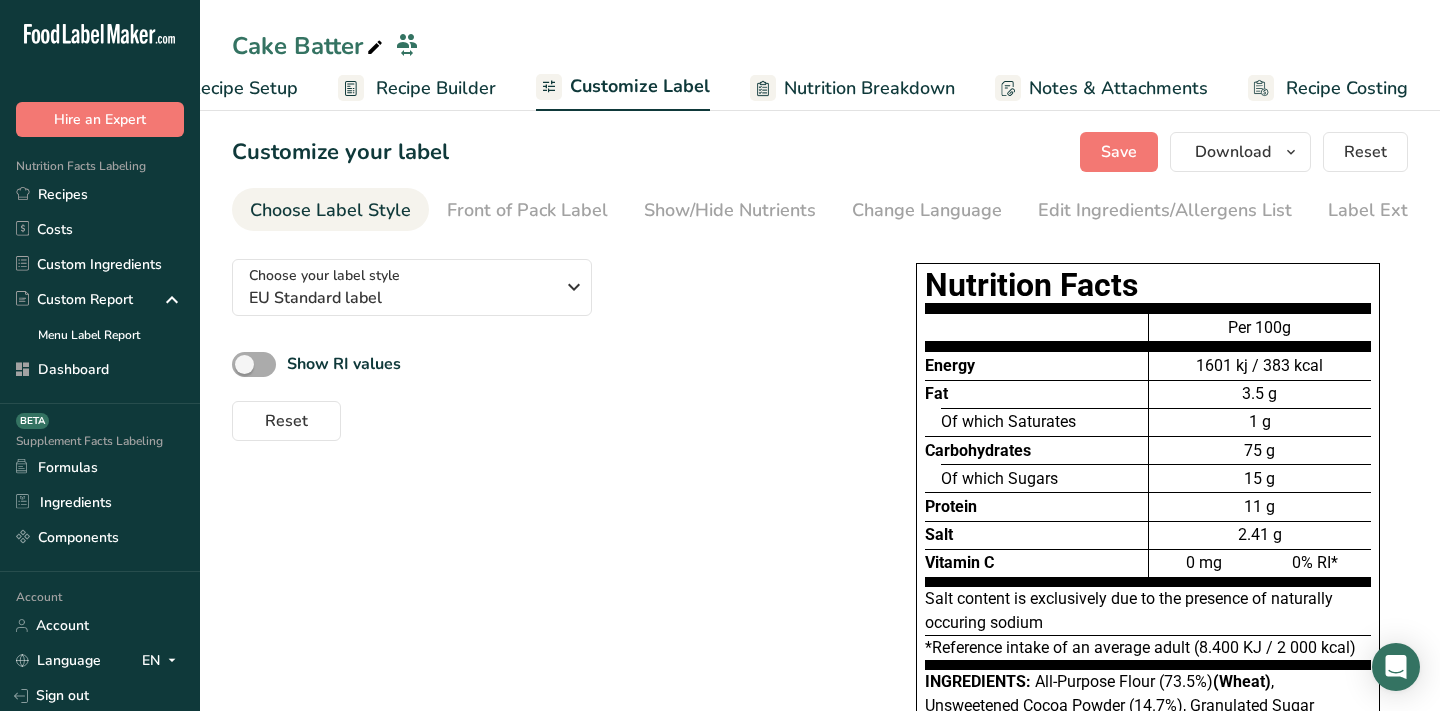 click at bounding box center (254, 364) 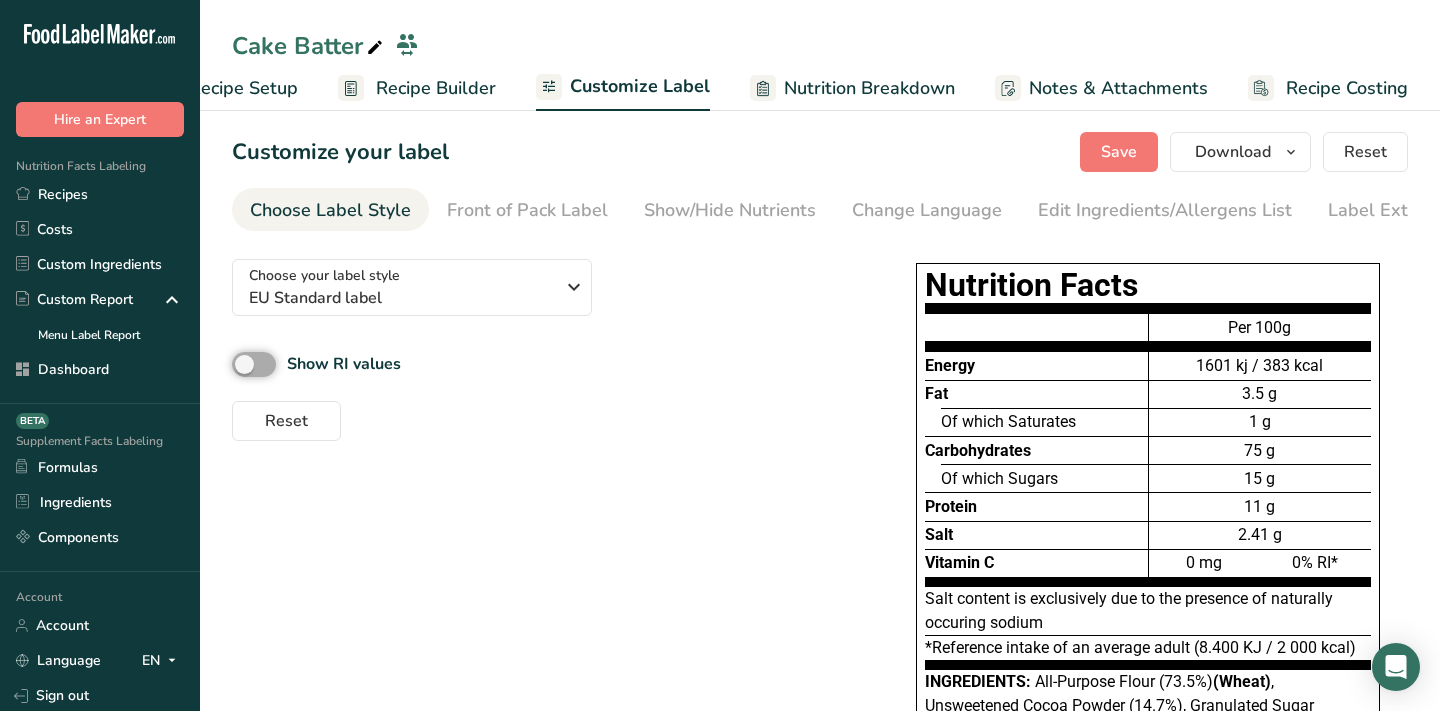 click on "Show RI values" at bounding box center [238, 364] 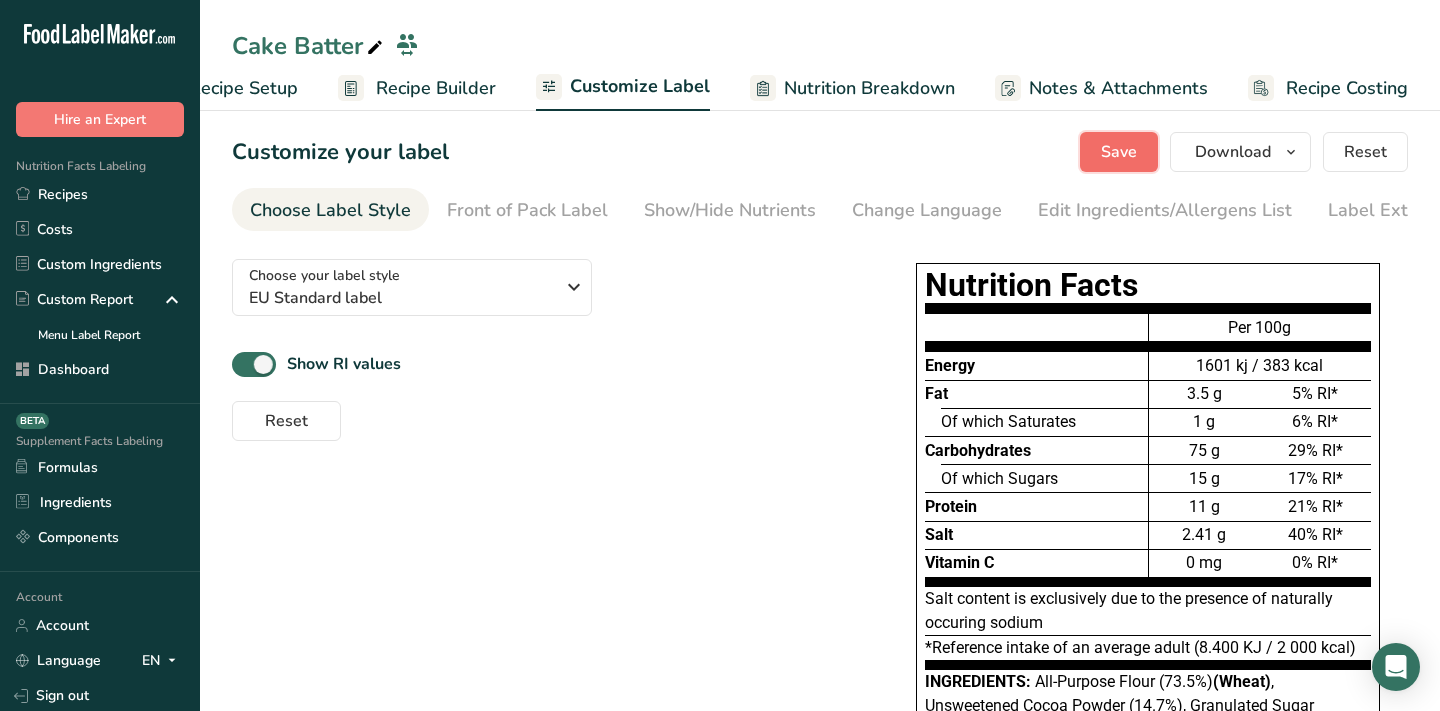 click on "Save" at bounding box center [1119, 152] 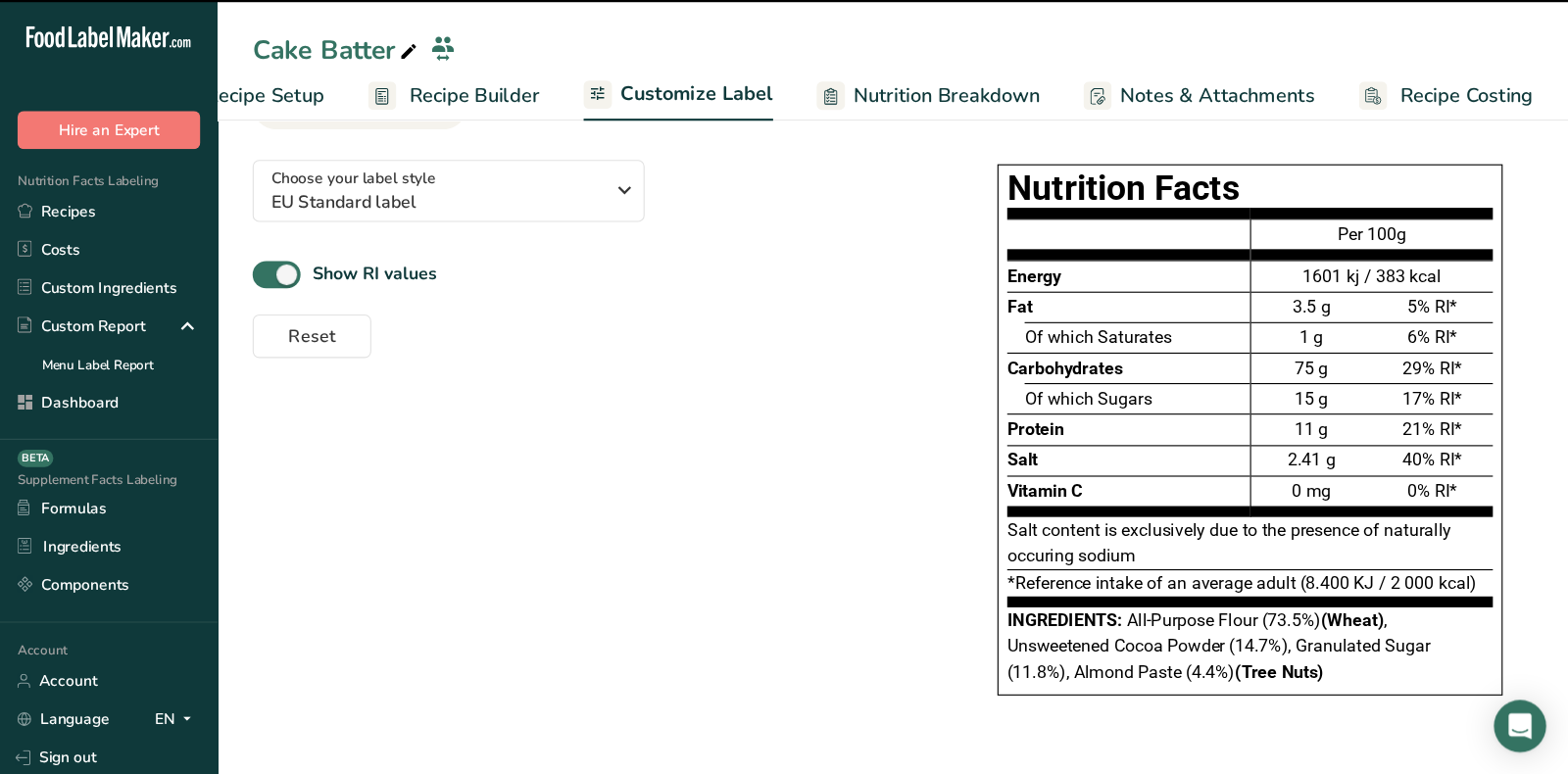 scroll, scrollTop: 0, scrollLeft: 0, axis: both 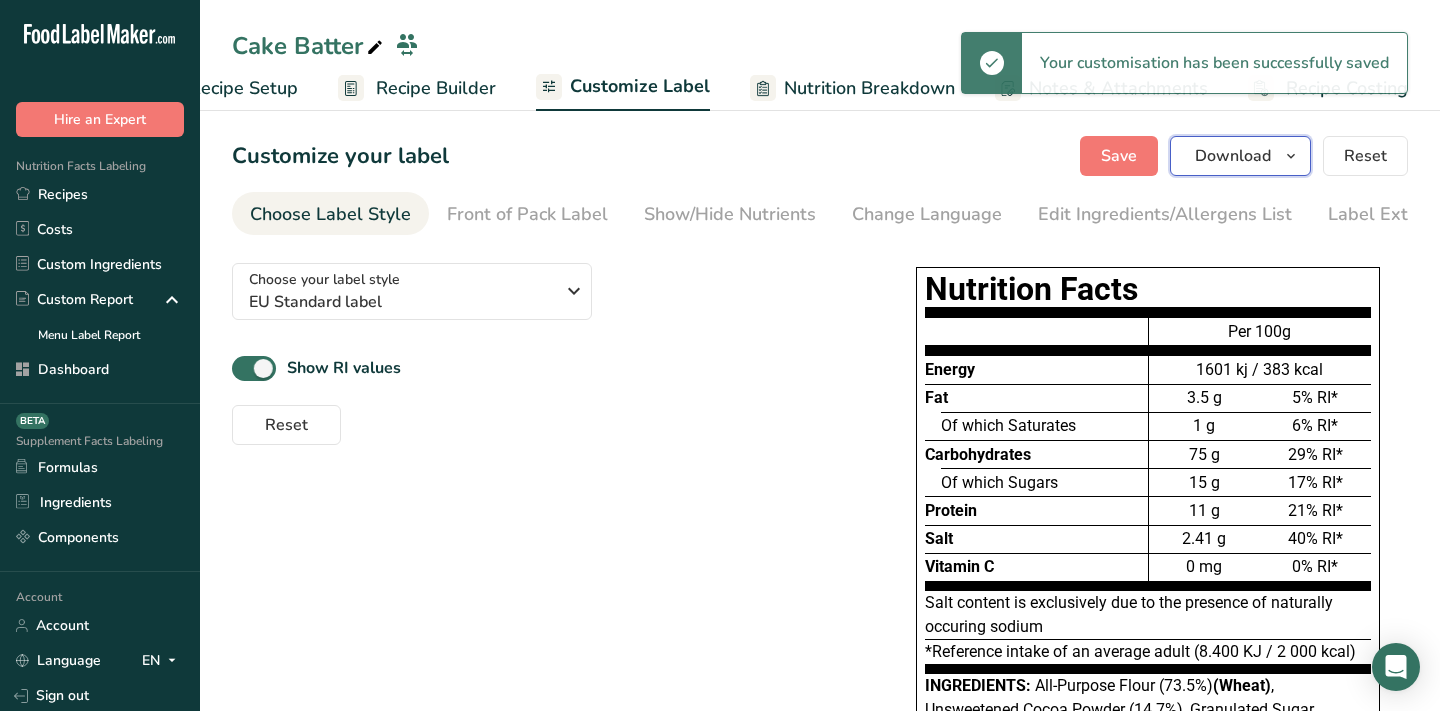 click on "Download" at bounding box center (1233, 156) 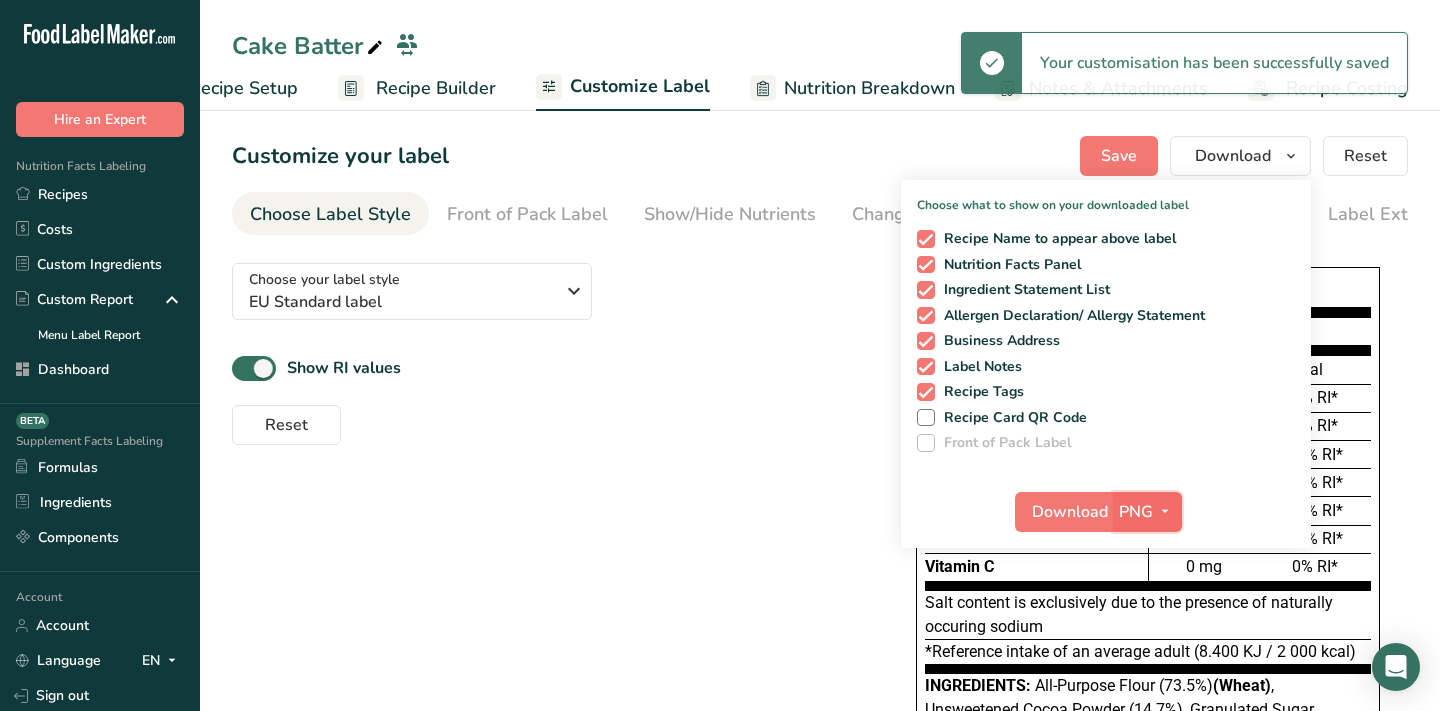 click on "PNG" at bounding box center (1136, 512) 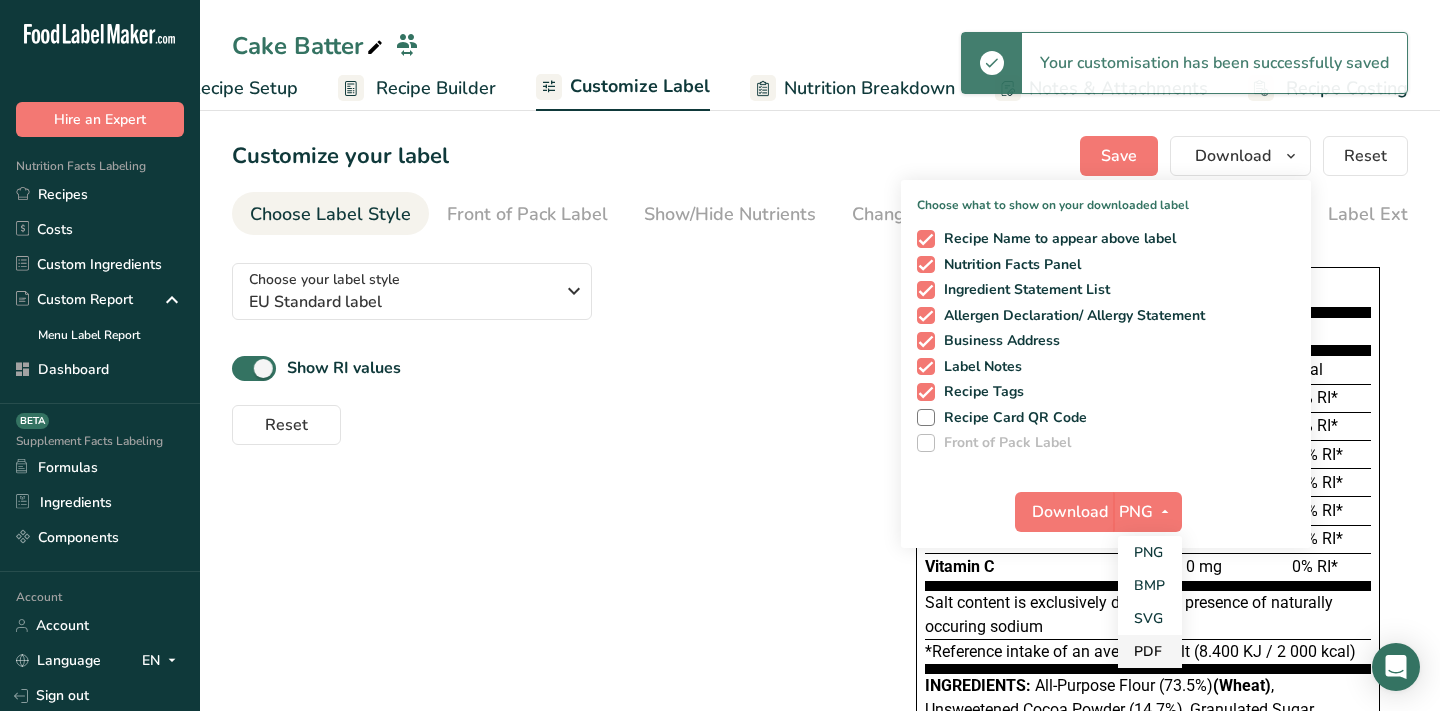 click on "PDF" at bounding box center (1150, 651) 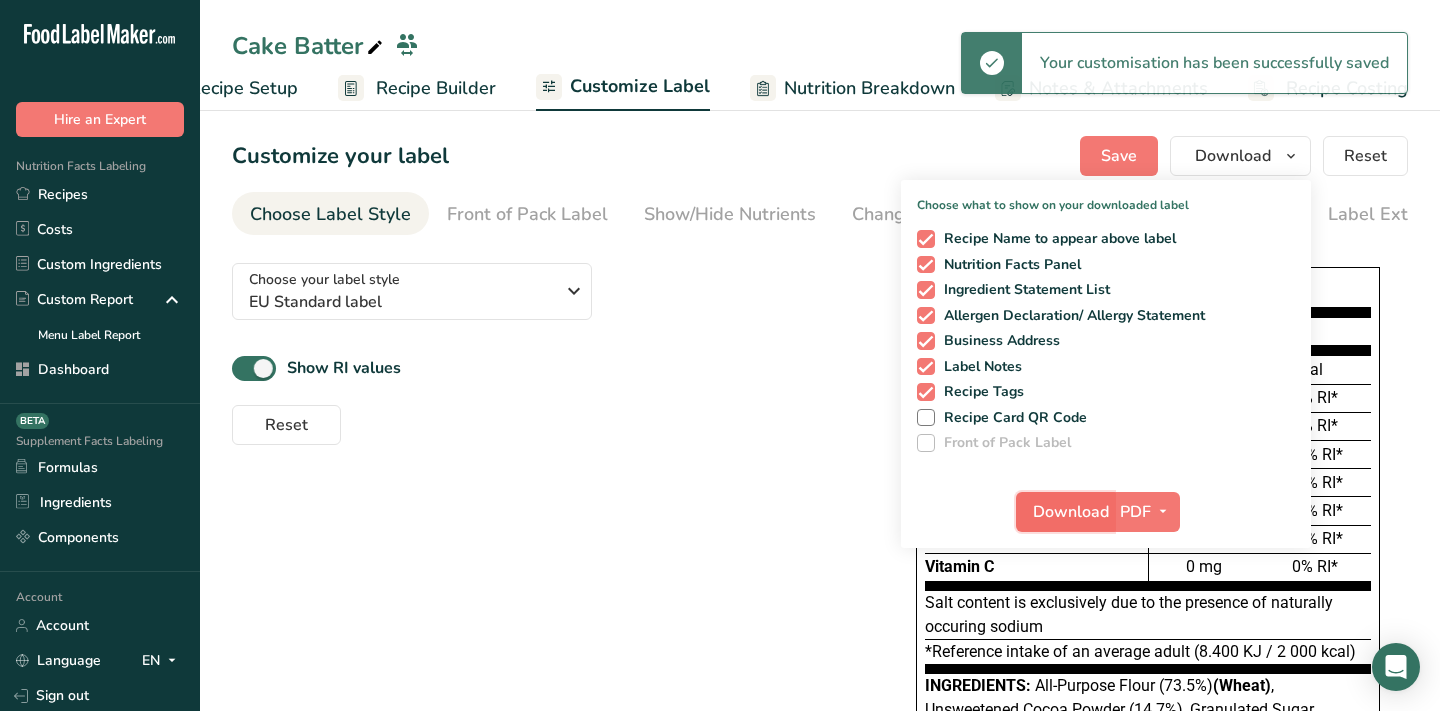 click on "Download" at bounding box center (1071, 512) 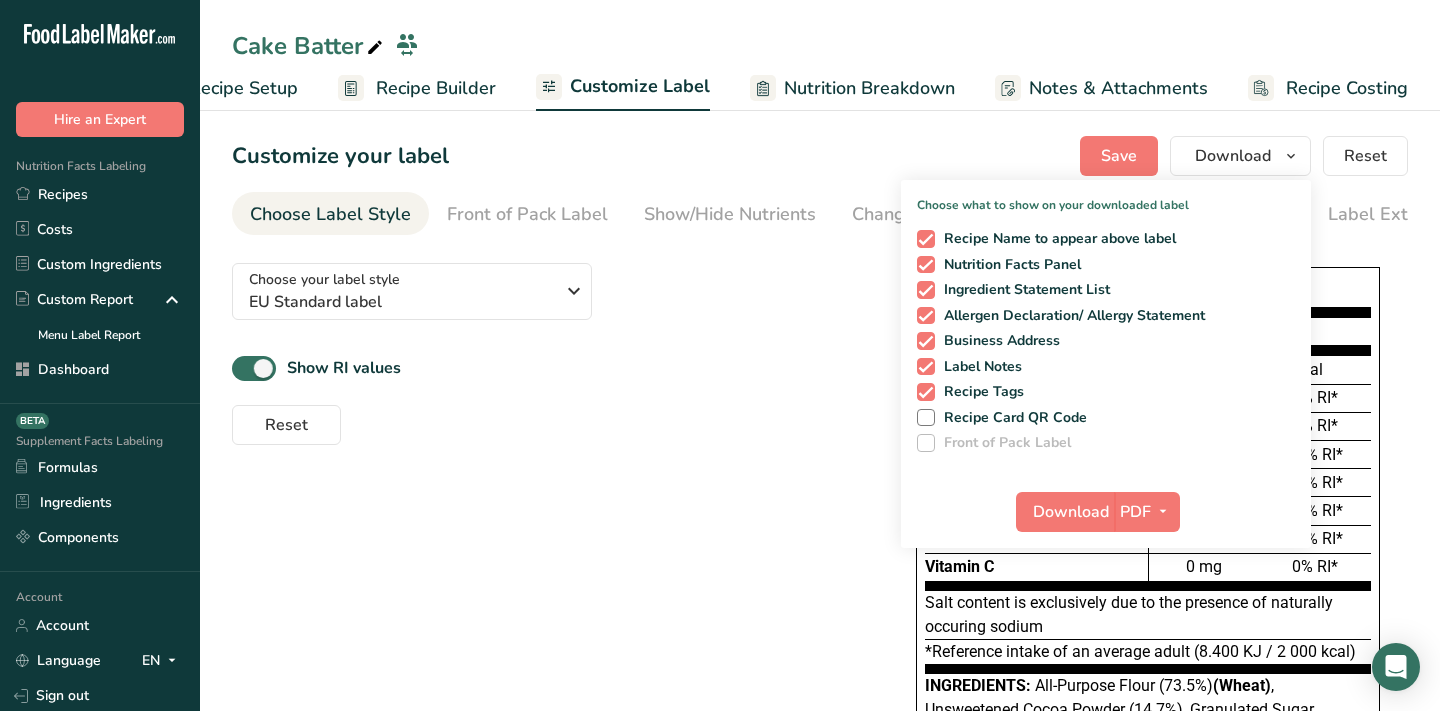 click on "Choose your label style
EU Standard label
USA (FDA)
Standard FDA label
Tabular FDA label
Linear FDA label
Simplified FDA label
Dual Column FDA label (Per Serving/Per Container)
Dual Column FDA label (As Sold/As Prepared)
Aggregate Standard FDA label
Standard FDA label with Micronutrients listed side-by-side
UK (FSA)
UK Mandatory Label "Back of Pack"
UK Traffic Light Label  "Front of Pack"
Canadian (CFIA)
Canadian Standard label
Canadian Dual Column label" at bounding box center [820, 521] 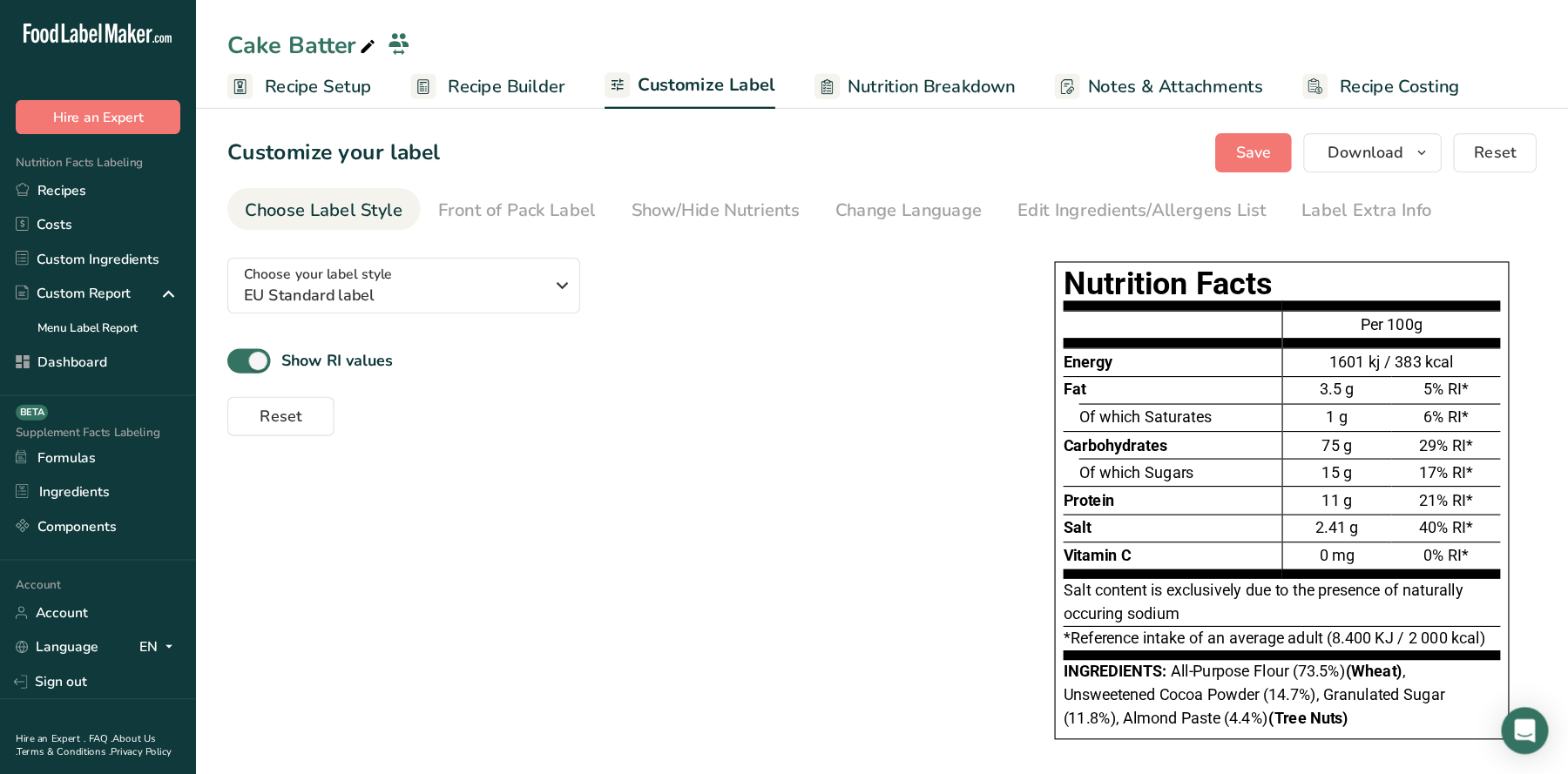 scroll, scrollTop: 0, scrollLeft: 0, axis: both 